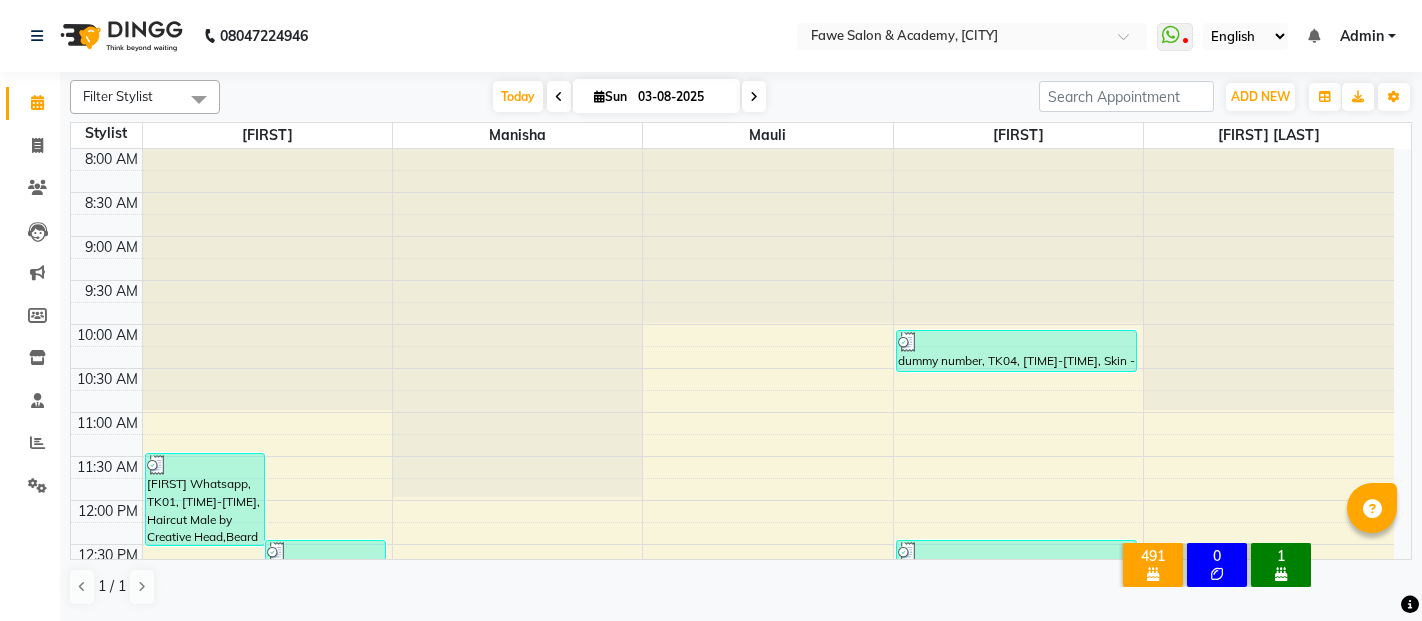 scroll, scrollTop: 0, scrollLeft: 0, axis: both 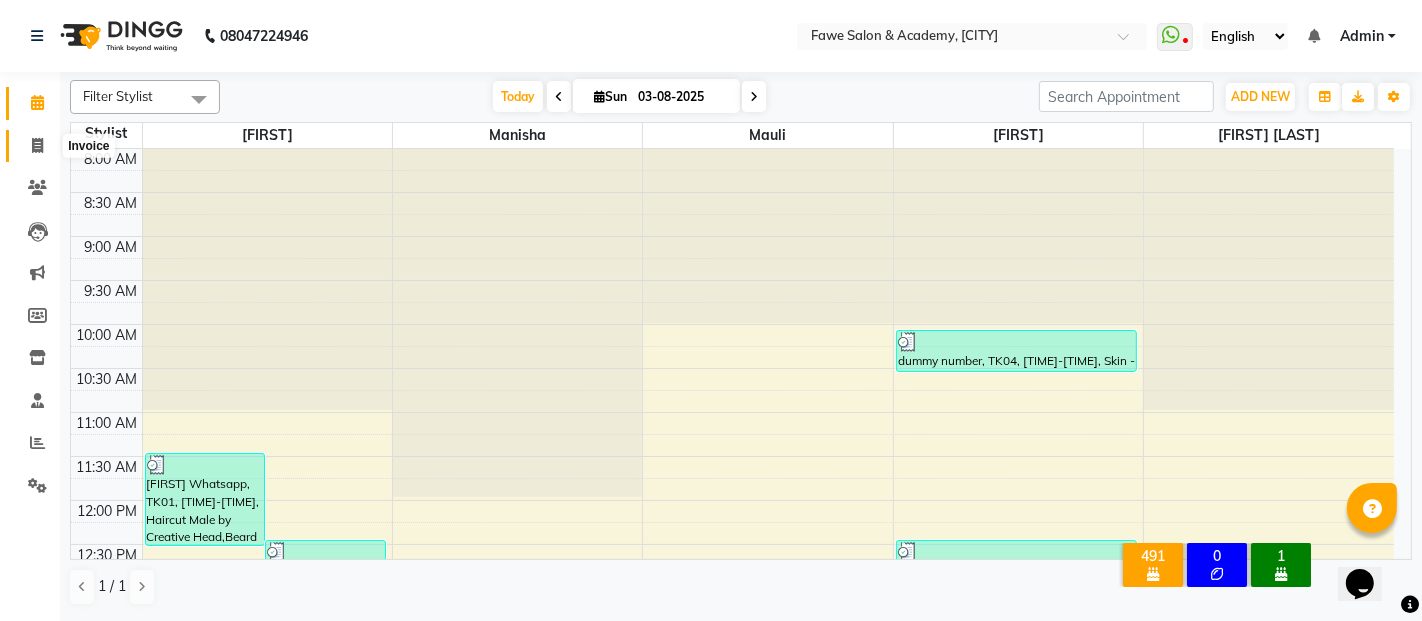 click 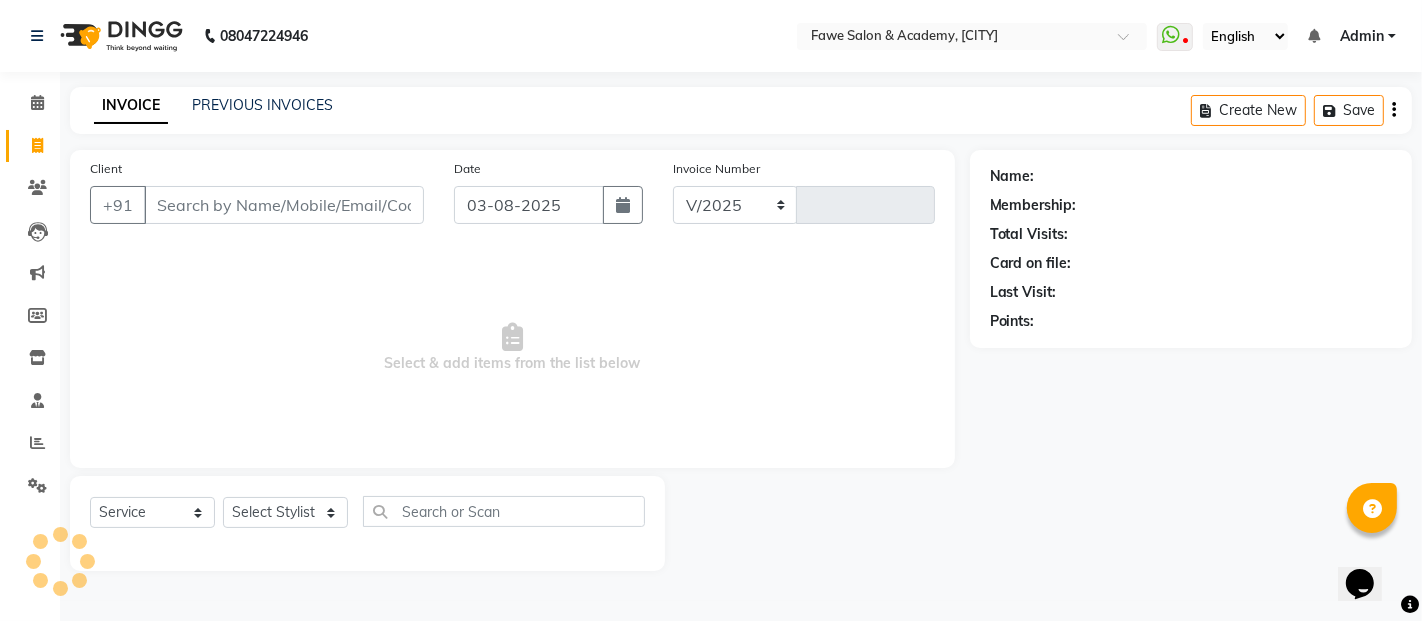 select on "879" 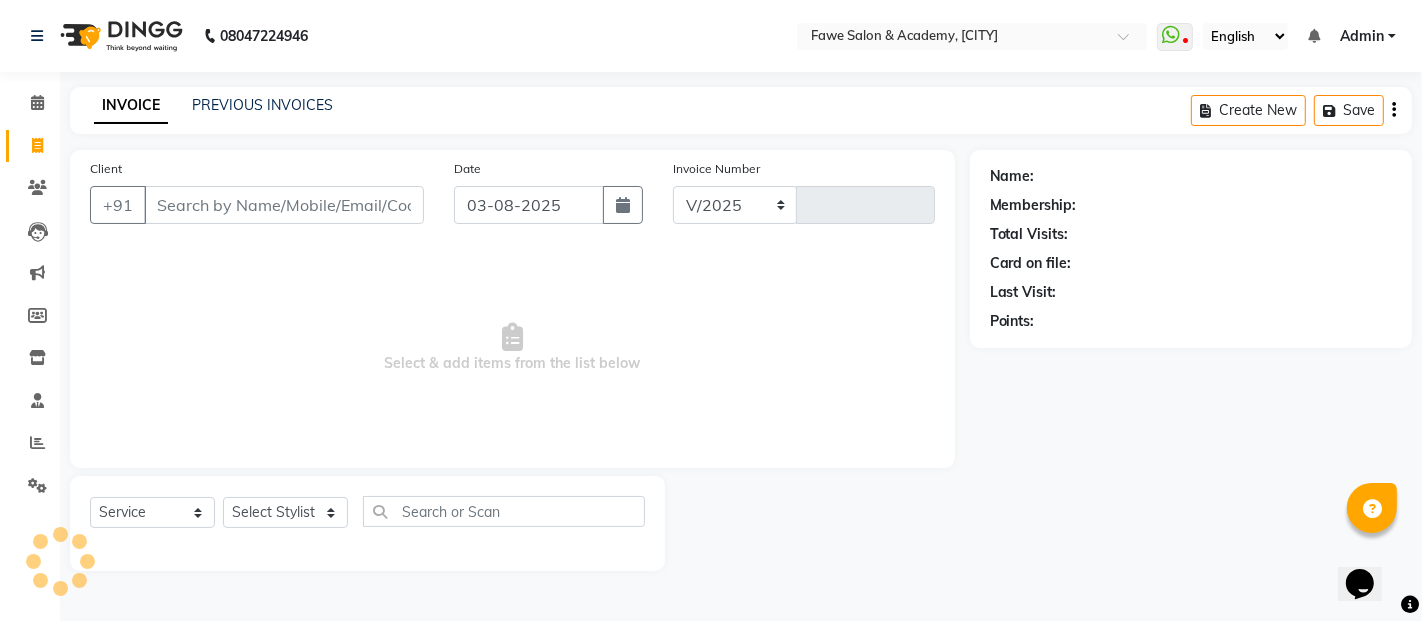 type on "0960" 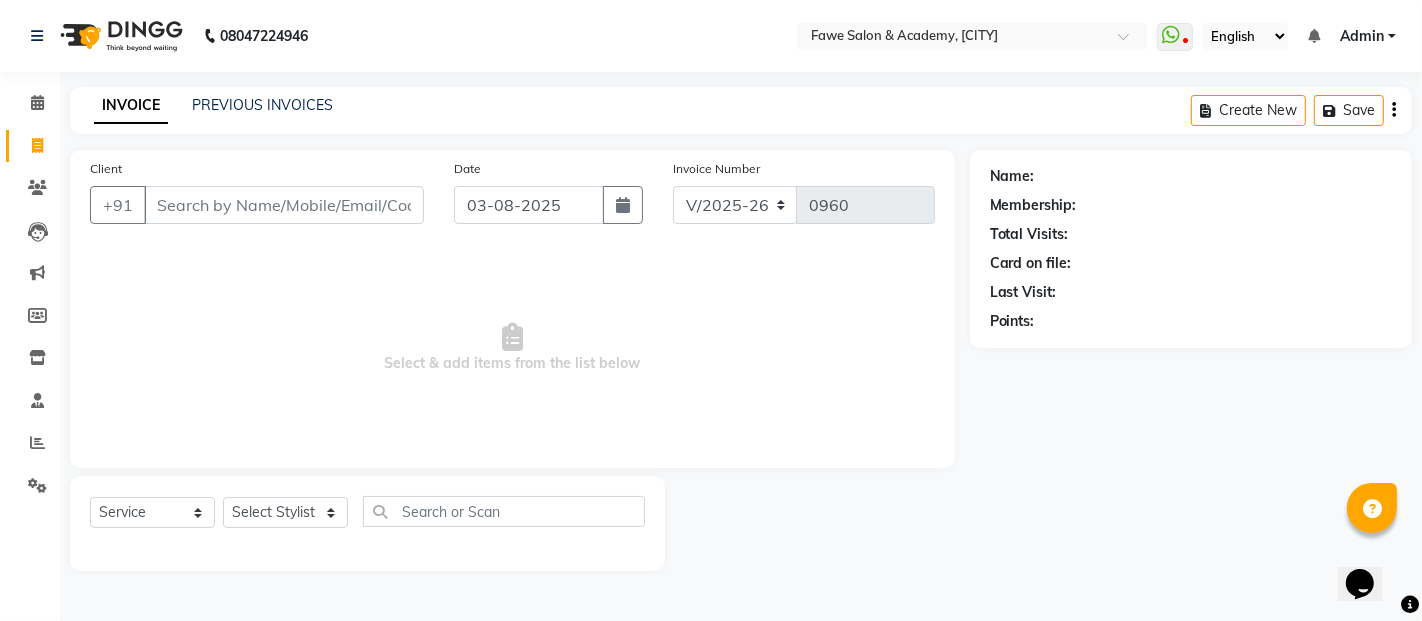 click on "Client" at bounding box center [284, 205] 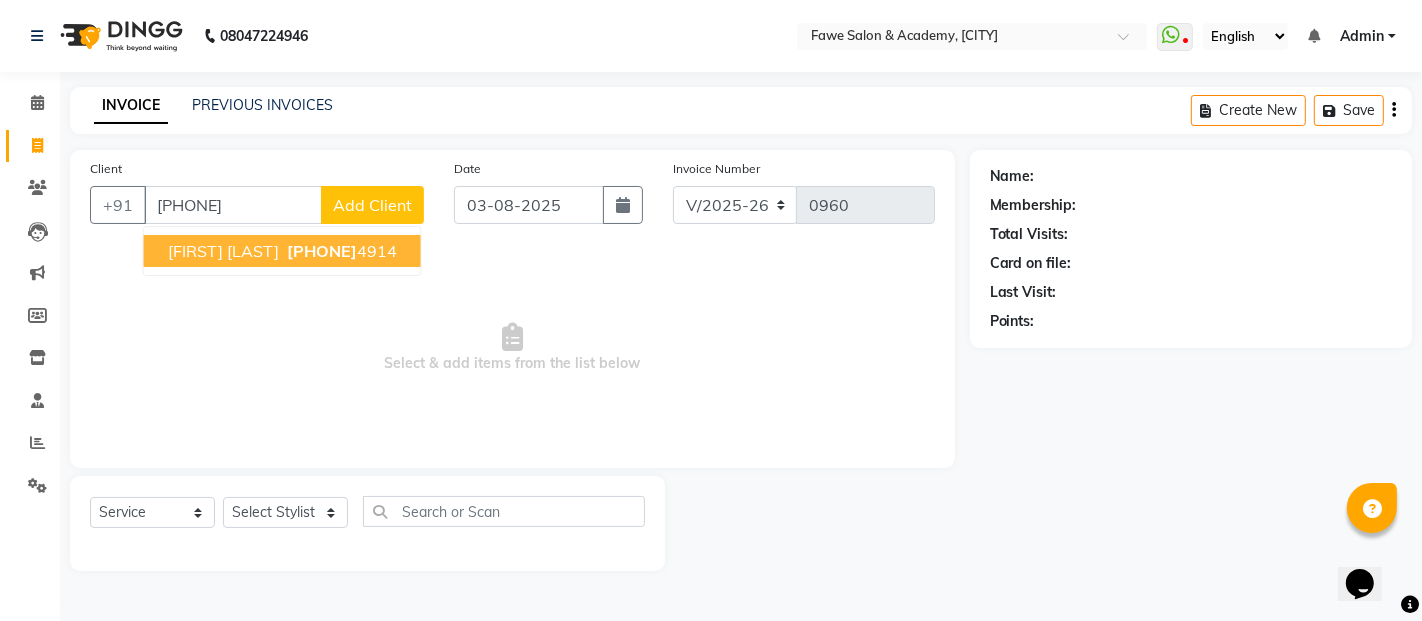 click on "[PHONE]" at bounding box center (340, 251) 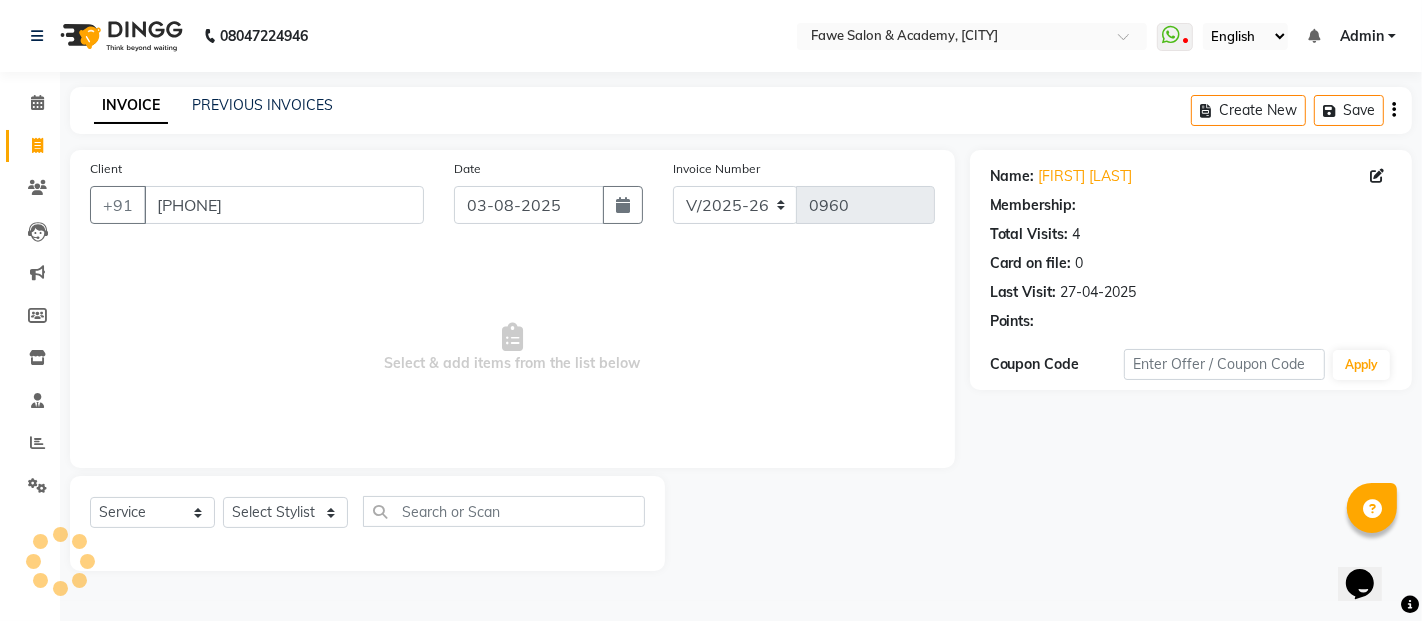 select on "1: Object" 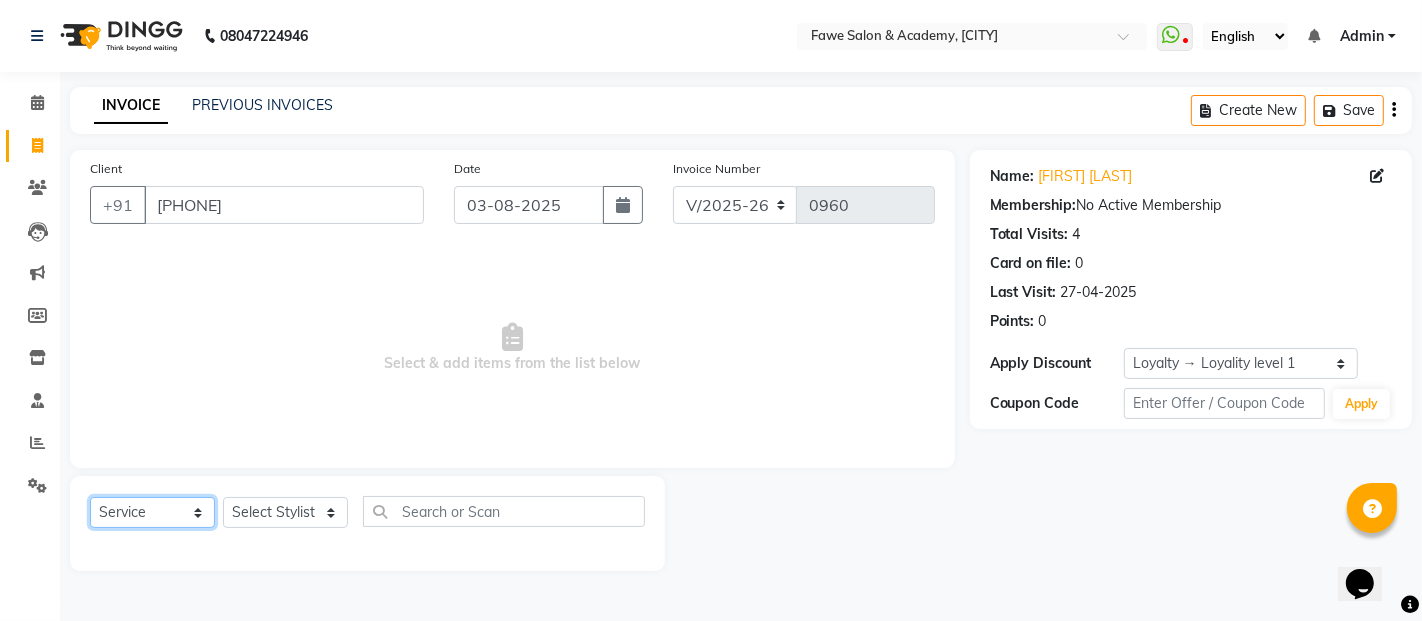 click on "Select  Service  Product  Membership  Package Voucher Prepaid Gift Card" 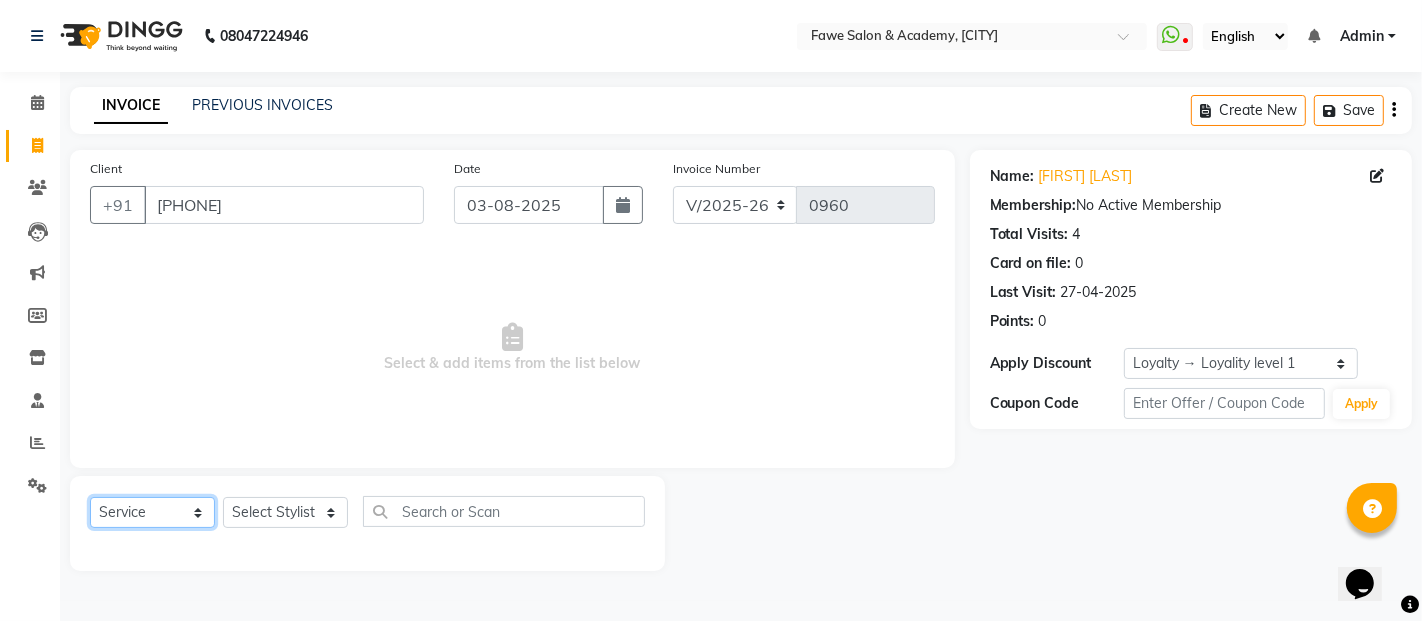 click on "Select  Service  Product  Membership  Package Voucher Prepaid Gift Card" 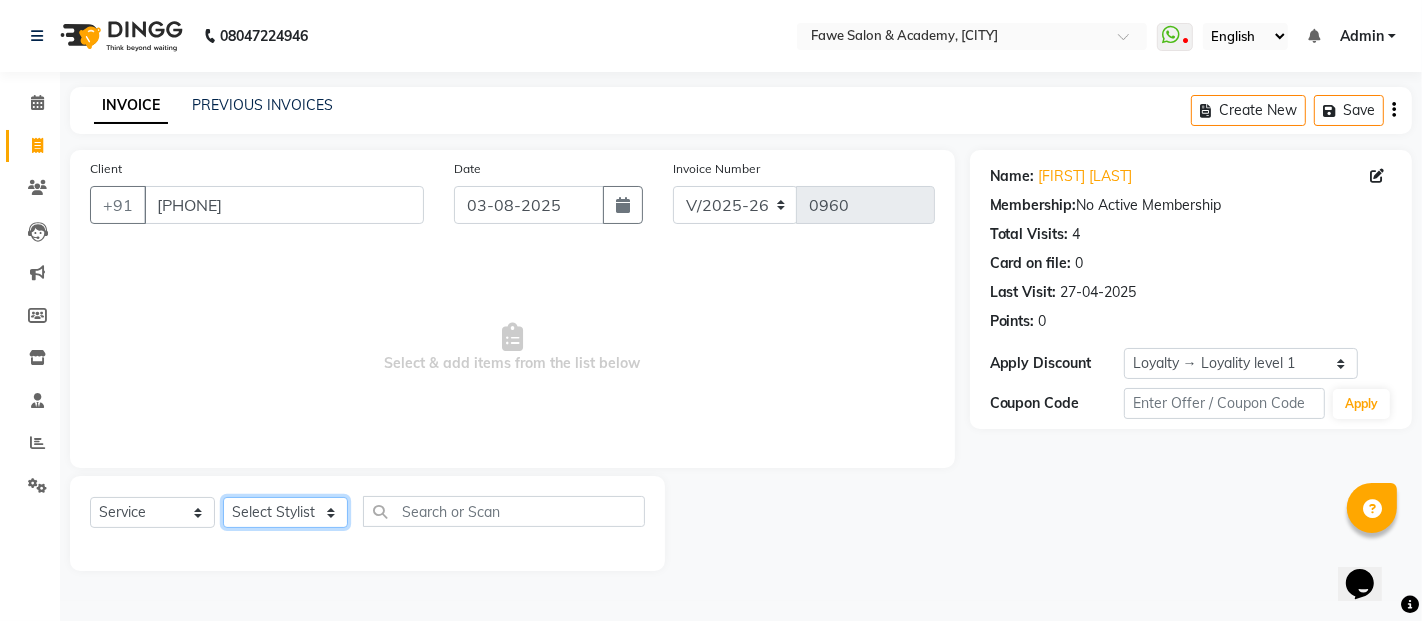 click on "Select Stylist [FIRST] [LAST] [FIRST] [FIRST] [LAST]" 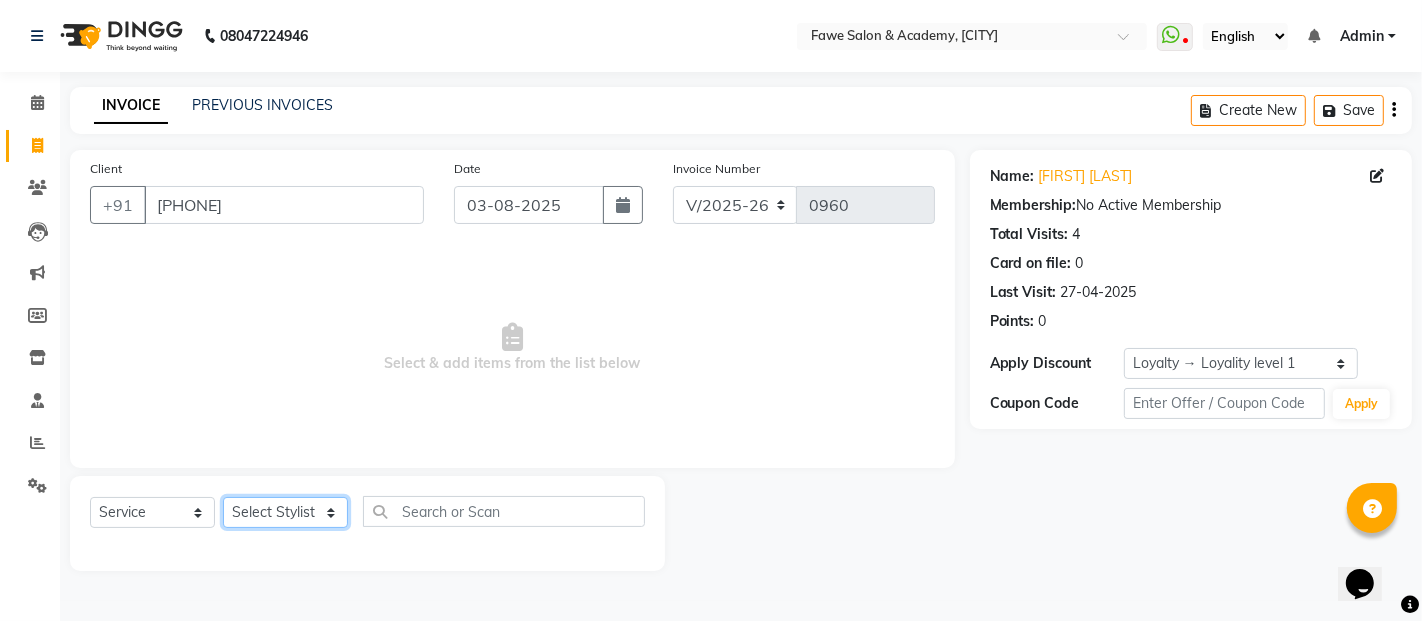 select on "14304" 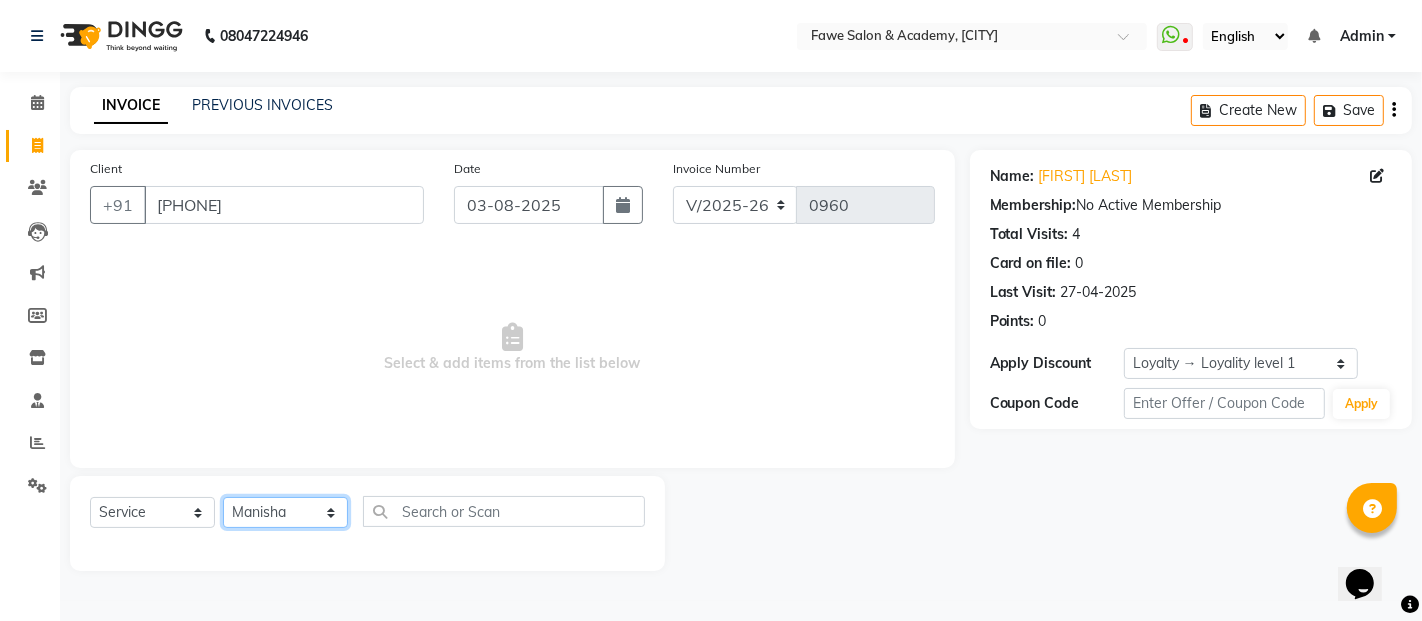 click on "Select Stylist [FIRST] [LAST] [FIRST] [FIRST] [LAST]" 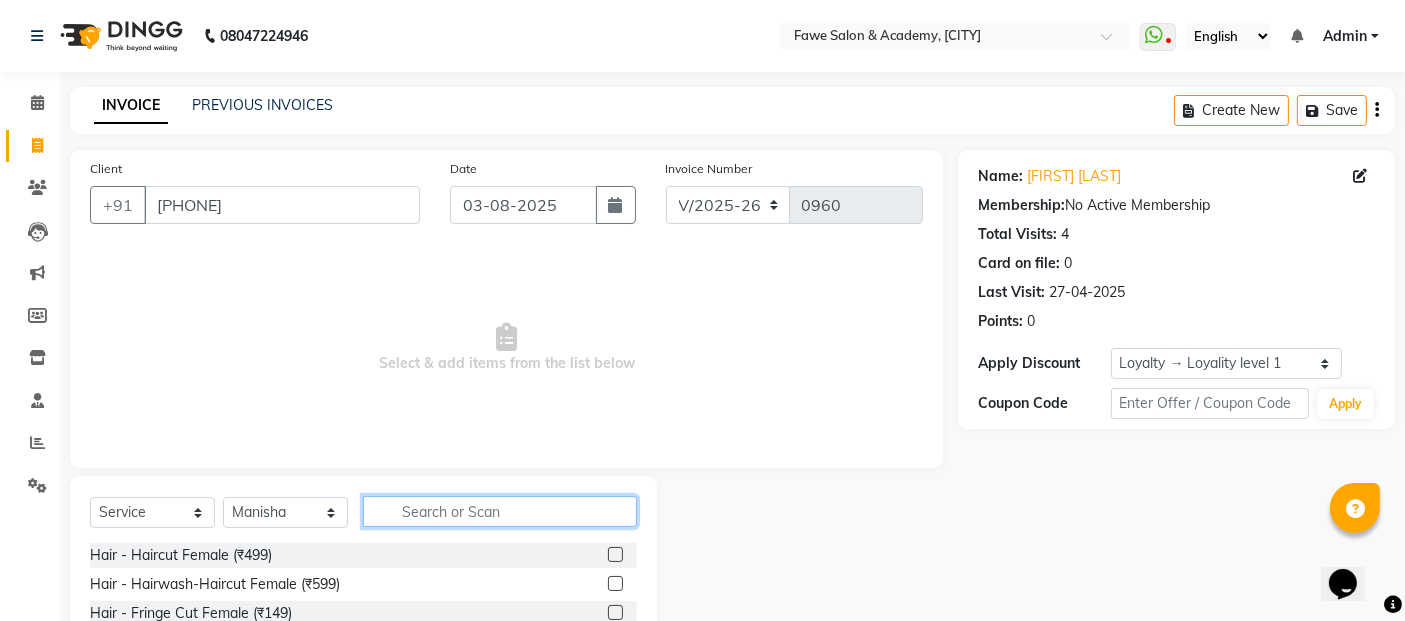 click 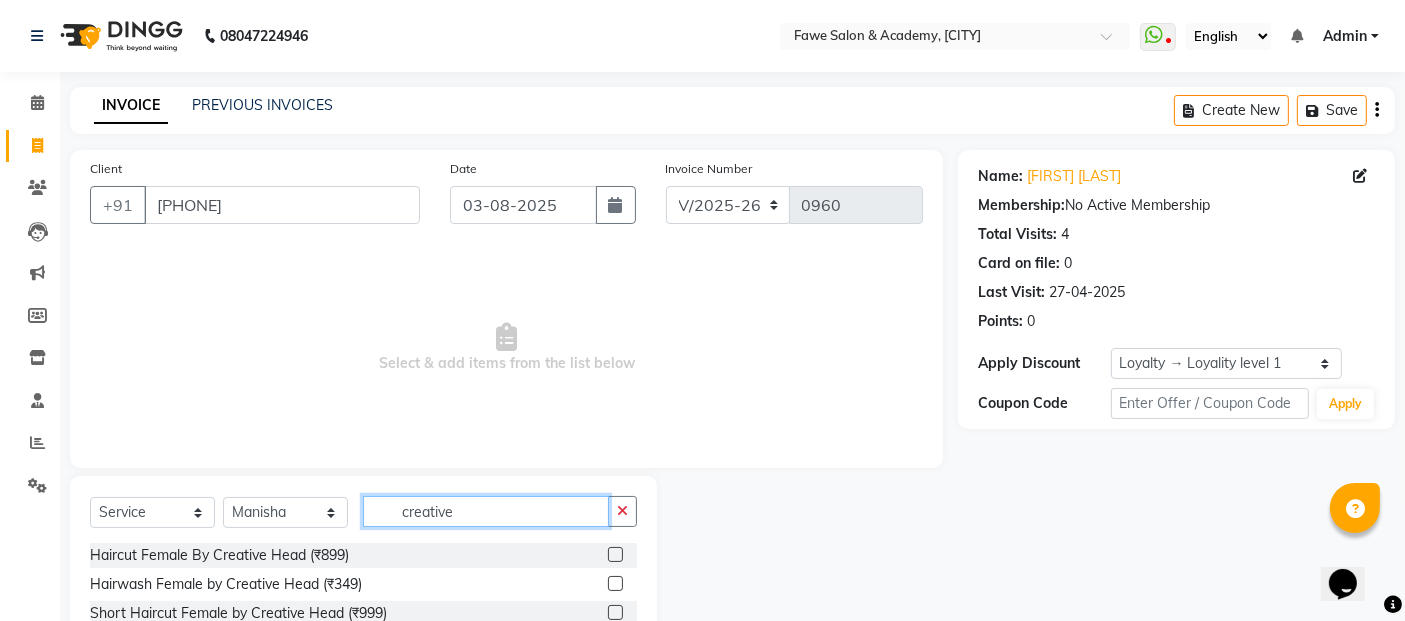 type on "creative" 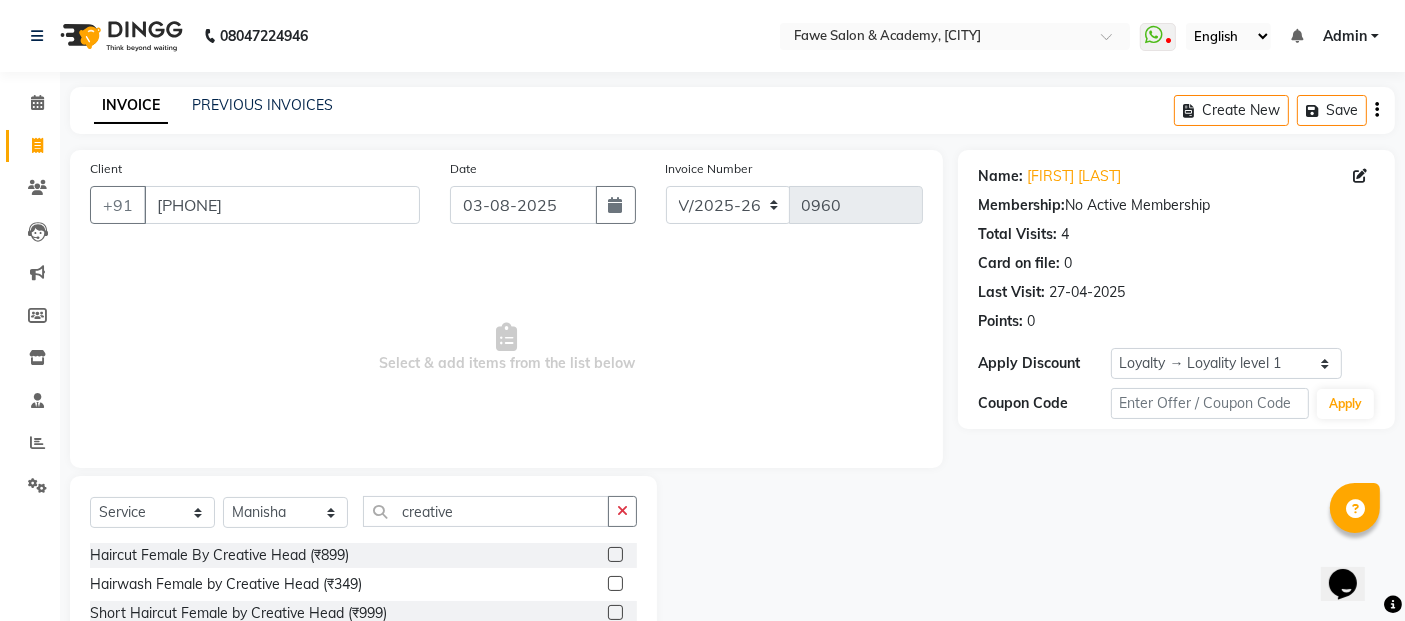 click 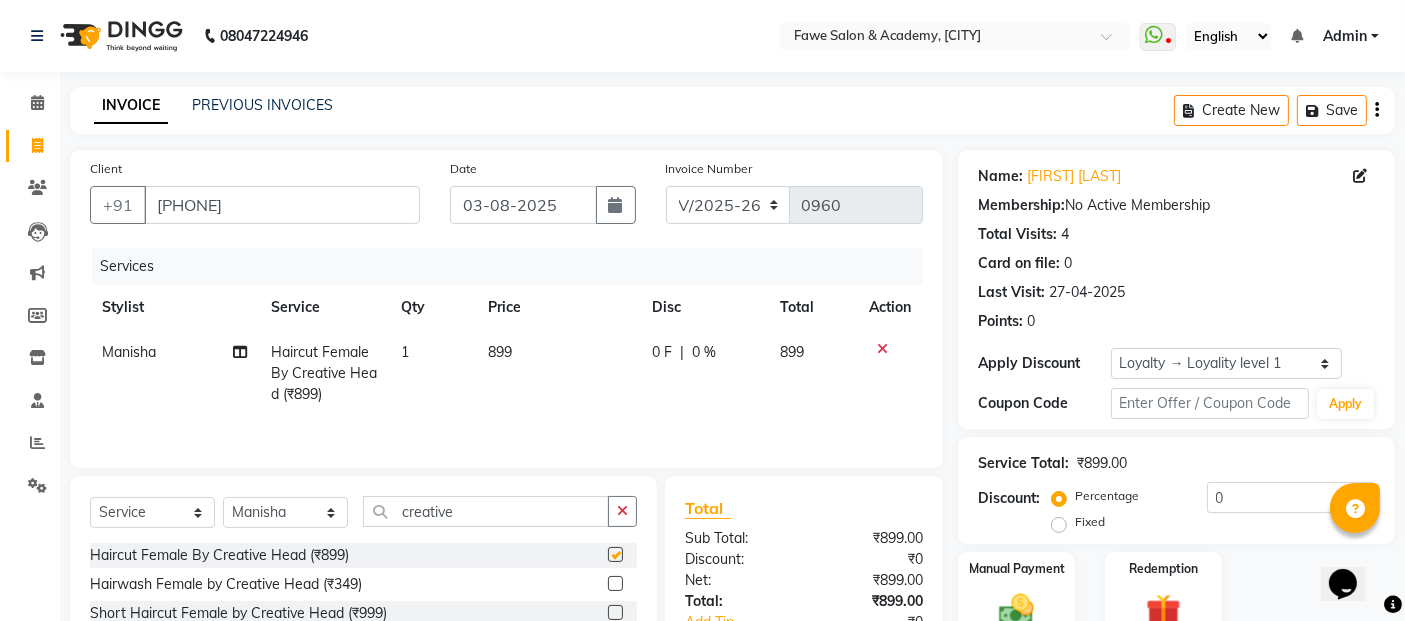 checkbox on "false" 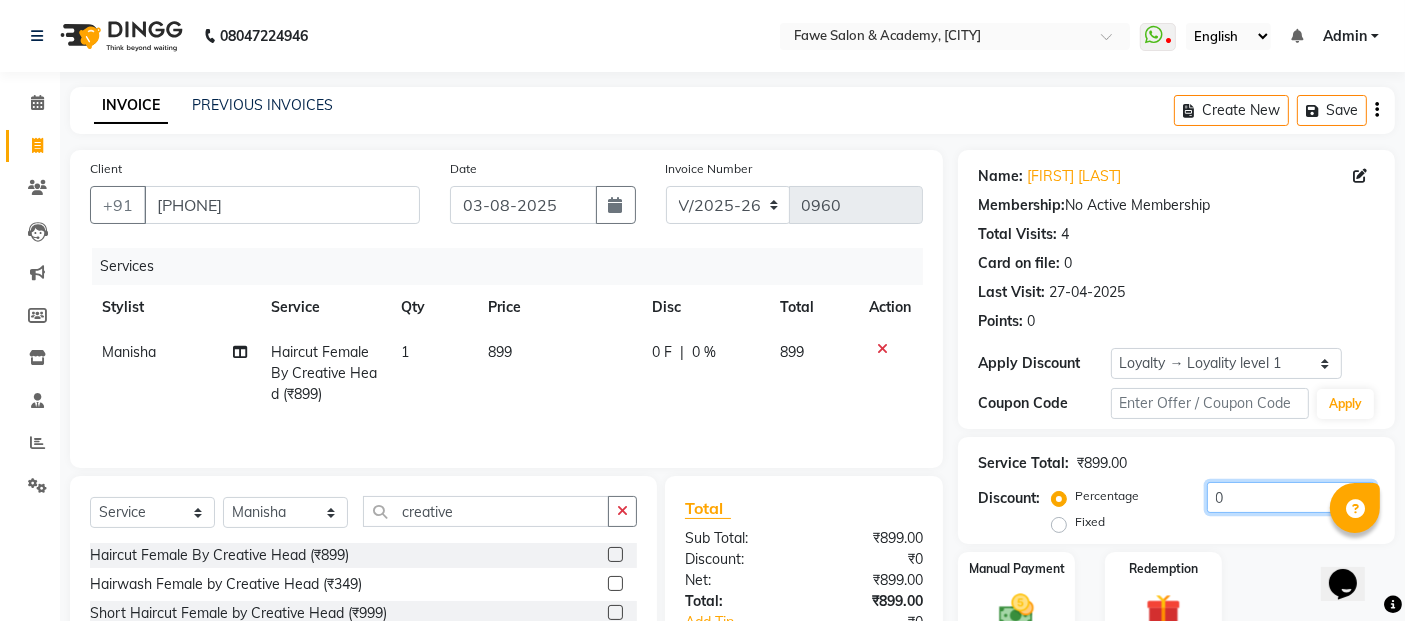 click on "0" 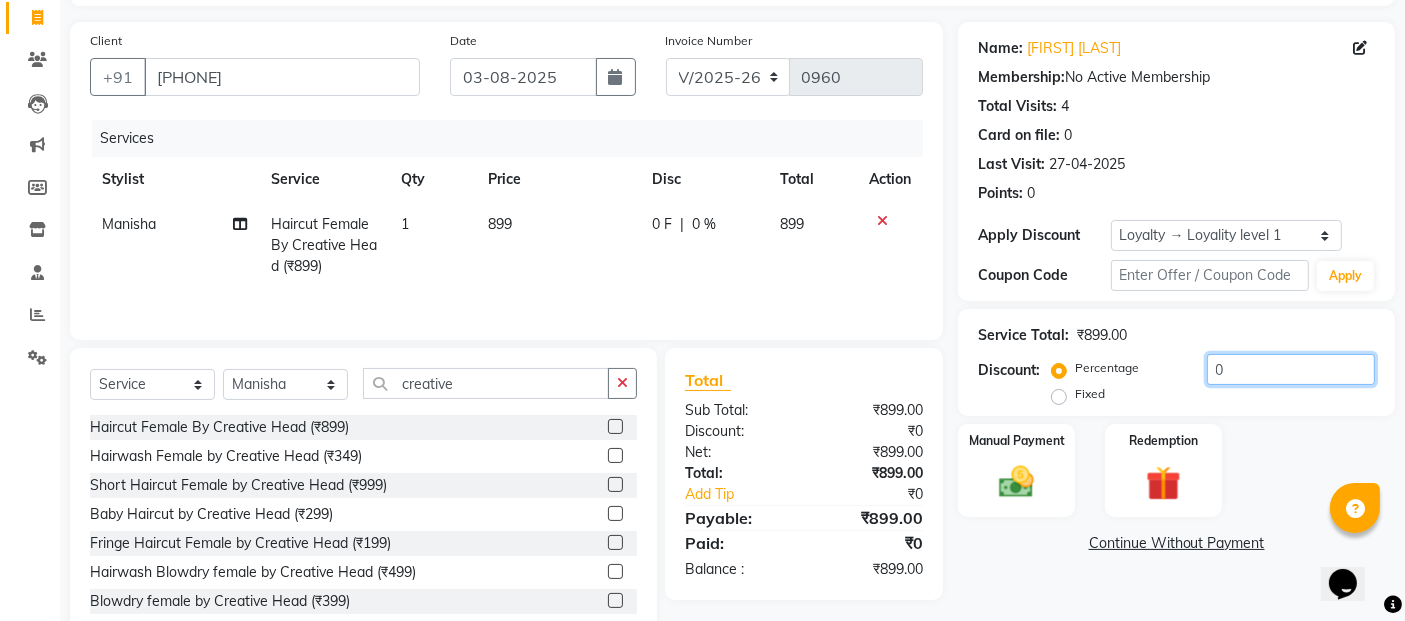 scroll, scrollTop: 181, scrollLeft: 0, axis: vertical 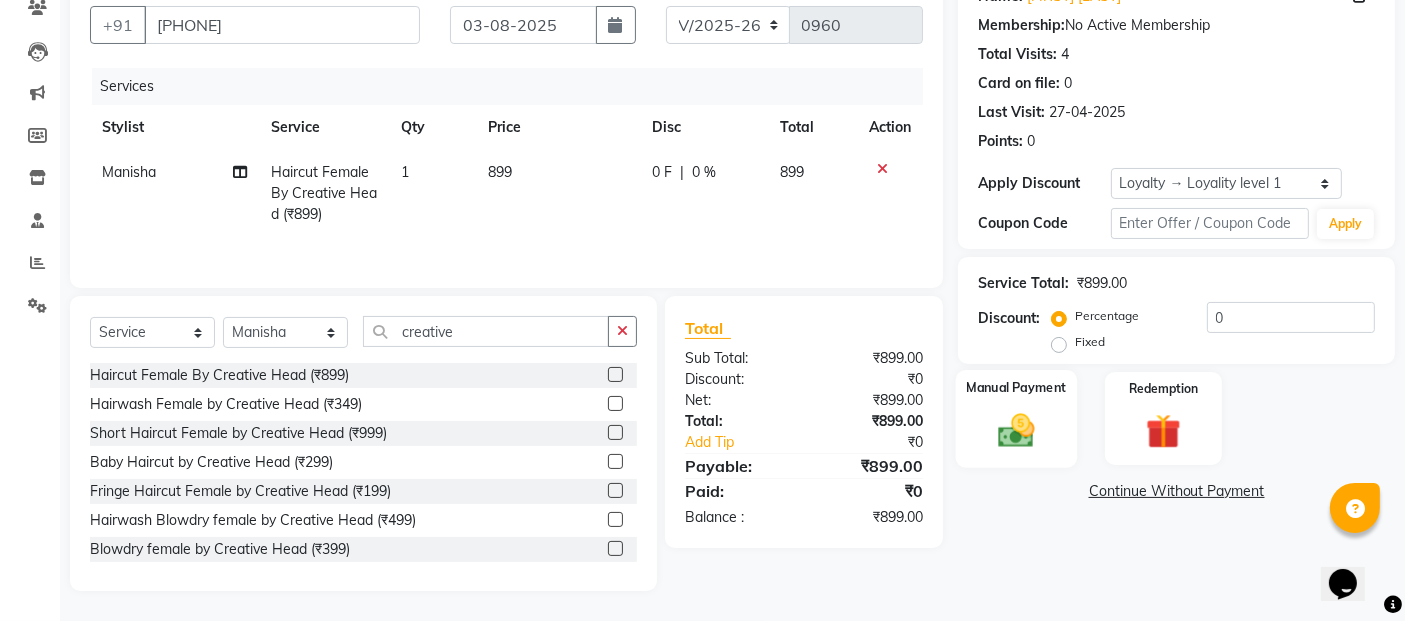 click 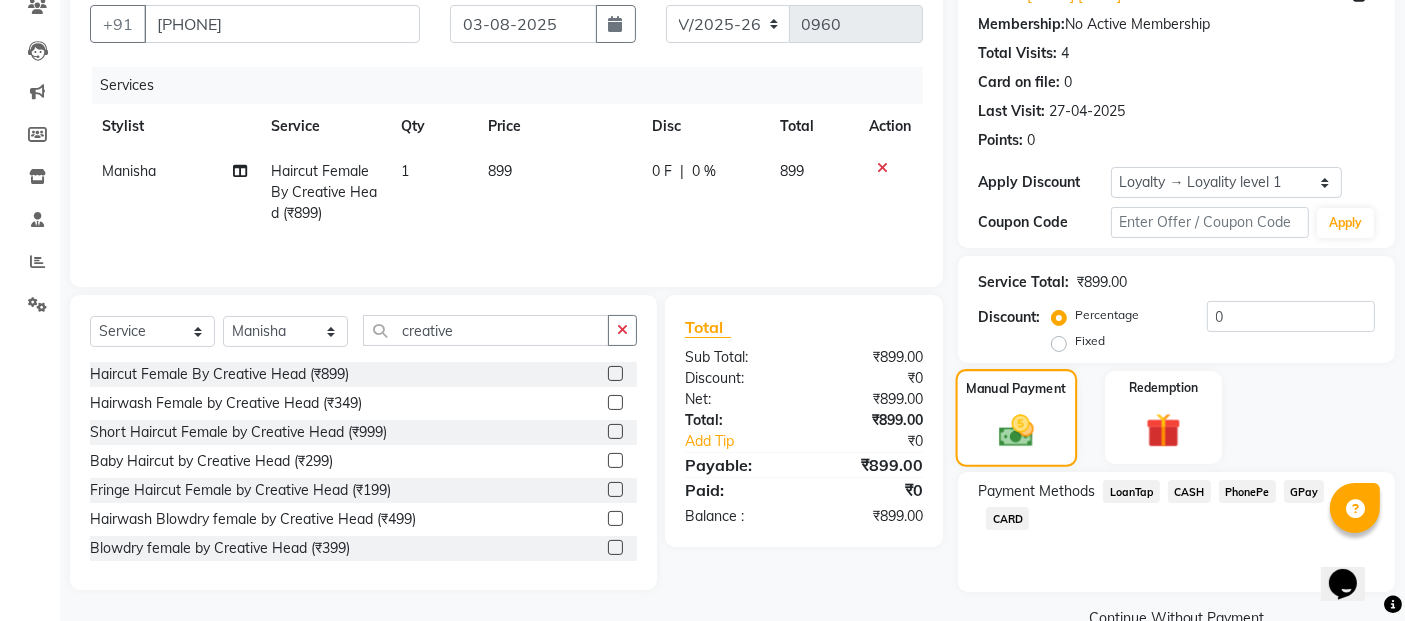 click 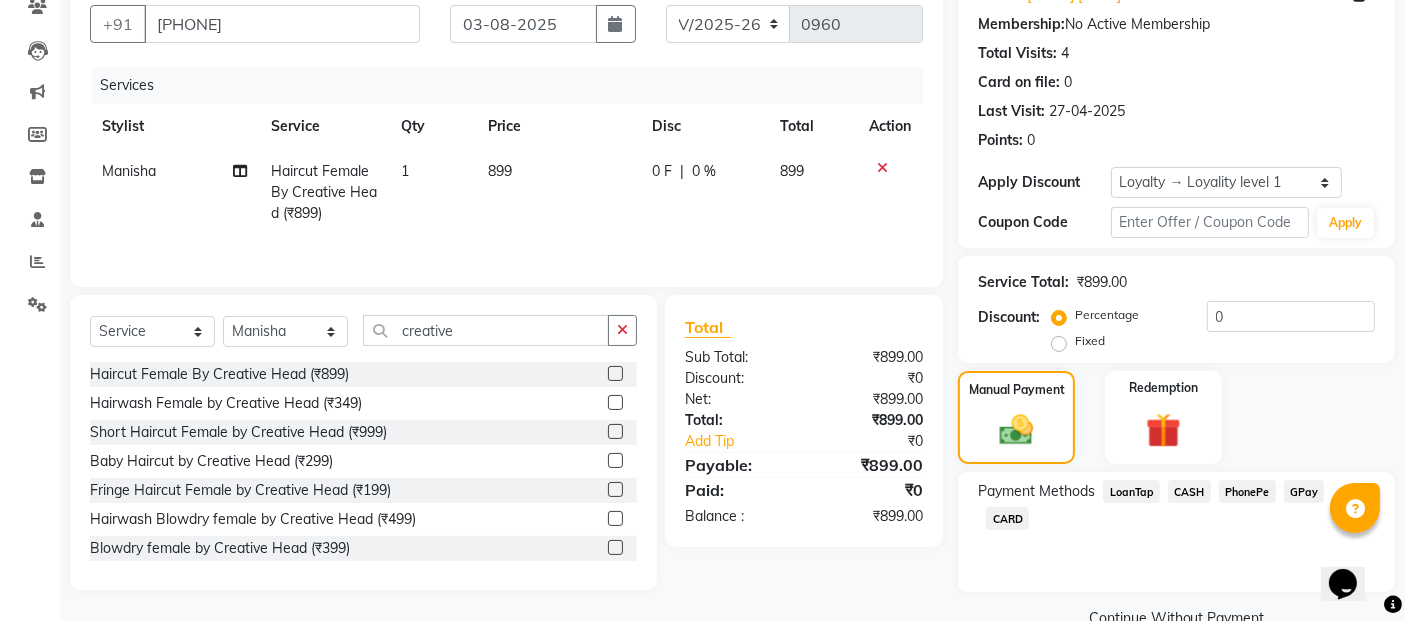 click on "GPay" 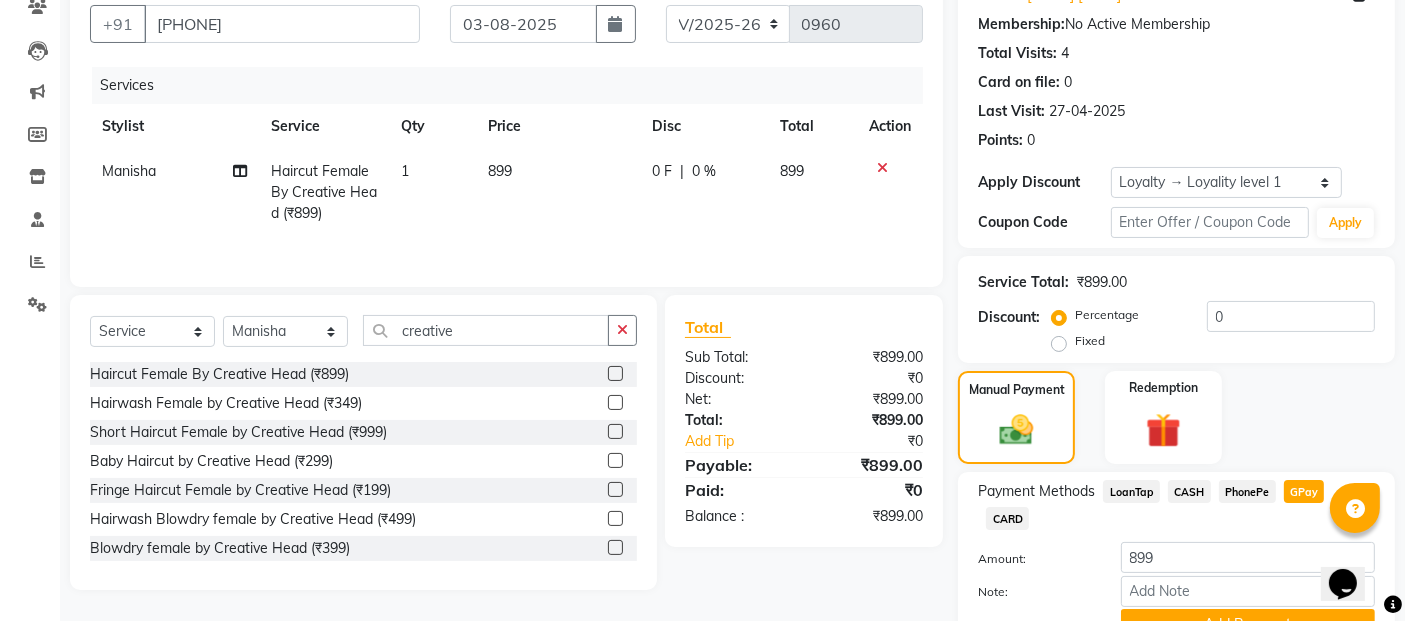 scroll, scrollTop: 251, scrollLeft: 0, axis: vertical 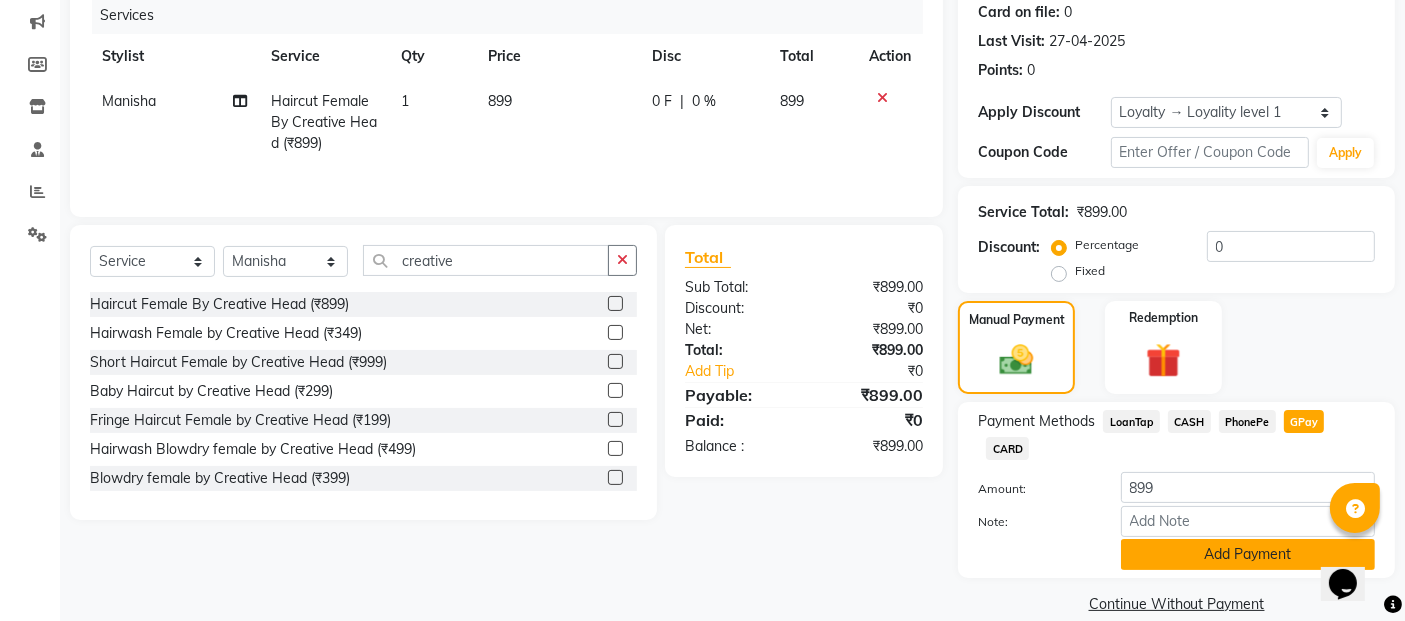 click on "Add Payment" 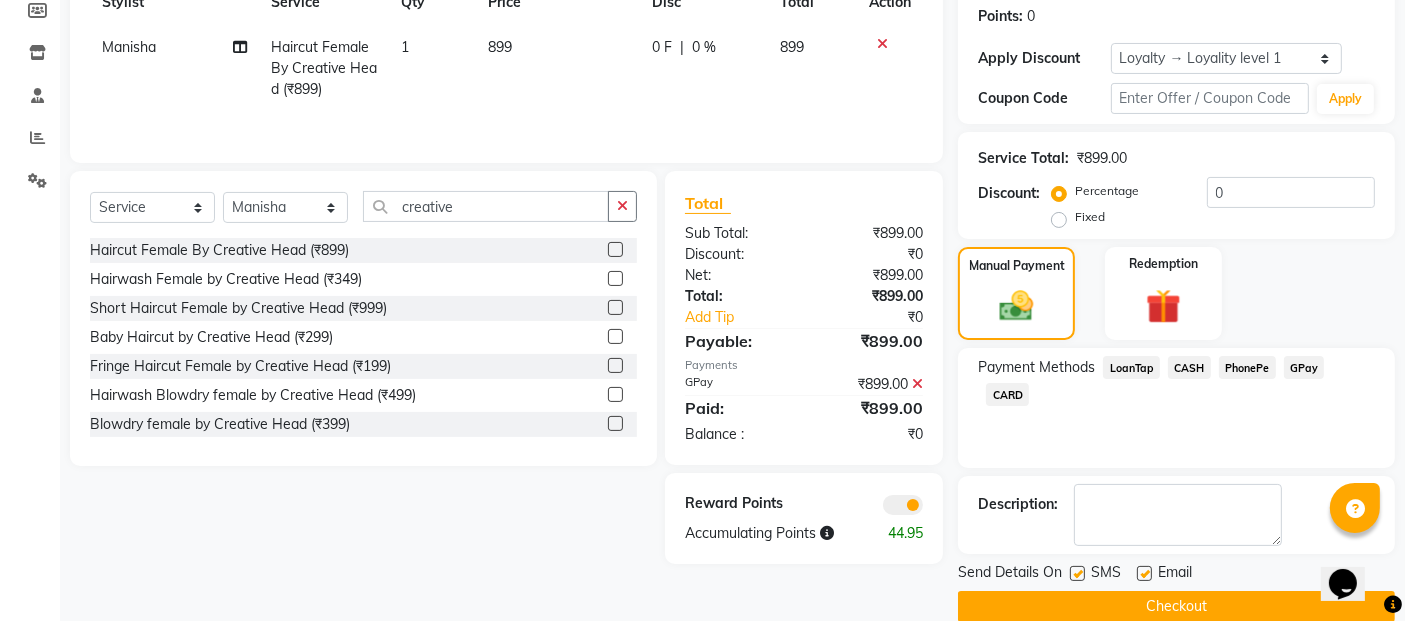 scroll, scrollTop: 334, scrollLeft: 0, axis: vertical 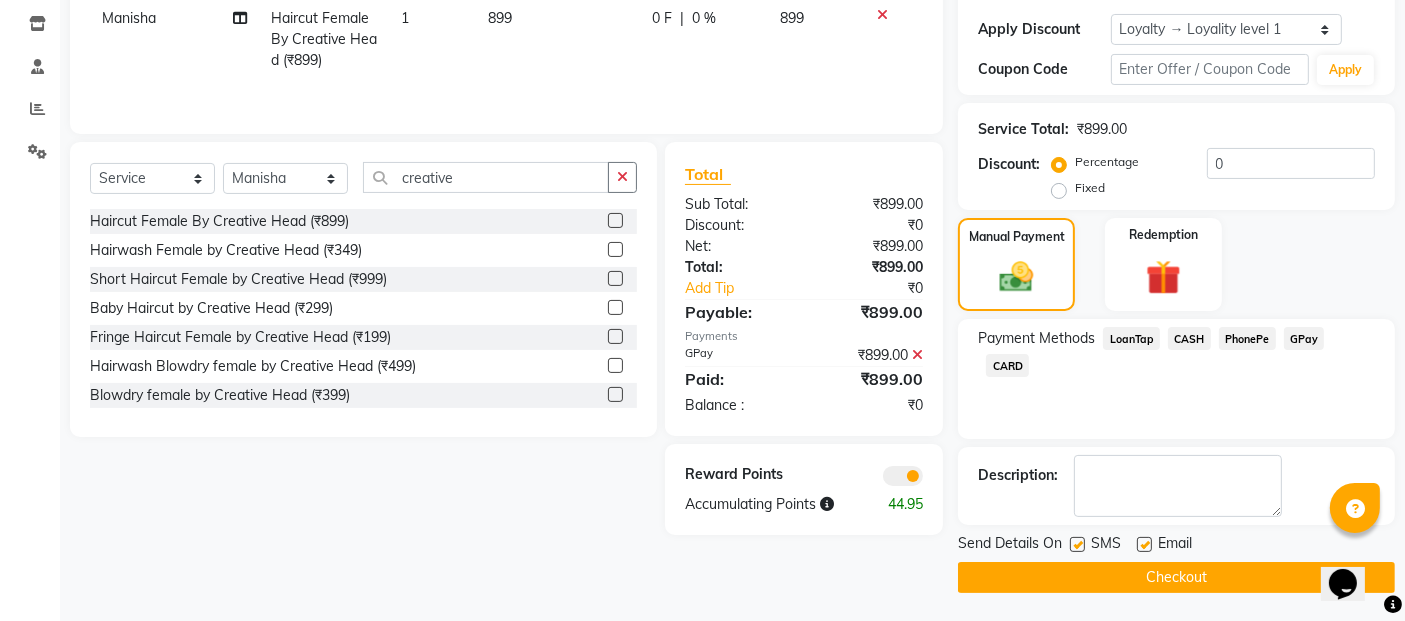 click 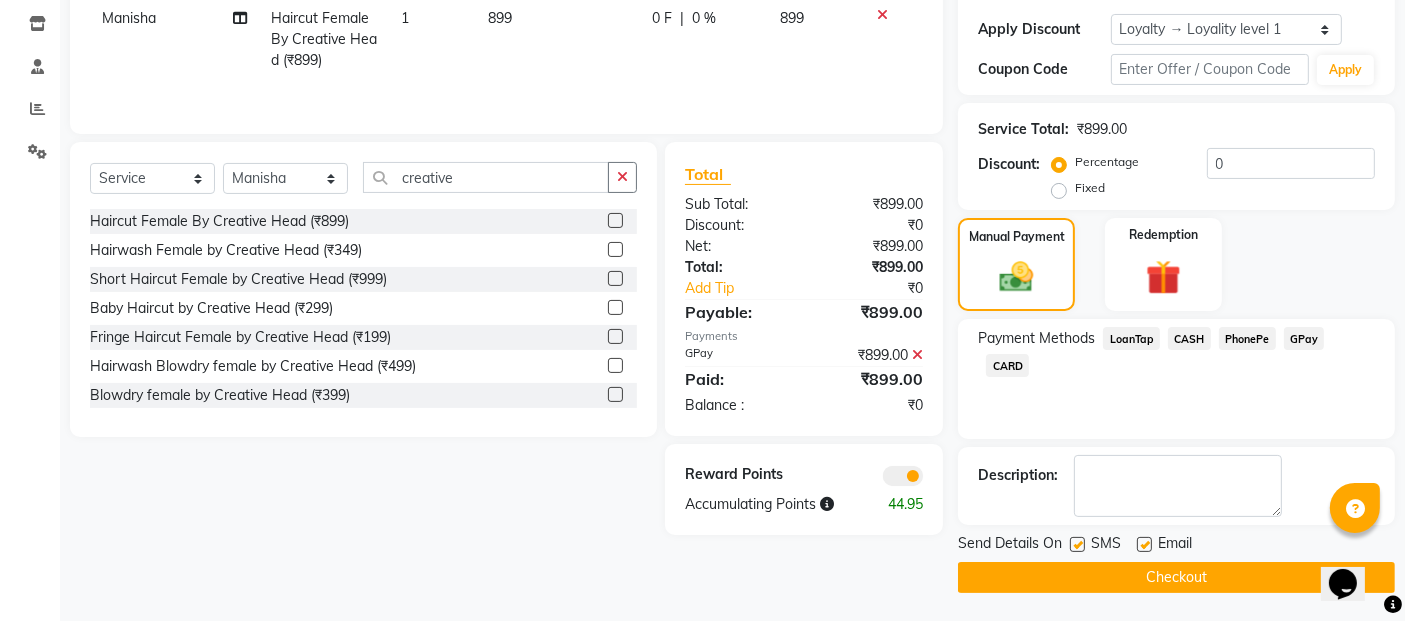 click 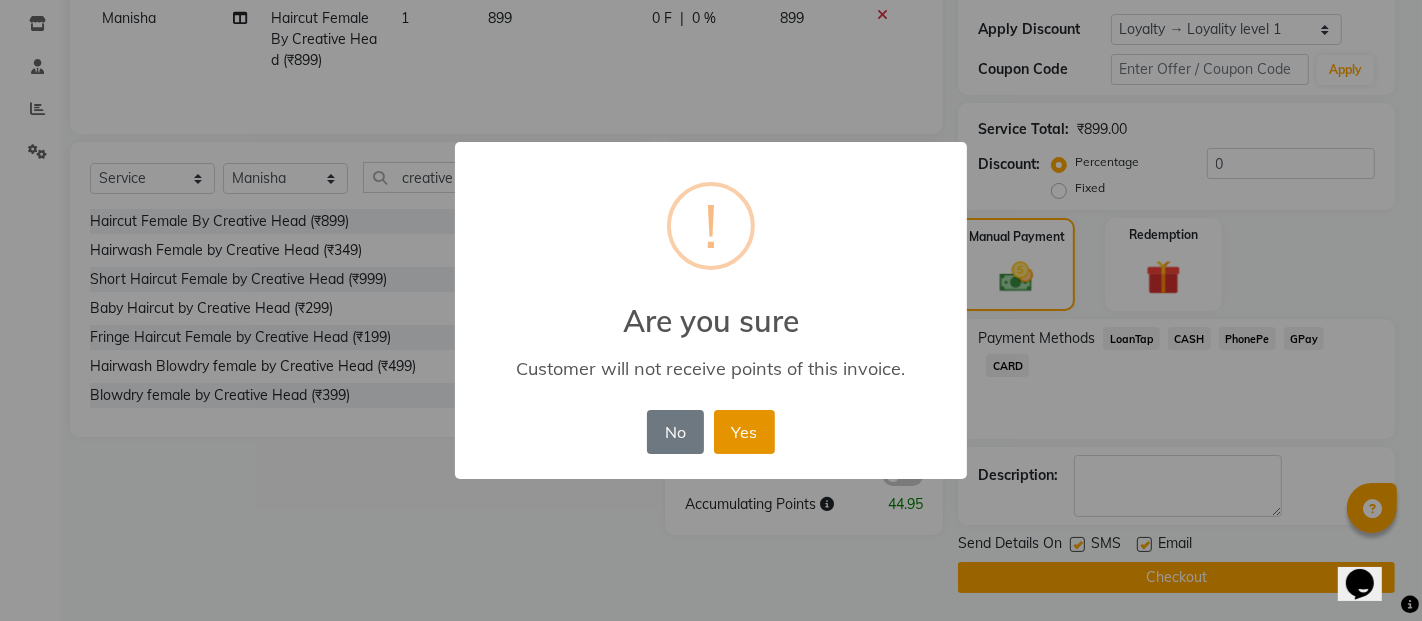 click on "Yes" at bounding box center [744, 432] 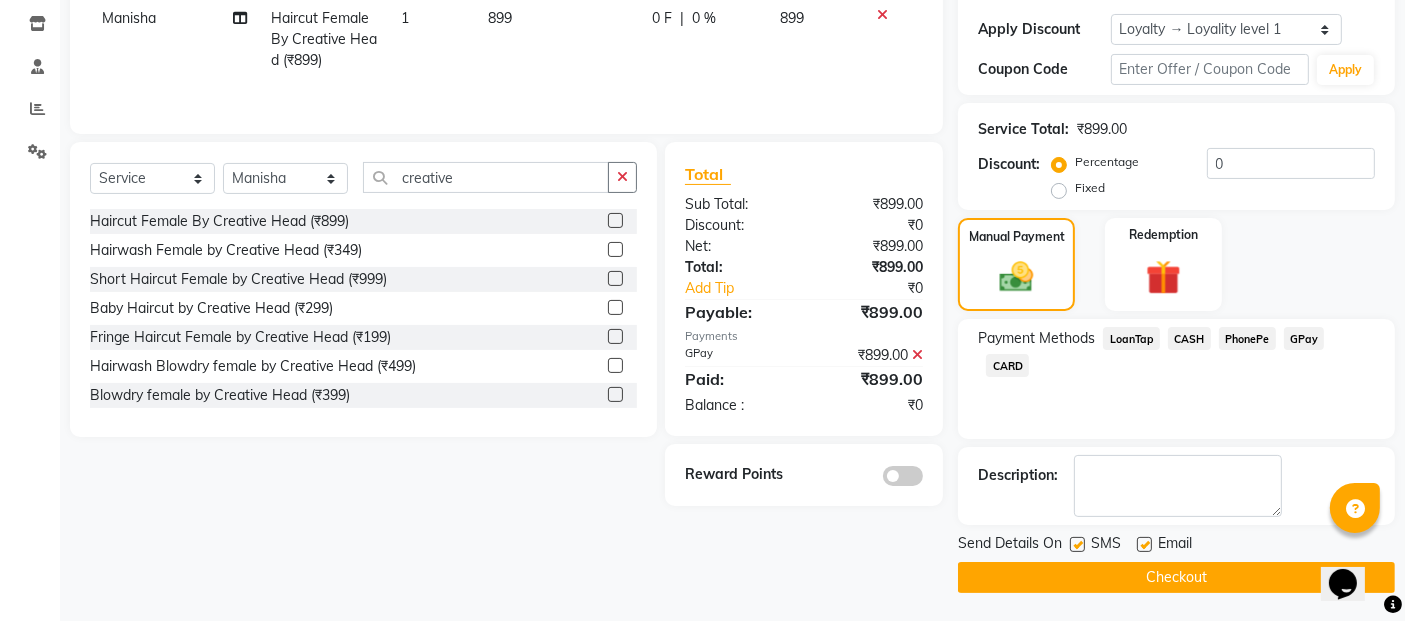 click on "Checkout" 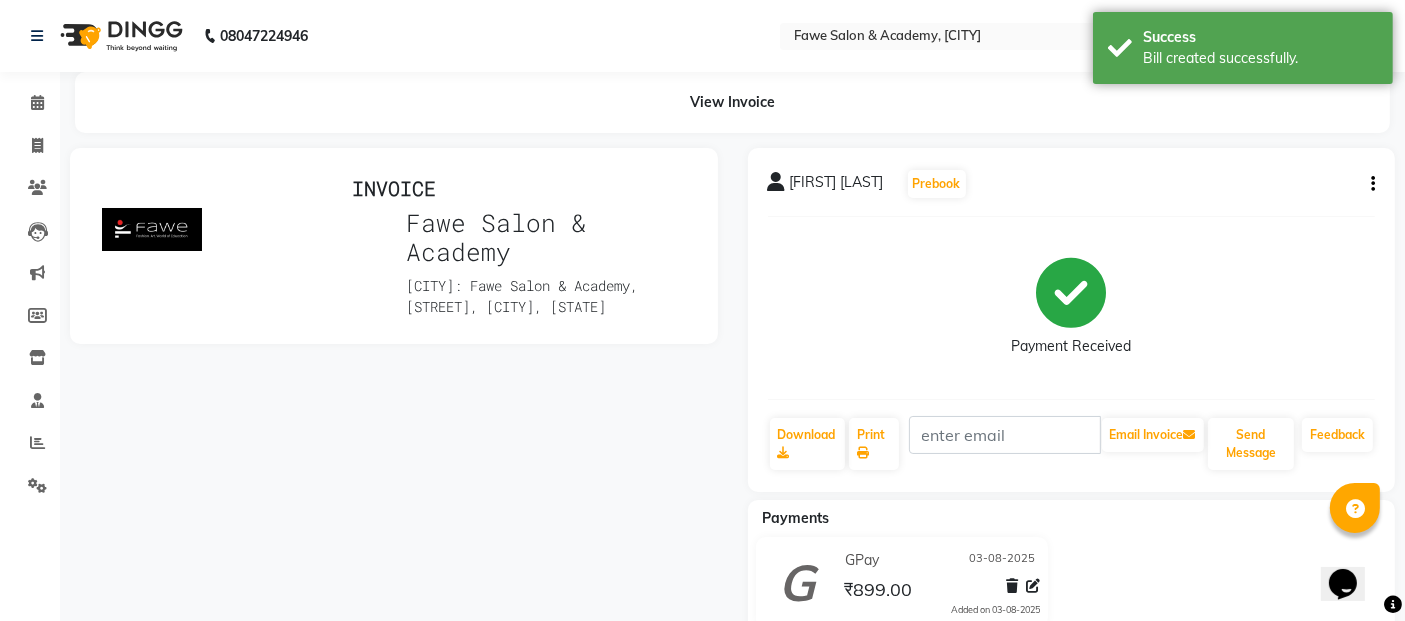 scroll, scrollTop: 0, scrollLeft: 0, axis: both 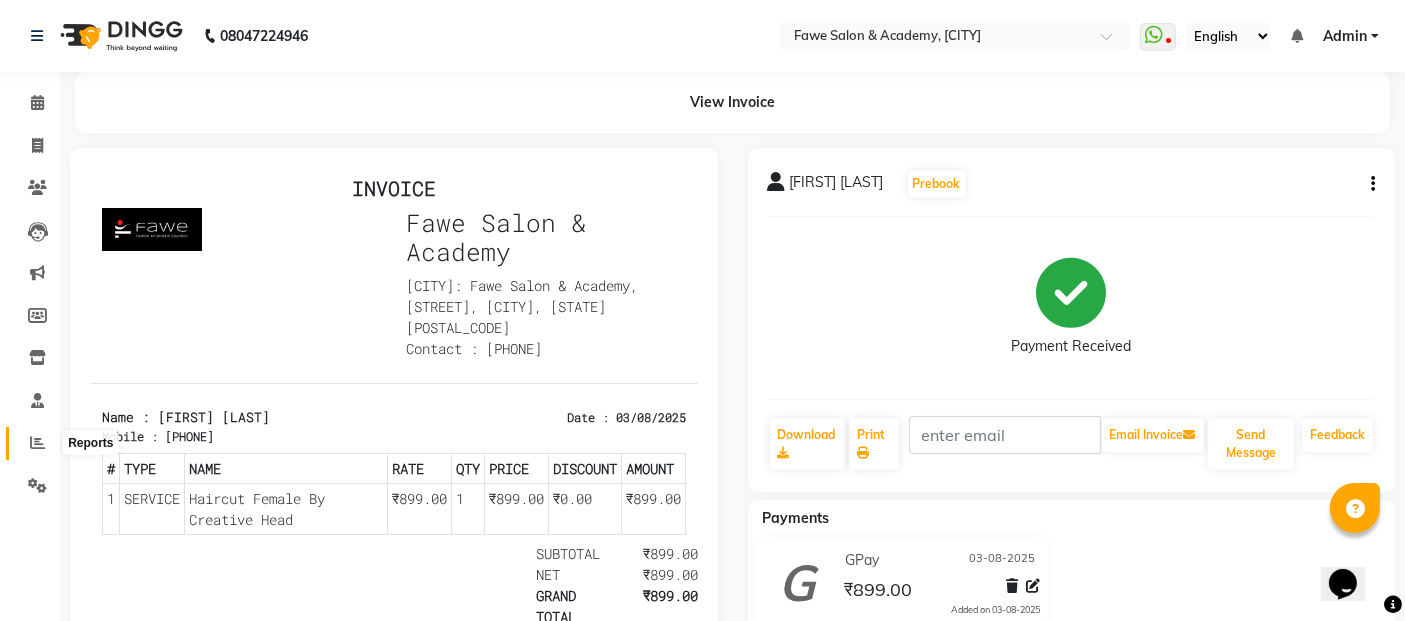 click 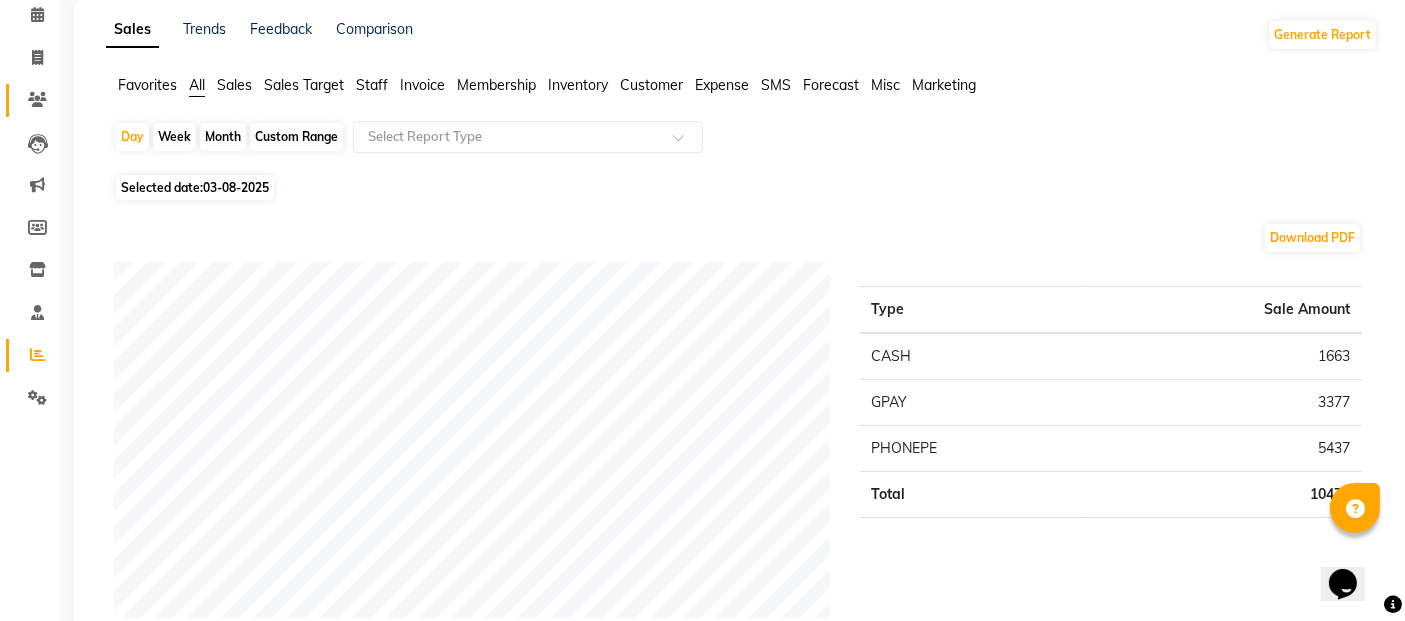 scroll, scrollTop: 0, scrollLeft: 0, axis: both 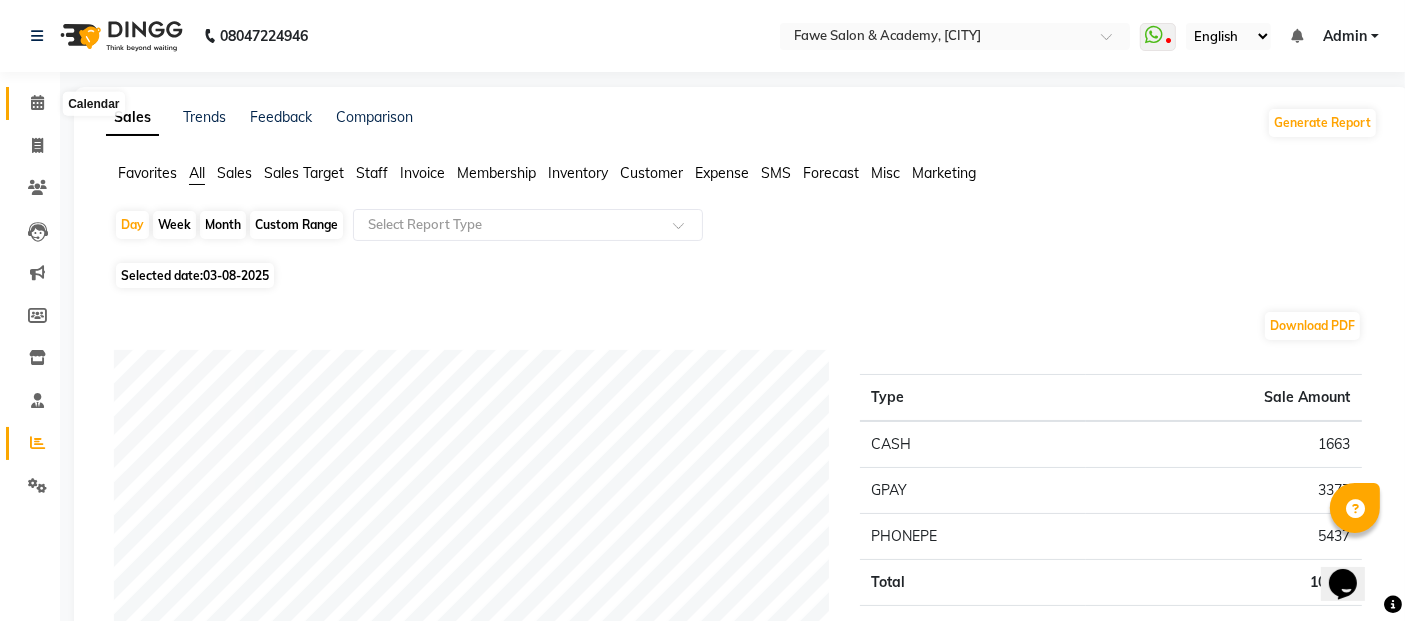 click 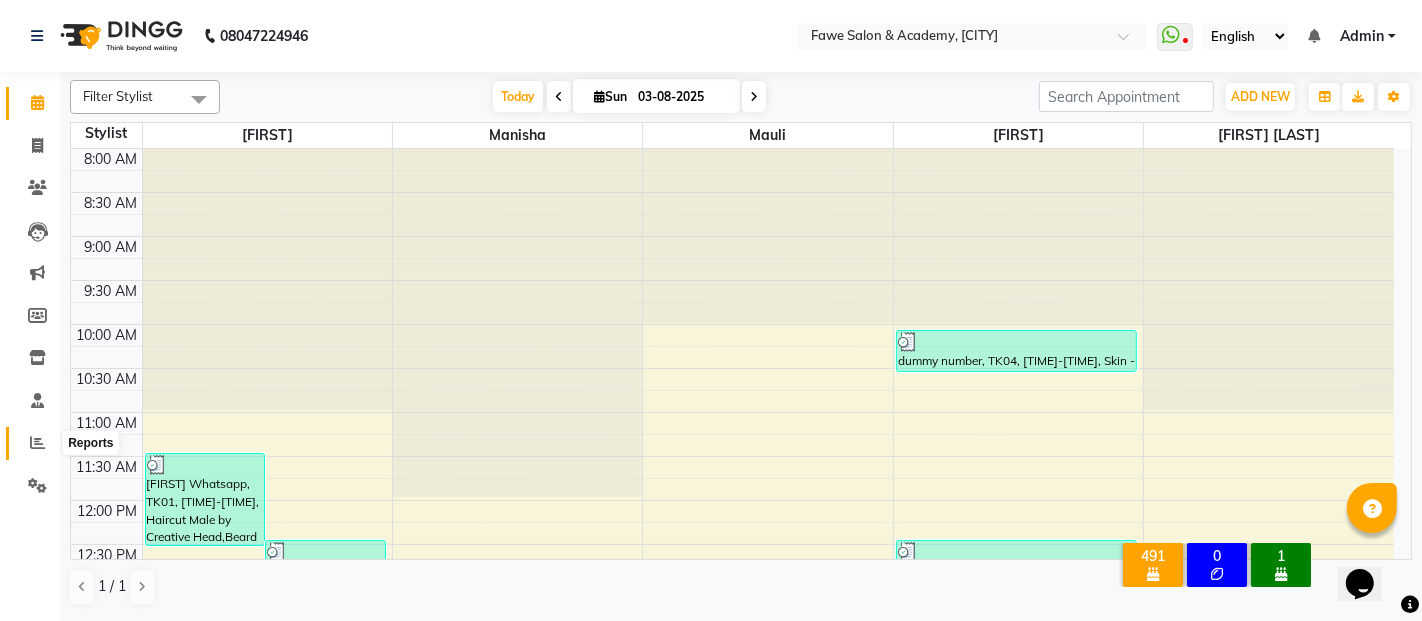 click 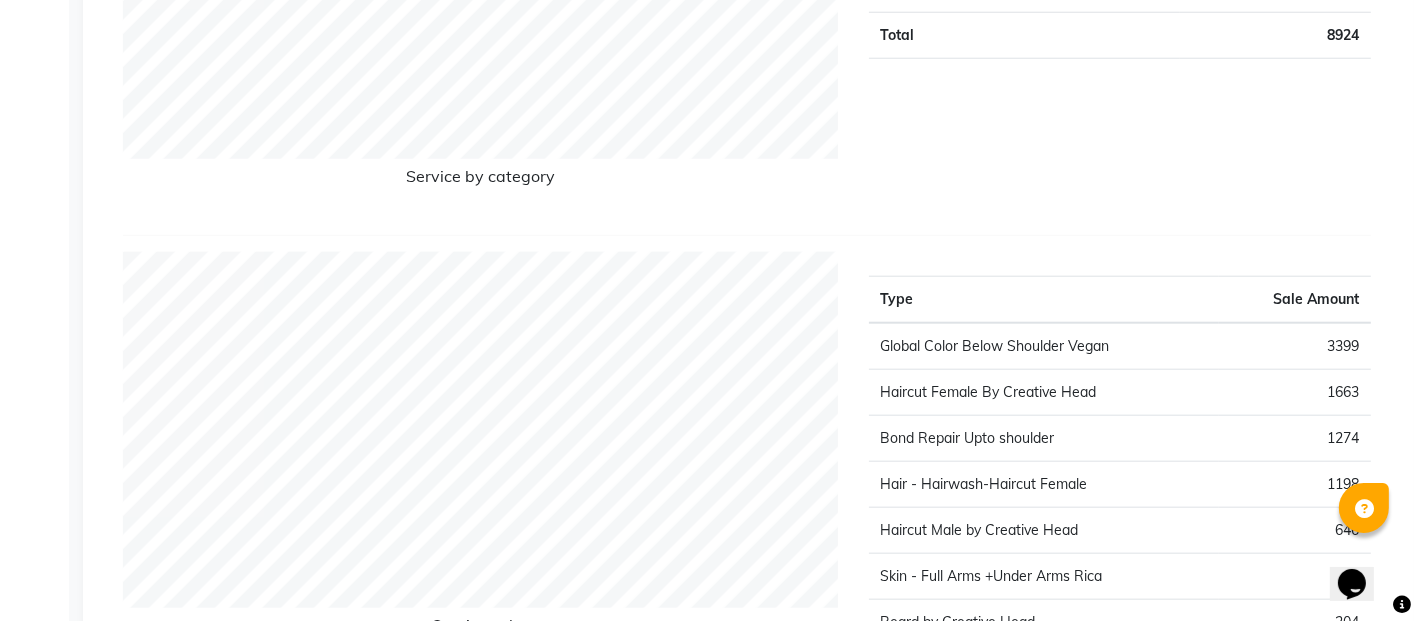 scroll, scrollTop: 0, scrollLeft: 0, axis: both 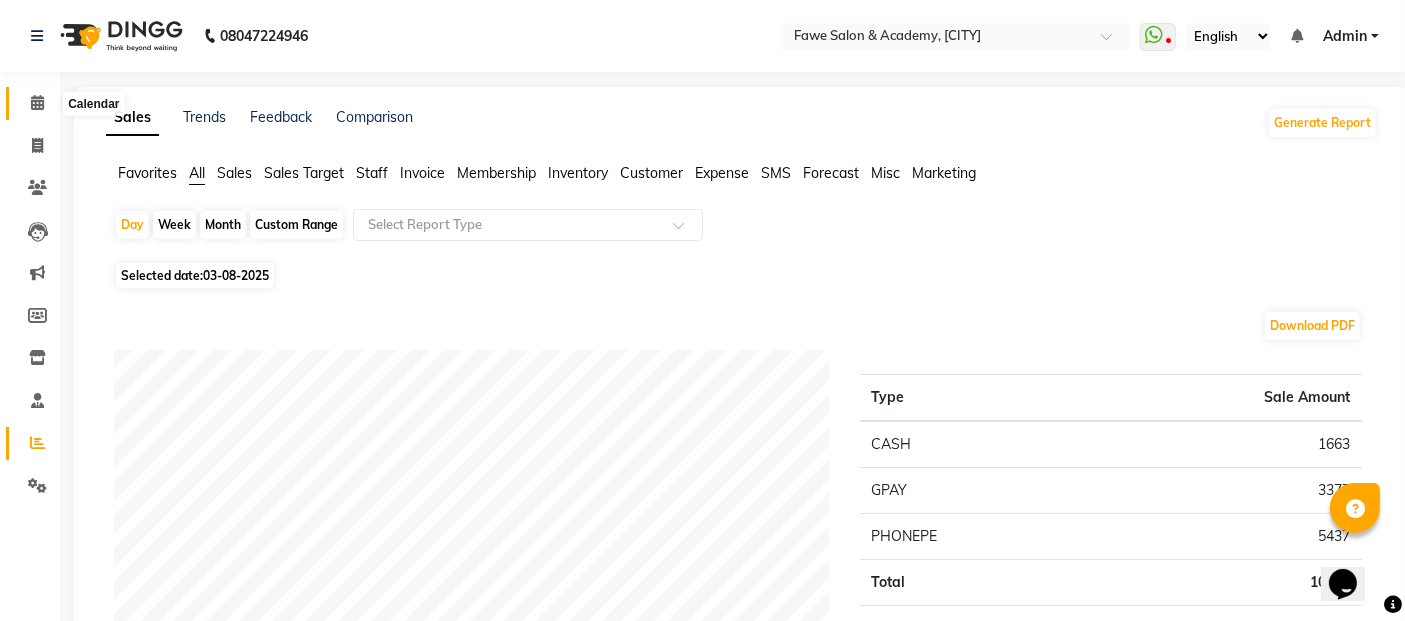 click 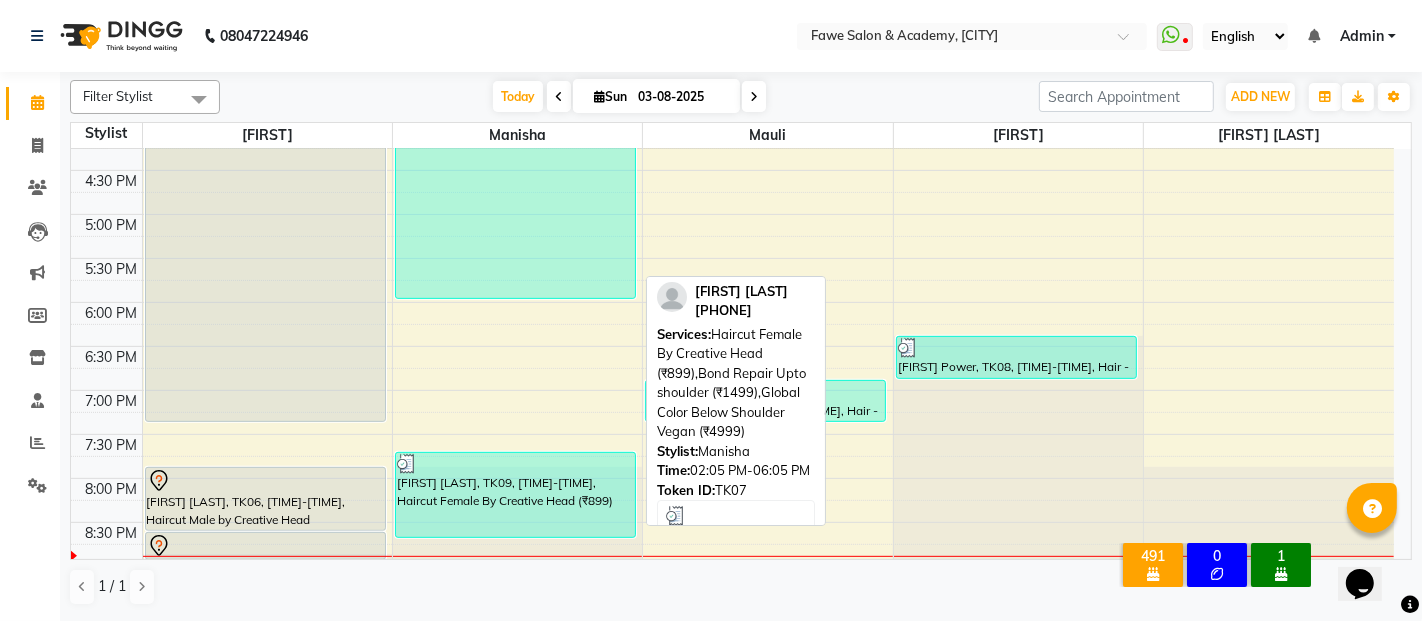 scroll, scrollTop: 837, scrollLeft: 0, axis: vertical 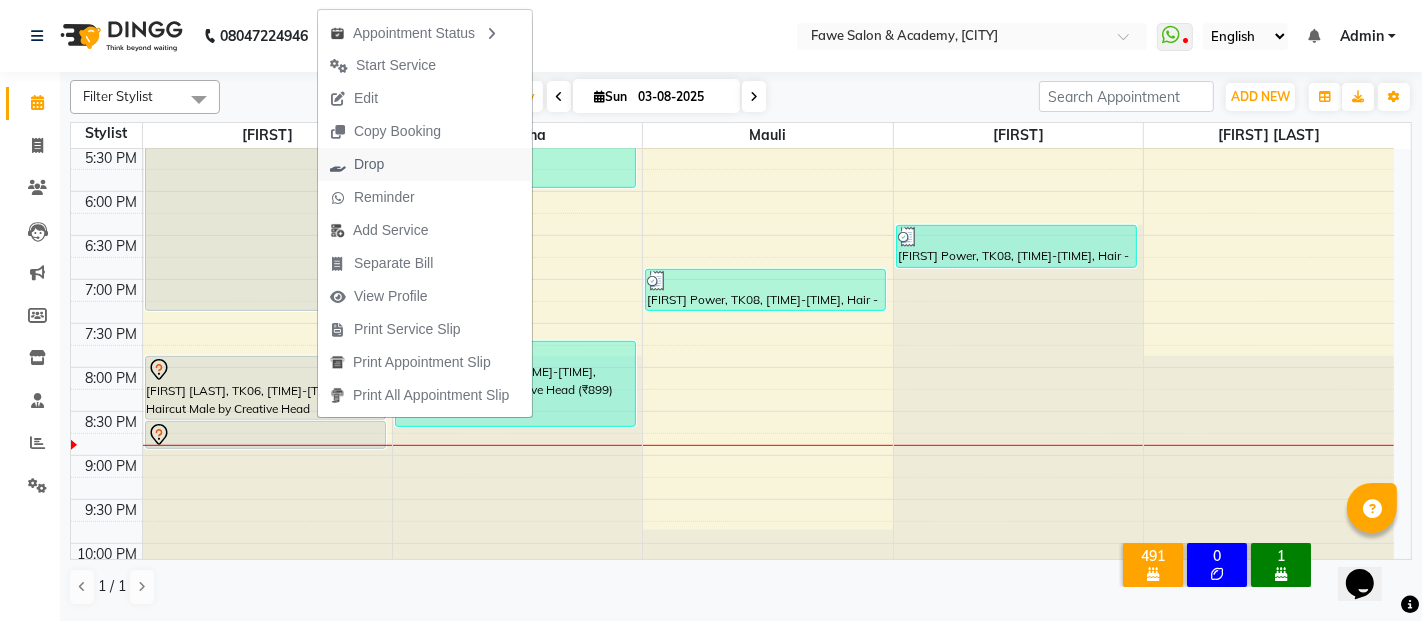 click on "Drop" at bounding box center (369, 164) 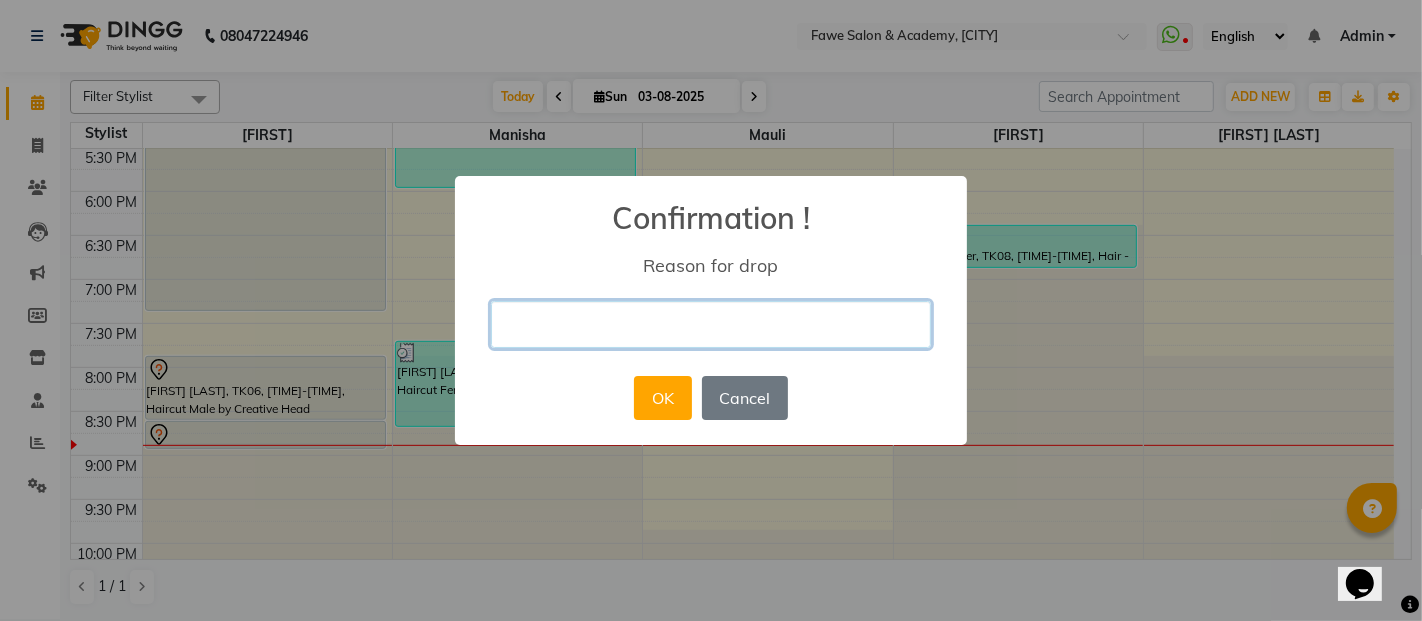 click at bounding box center [711, 324] 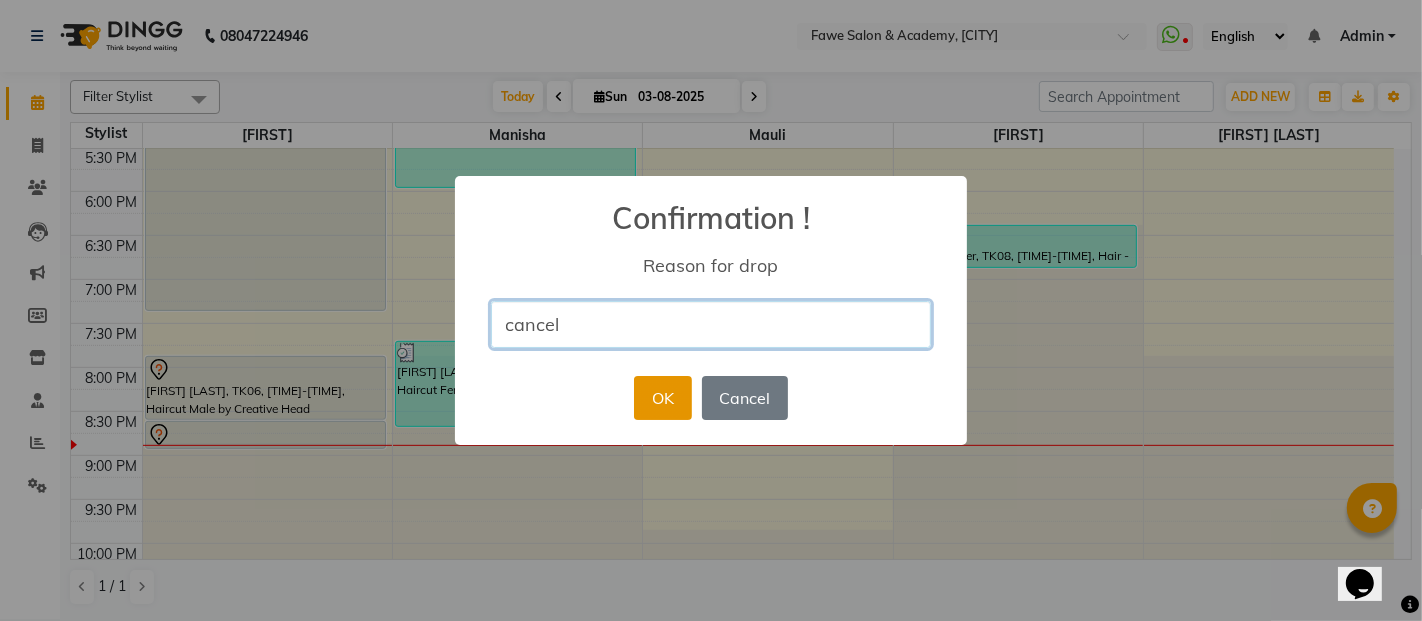 type on "cancel" 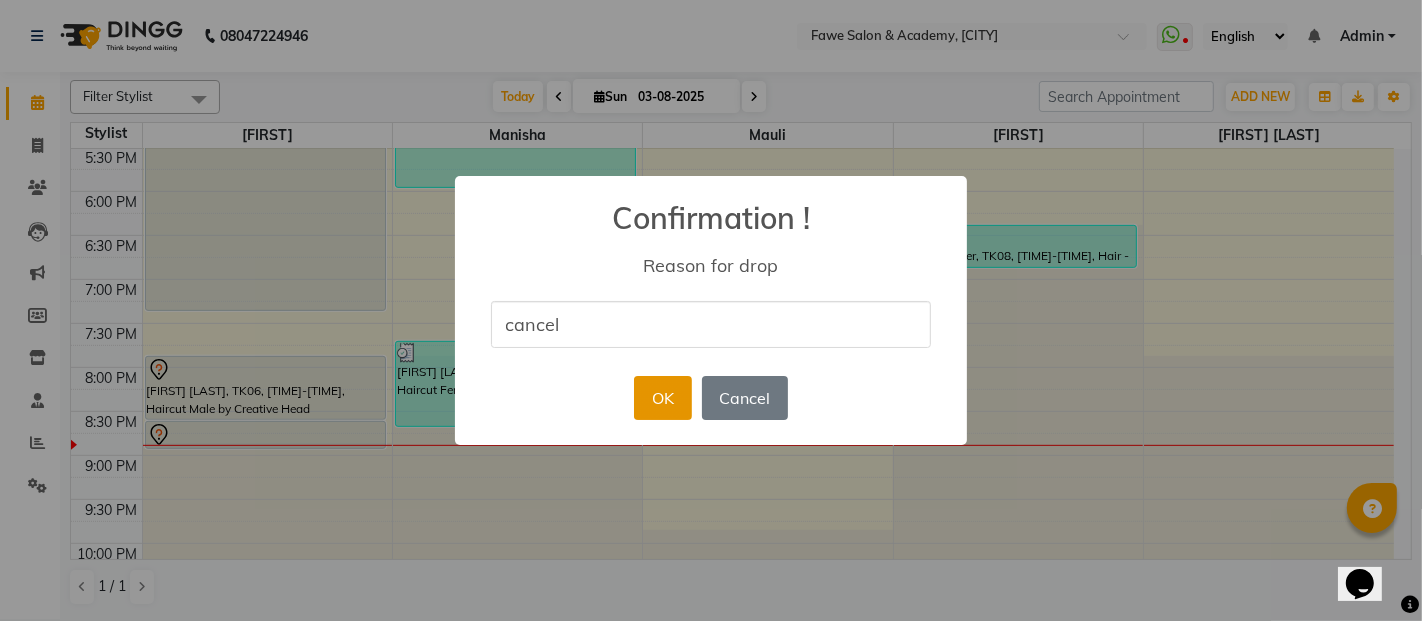 click on "OK" at bounding box center [662, 398] 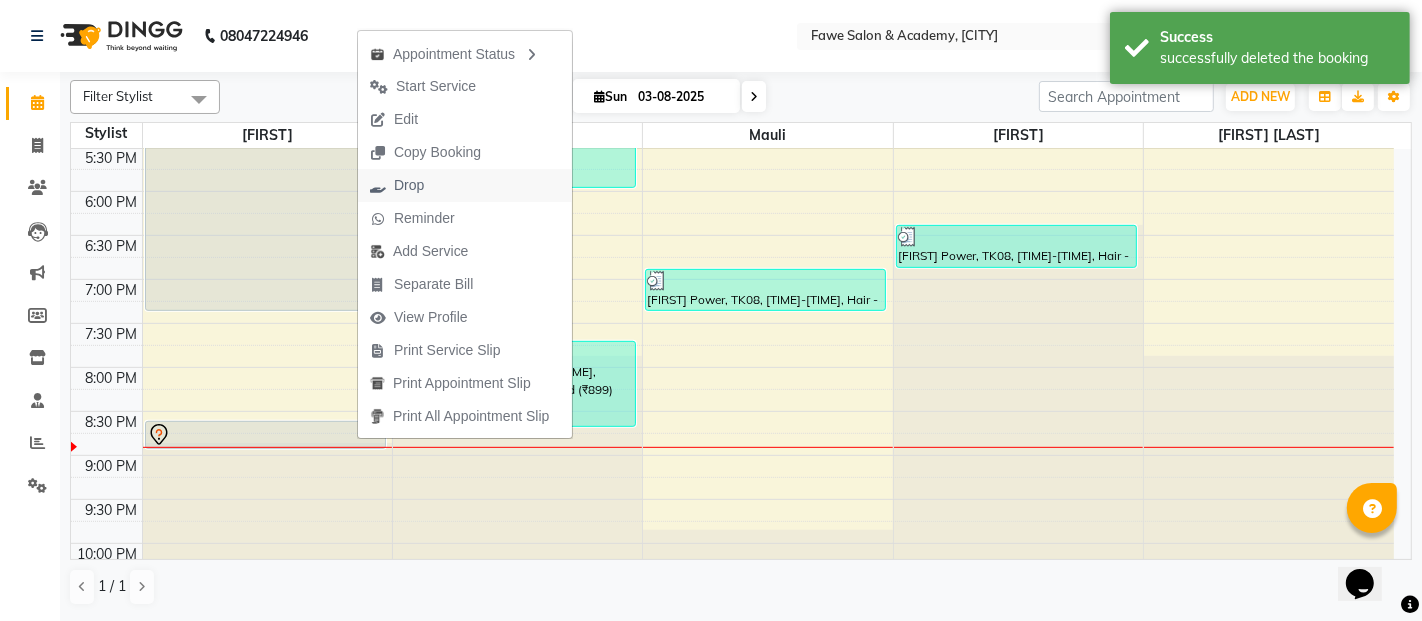 click on "Drop" at bounding box center [409, 185] 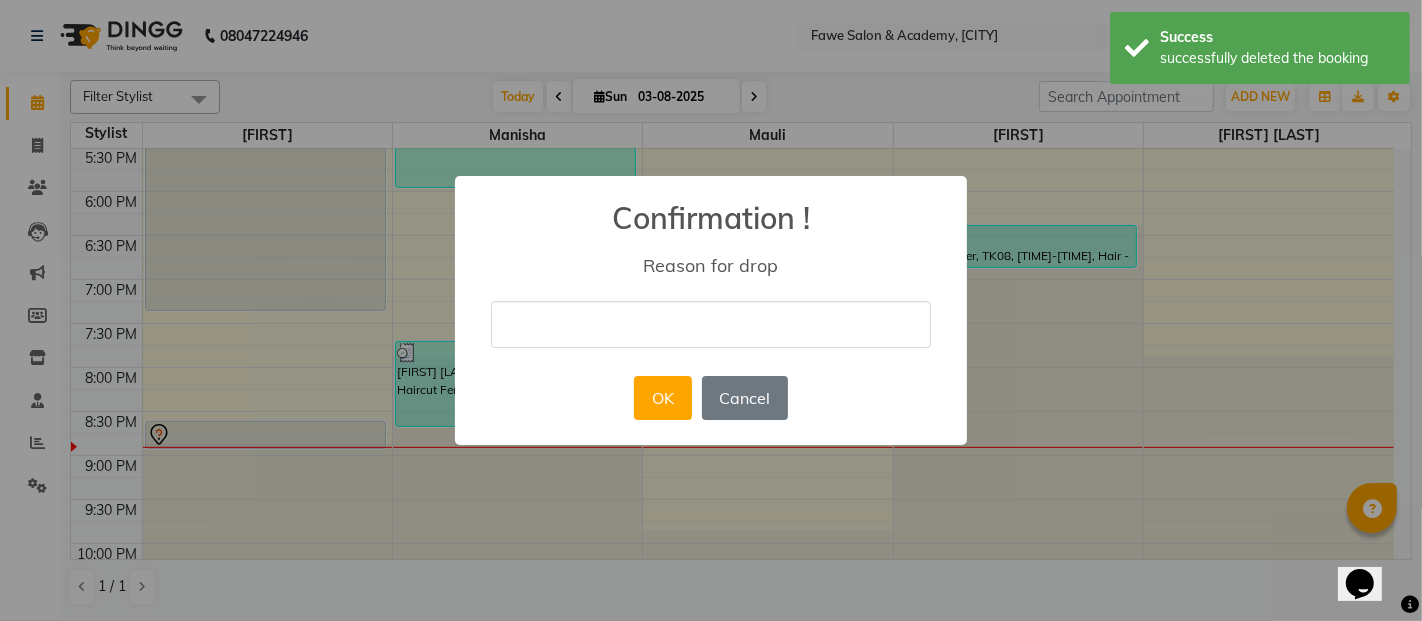 click at bounding box center [711, 324] 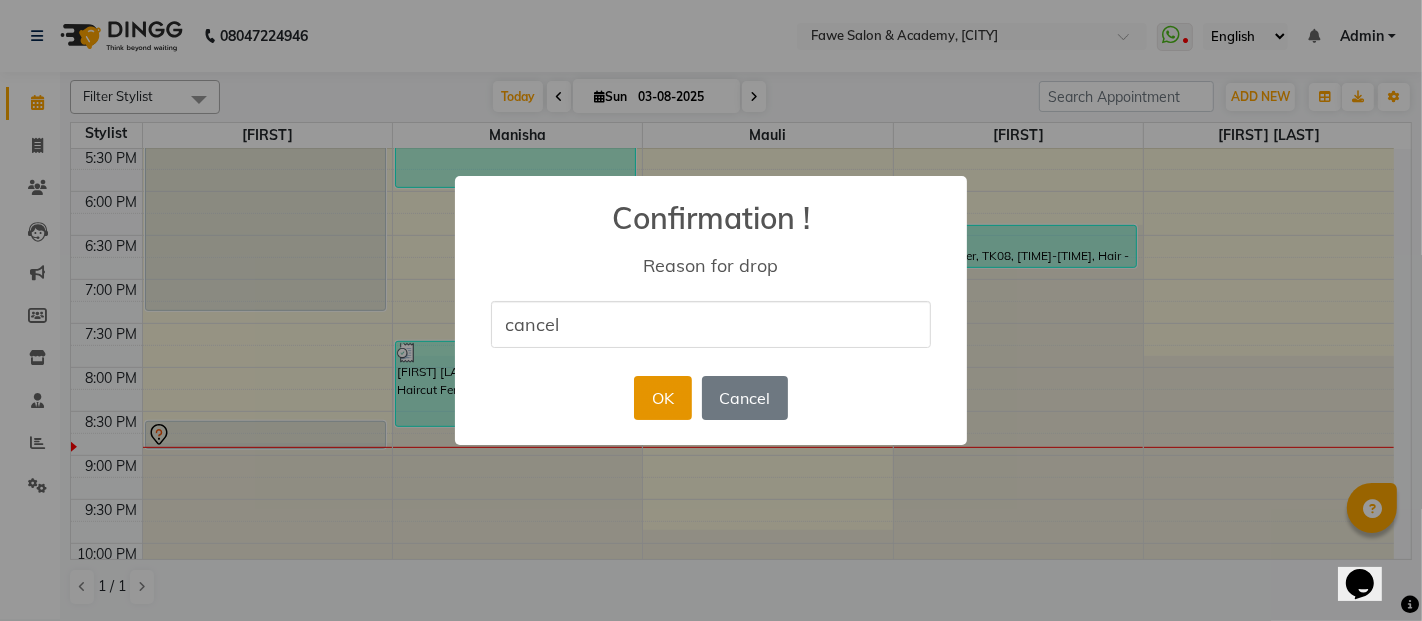 type on "cancel" 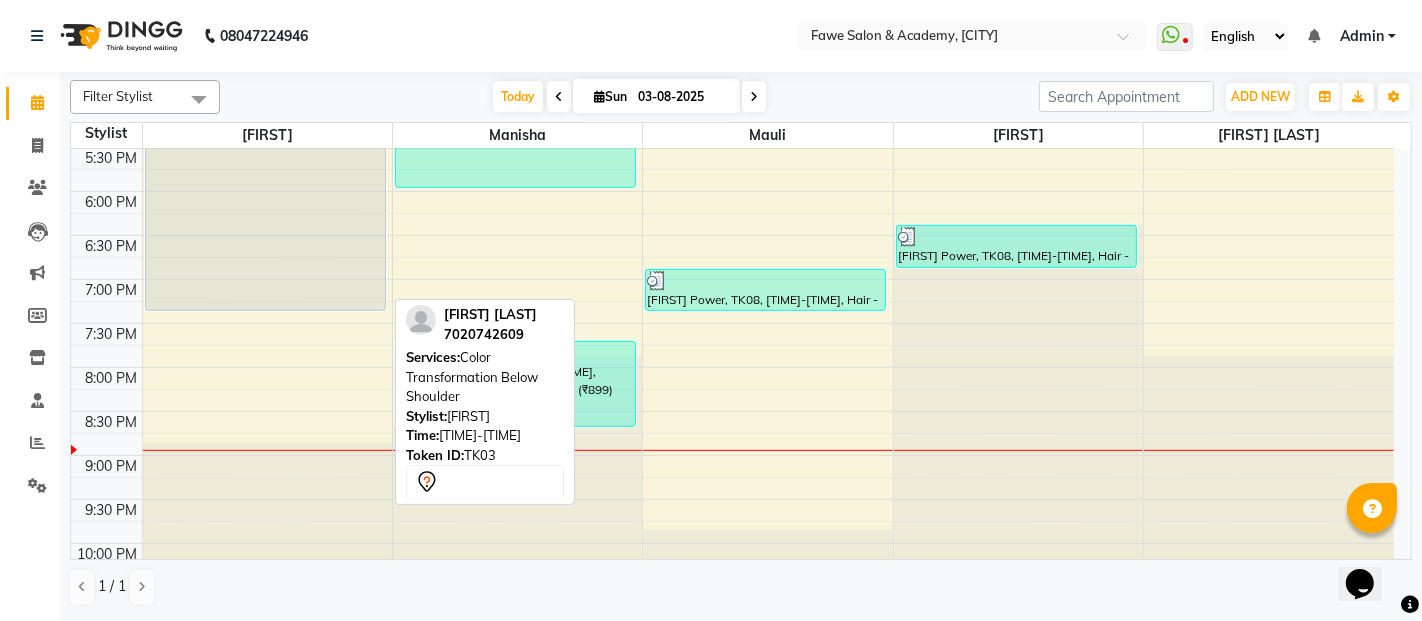 click on "[FIRST] [LAST], TK03, [TIME]-[TIME], Color Transformation Below Shoulder" at bounding box center (265, 72) 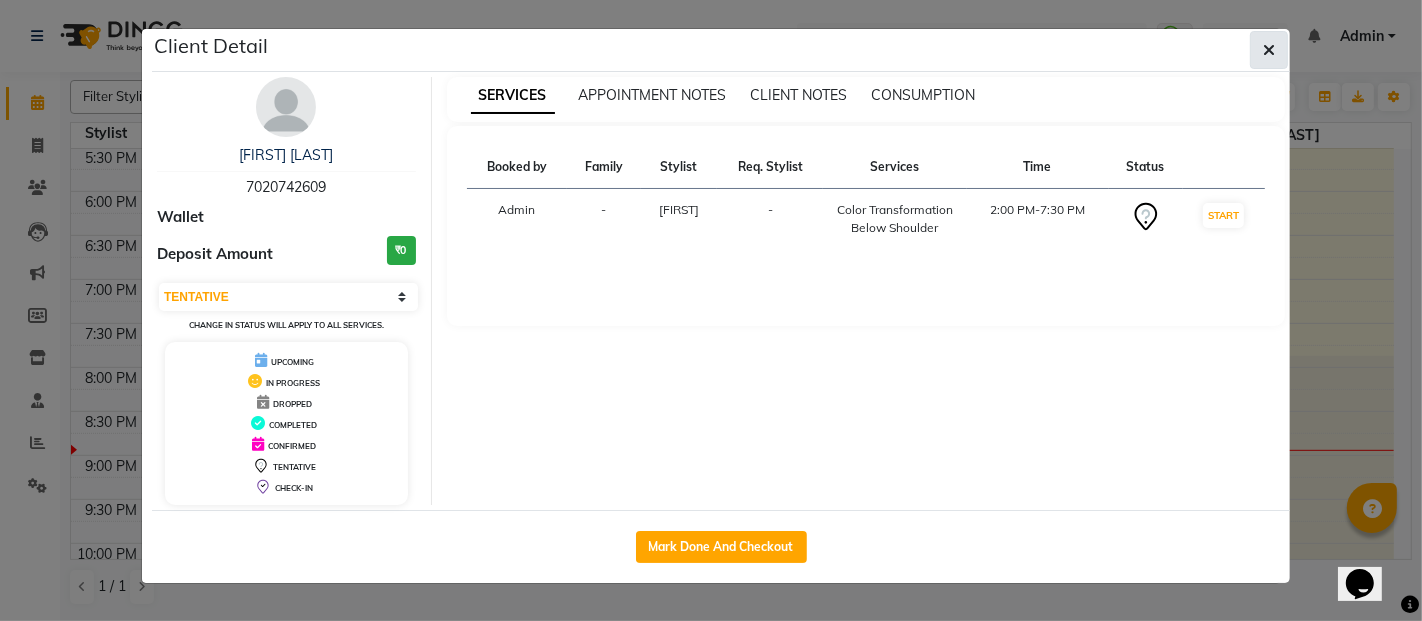 click 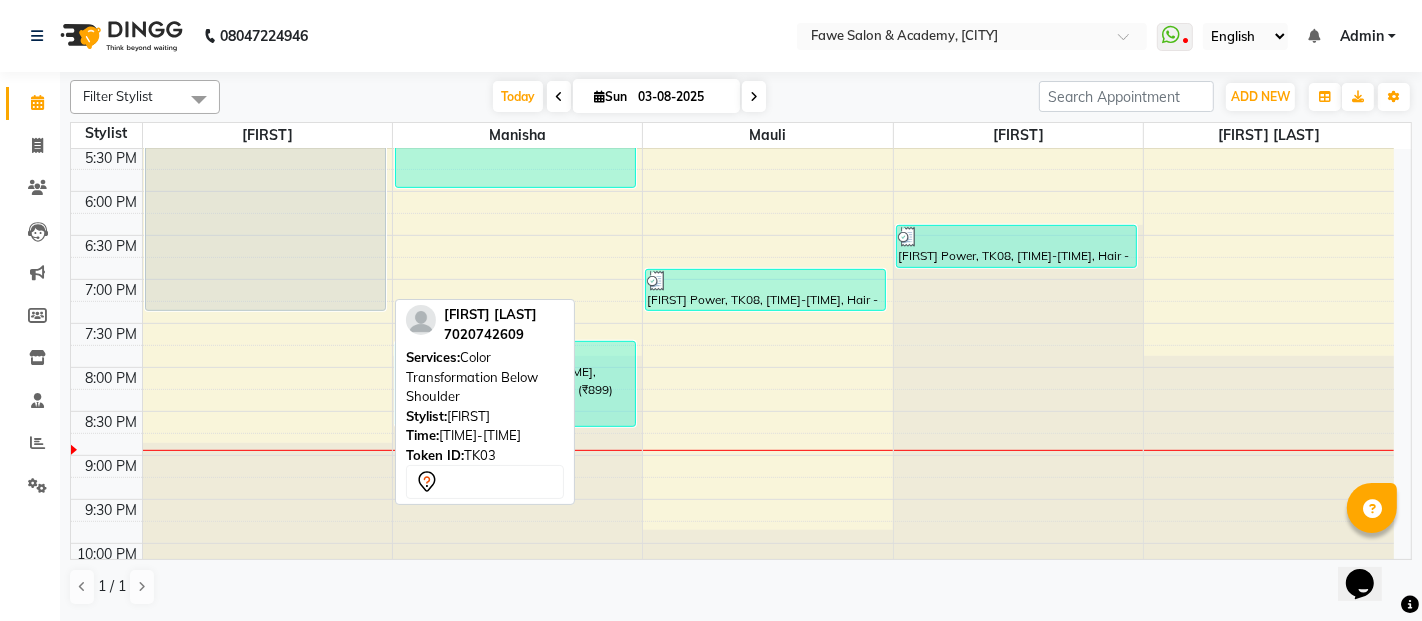 click on "[FIRST] [LAST], TK03, [TIME]-[TIME], Color Transformation Below Shoulder" at bounding box center [265, 72] 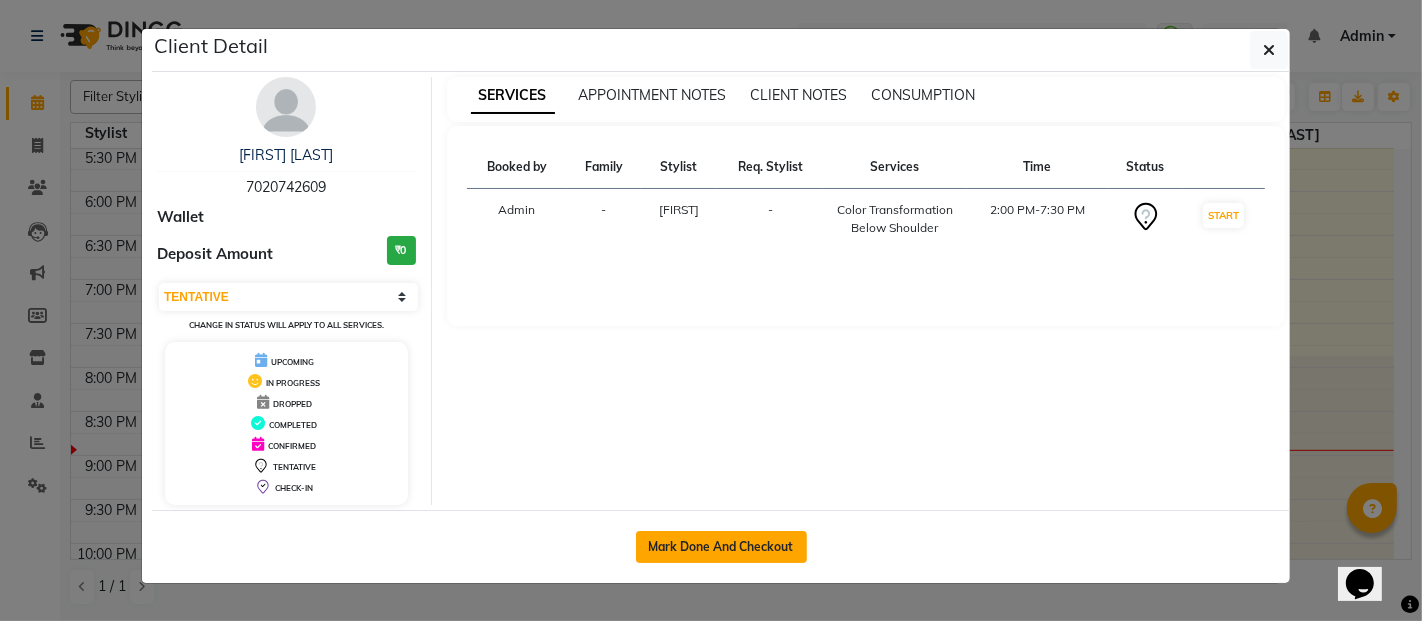 click on "Mark Done And Checkout" 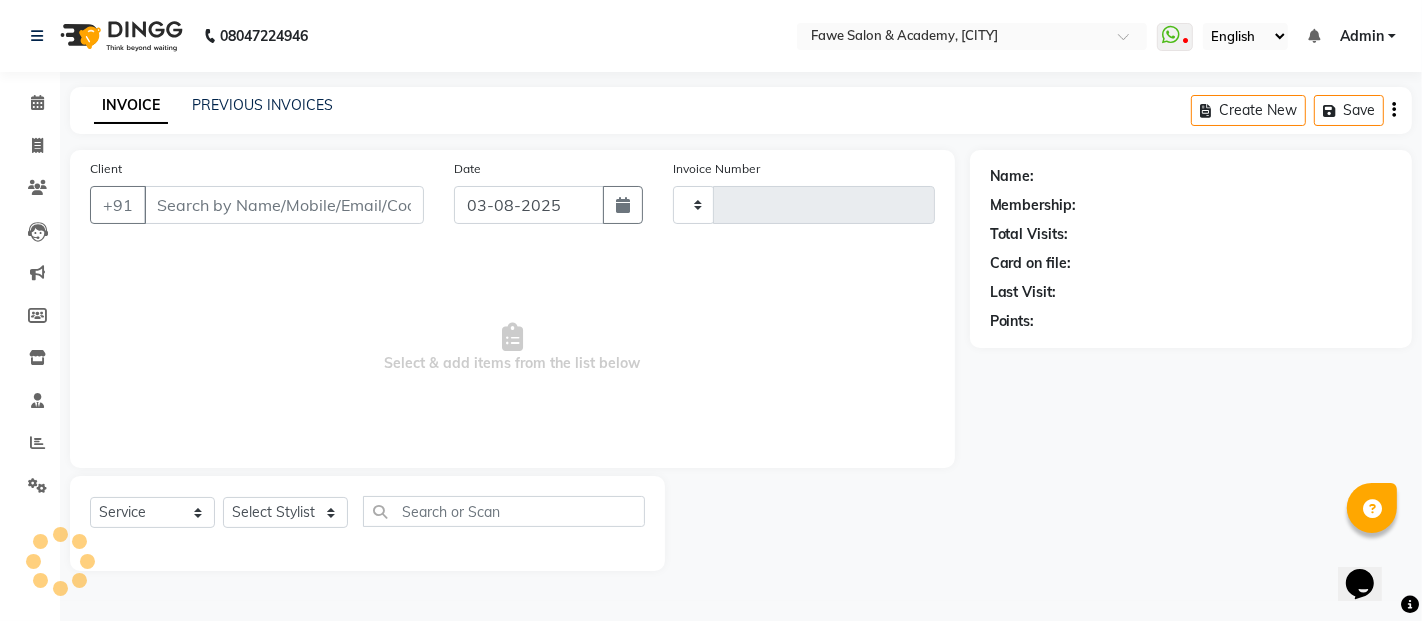 type on "[NUMBER]" 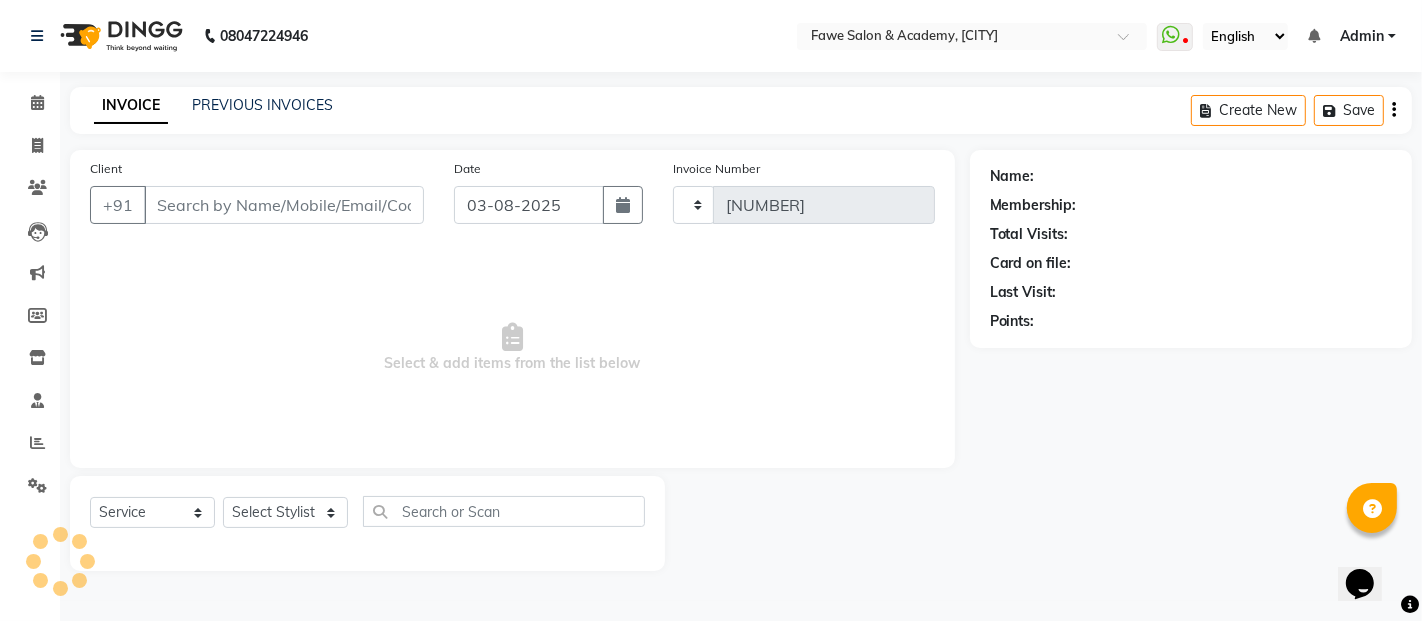 select on "879" 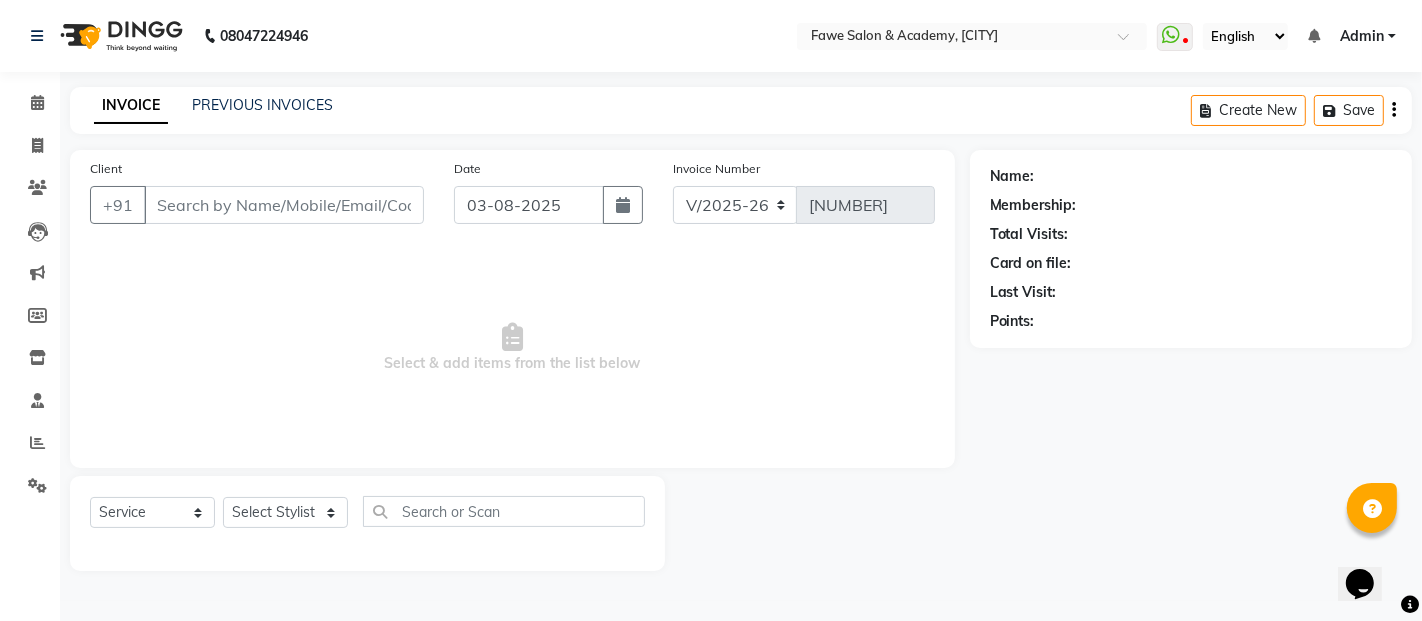 type on "7020742609" 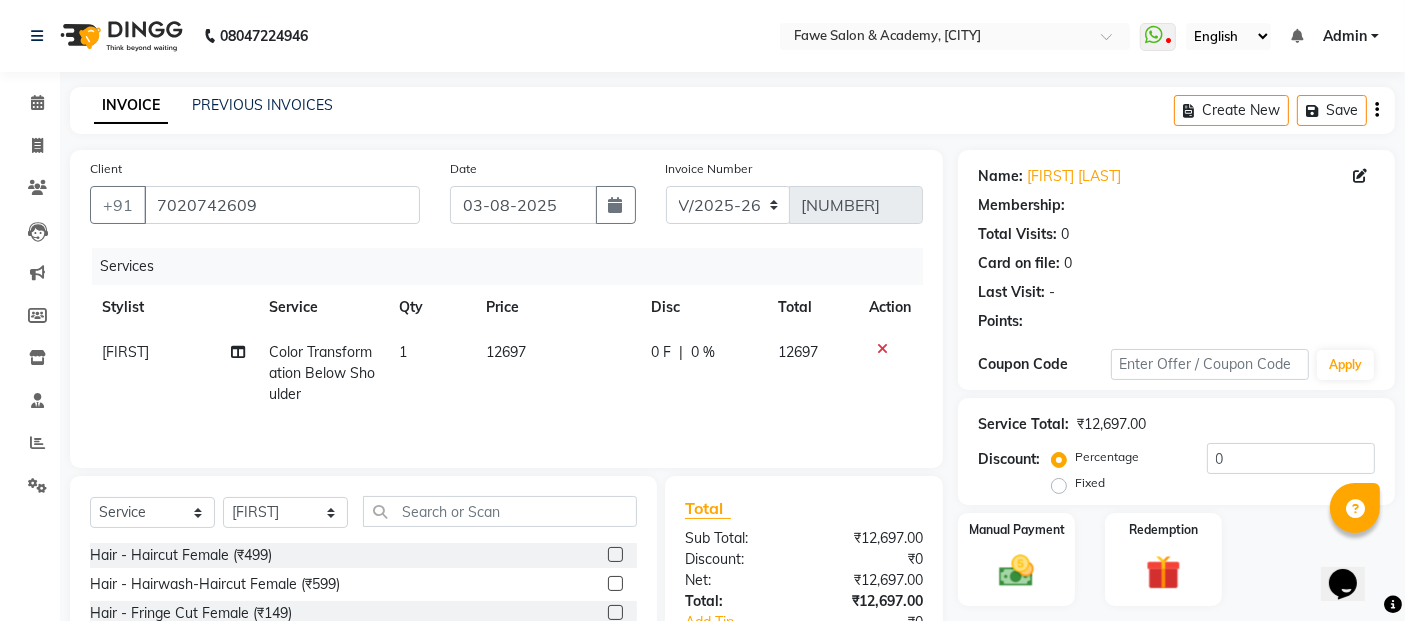 select on "1: Object" 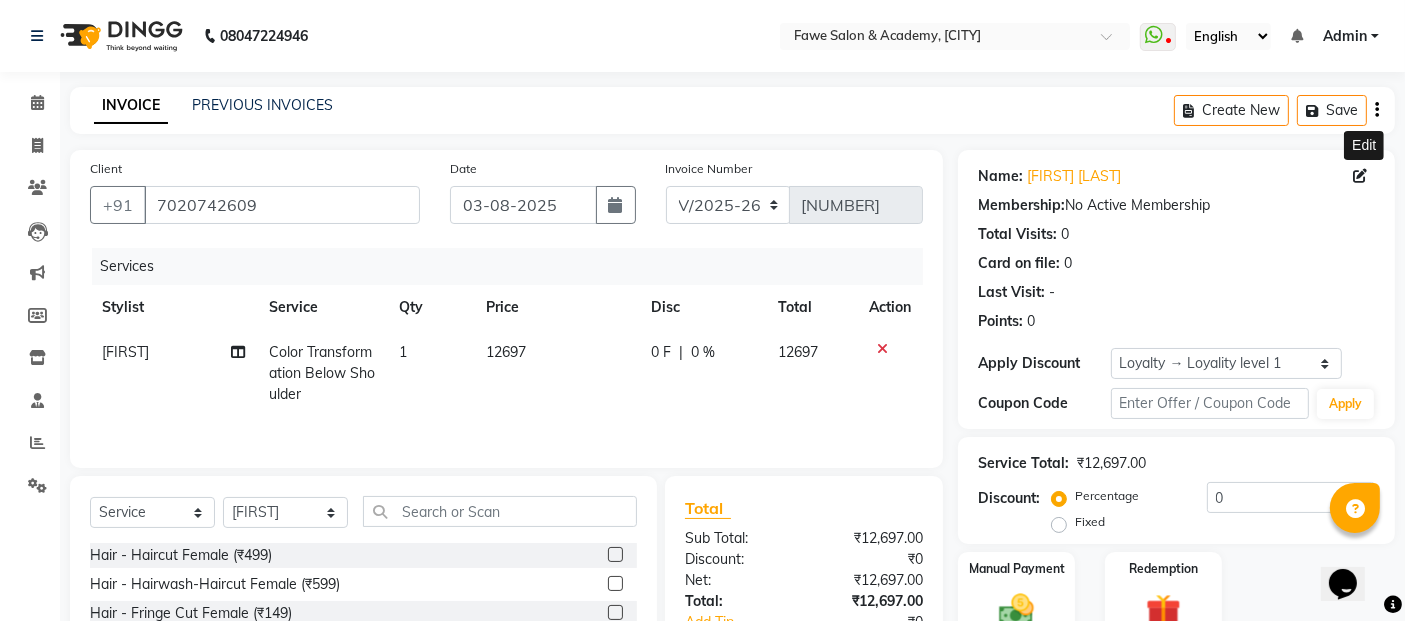 click 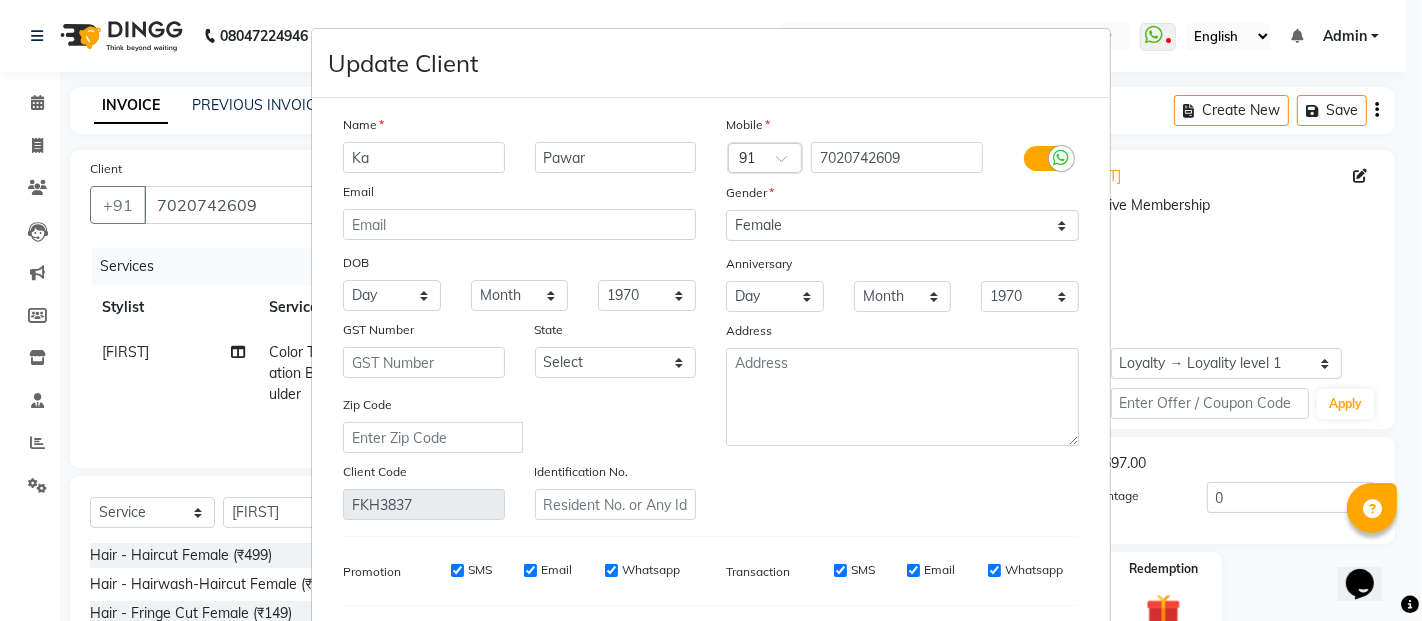 type on "K" 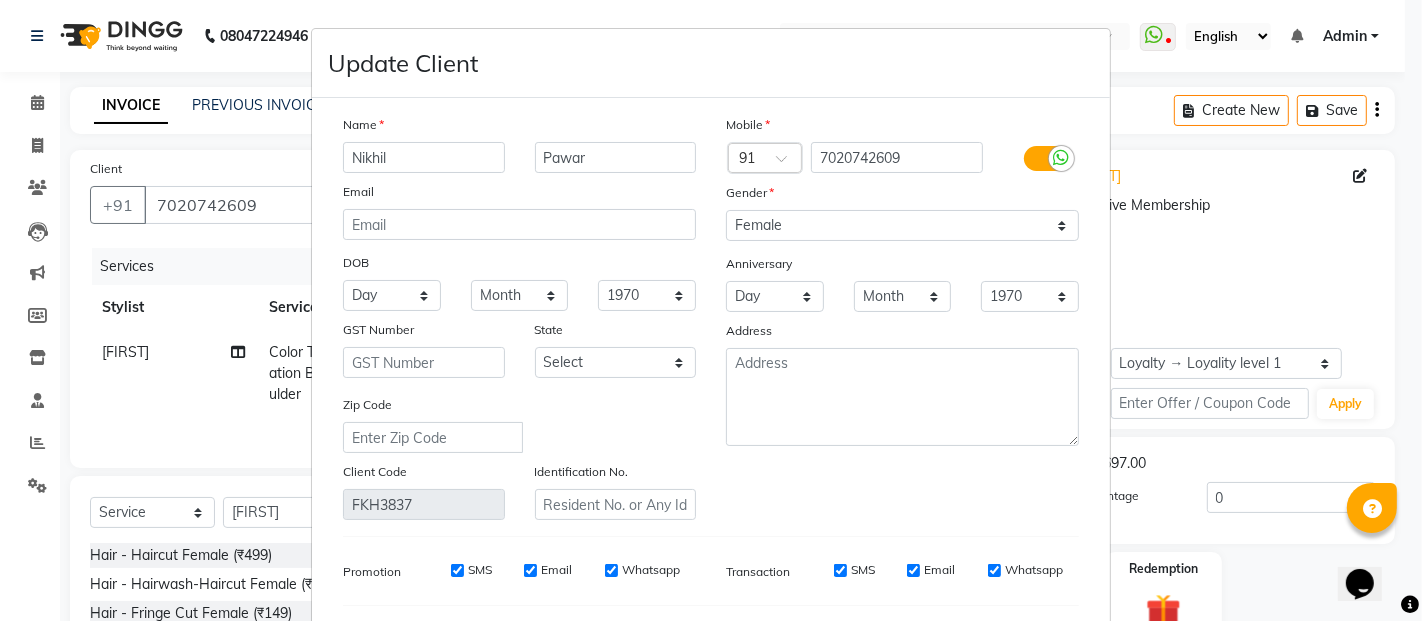 type on "Nikhil" 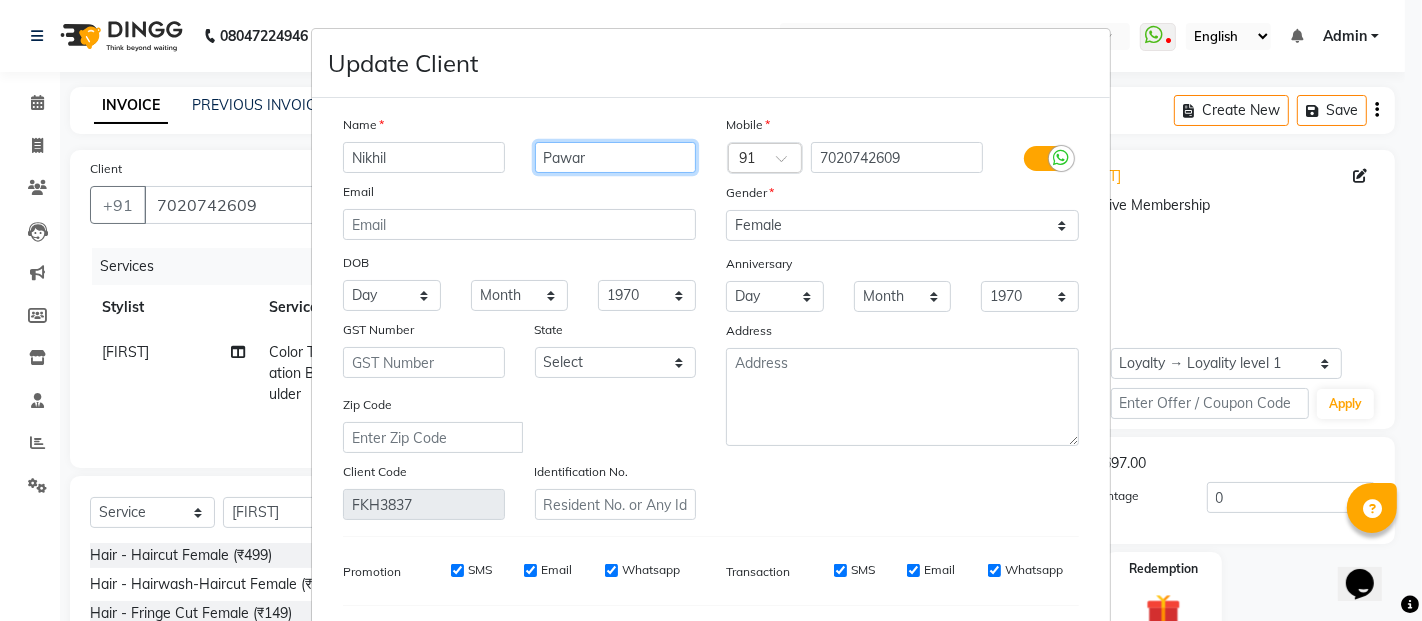 click on "Pawar" at bounding box center (616, 157) 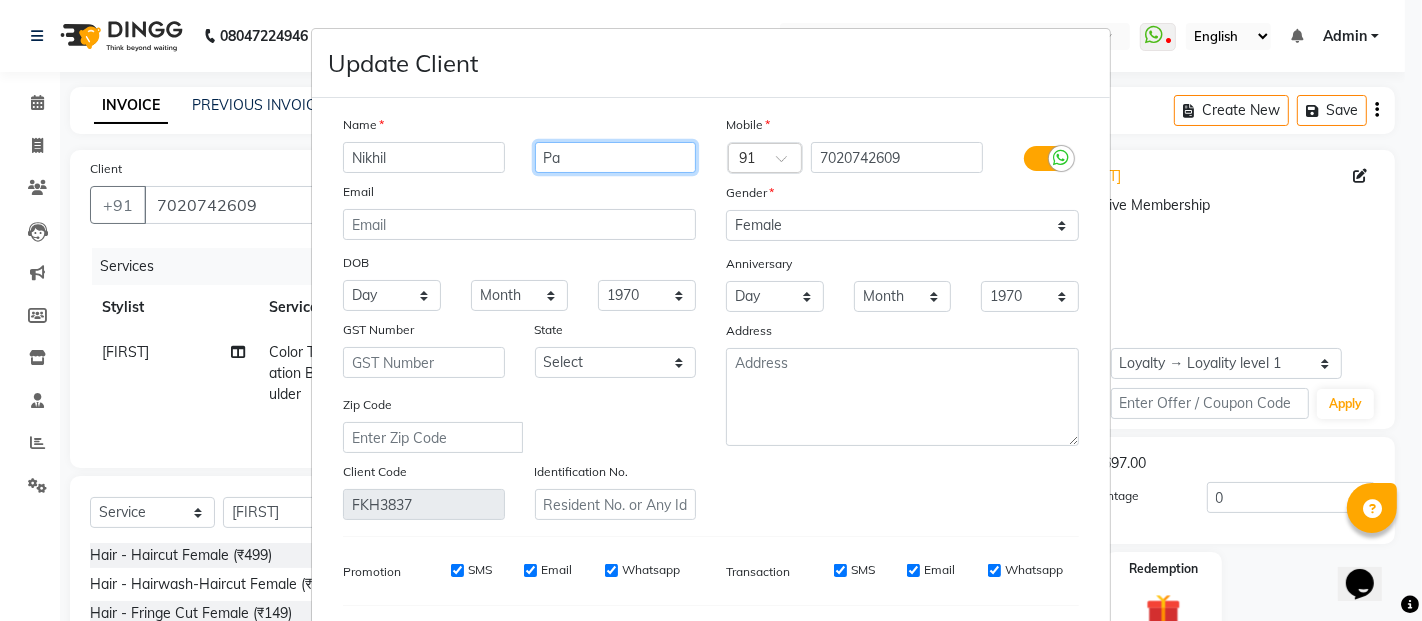 type on "P" 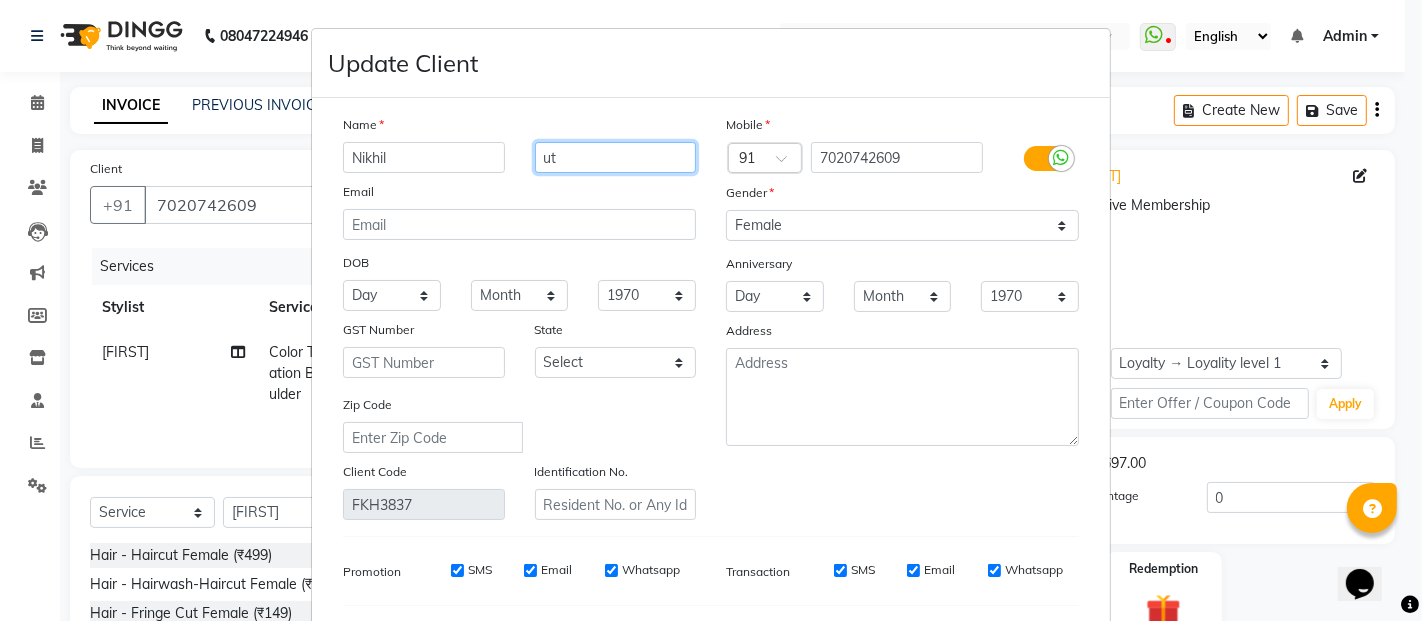 type on "u" 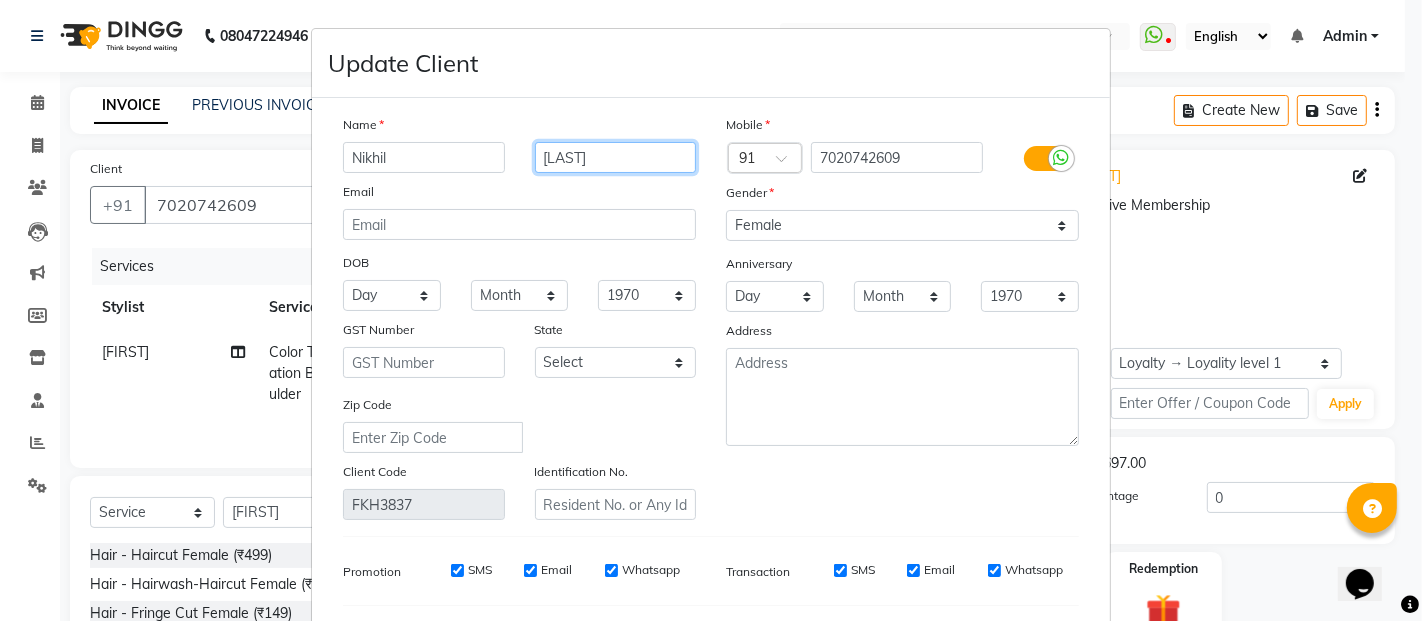 type on "[LAST]" 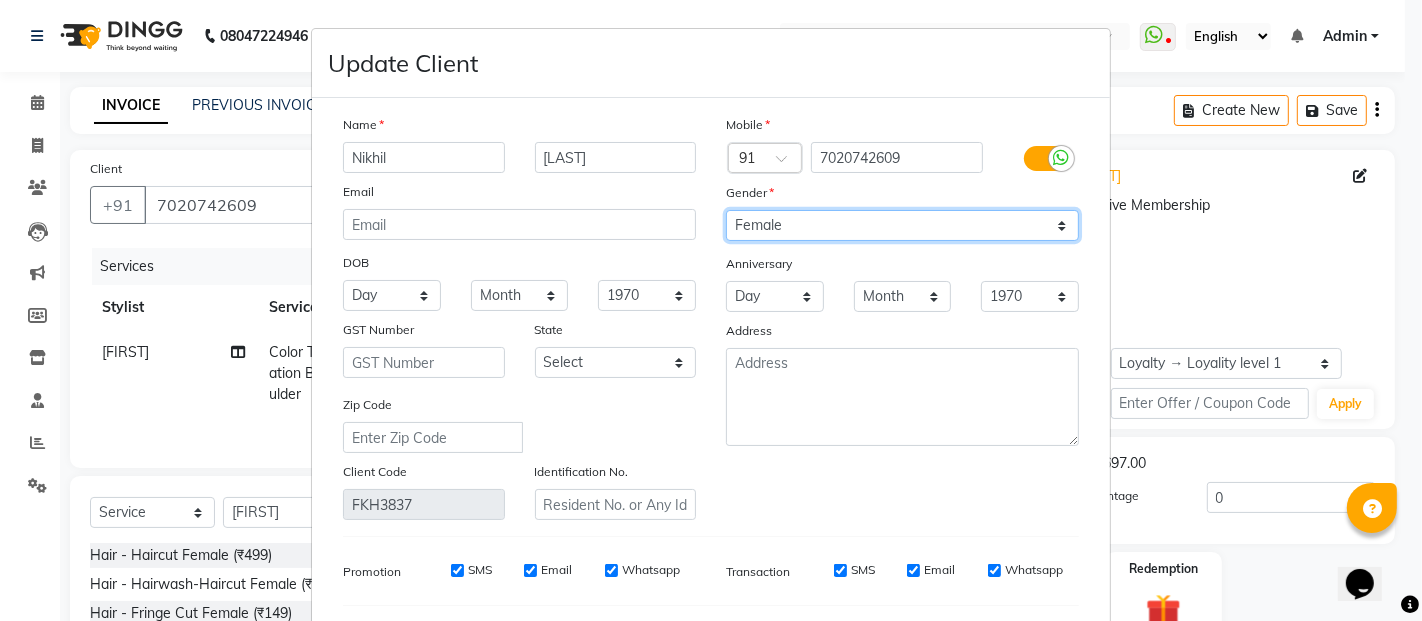 click on "Select Male Female Other Prefer Not To Say" at bounding box center [902, 225] 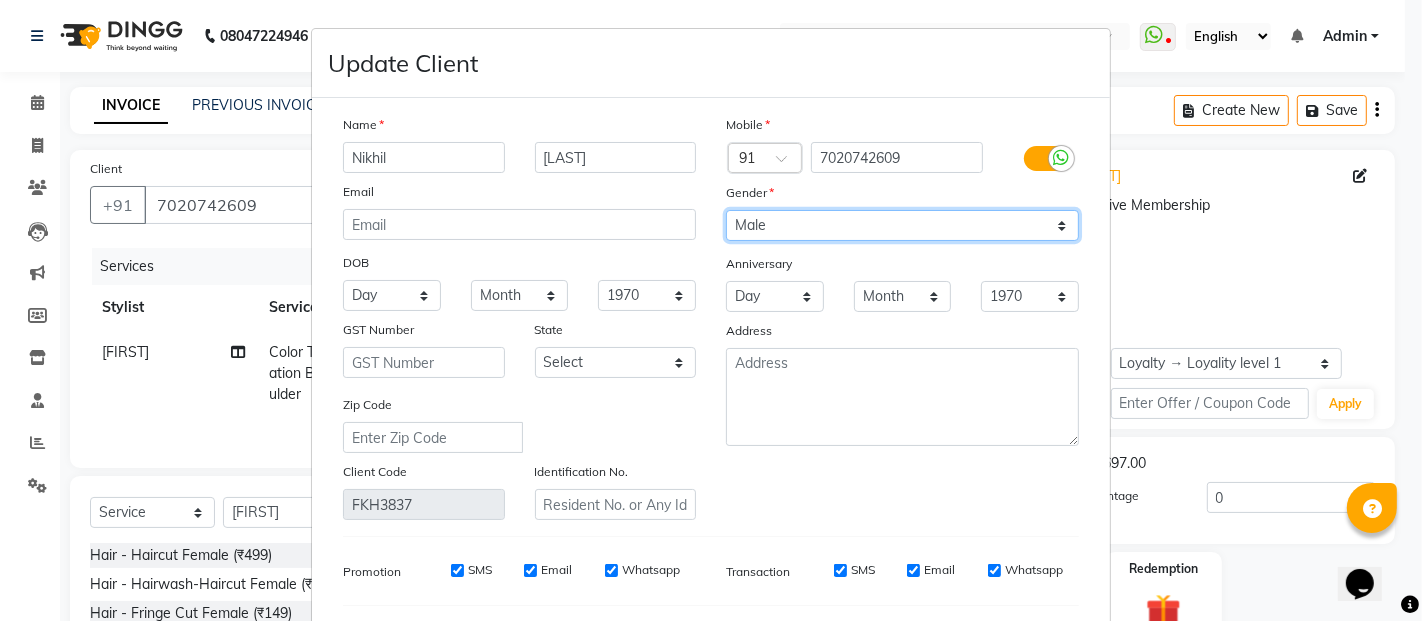 click on "Select Male Female Other Prefer Not To Say" at bounding box center [902, 225] 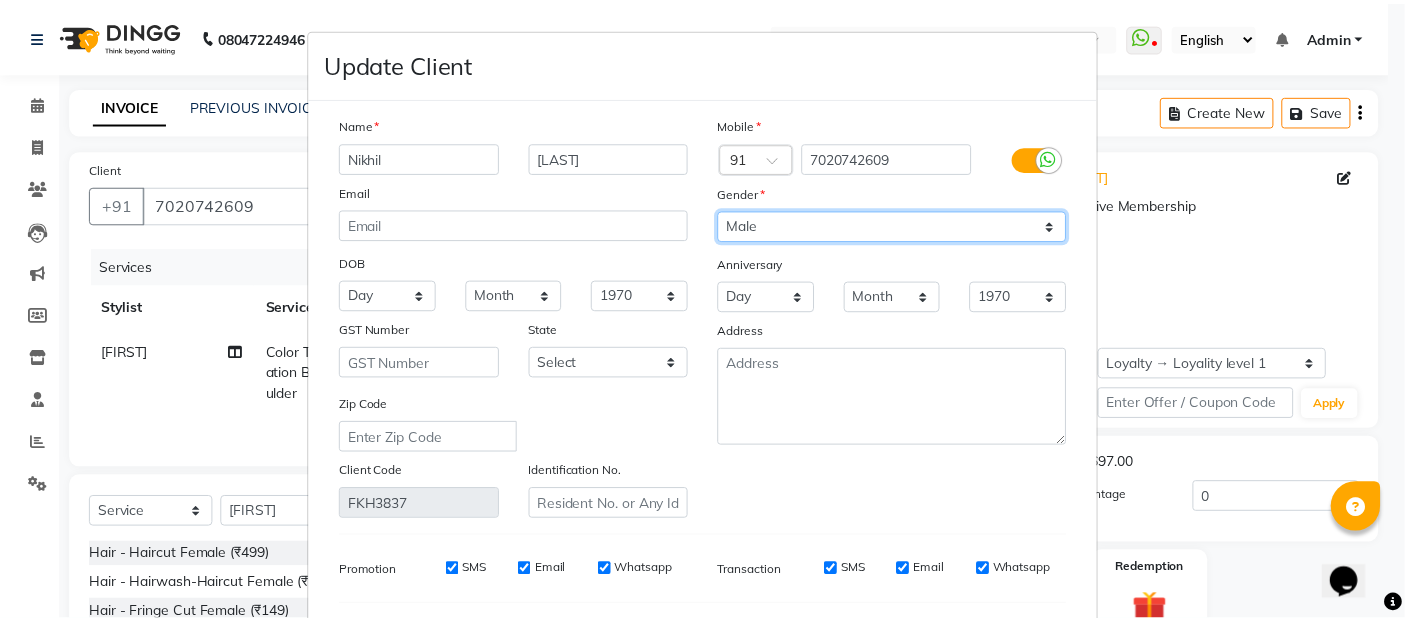 scroll, scrollTop: 265, scrollLeft: 0, axis: vertical 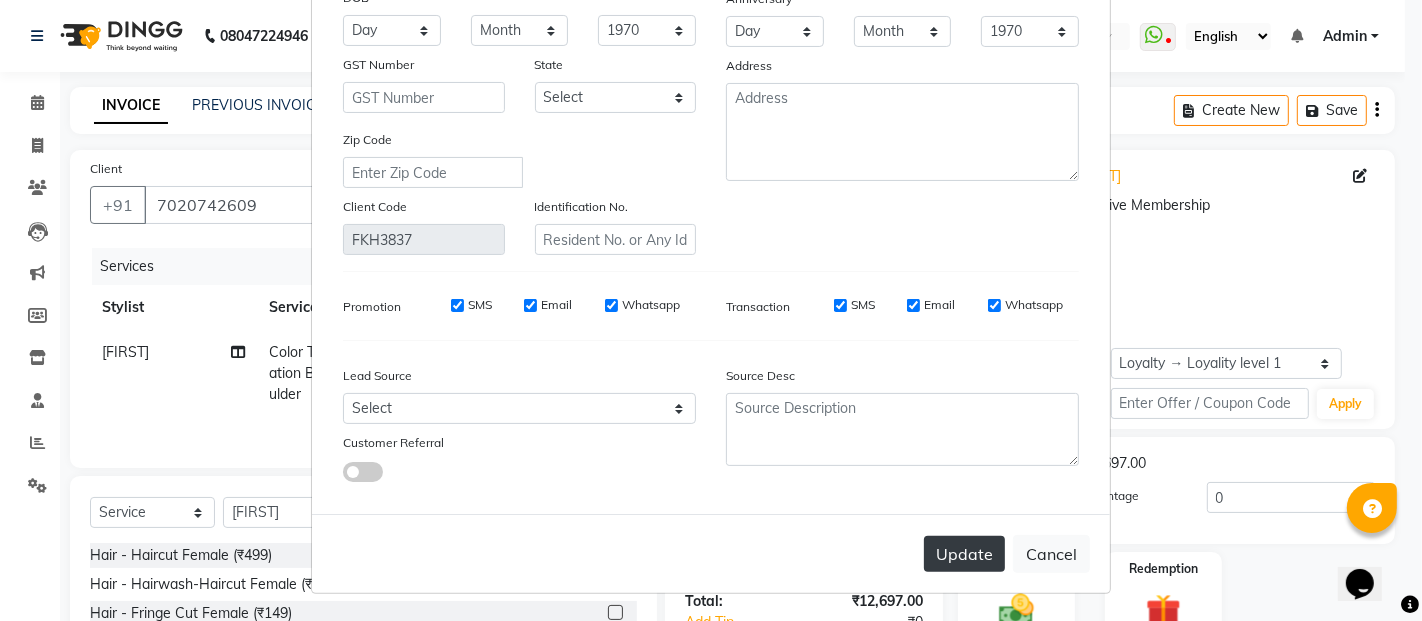 click on "Update" at bounding box center [964, 554] 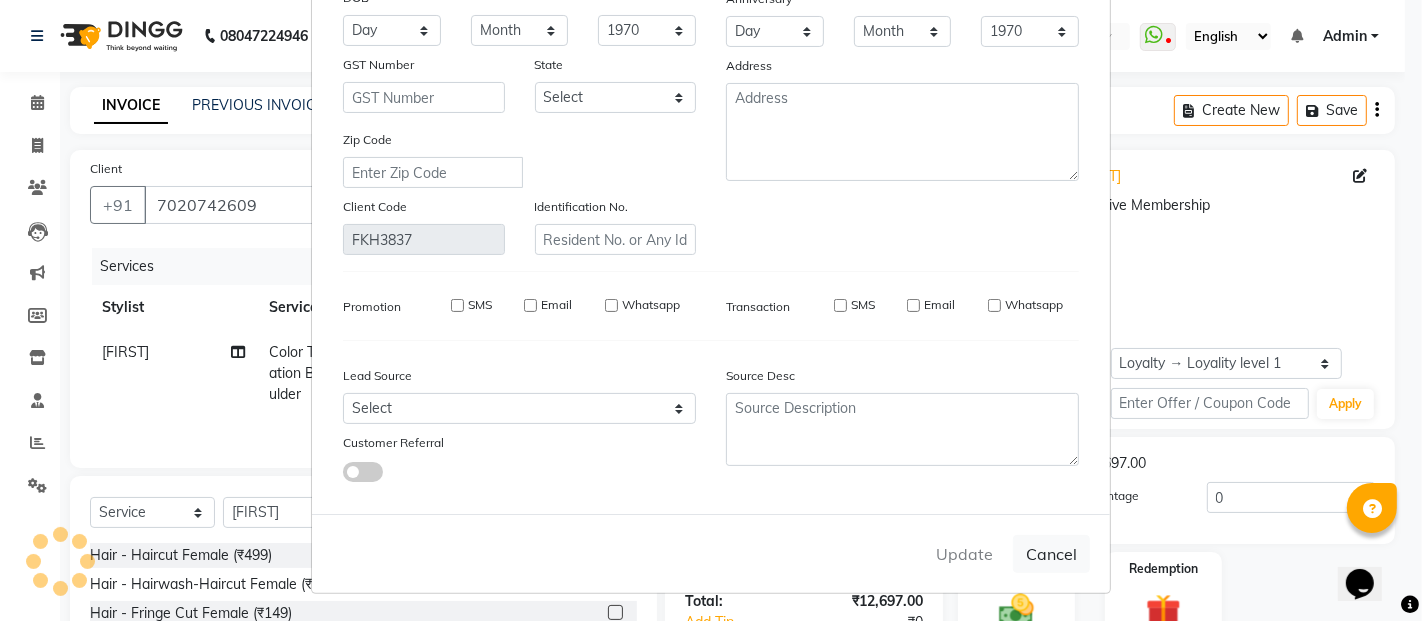 type 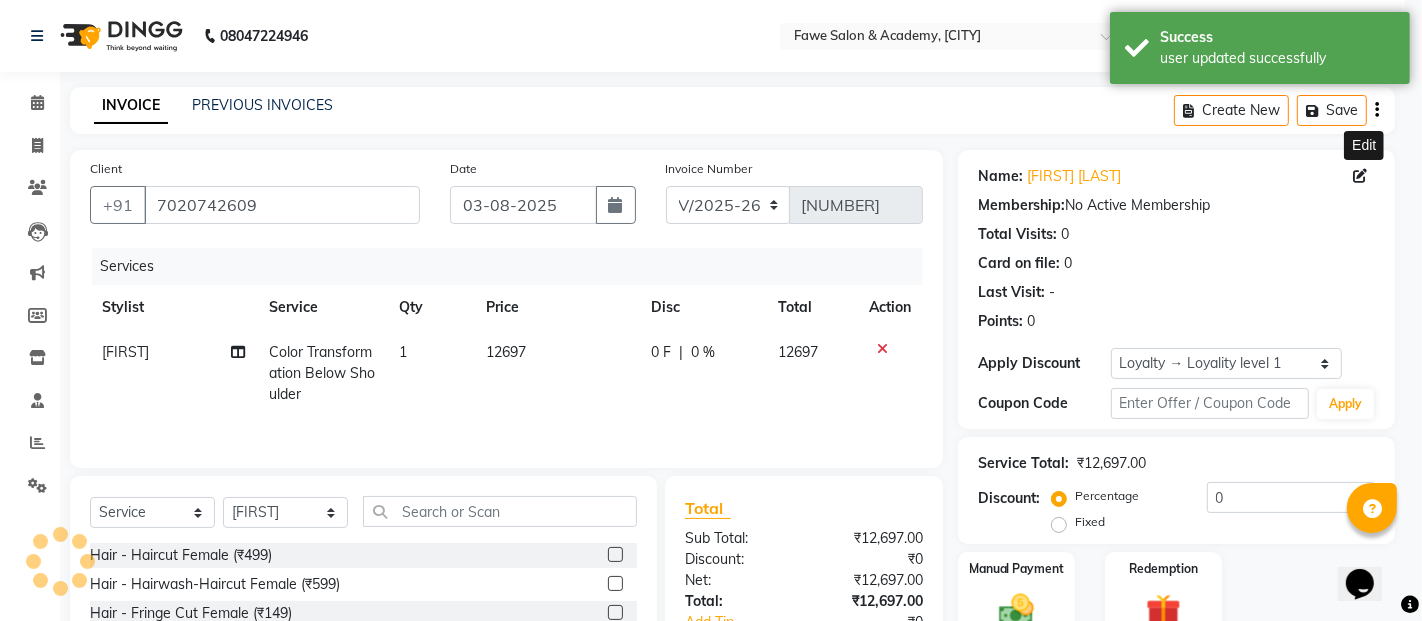 select on "1: Object" 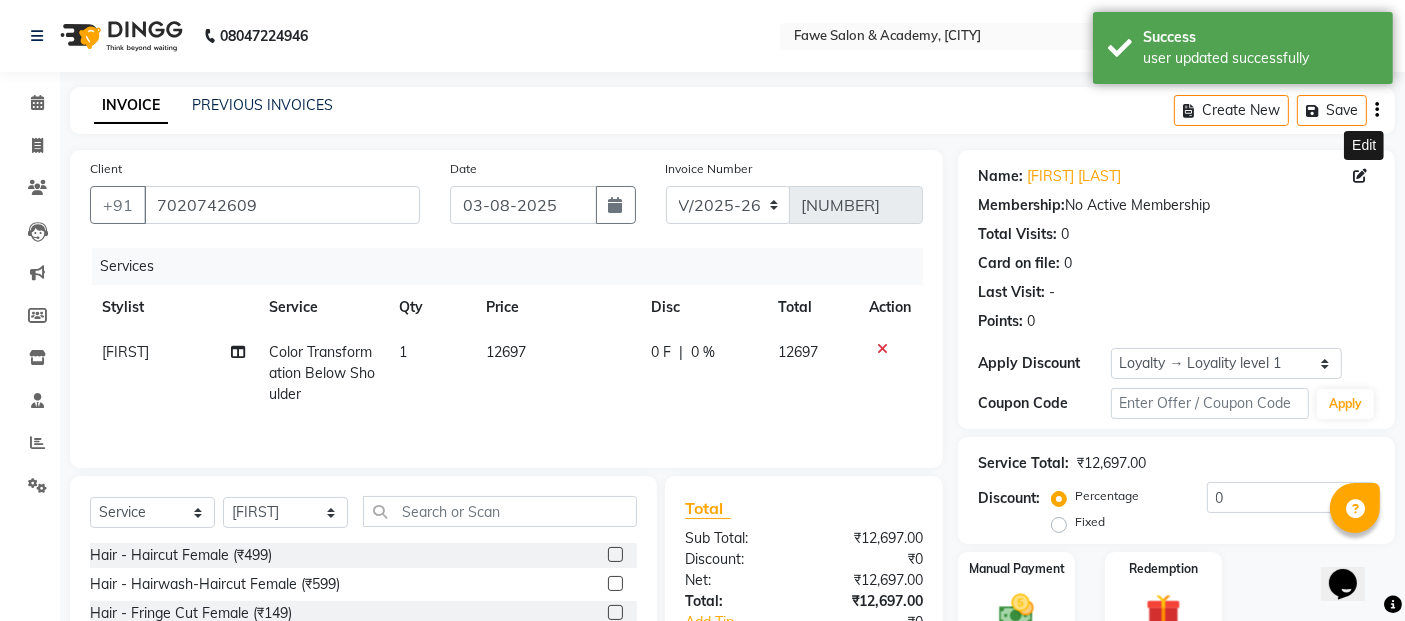 click 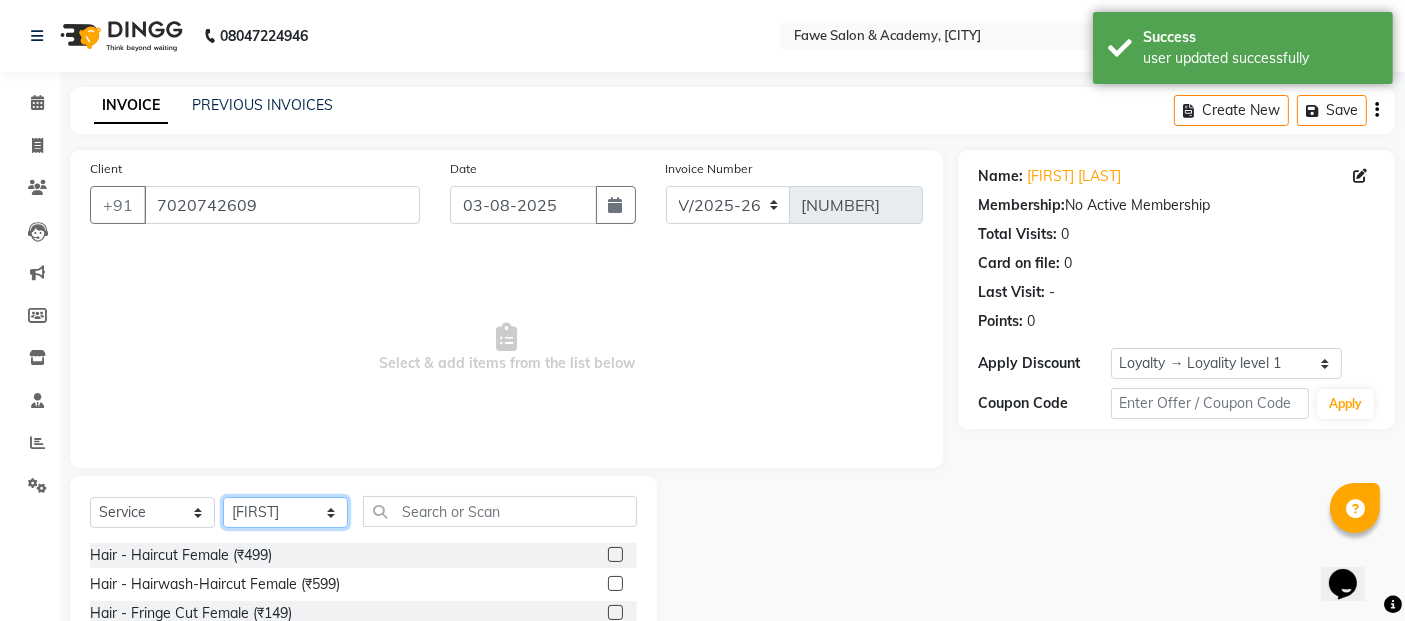 click on "Select Stylist [FIRST] [LAST] [FIRST] [FIRST] [LAST]" 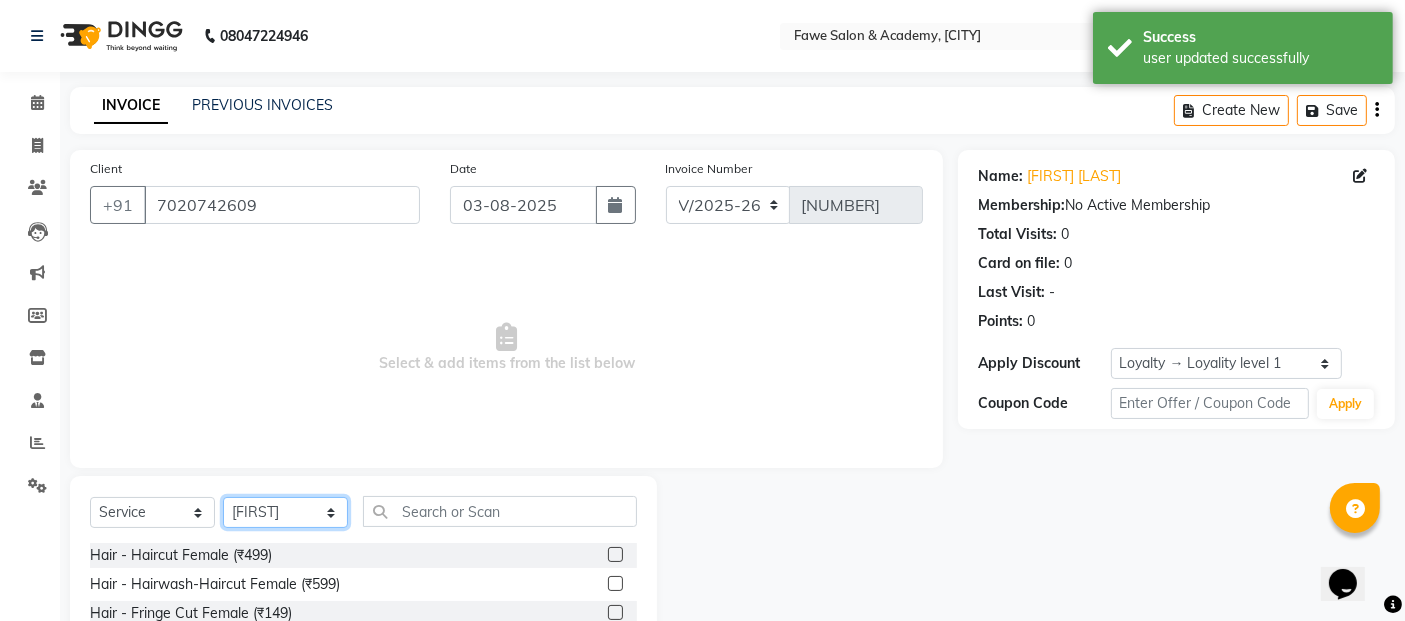 select on "14305" 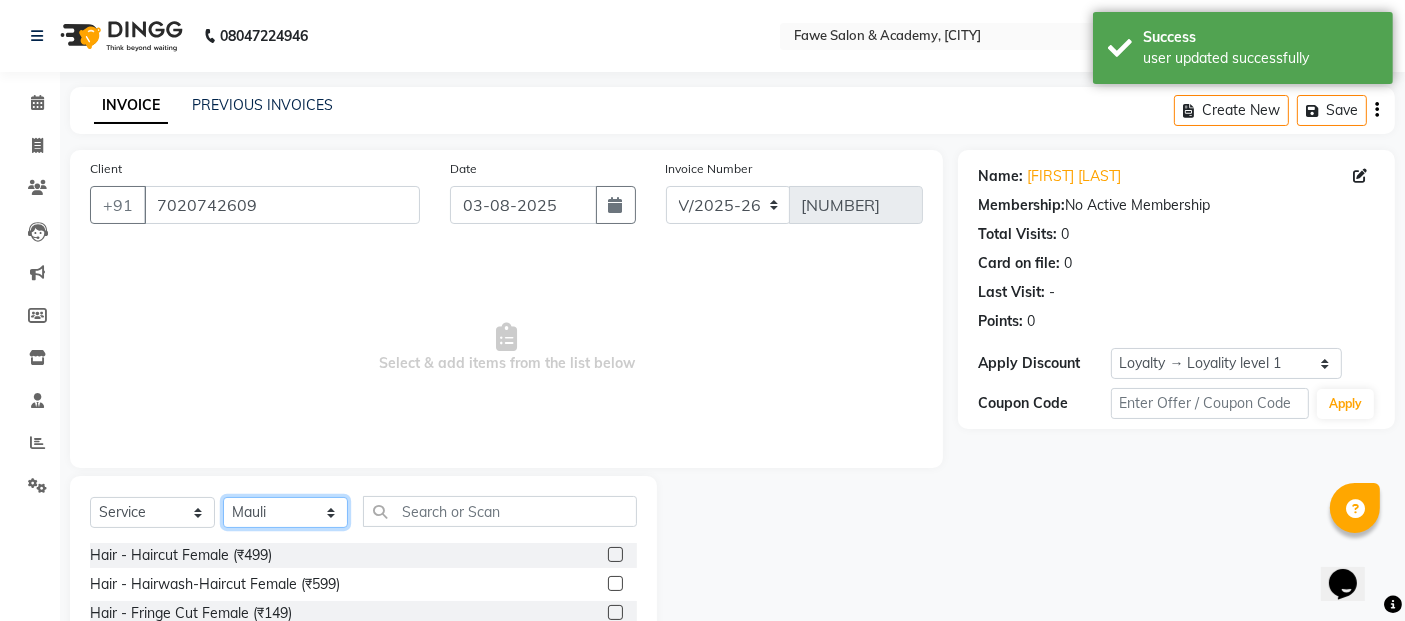 click on "Select Stylist [FIRST] [LAST] [FIRST] [FIRST] [LAST]" 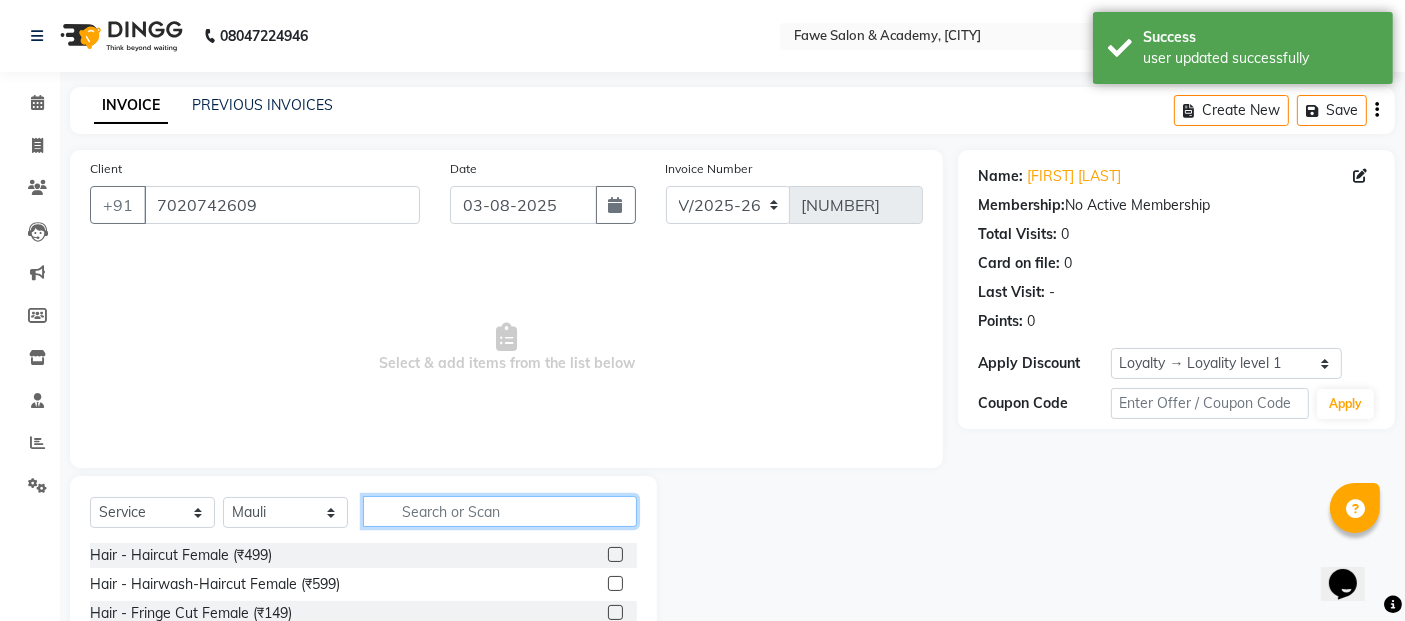click 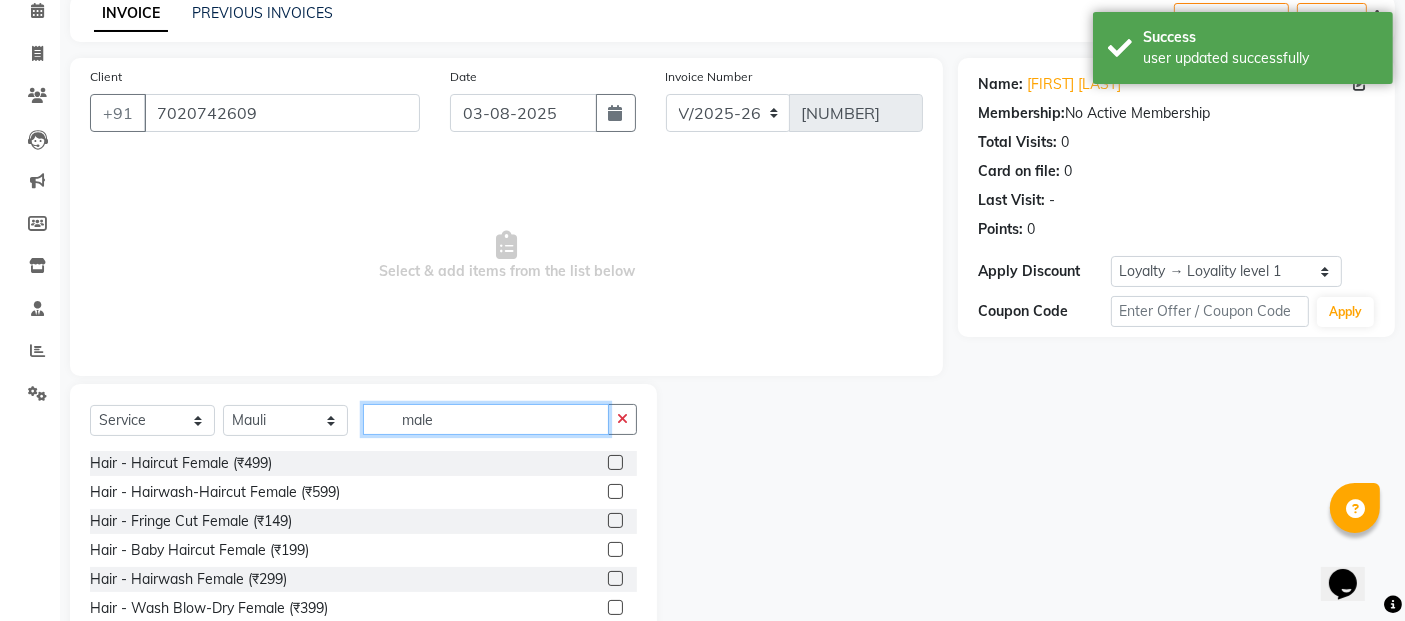 scroll, scrollTop: 179, scrollLeft: 0, axis: vertical 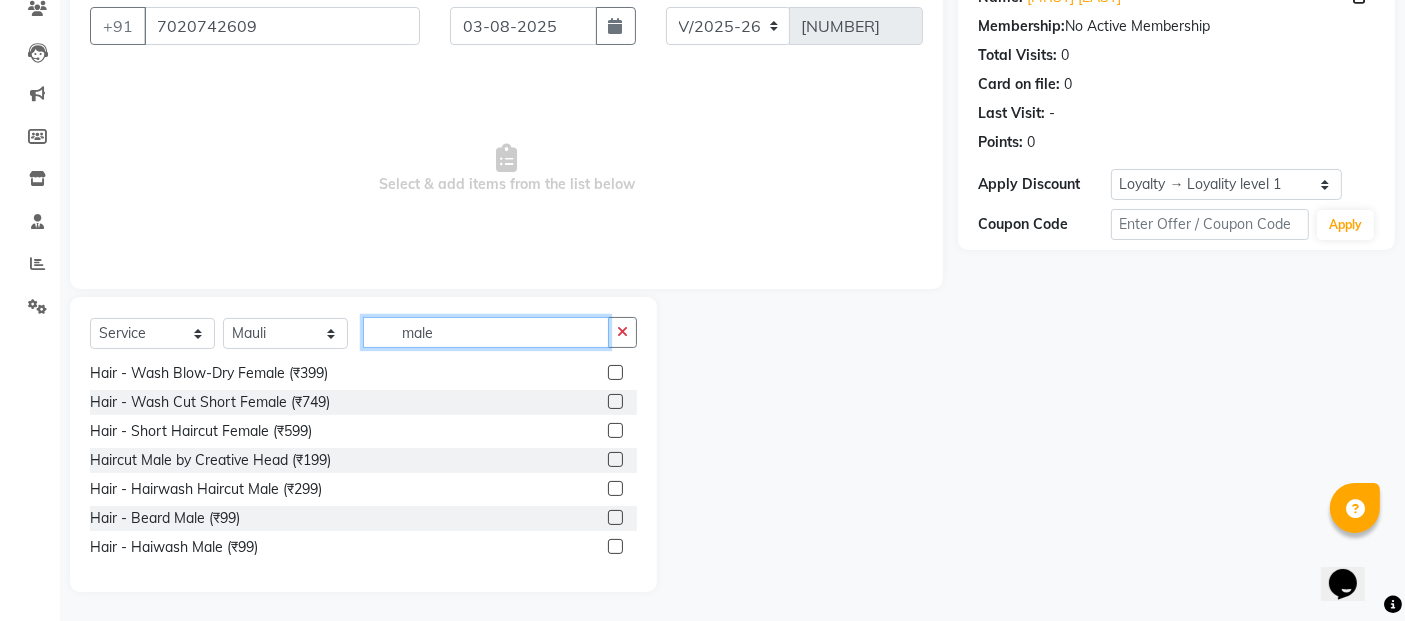 type on "male" 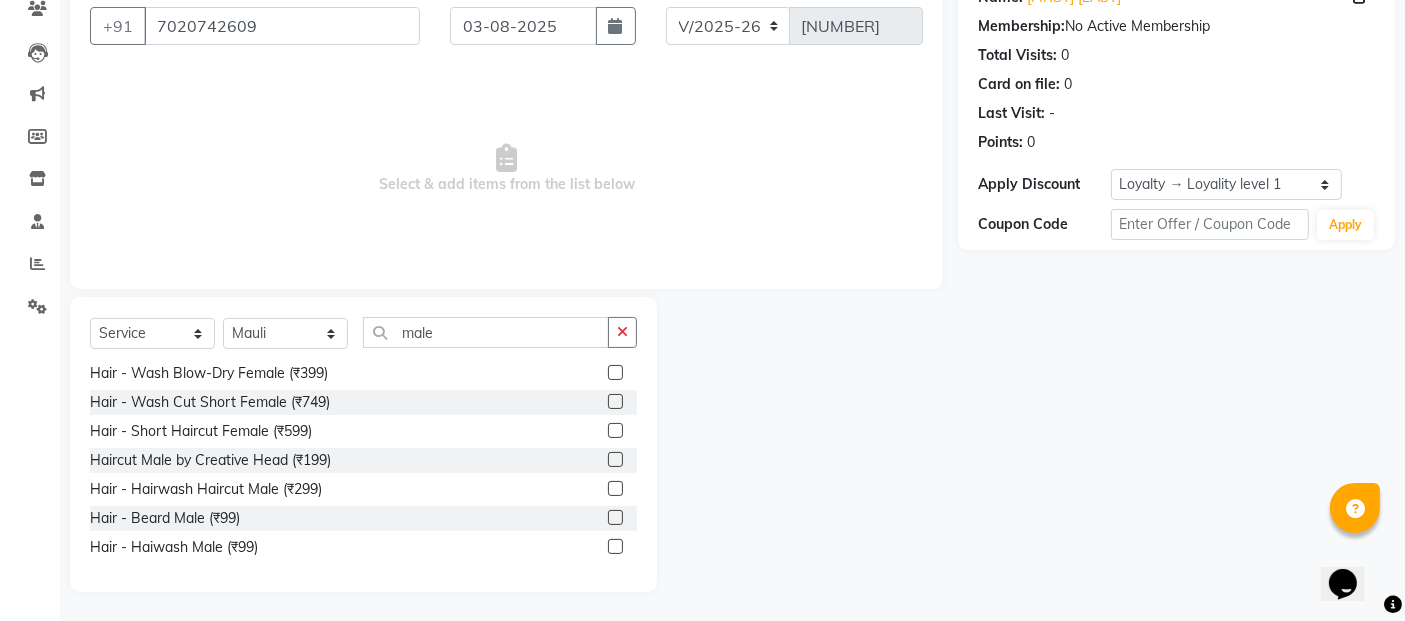click 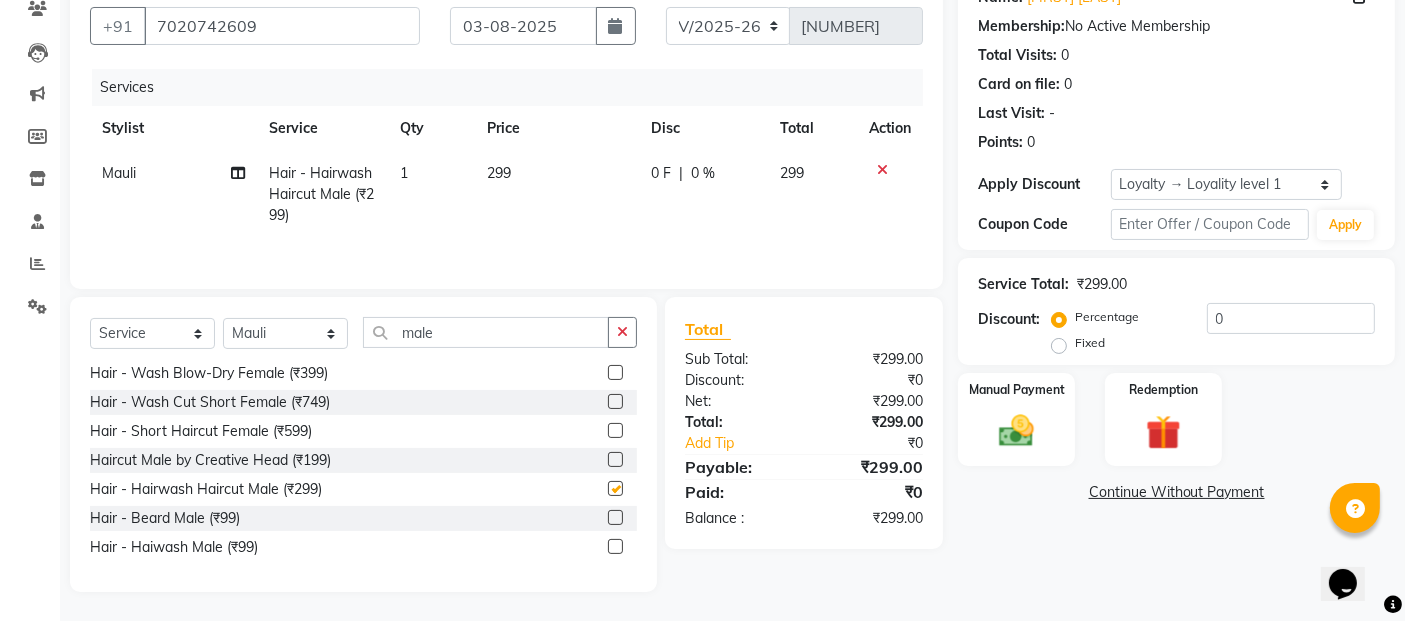 checkbox on "false" 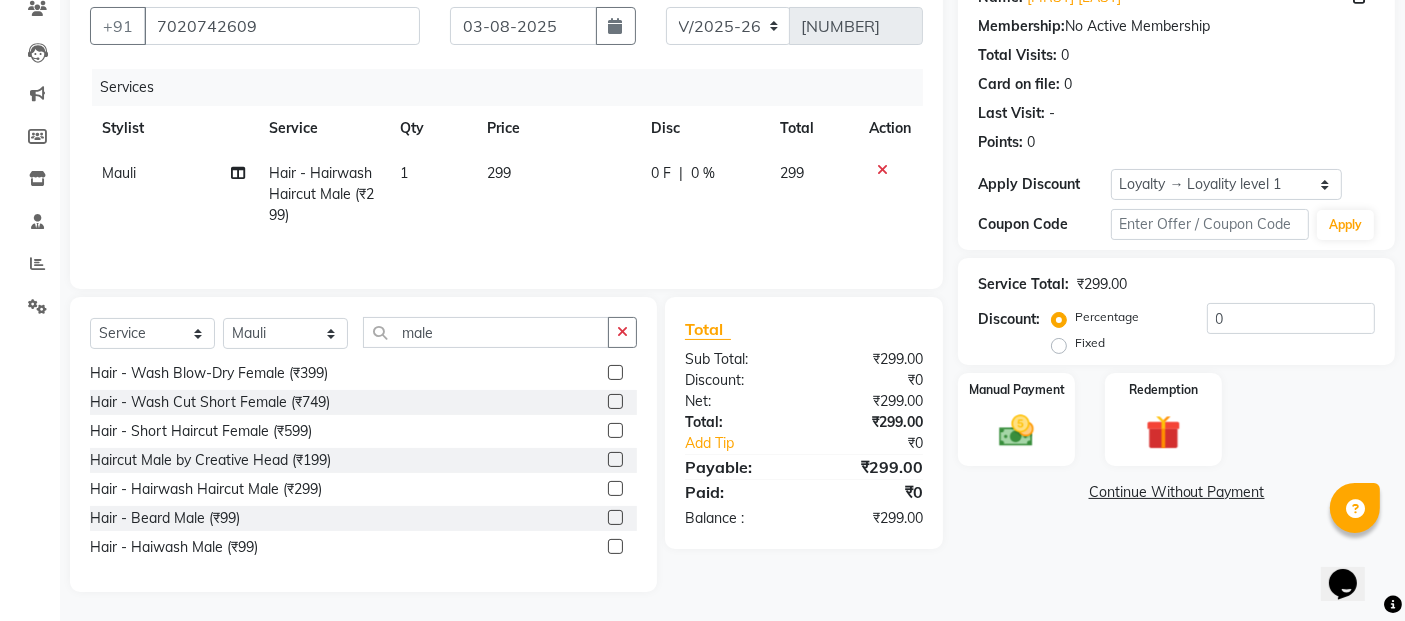click 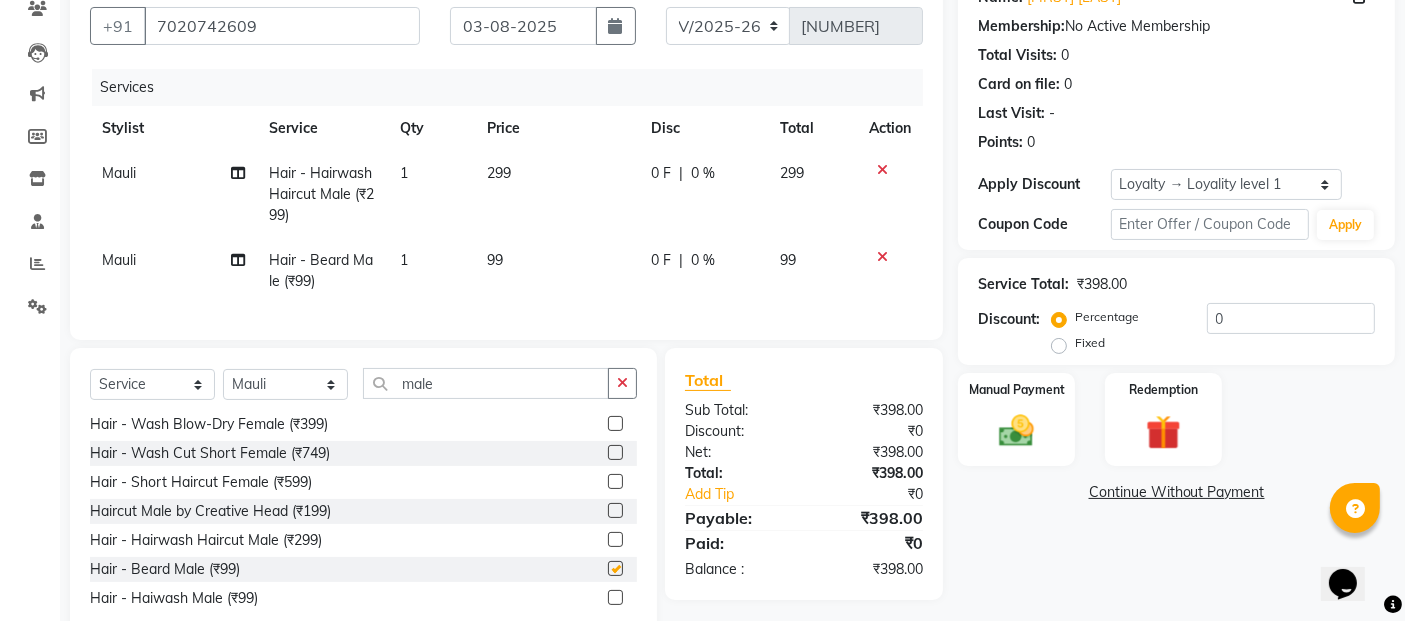 checkbox on "false" 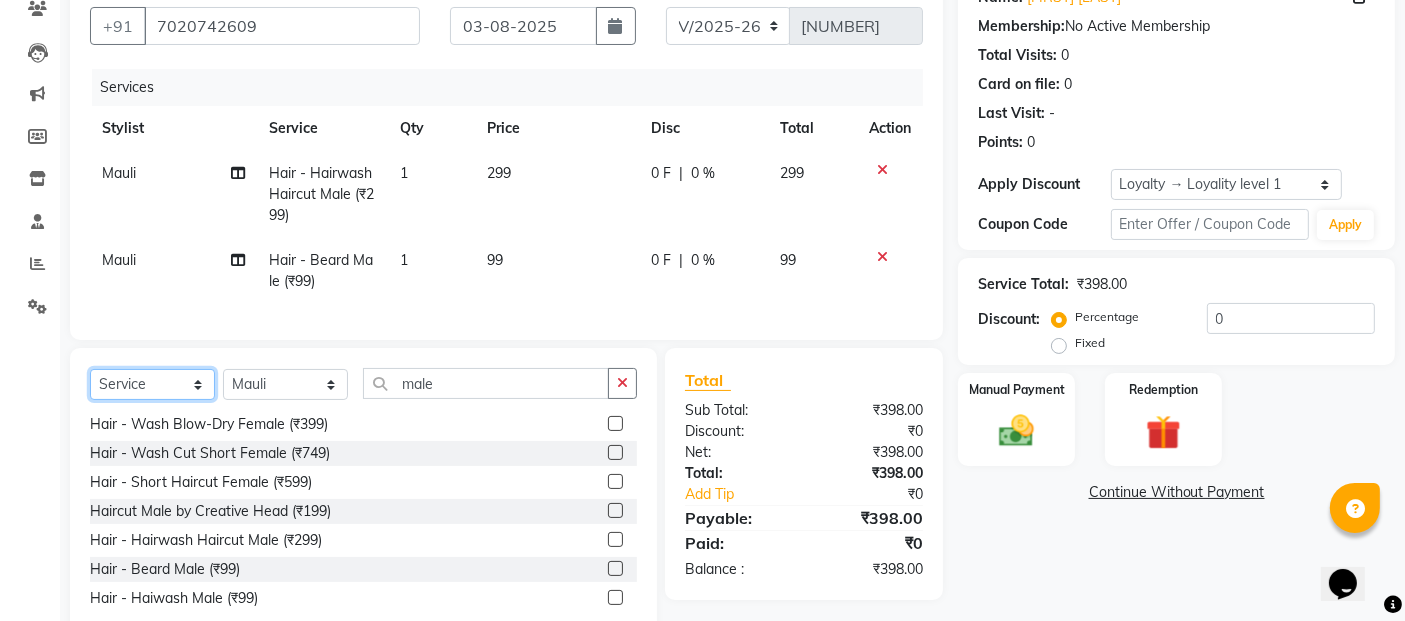 click on "Select  Service  Product  Membership  Package Voucher Prepaid Gift Card" 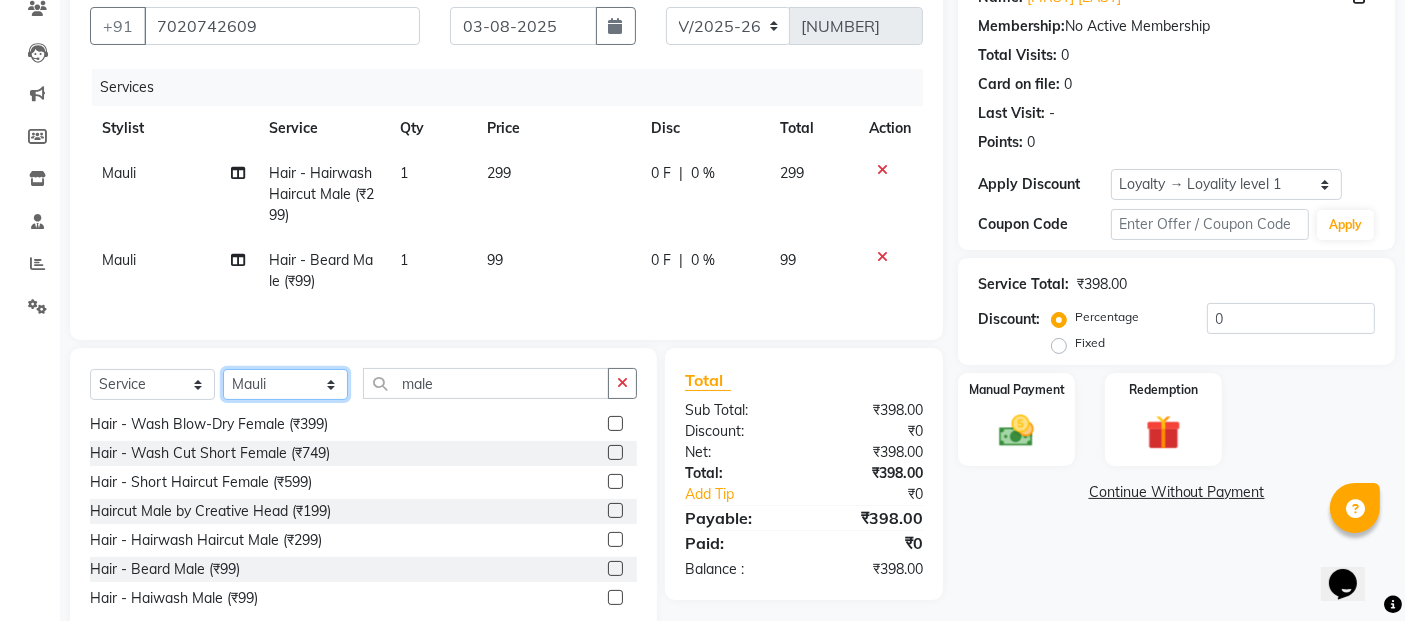 click on "Select Stylist [FIRST] [LAST] [FIRST] [FIRST] [LAST]" 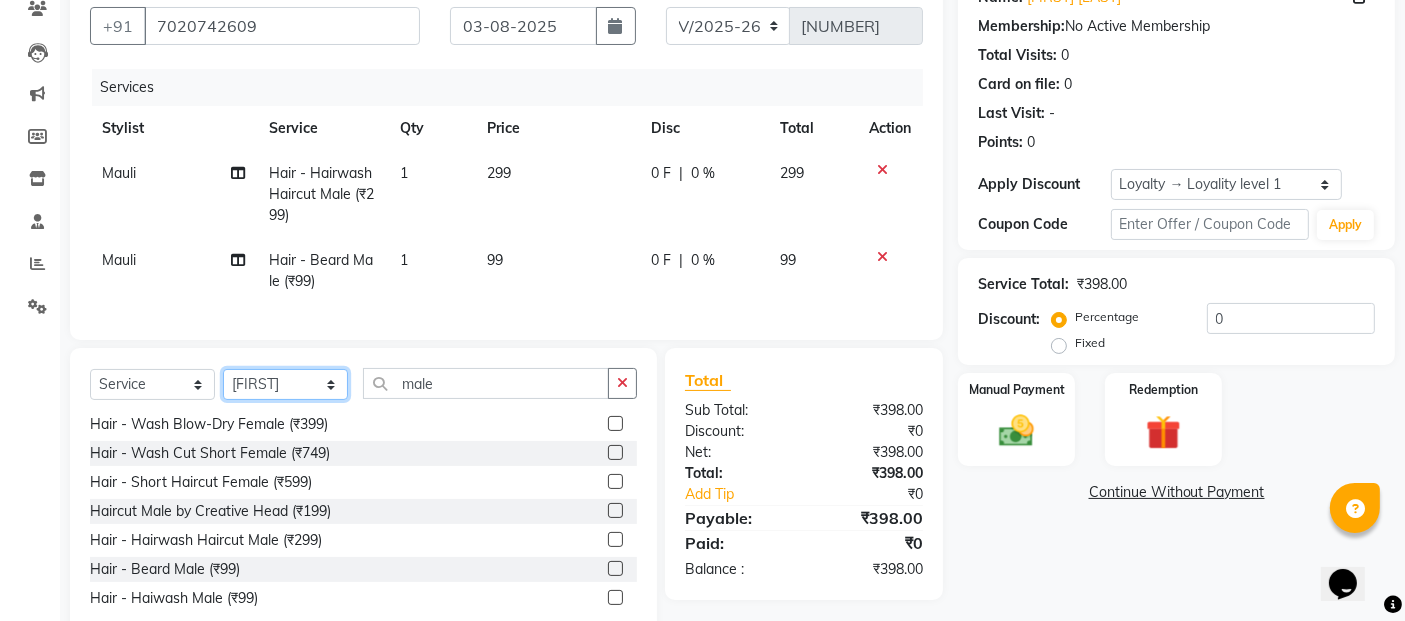 click on "Select Stylist [FIRST] [LAST] [FIRST] [FIRST] [LAST]" 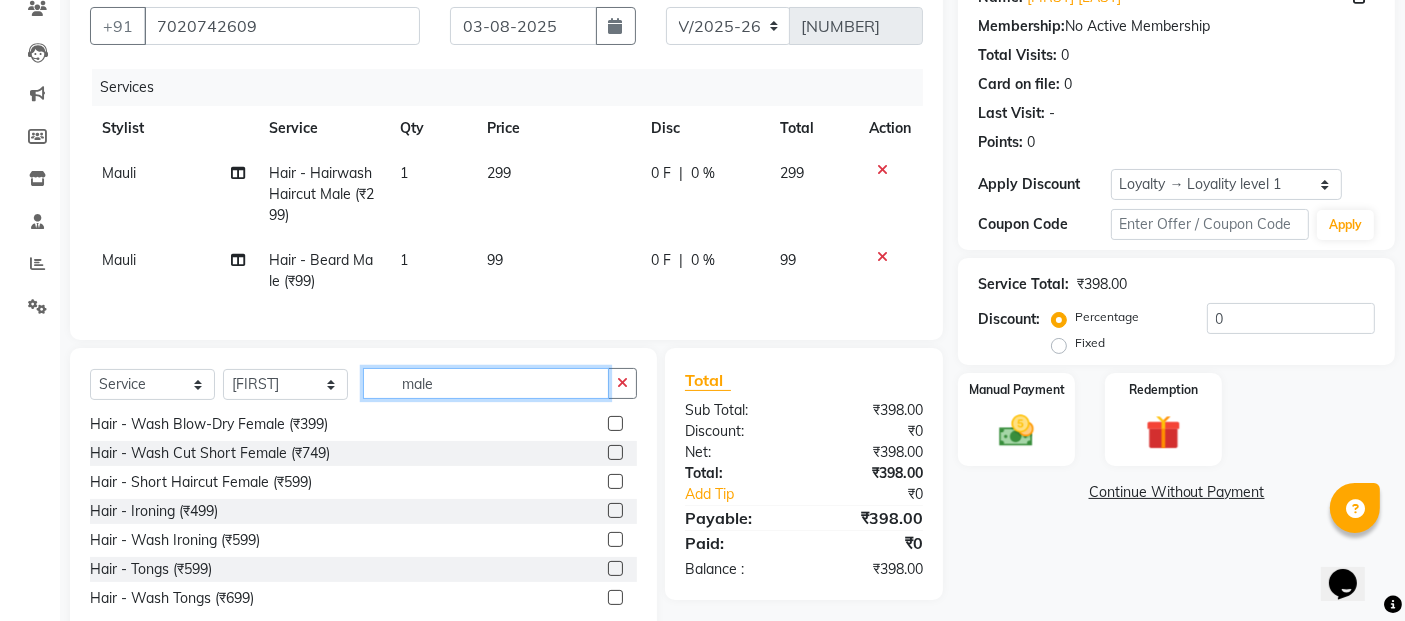click on "male" 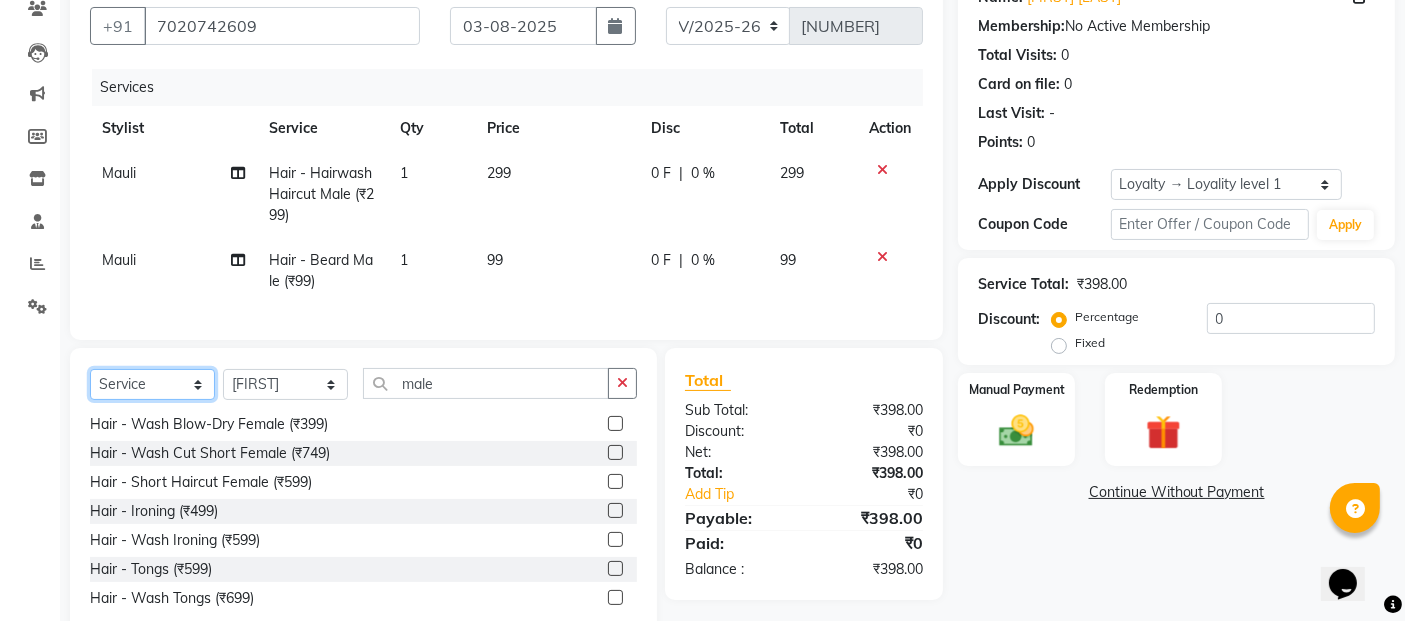 click on "Select  Service  Product  Membership  Package Voucher Prepaid Gift Card" 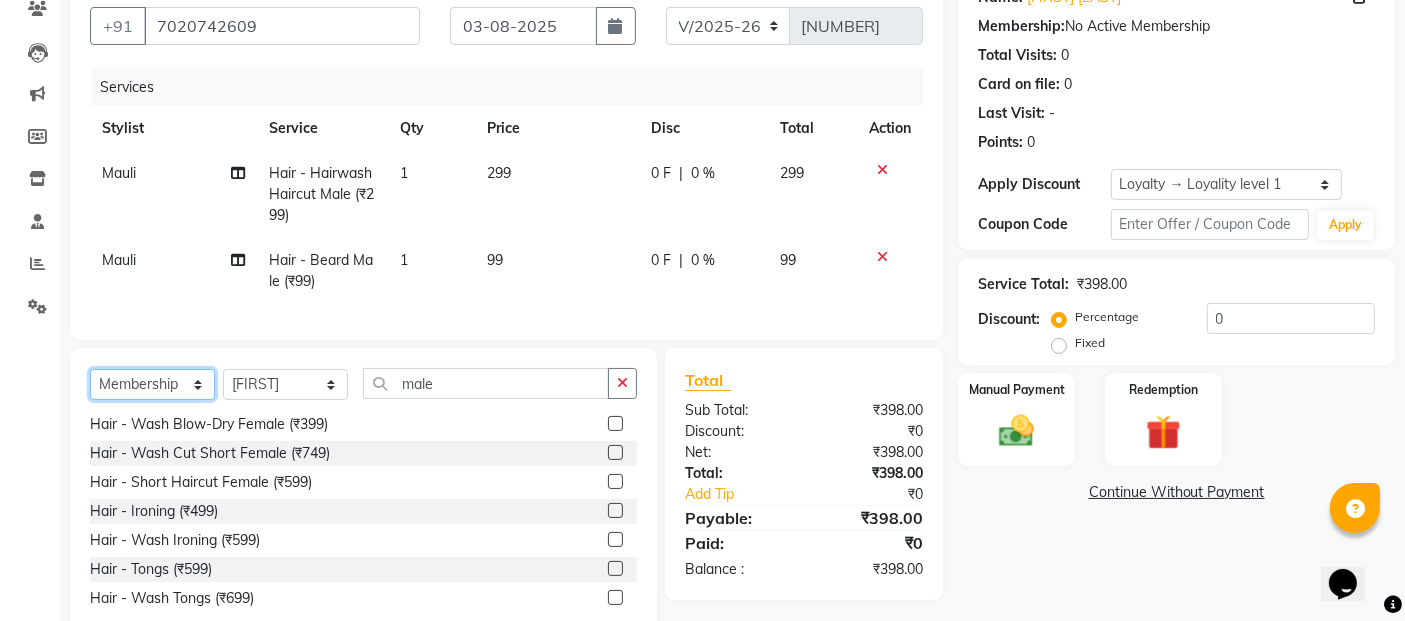 click on "Select  Service  Product  Membership  Package Voucher Prepaid Gift Card" 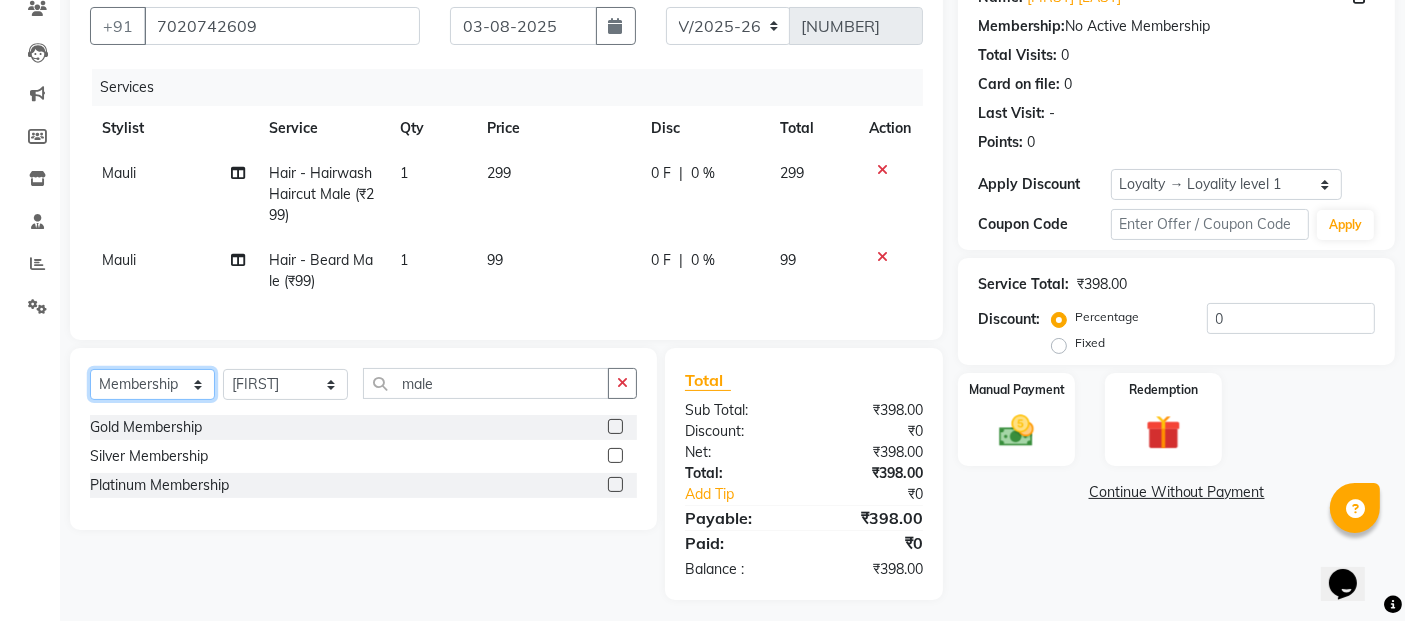 scroll, scrollTop: 0, scrollLeft: 0, axis: both 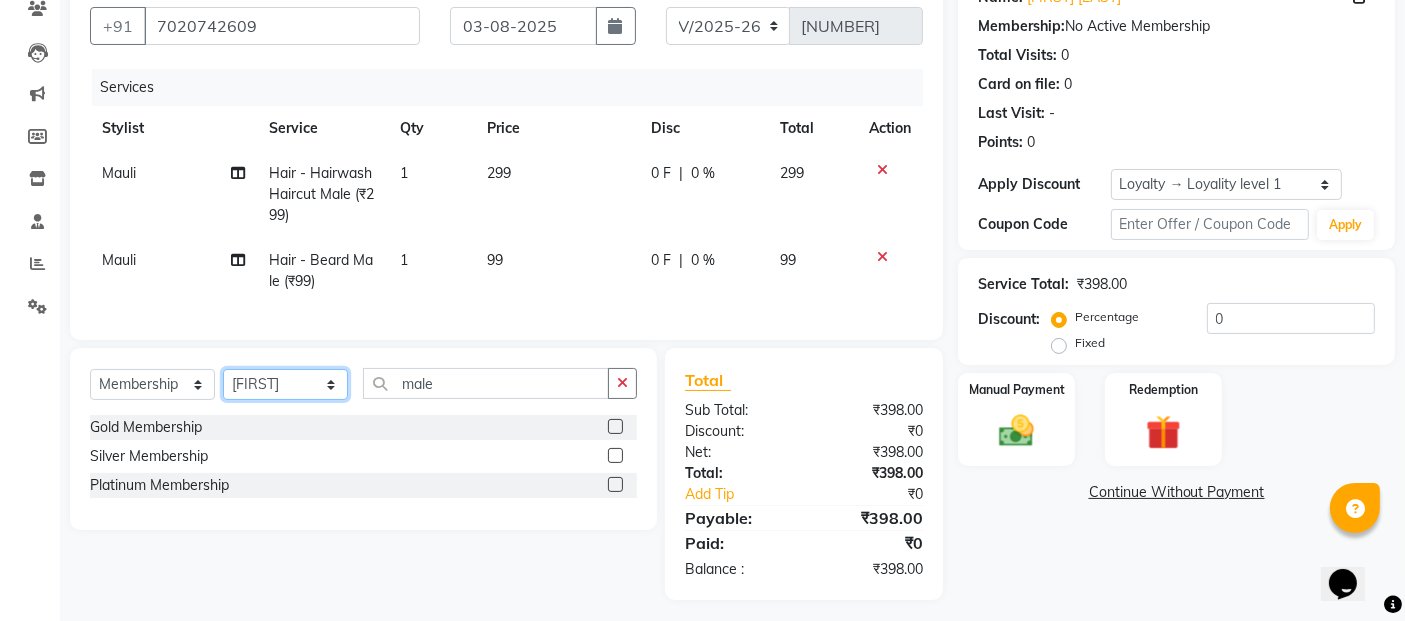 click on "Select Stylist [FIRST] [LAST] [FIRST] [FIRST] [LAST]" 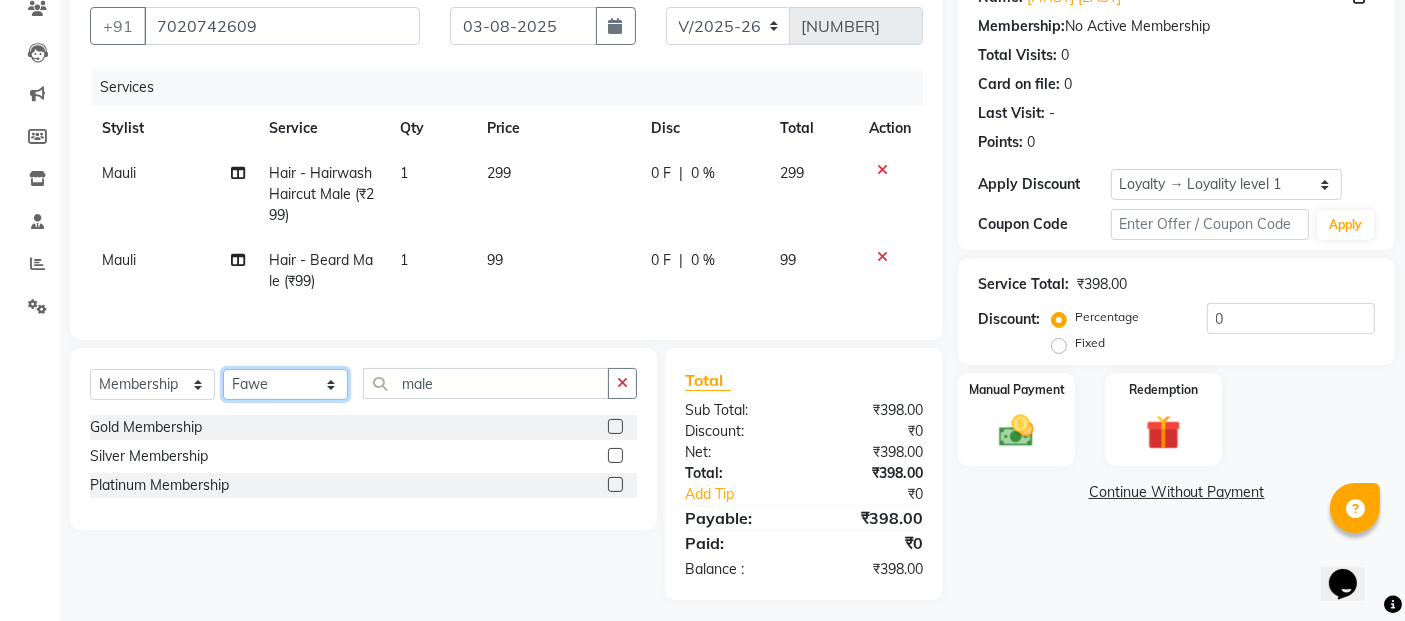 click on "Select Stylist [FIRST] [LAST] [FIRST] [FIRST] [LAST]" 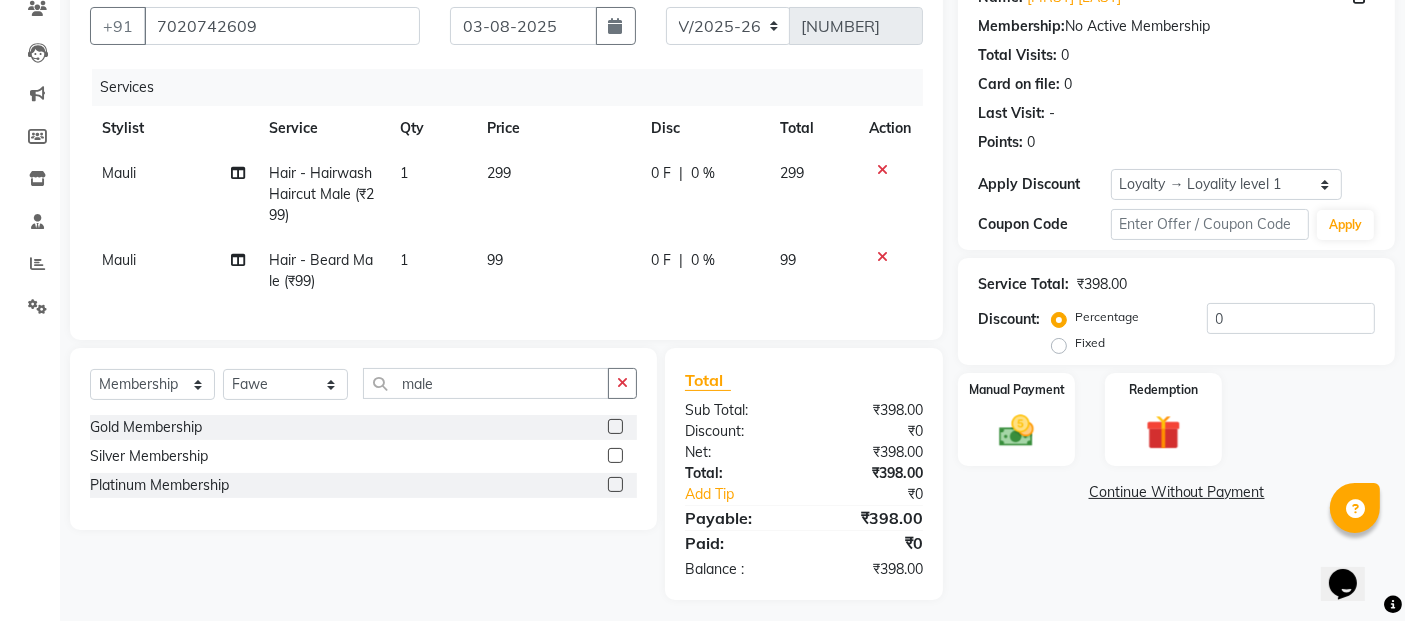 click 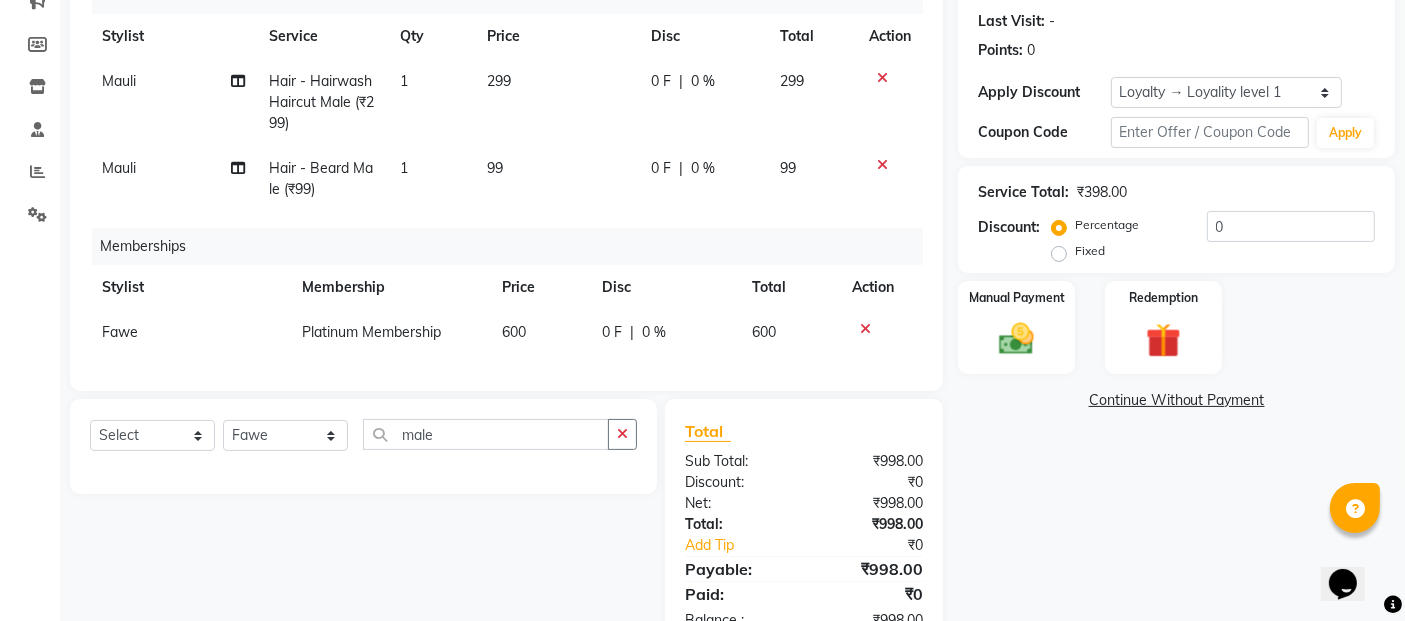 scroll, scrollTop: 314, scrollLeft: 0, axis: vertical 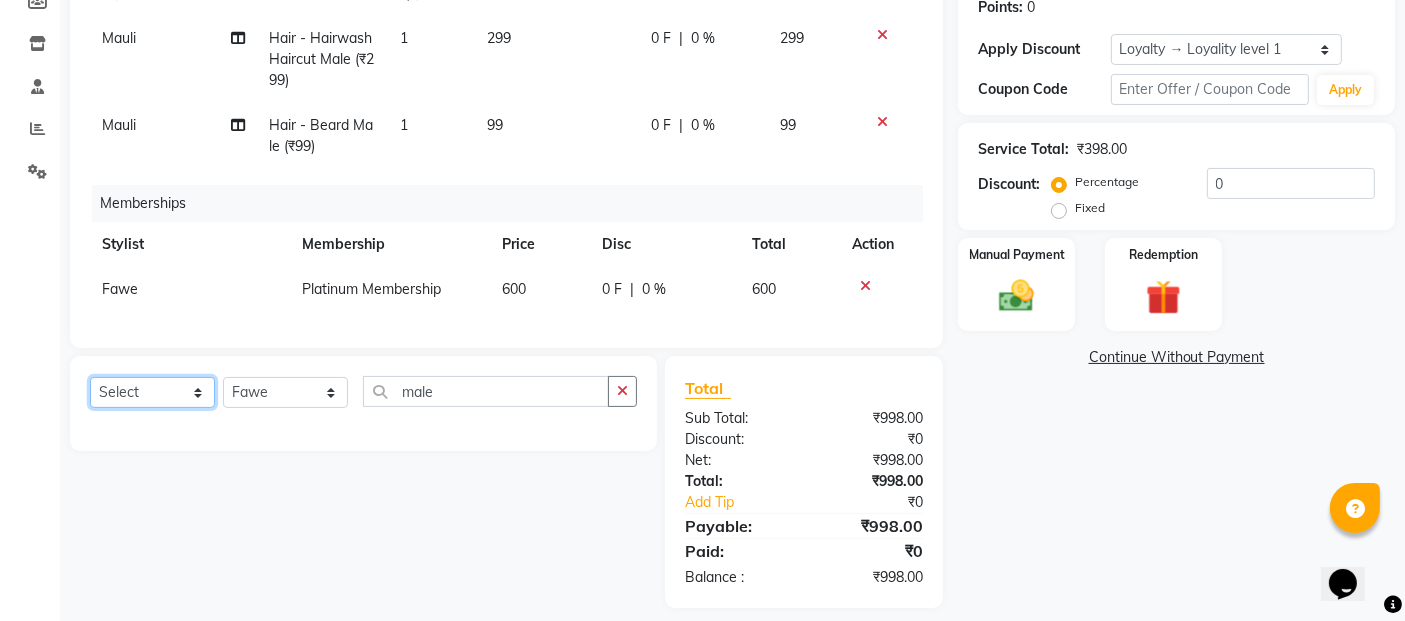 click on "Select  Service  Product  Package Voucher Prepaid Gift Card" 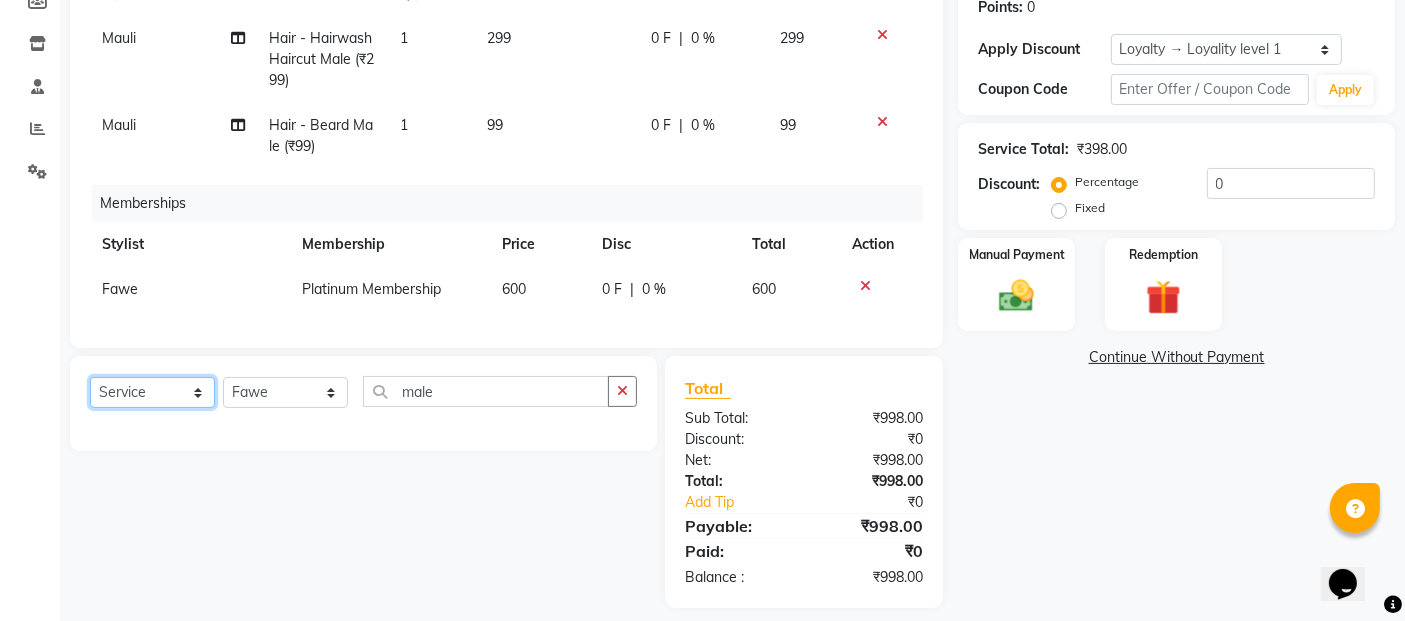 click on "Select  Service  Product  Package Voucher Prepaid Gift Card" 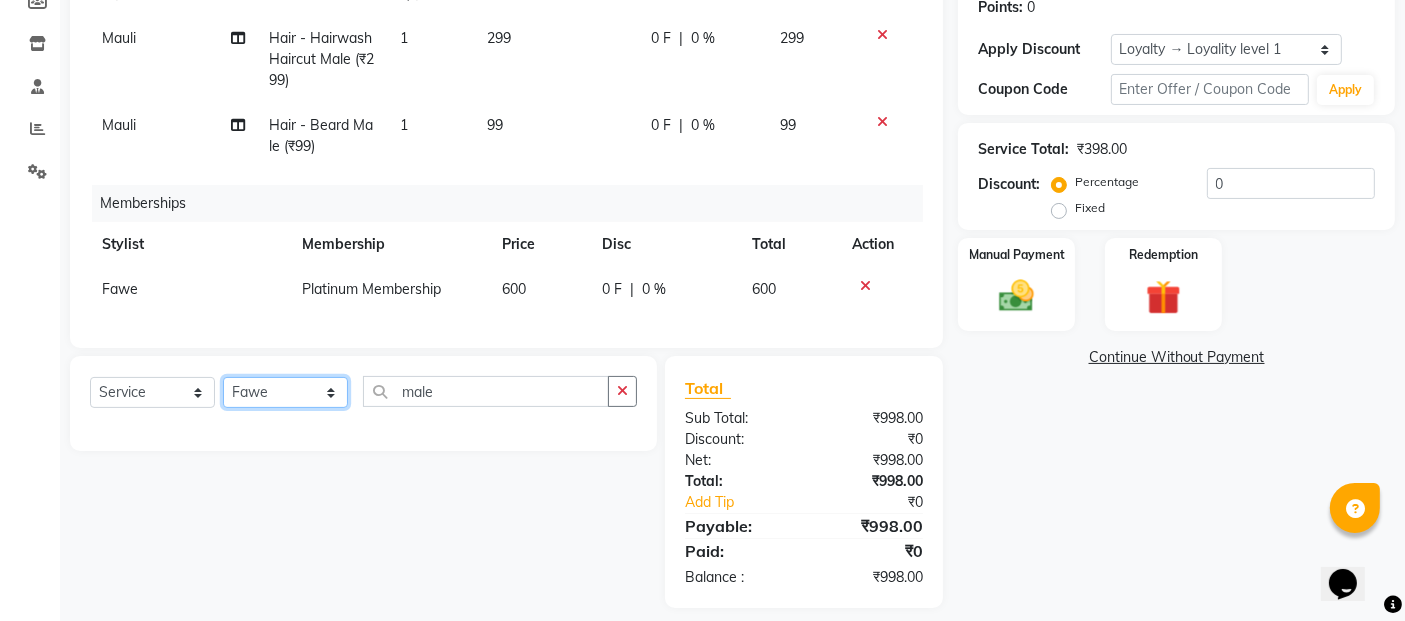 click on "Select Stylist [FIRST] [LAST] [FIRST] [FIRST] [LAST]" 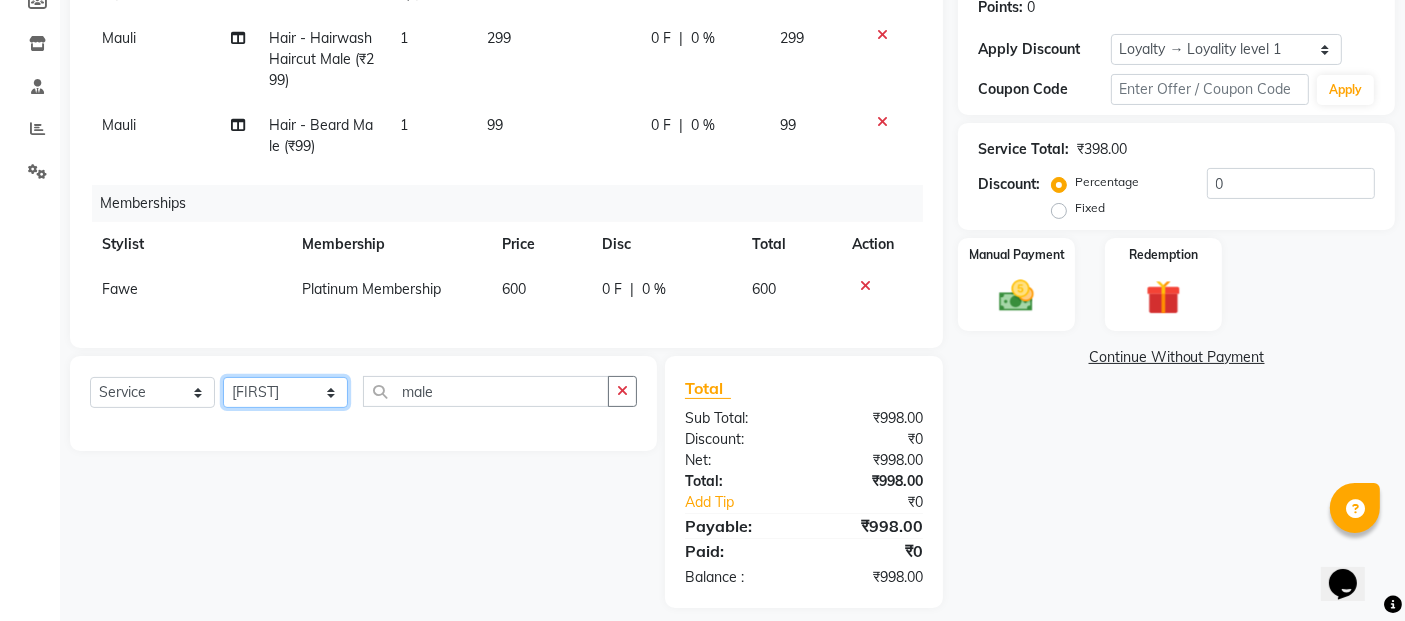 click on "Select Stylist [FIRST] [LAST] [FIRST] [FIRST] [LAST]" 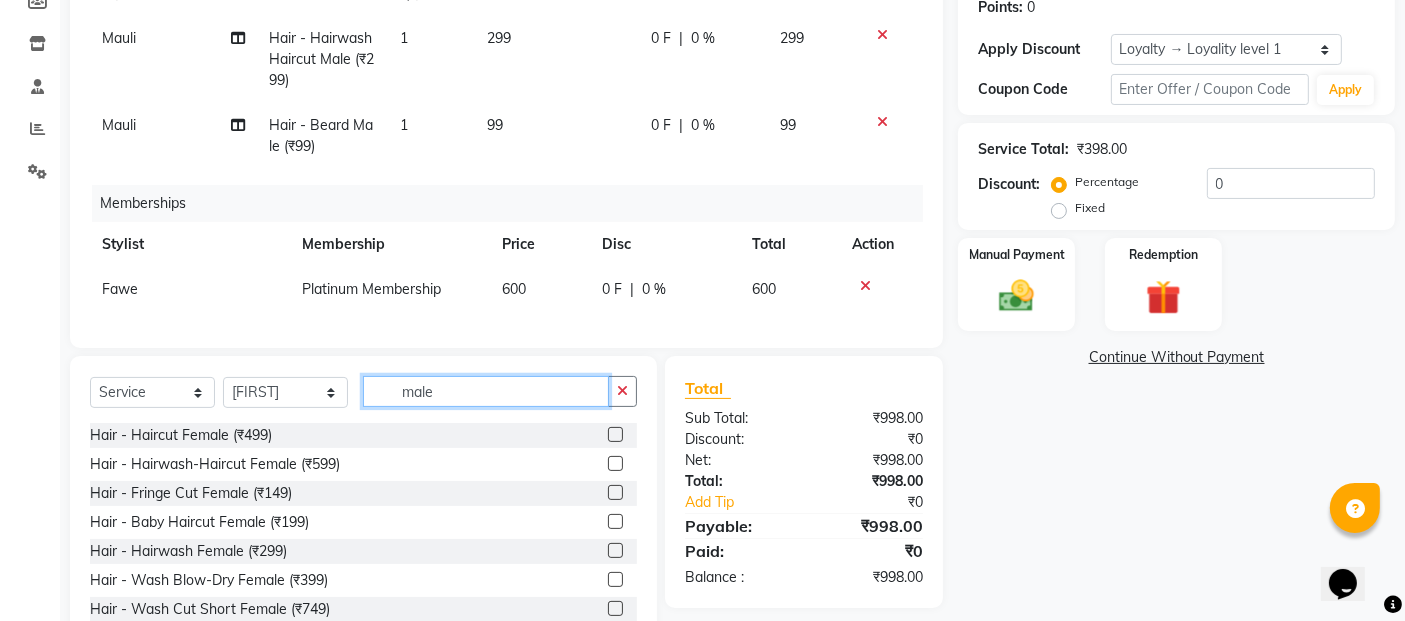 click on "male" 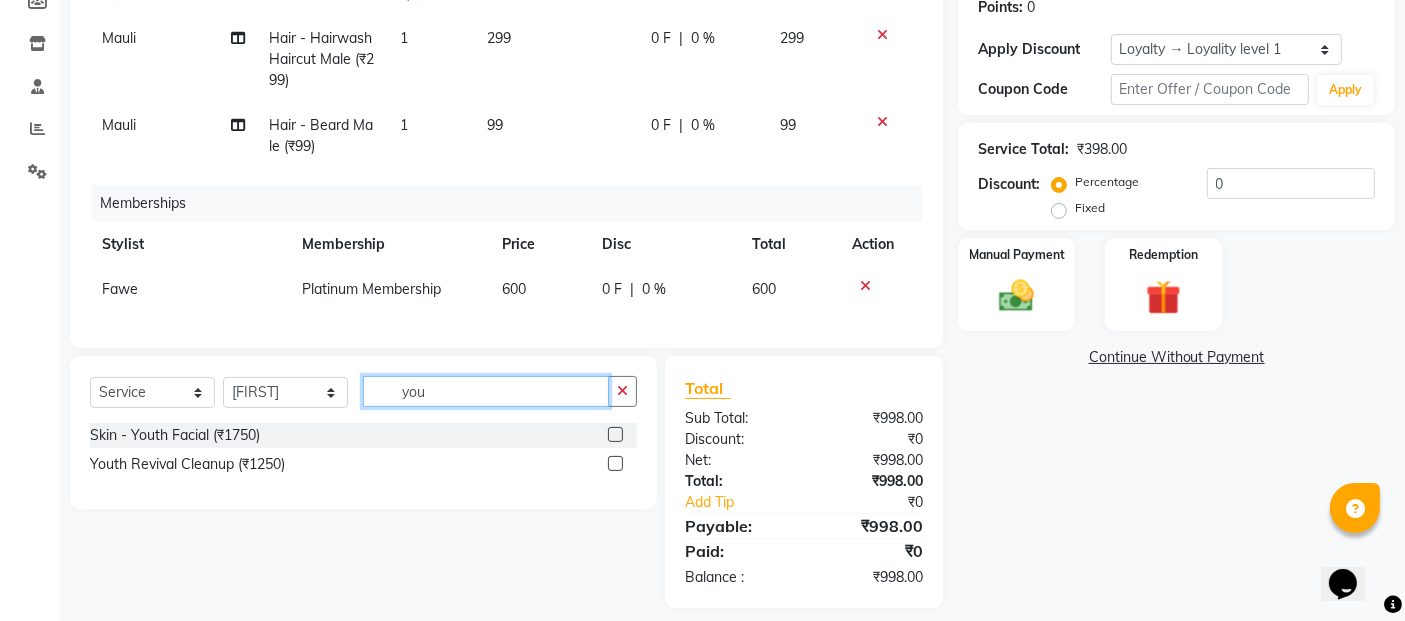 type on "you" 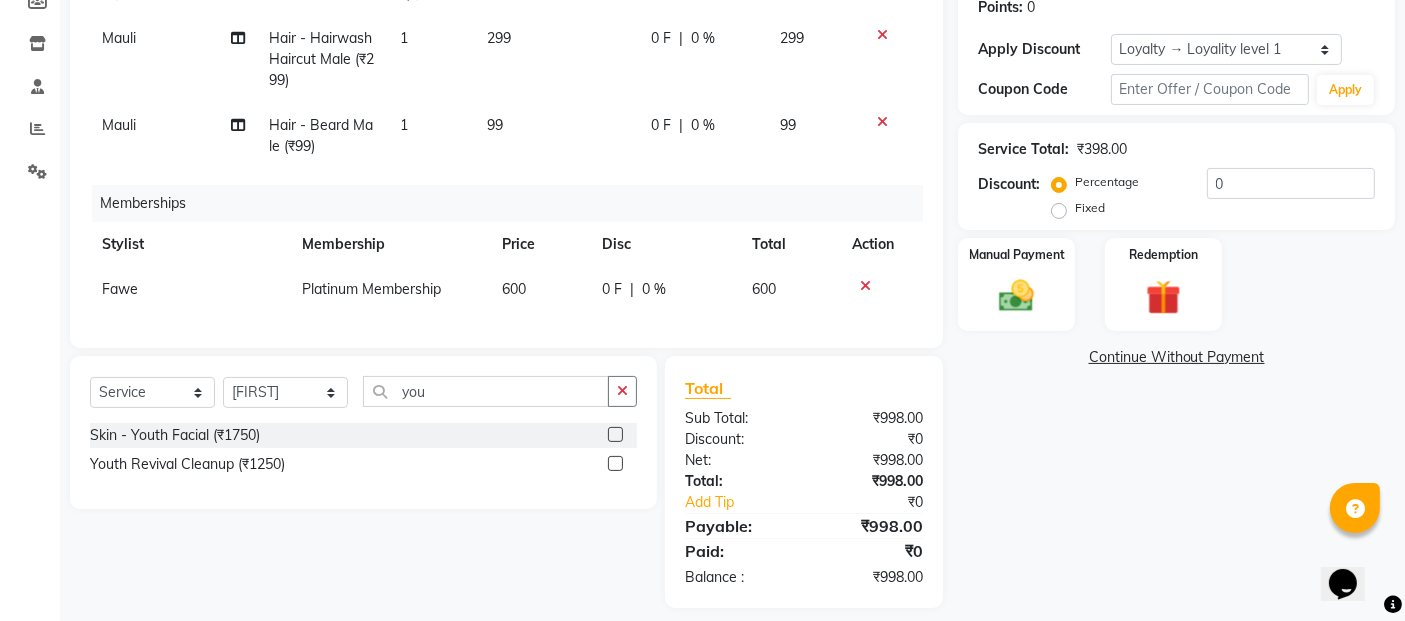 click 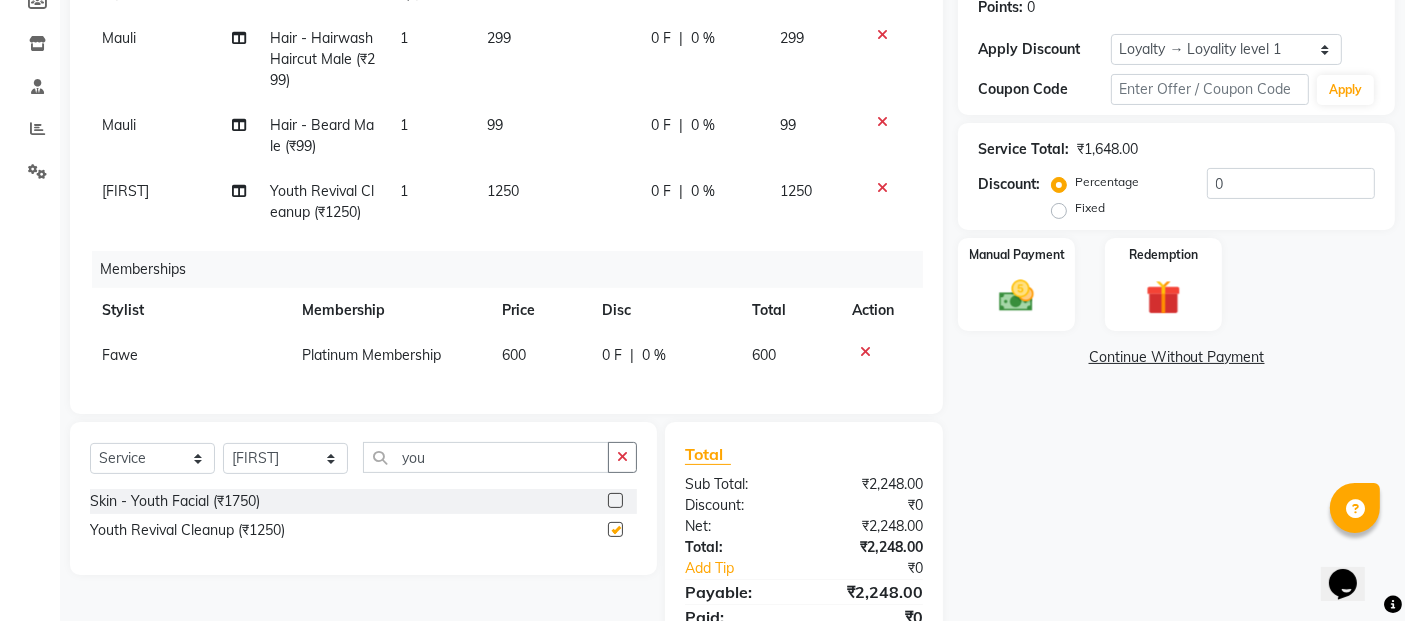 checkbox on "false" 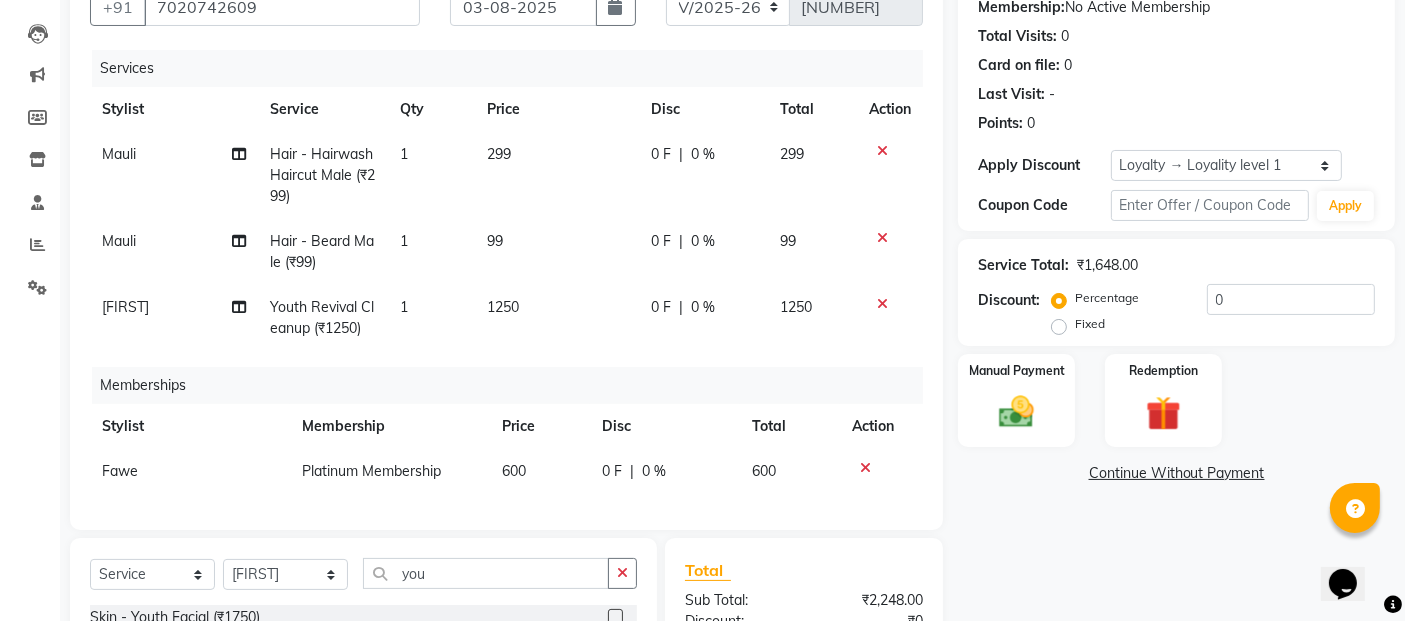 scroll, scrollTop: 134, scrollLeft: 0, axis: vertical 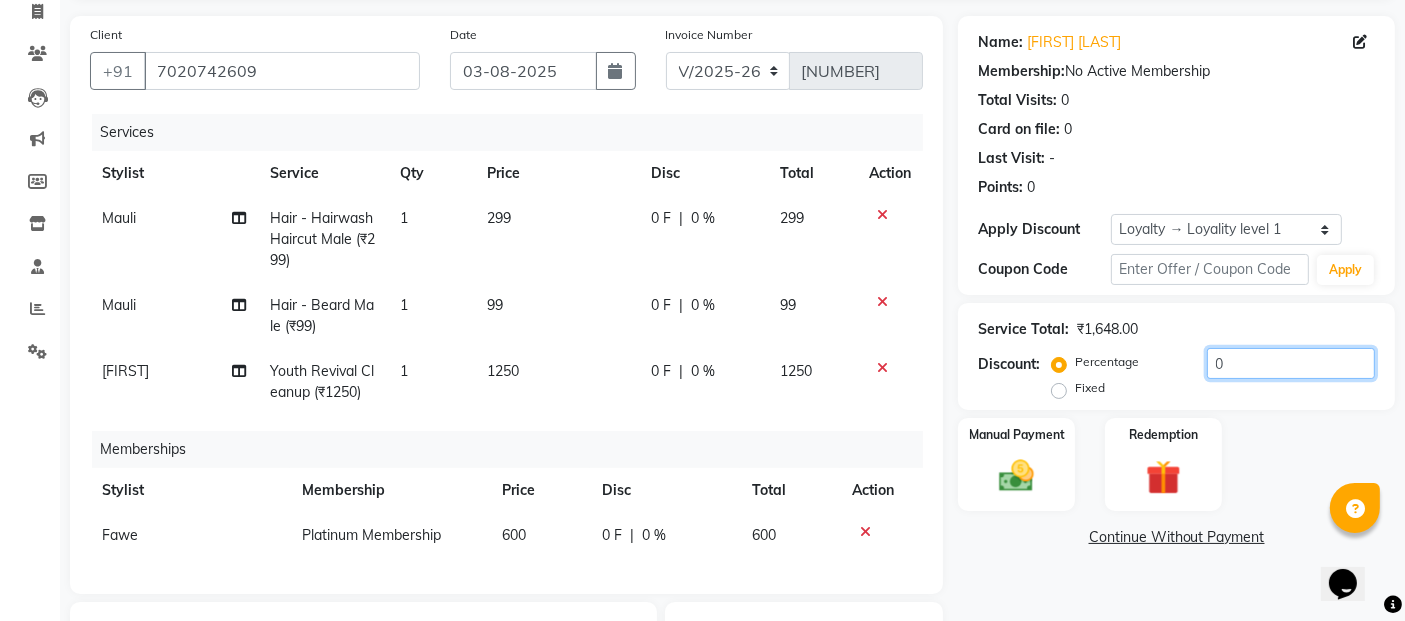 click on "0" 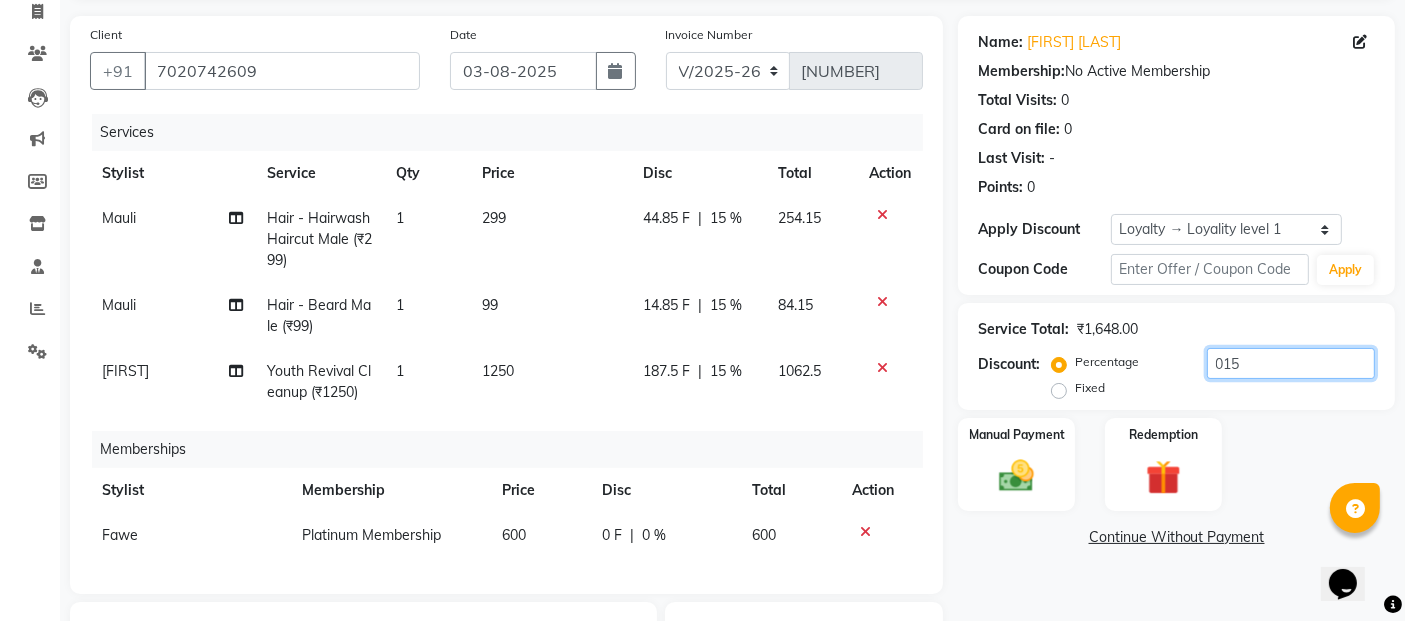 type on "015" 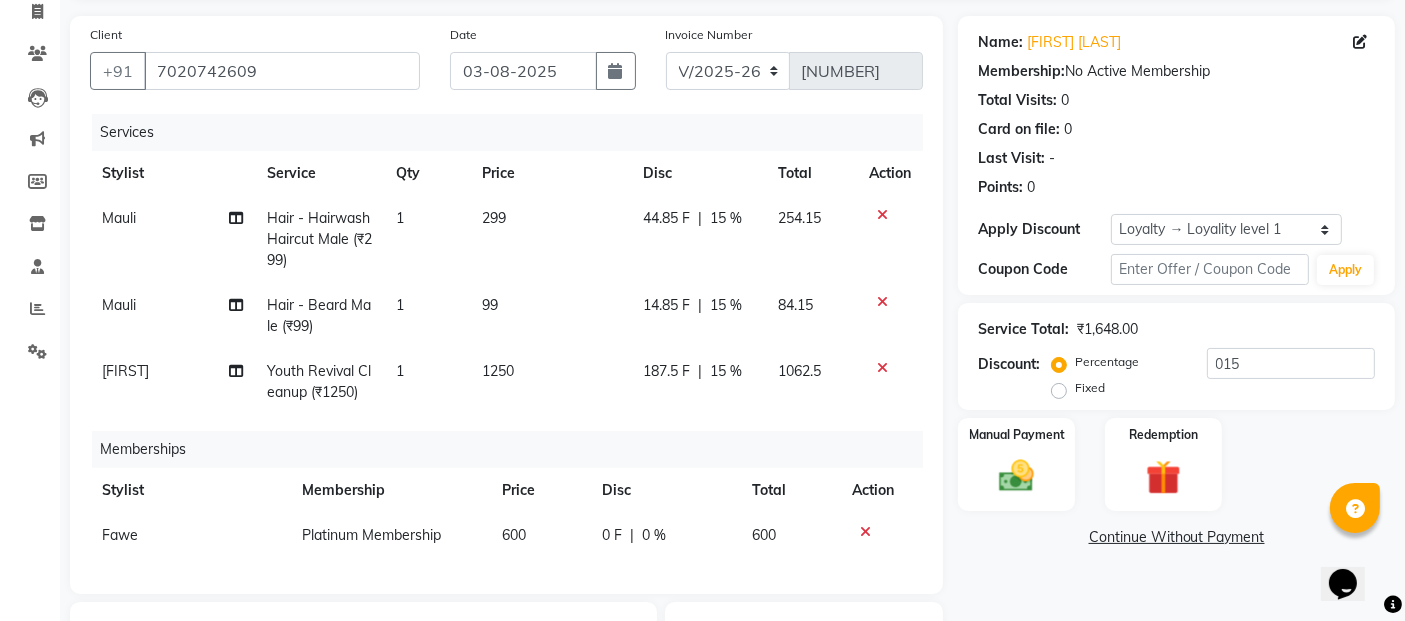click on "Service Total:  ₹1,648.00  Discount:  Percentage   Fixed  015" 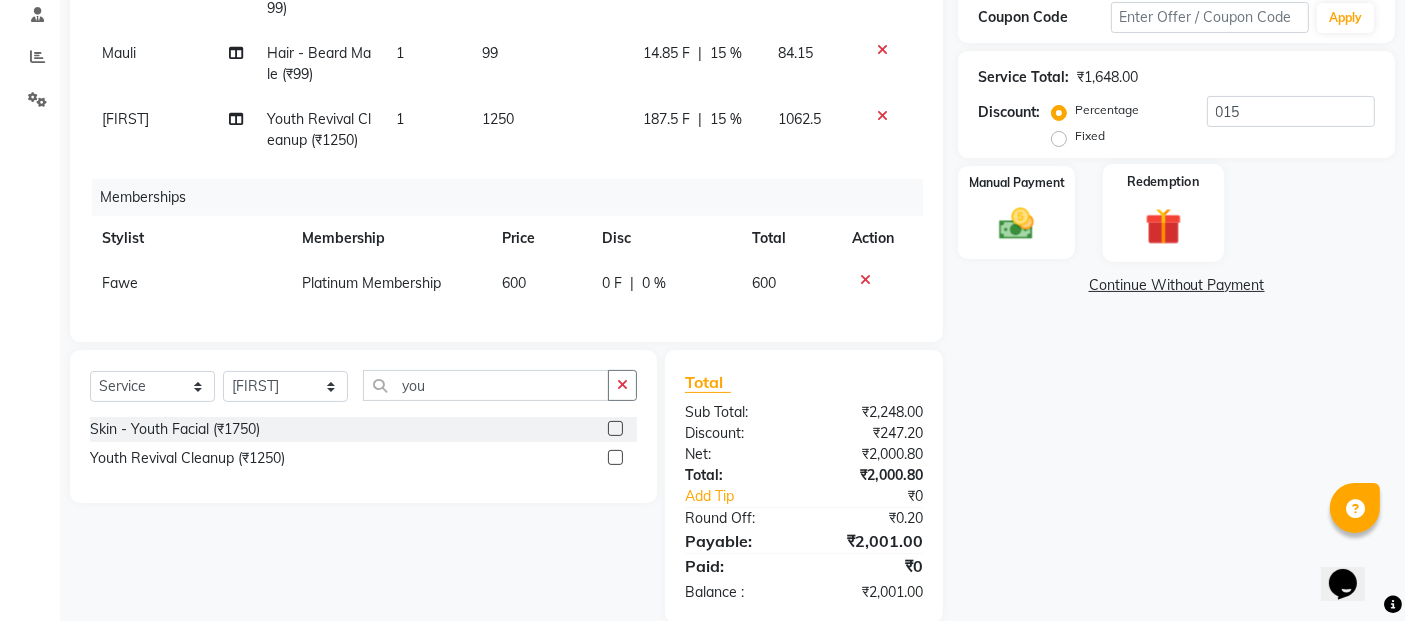 scroll, scrollTop: 433, scrollLeft: 0, axis: vertical 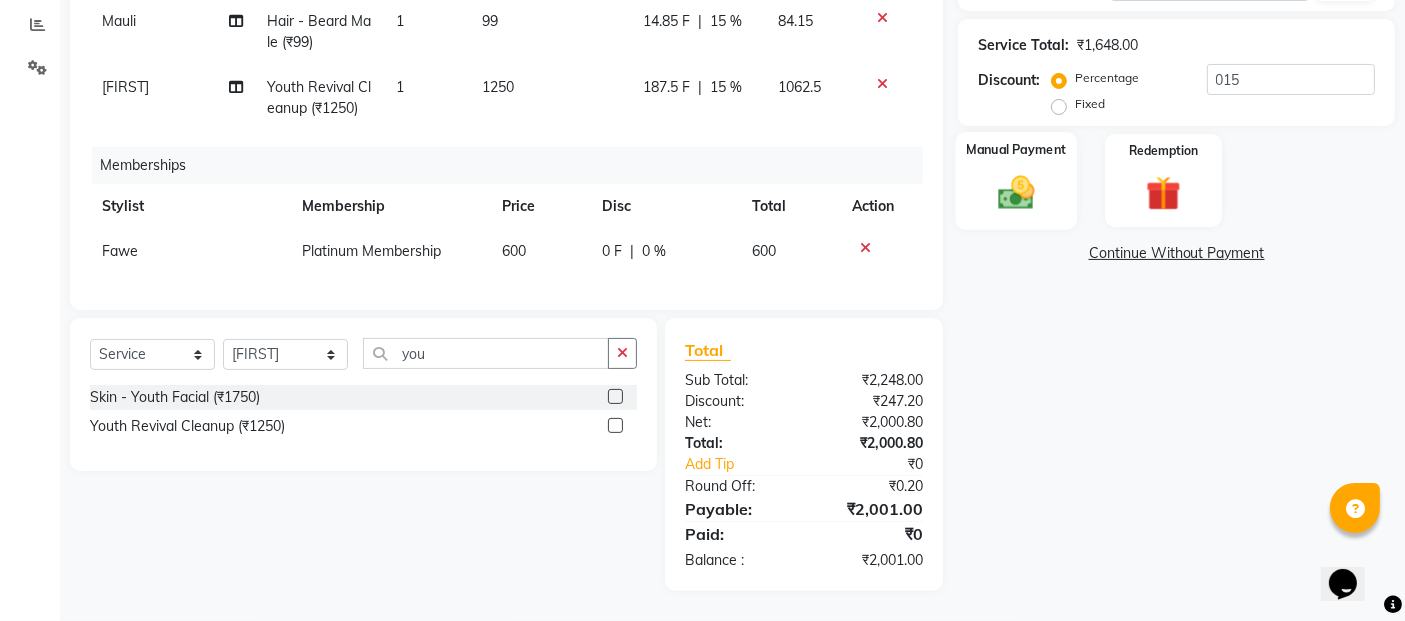 click 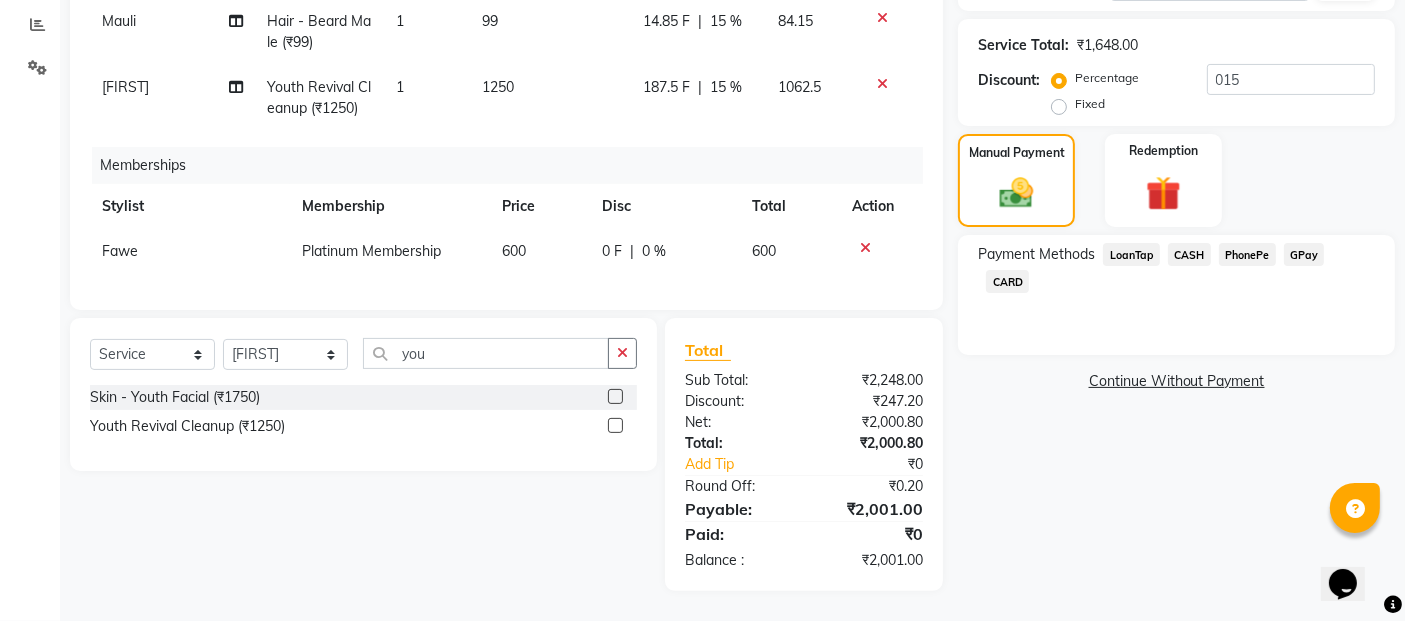 click on "GPay" 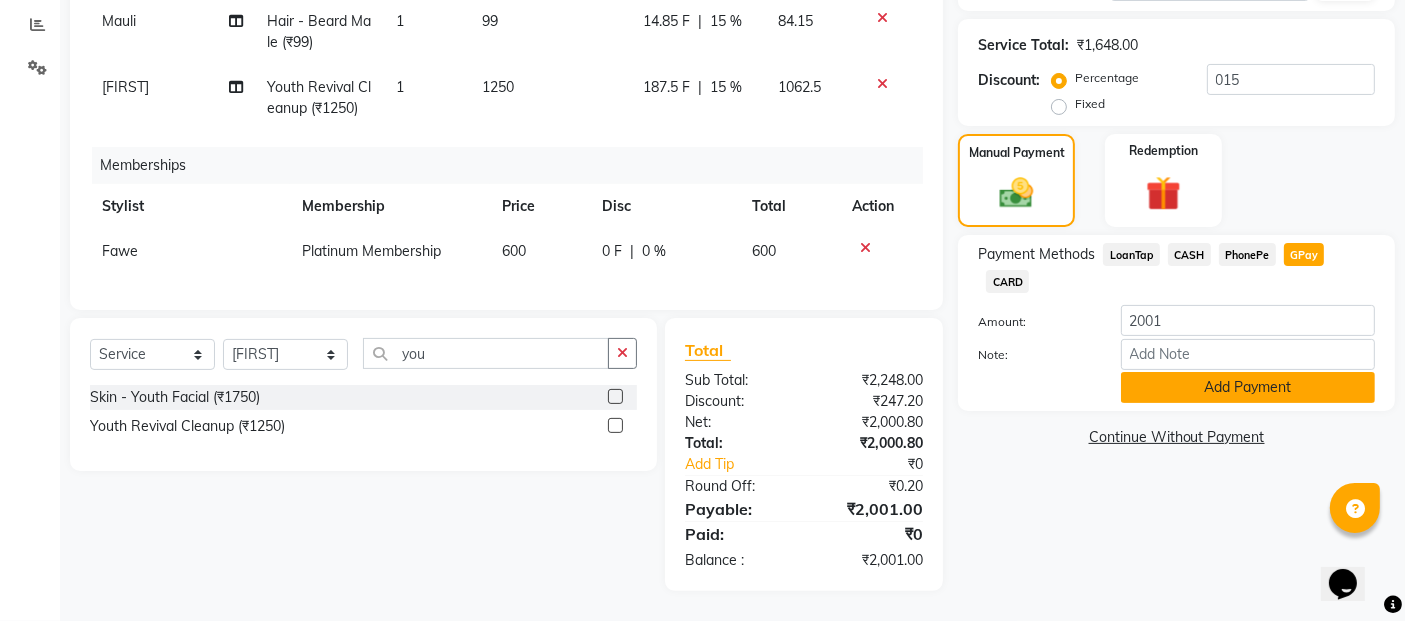 click on "Add Payment" 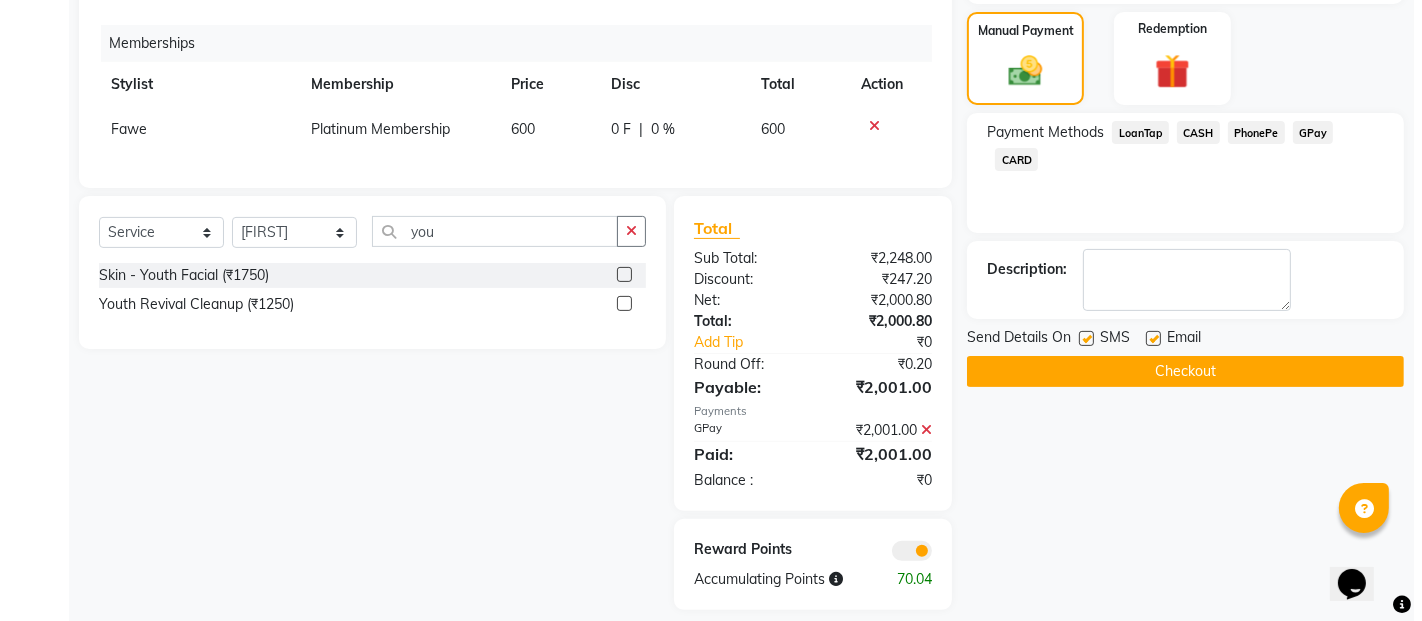 scroll, scrollTop: 574, scrollLeft: 0, axis: vertical 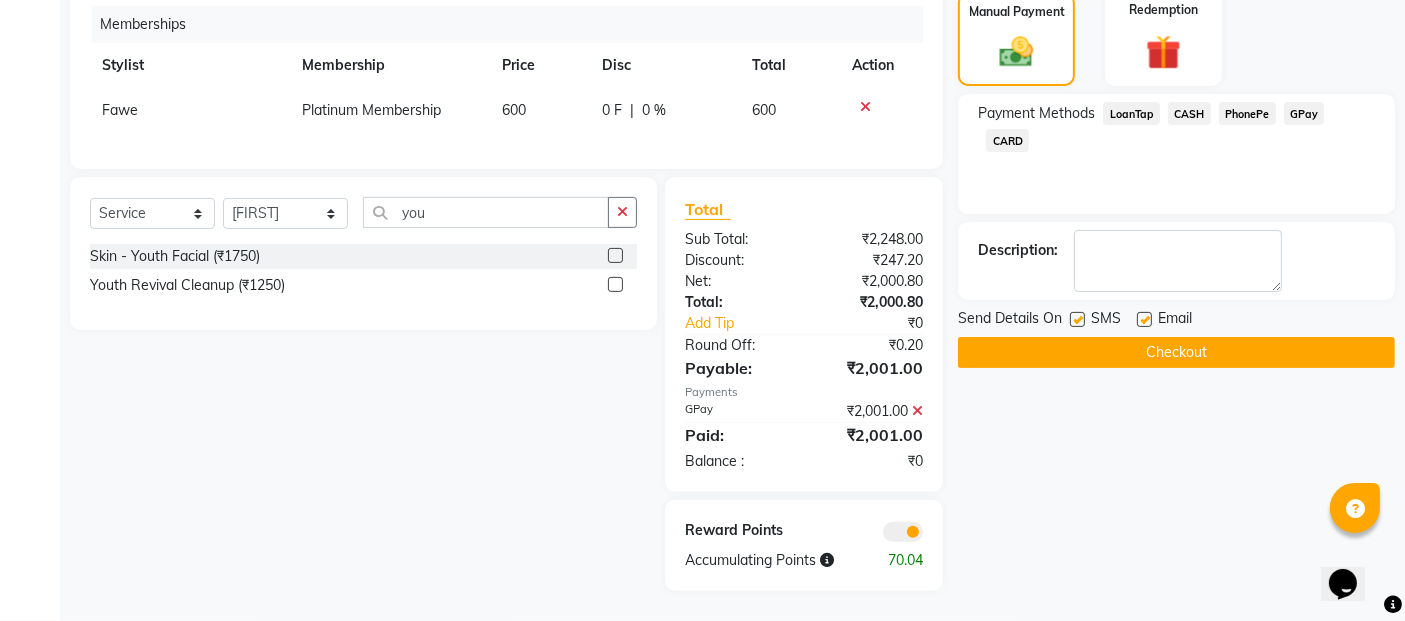 click 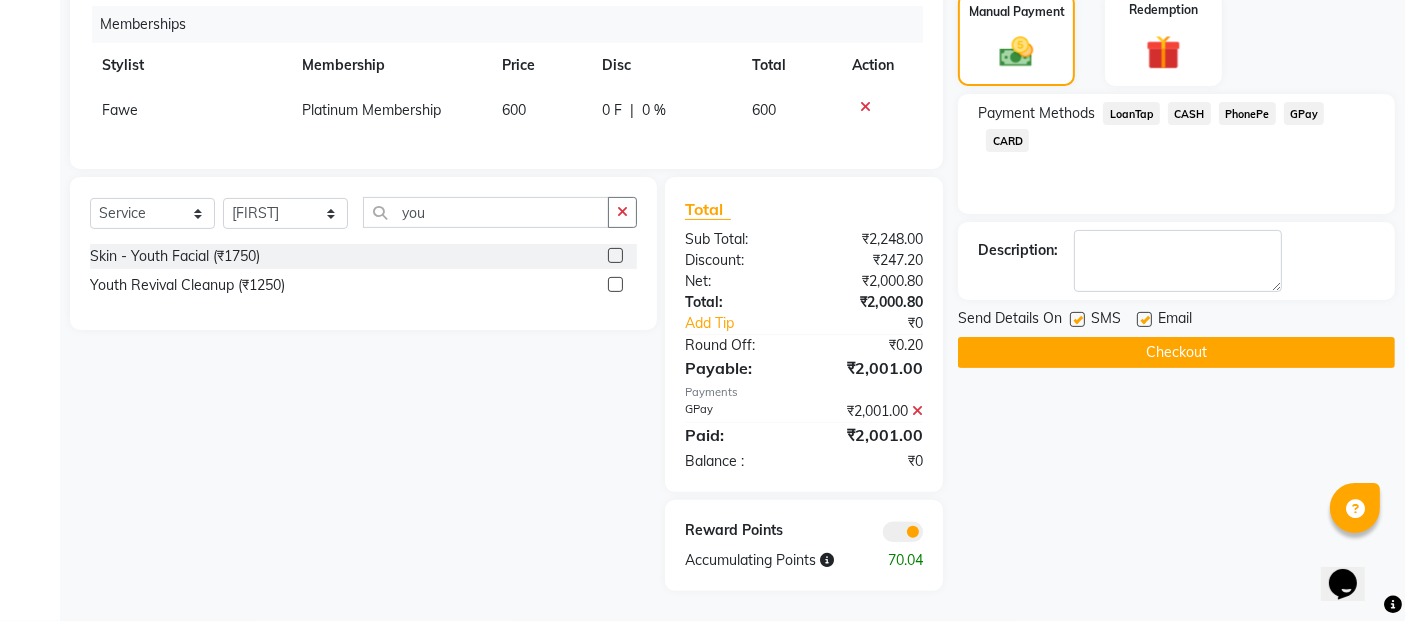 click 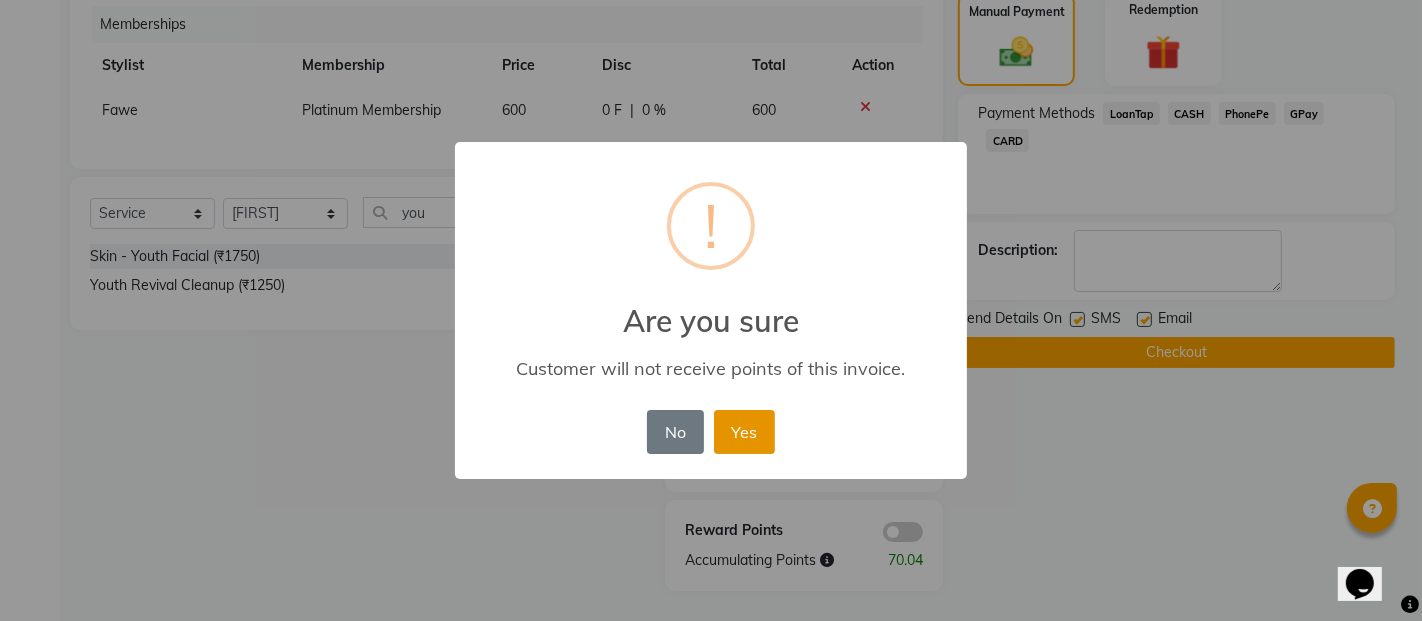 click on "Yes" at bounding box center (744, 432) 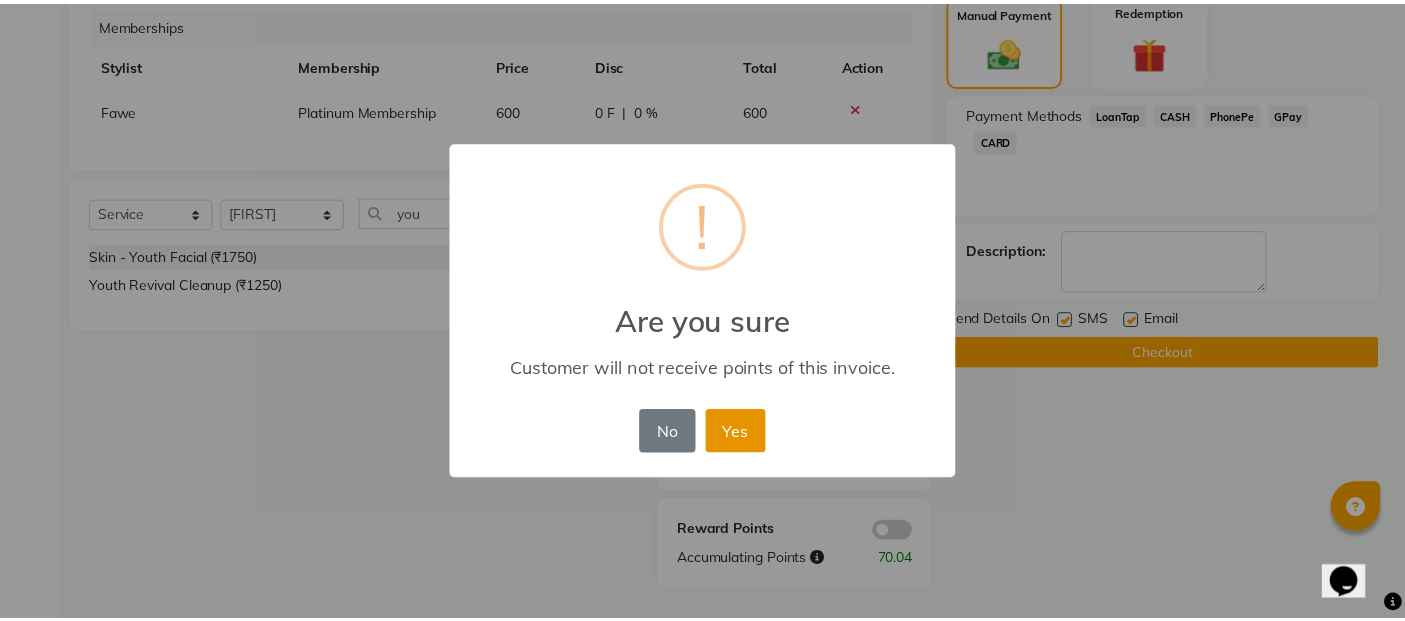 scroll, scrollTop: 545, scrollLeft: 0, axis: vertical 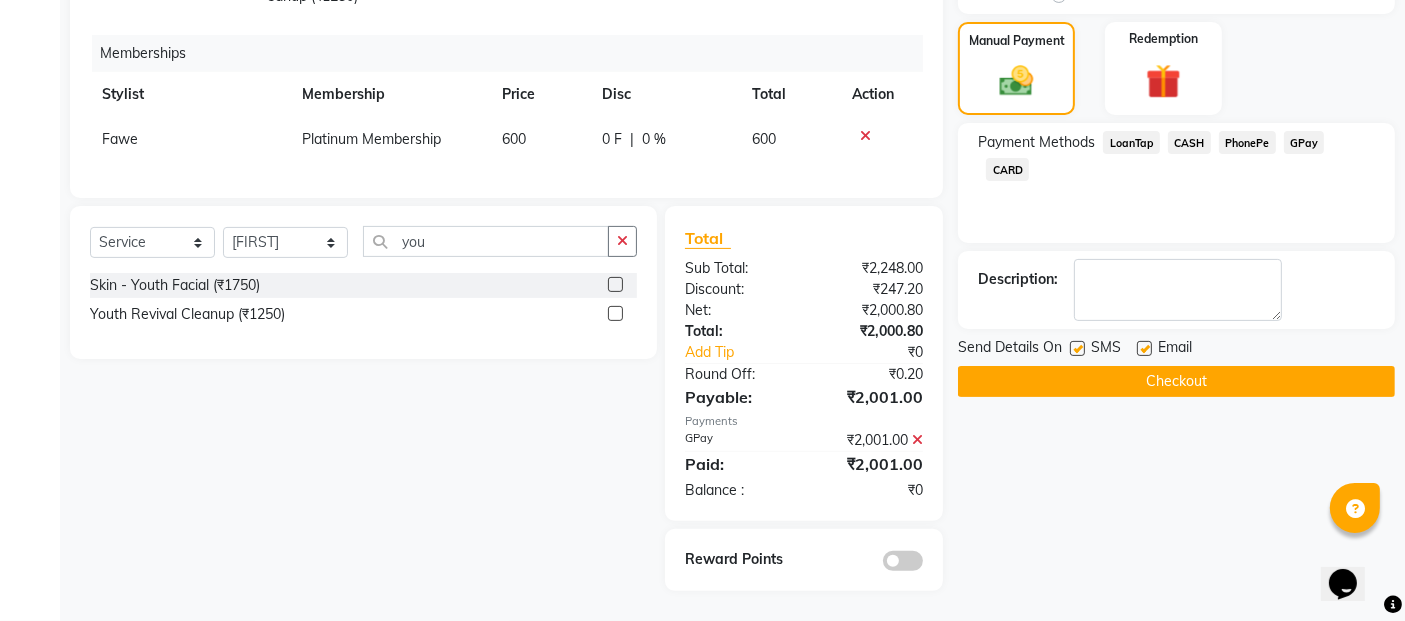 click on "Checkout" 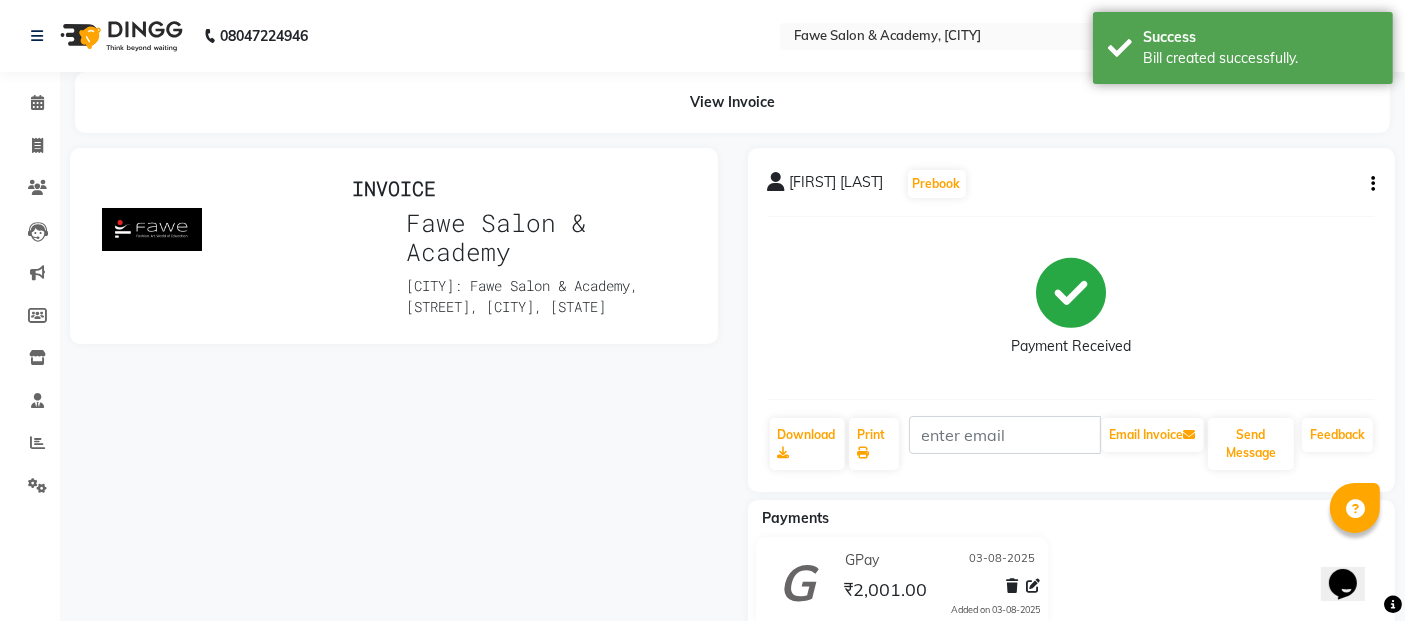 scroll, scrollTop: 0, scrollLeft: 0, axis: both 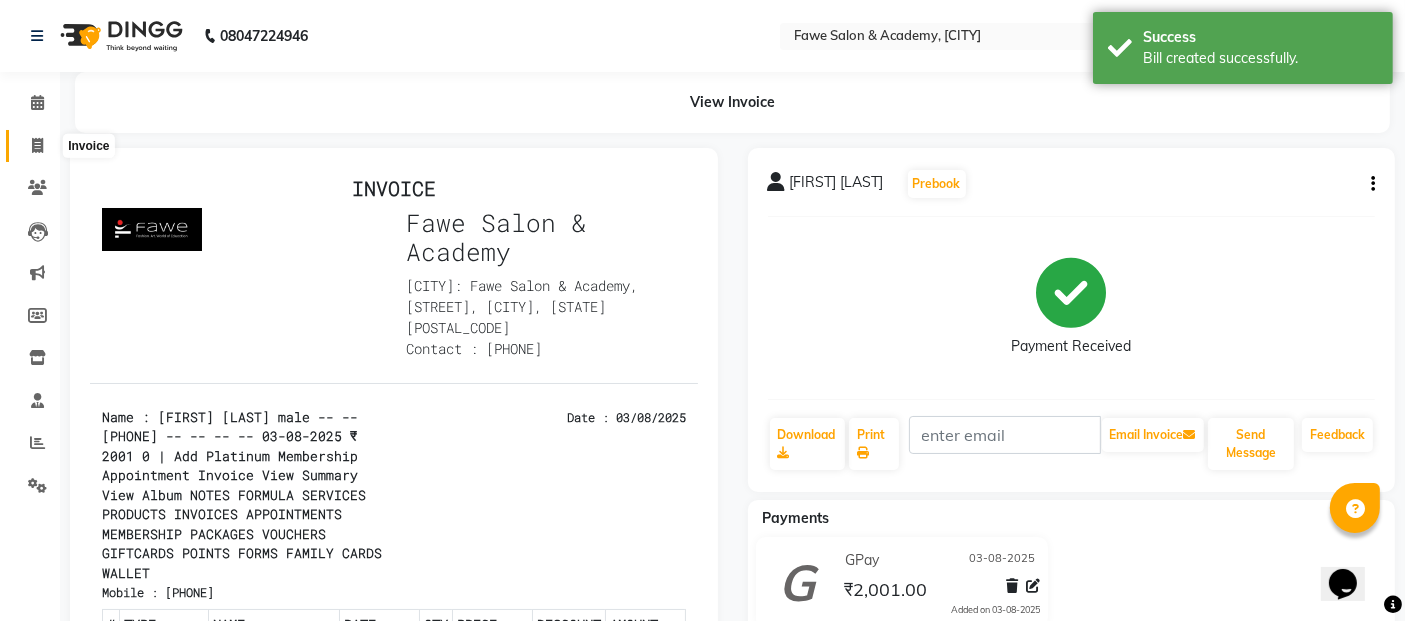 click 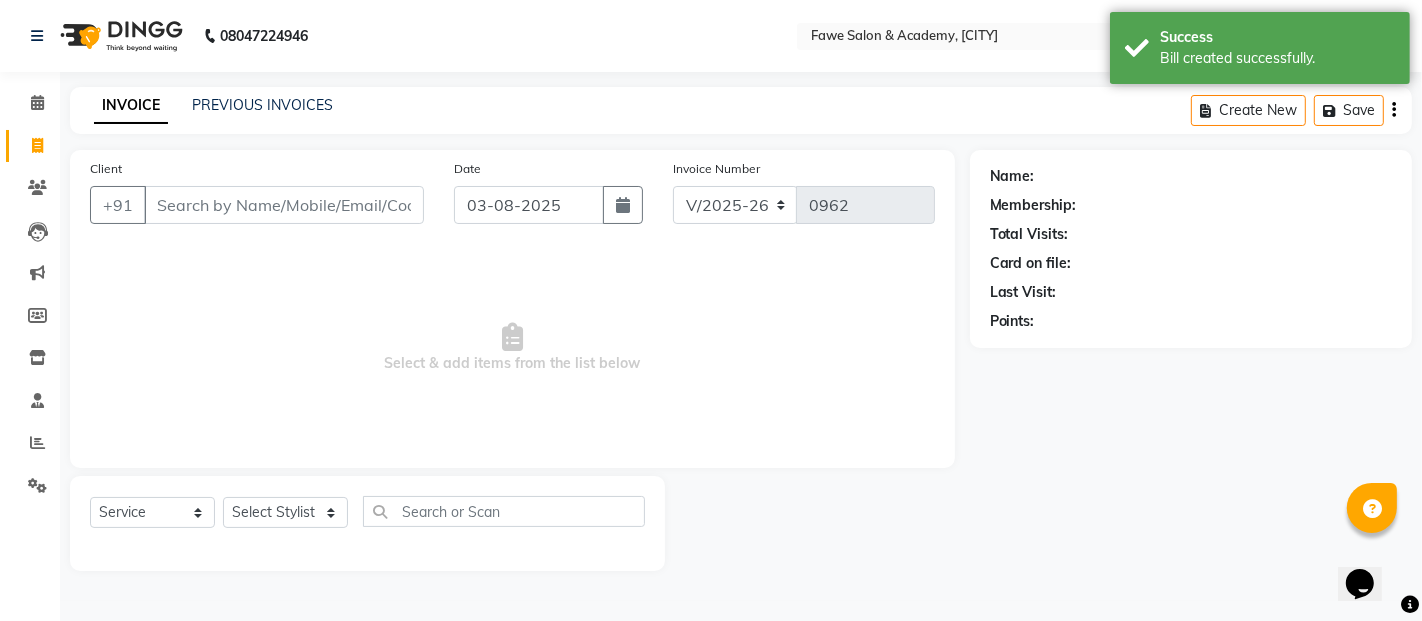 click on "Client" at bounding box center (284, 205) 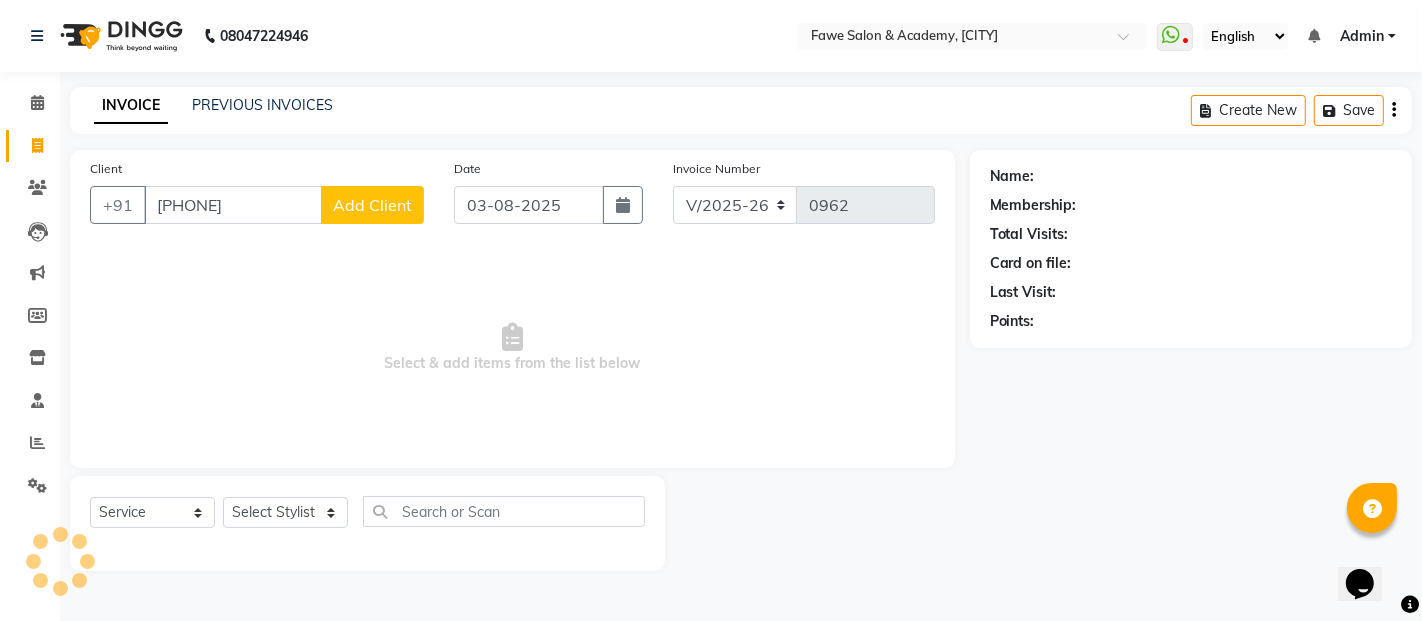 type on "[PHONE]" 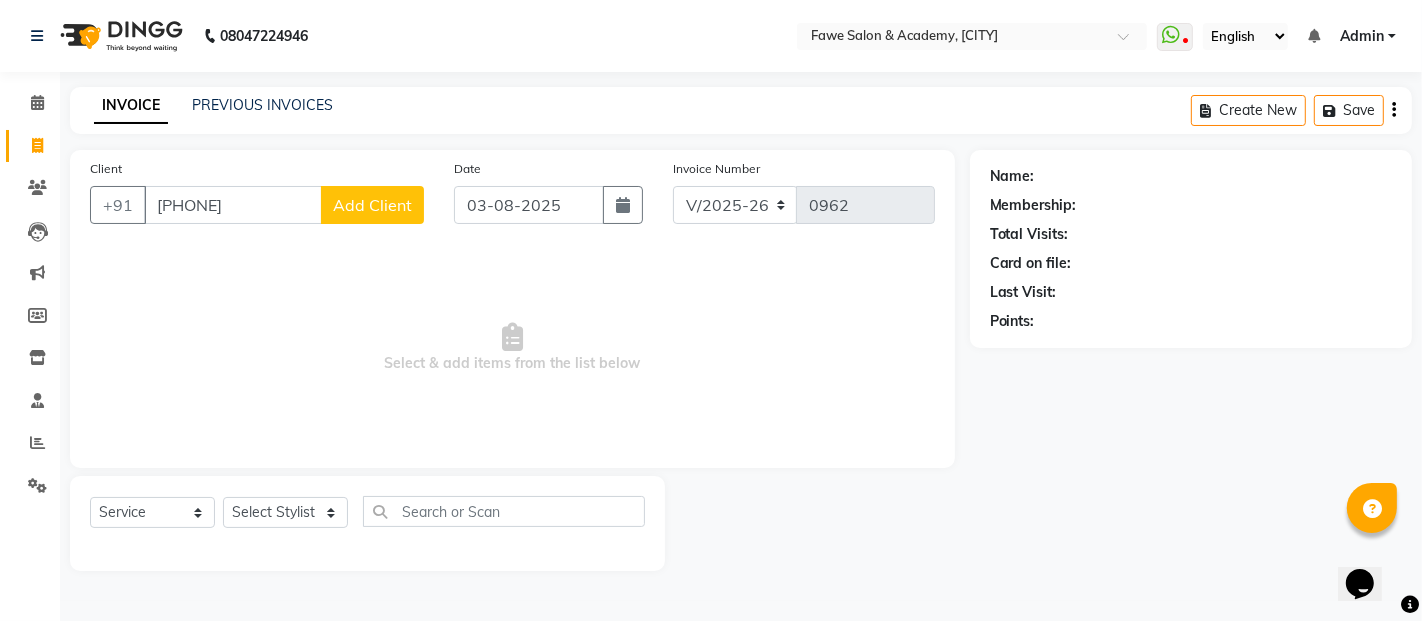 click on "[PHONE]" at bounding box center (233, 205) 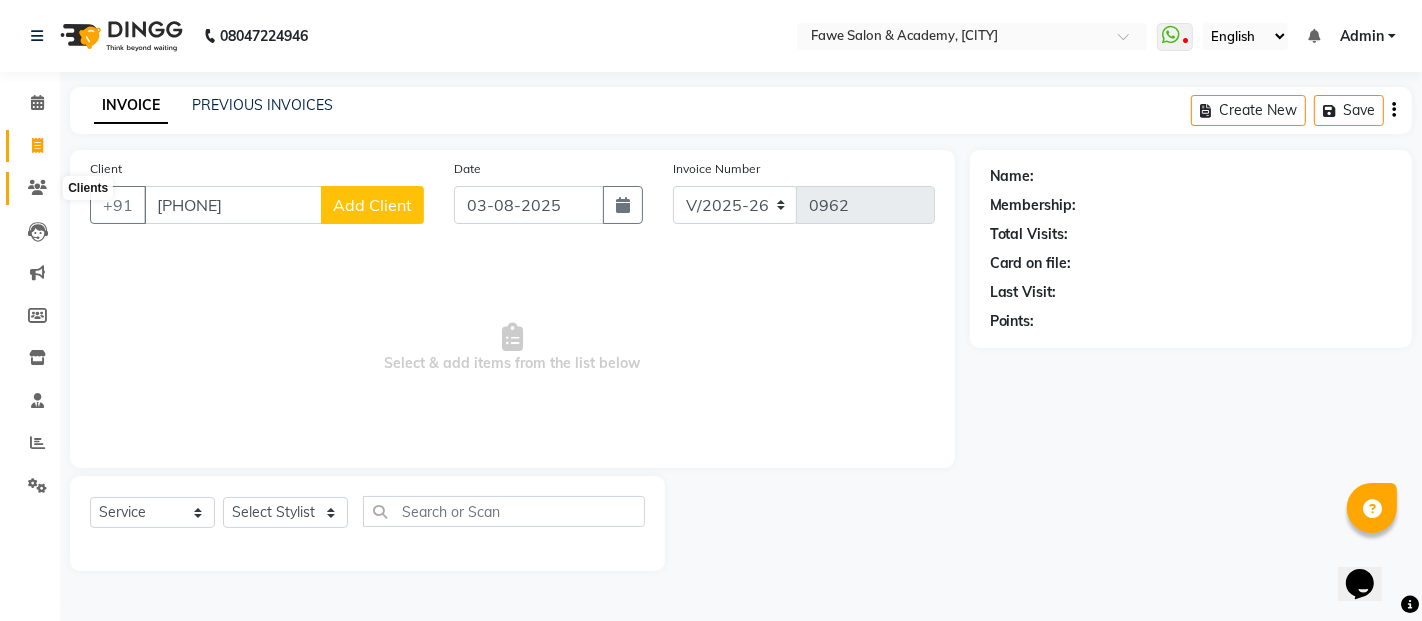 click 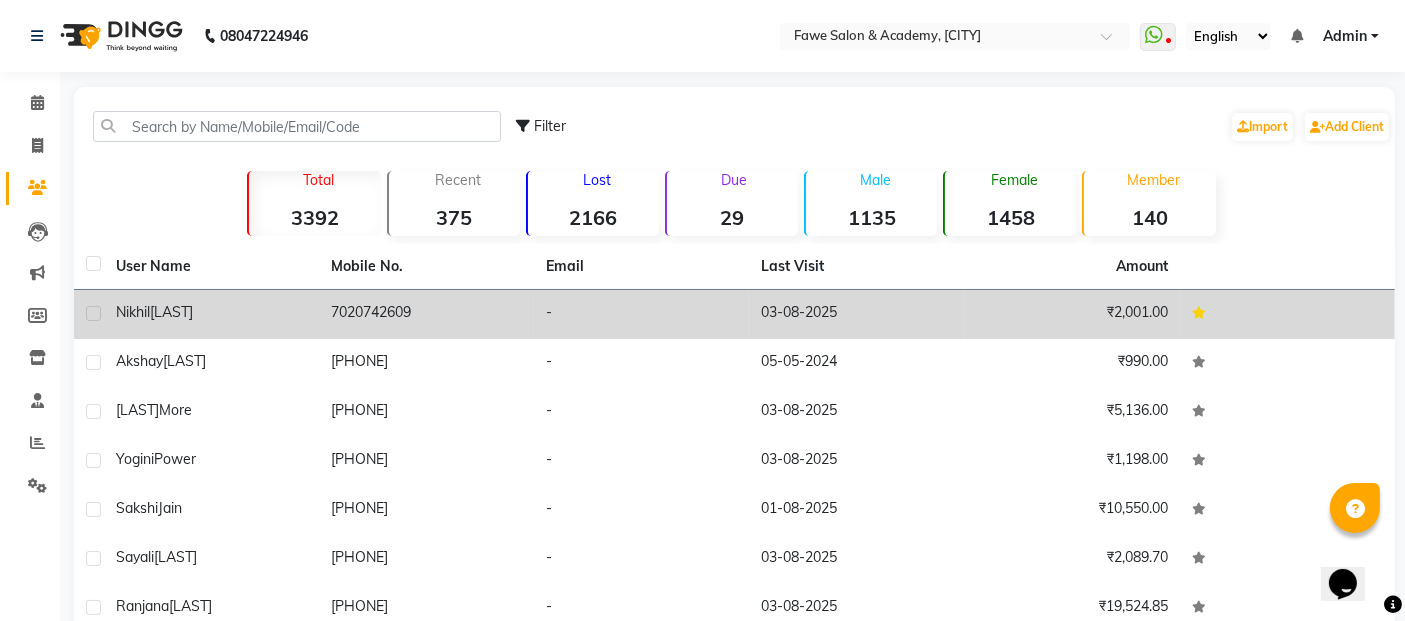 click on "7020742609" 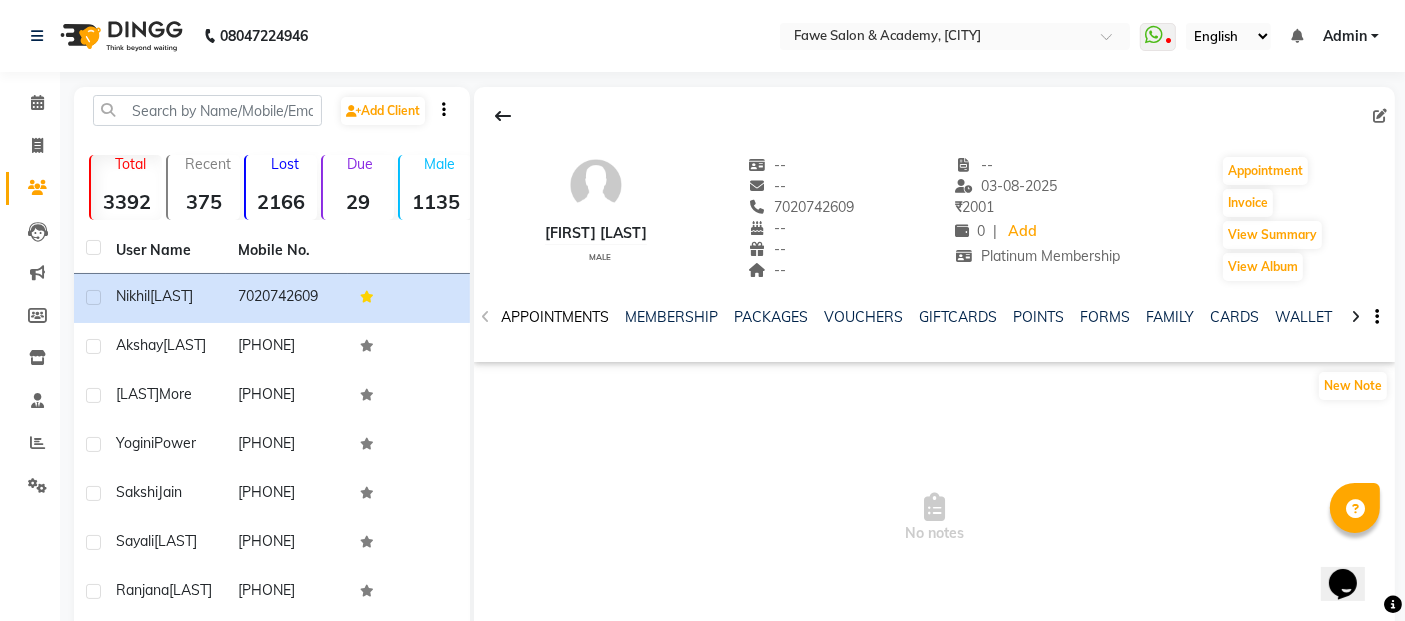 scroll, scrollTop: 0, scrollLeft: 0, axis: both 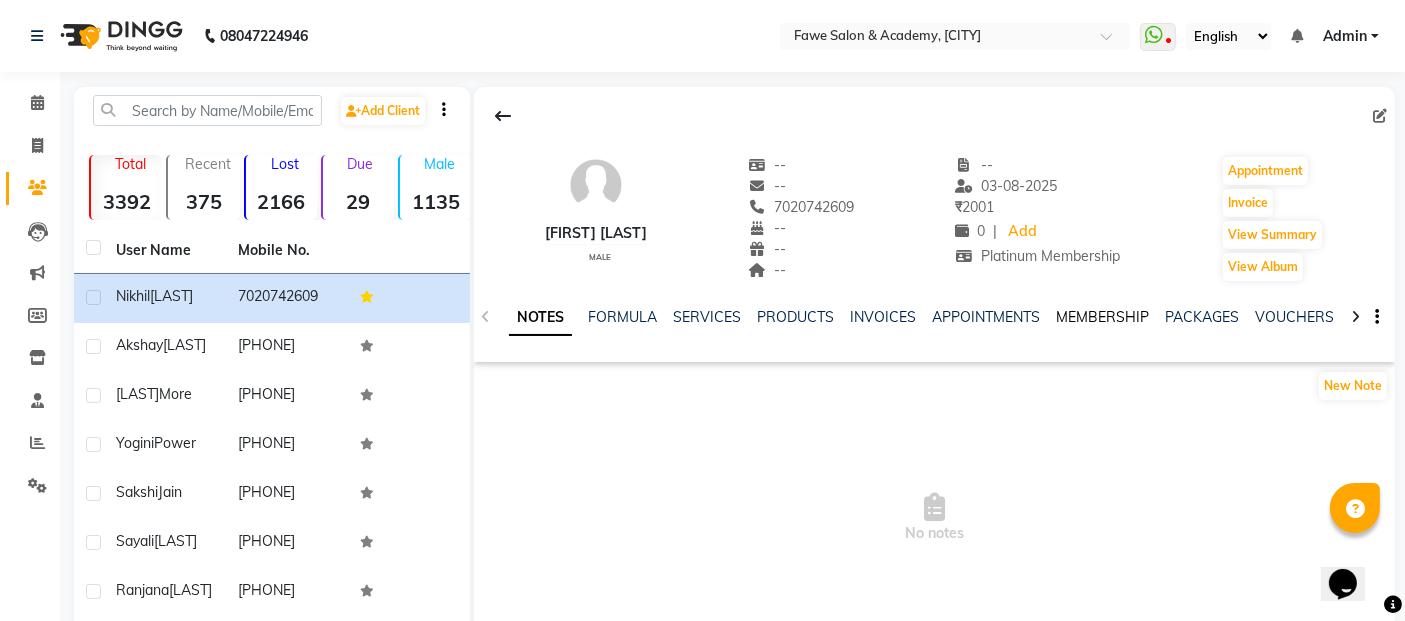 click on "MEMBERSHIP" 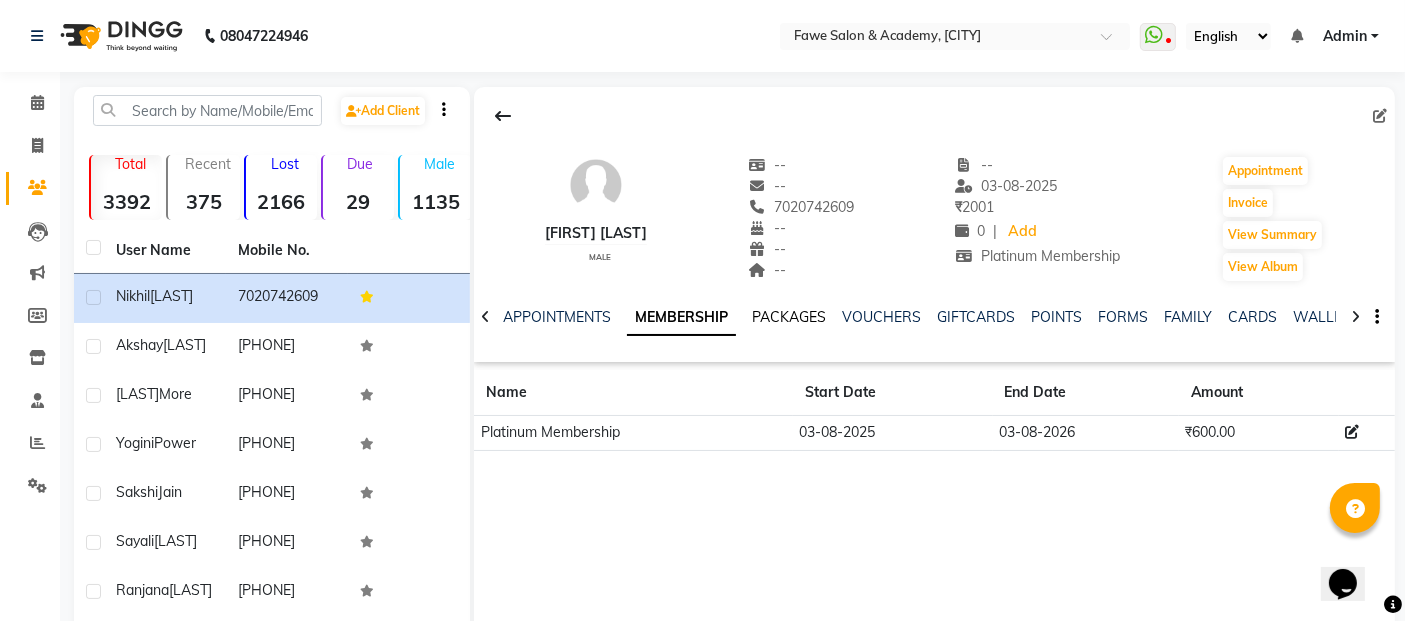 scroll, scrollTop: 0, scrollLeft: 348, axis: horizontal 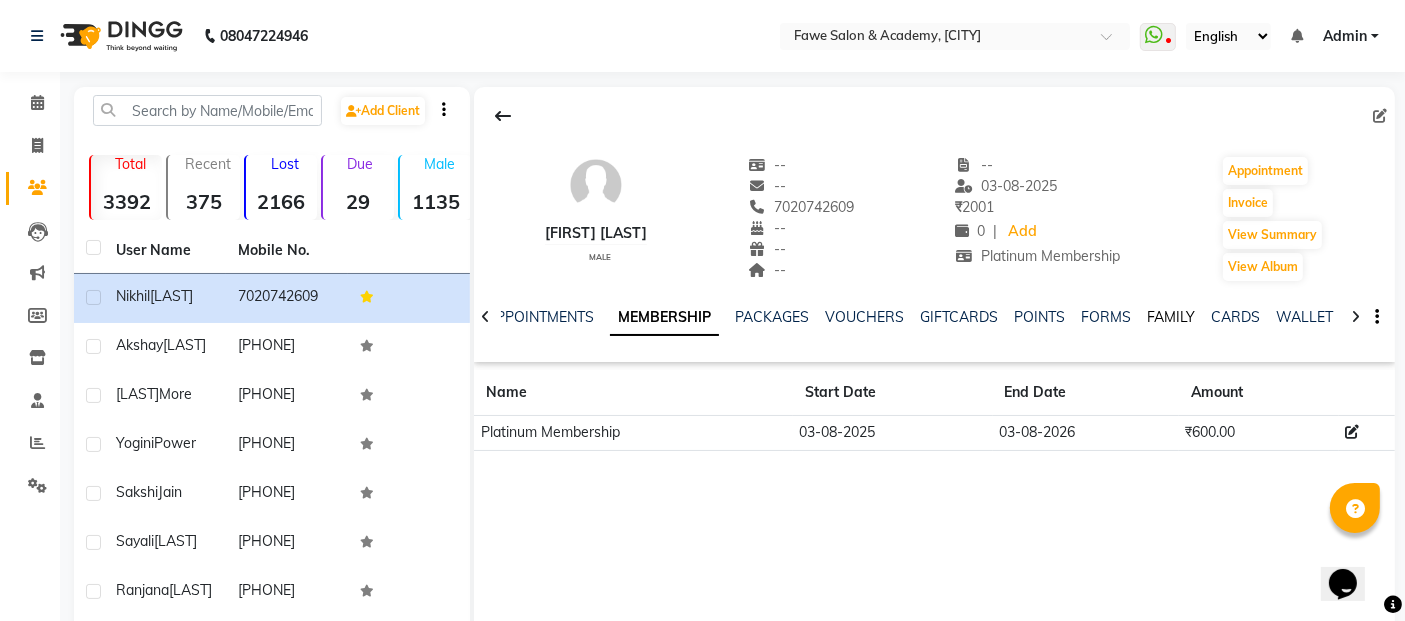 click on "FAMILY" 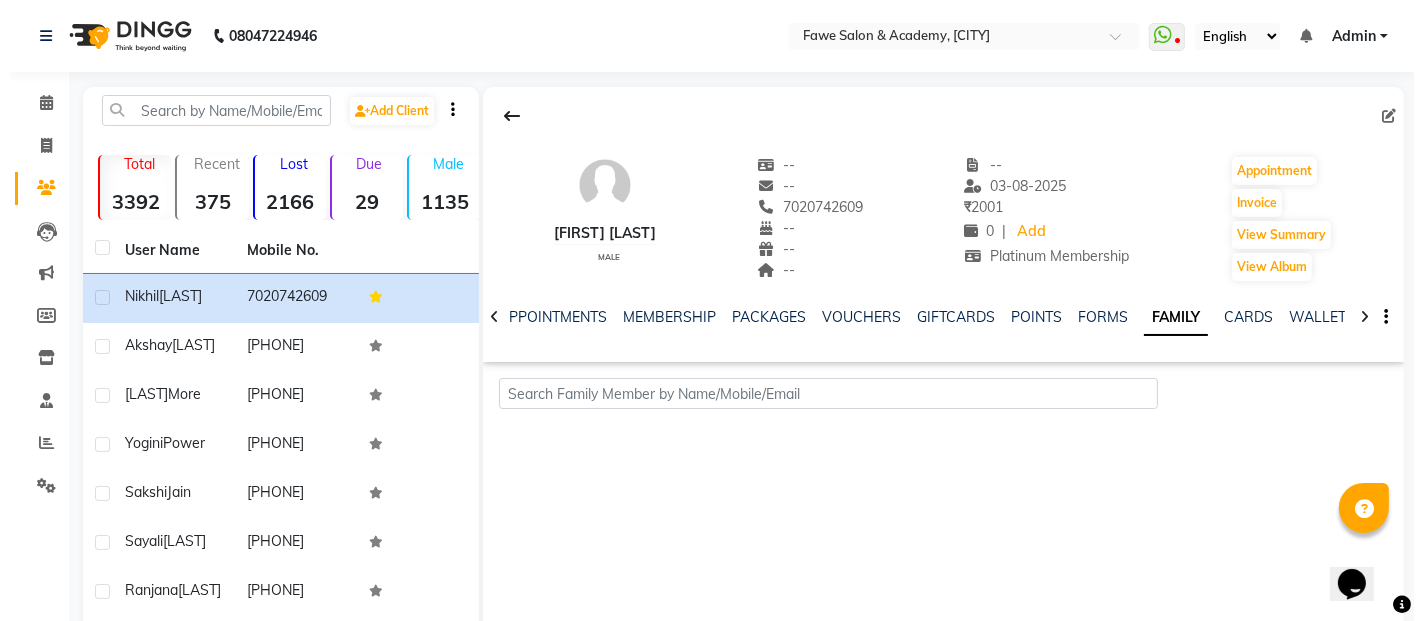 scroll, scrollTop: 0, scrollLeft: 247, axis: horizontal 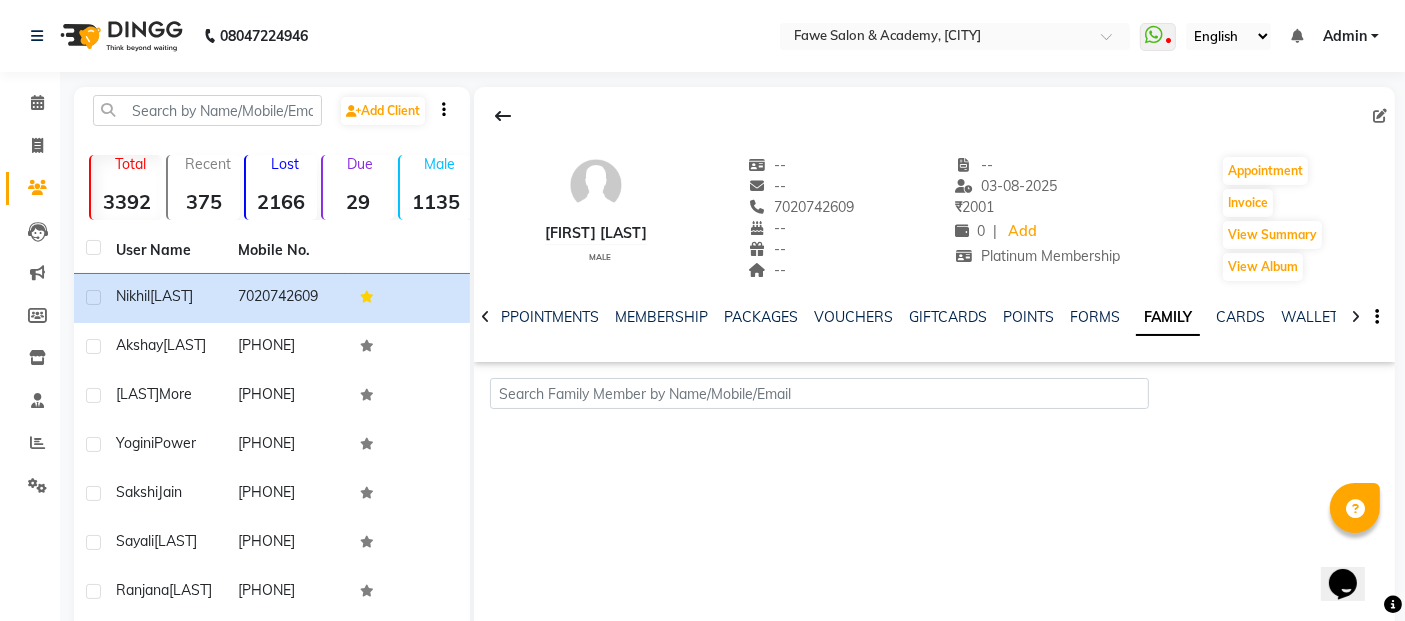 click on "[FIRST] [LAST] male -- -- [PHONE] -- -- -- -- [DATE] ₹ 2001 0 | Add Platinum Membership Appointment Invoice View Summary View Album NOTES FORMULA SERVICES PRODUCTS INVOICES APPOINTMENTS MEMBERSHIP PACKAGES VOUCHERS GIFTCARDS POINTS FORMS FAMILY CARDS WALLET" 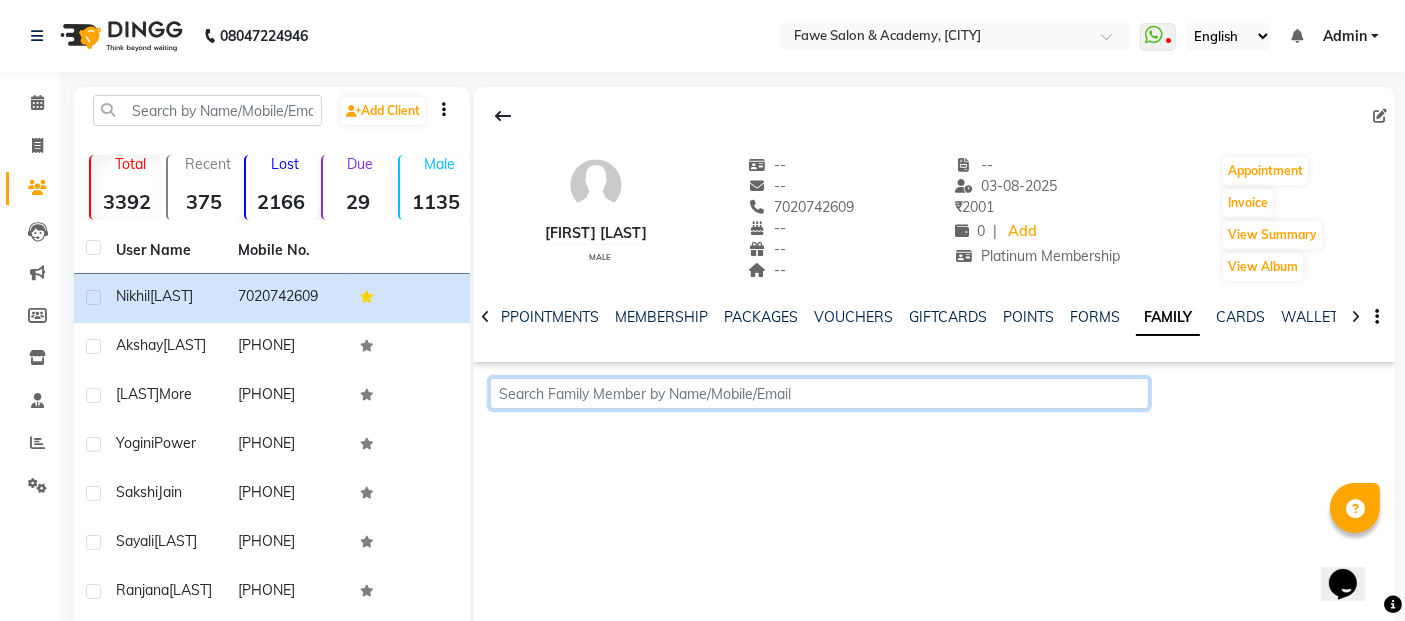 click at bounding box center [819, 393] 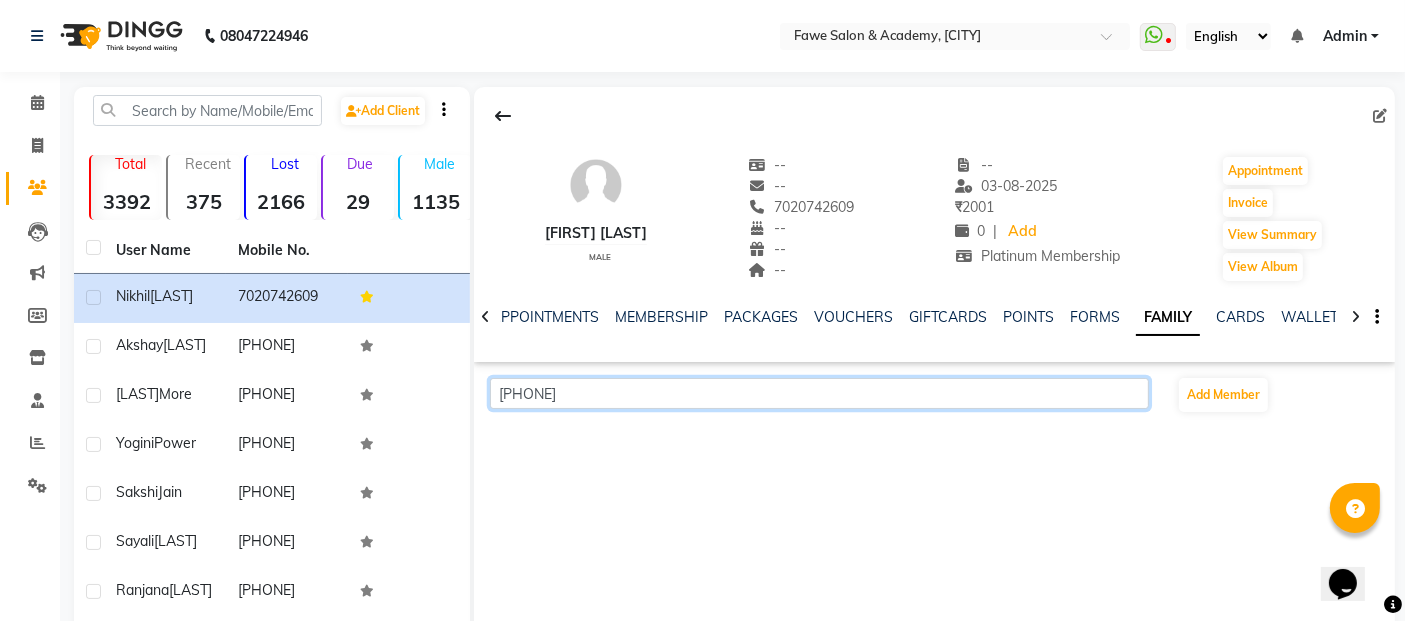 click on "[PHONE]" at bounding box center [819, 393] 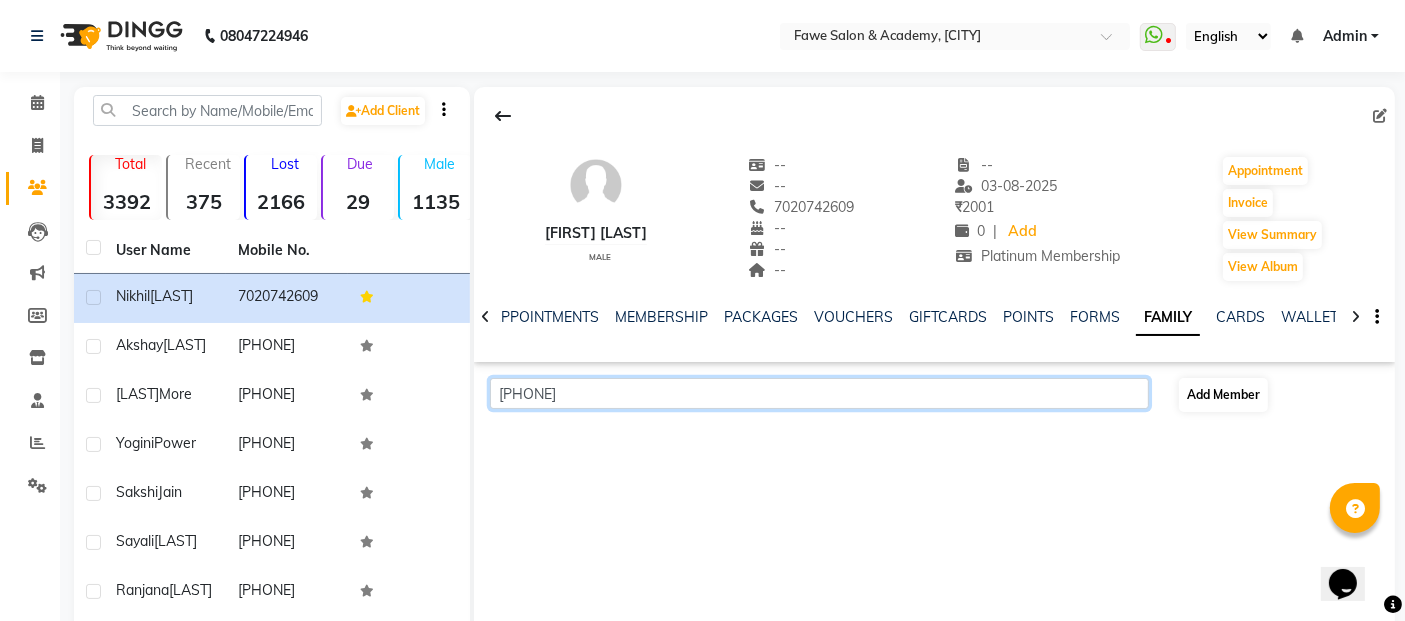 type on "[PHONE]" 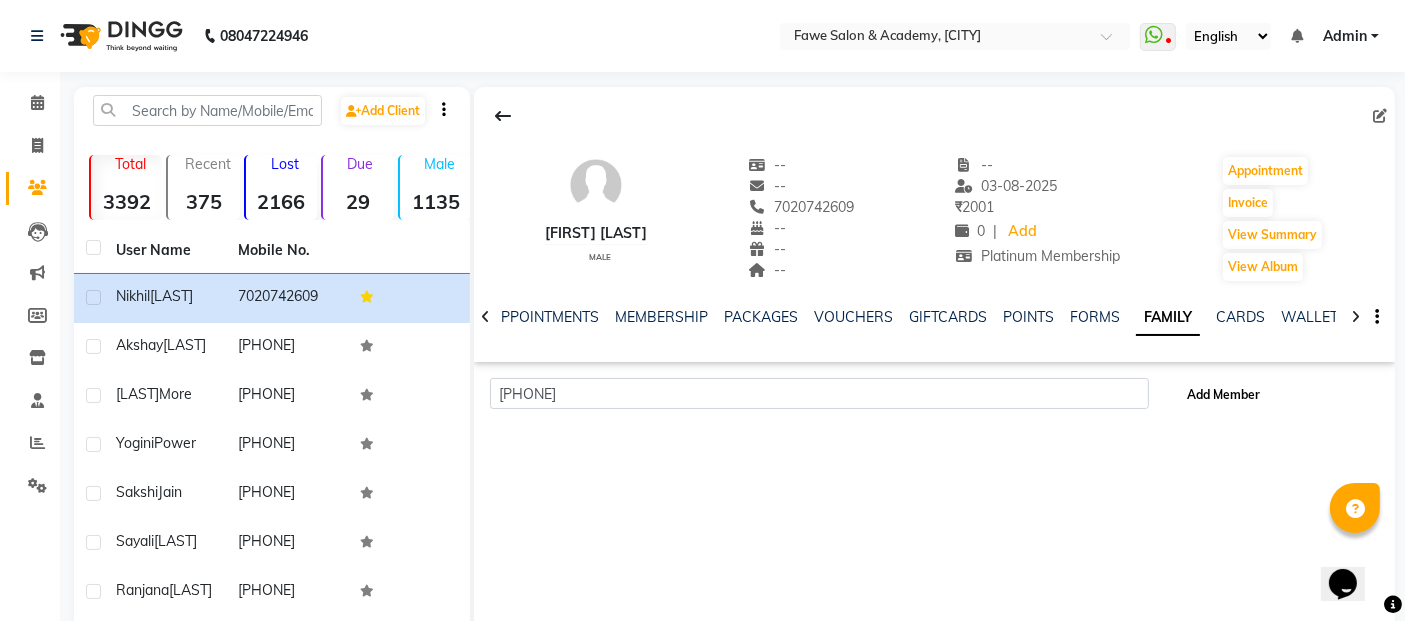 click on "Add Member" 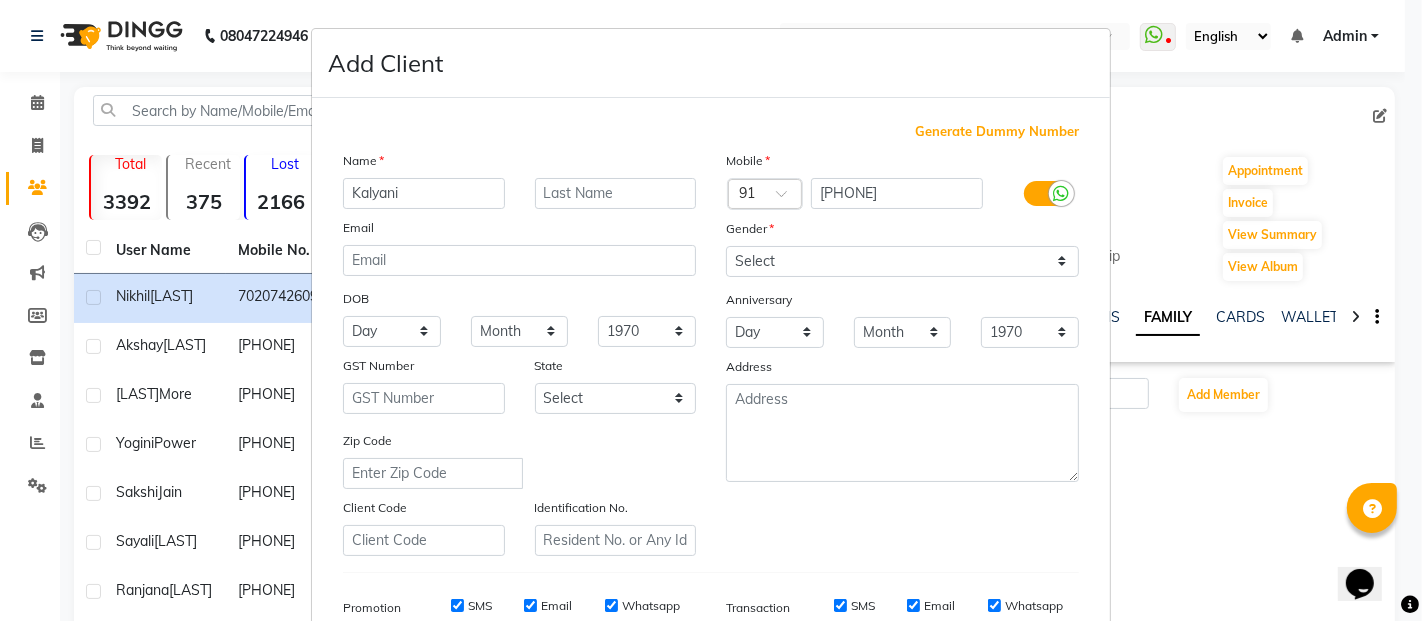 type on "Kalyani" 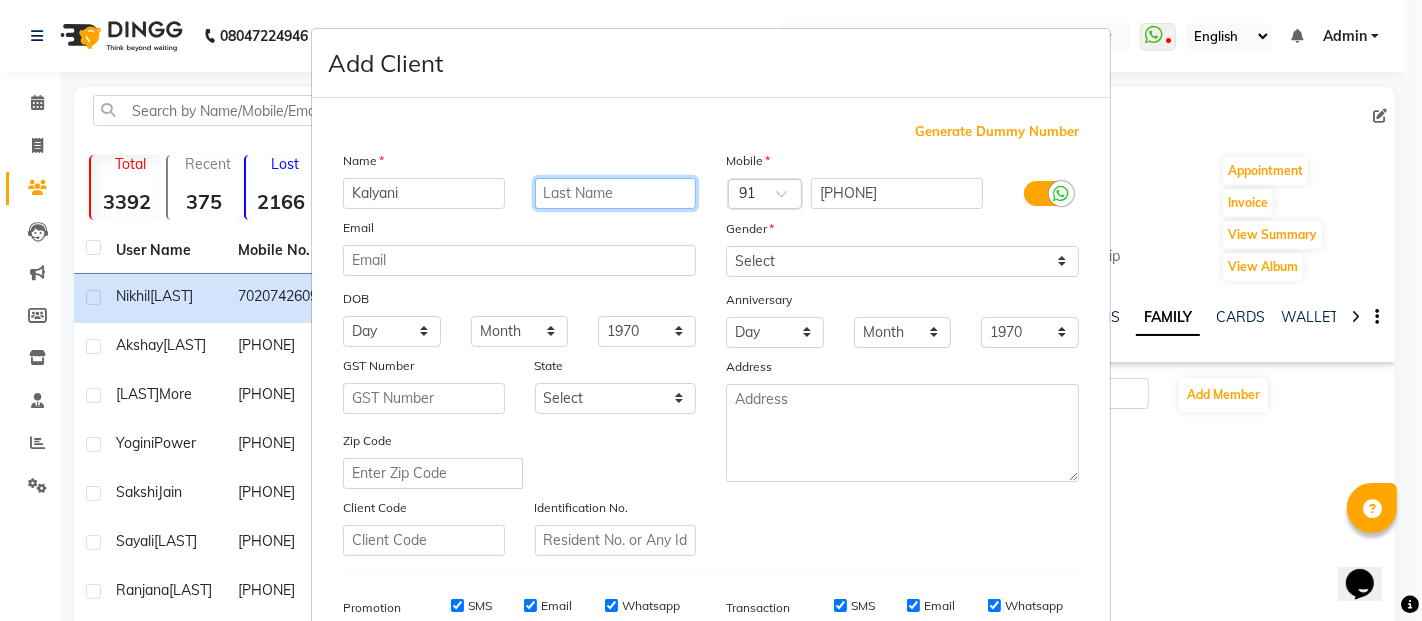 click at bounding box center [616, 193] 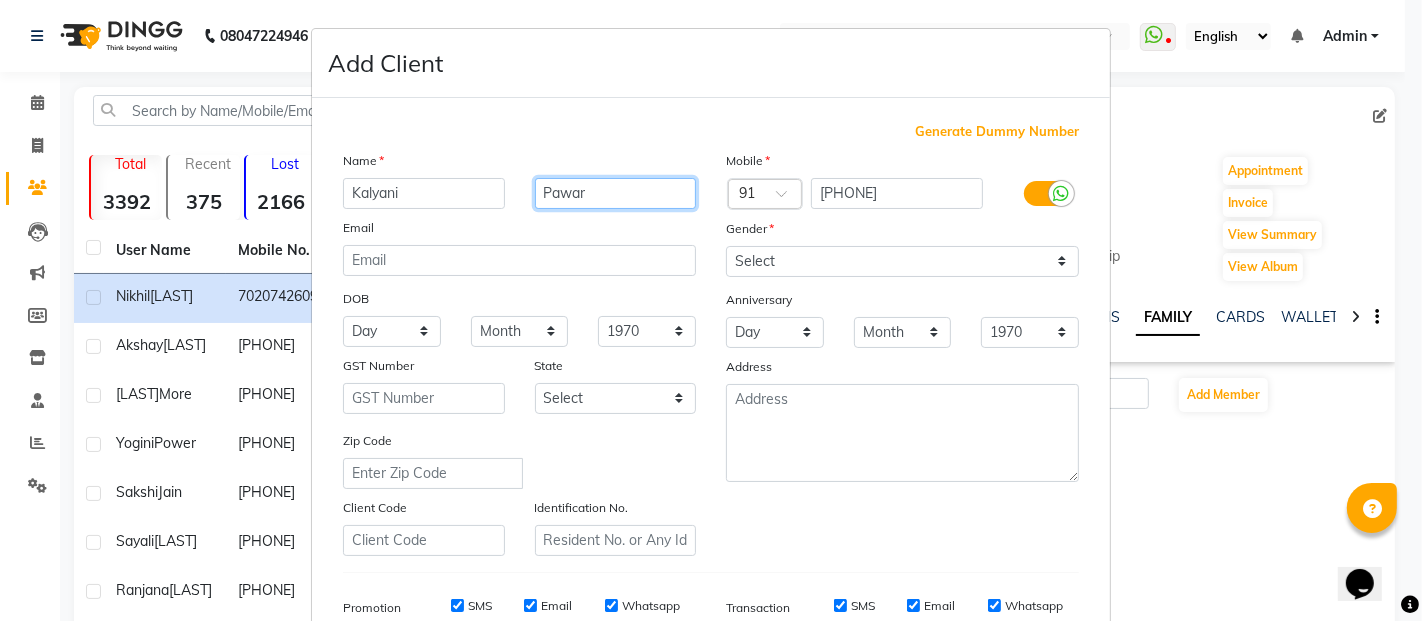 type on "Pawar" 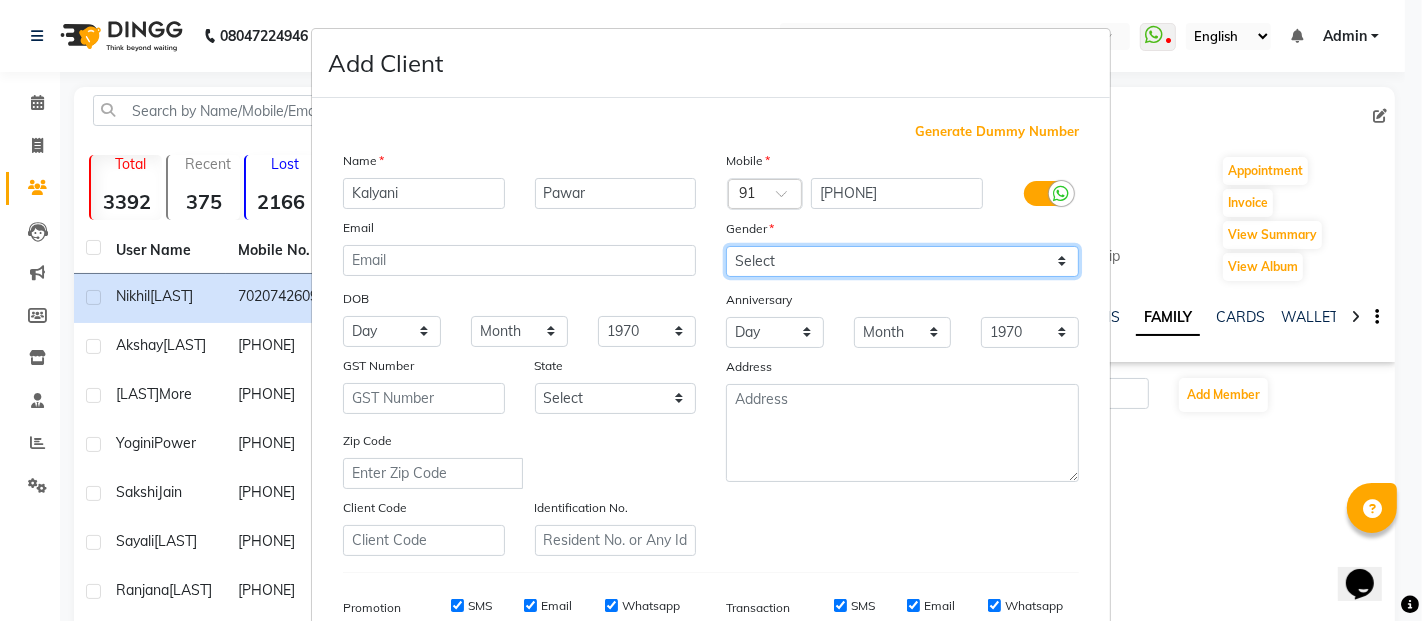 click on "Select Male Female Other Prefer Not To Say" at bounding box center (902, 261) 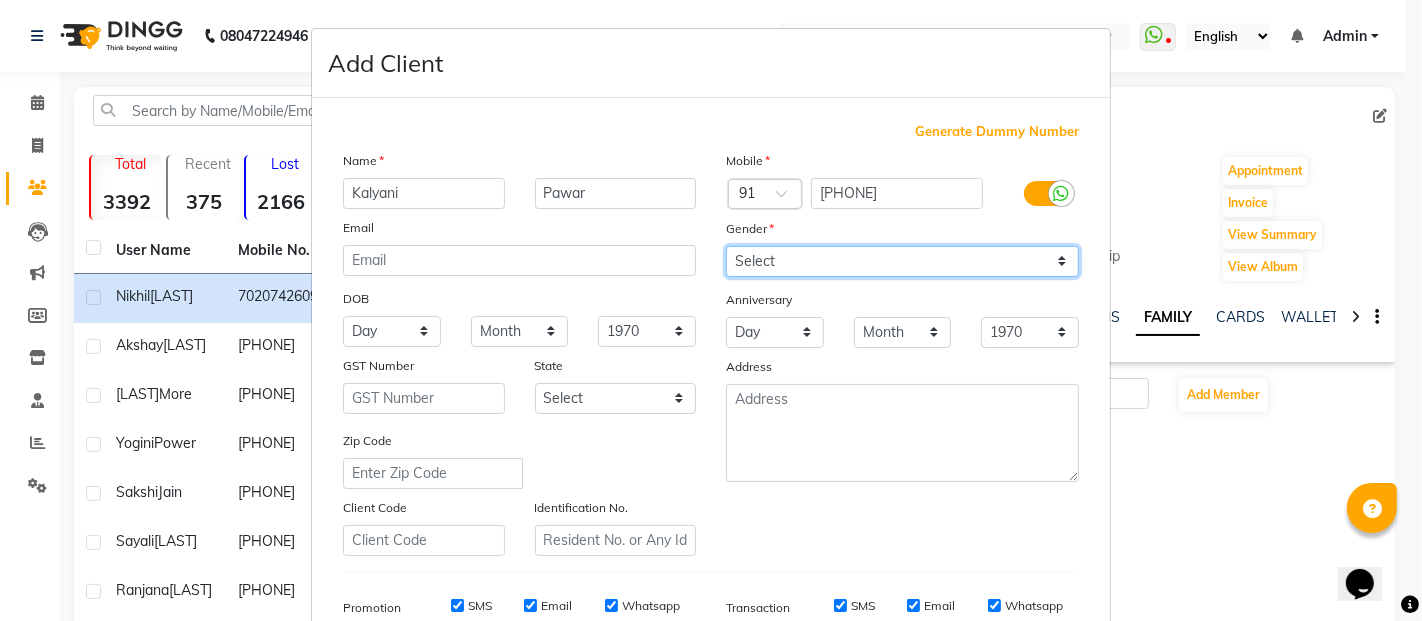 select on "female" 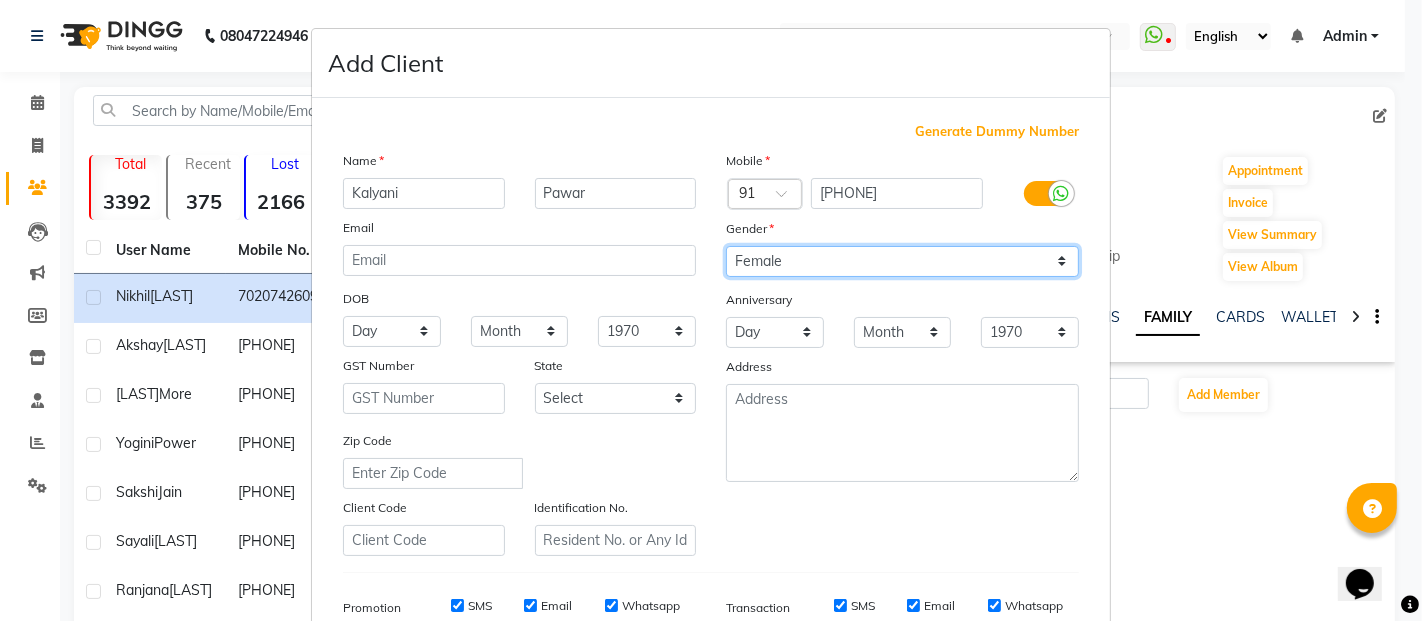 click on "Select Male Female Other Prefer Not To Say" at bounding box center (902, 261) 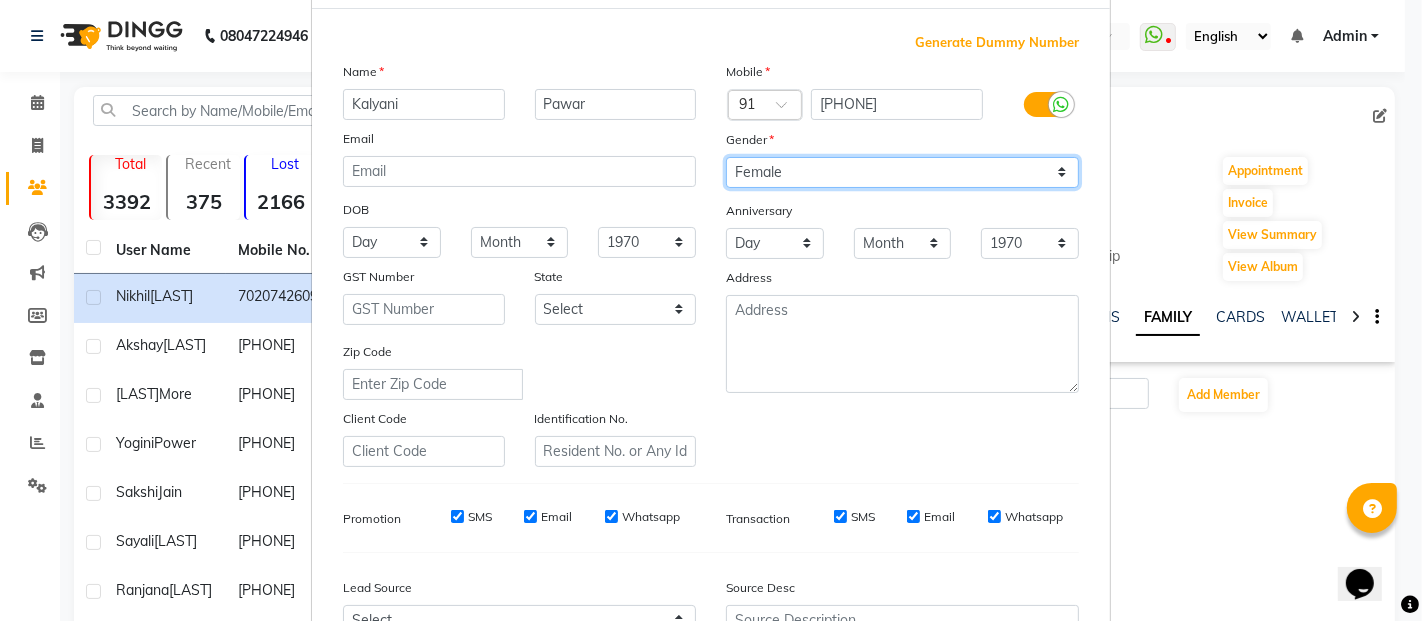 scroll, scrollTop: 92, scrollLeft: 0, axis: vertical 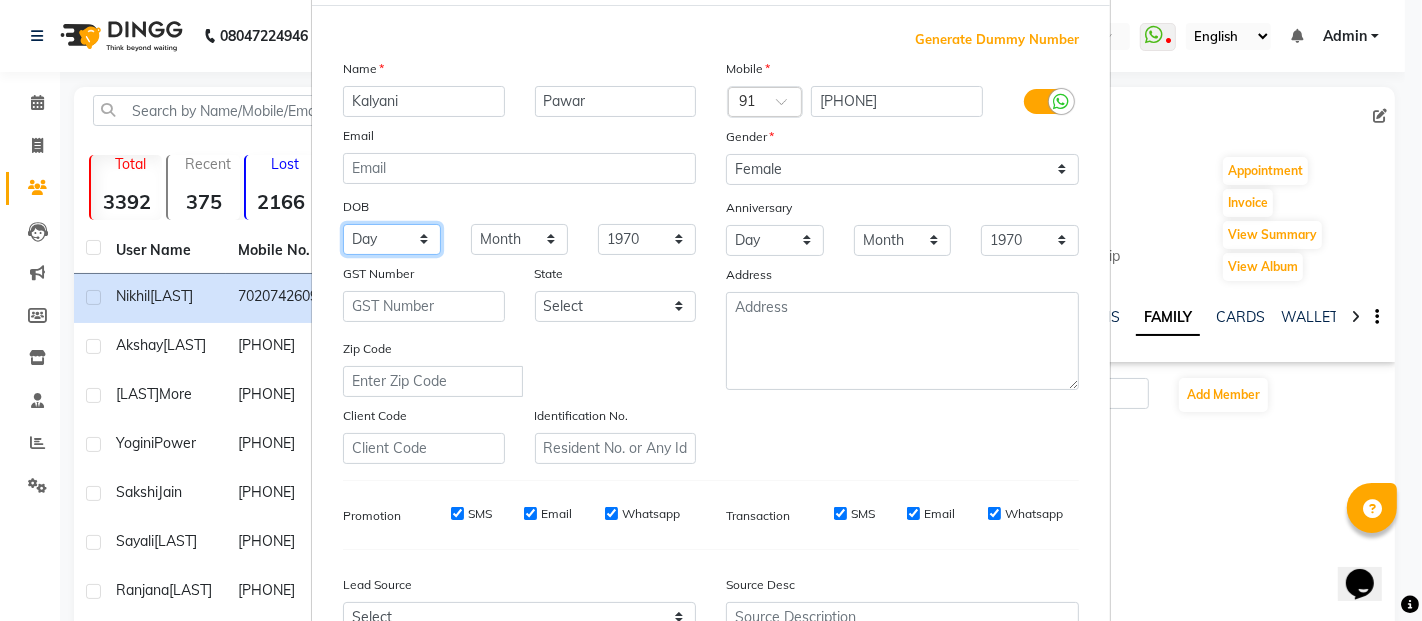 click on "Day 01 02 03 04 05 06 07 08 09 10 11 12 13 14 15 16 17 18 19 20 21 22 23 24 25 26 27 28 29 30 31" at bounding box center [392, 239] 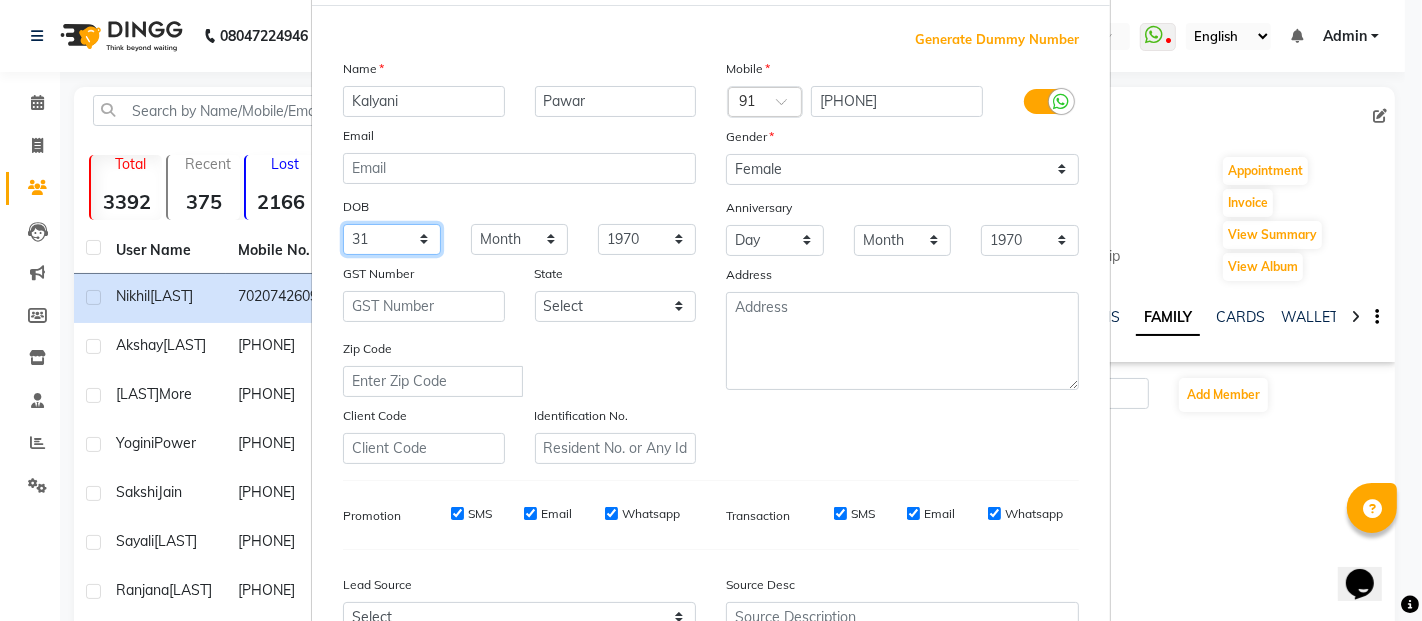 click on "Day 01 02 03 04 05 06 07 08 09 10 11 12 13 14 15 16 17 18 19 20 21 22 23 24 25 26 27 28 29 30 31" at bounding box center [392, 239] 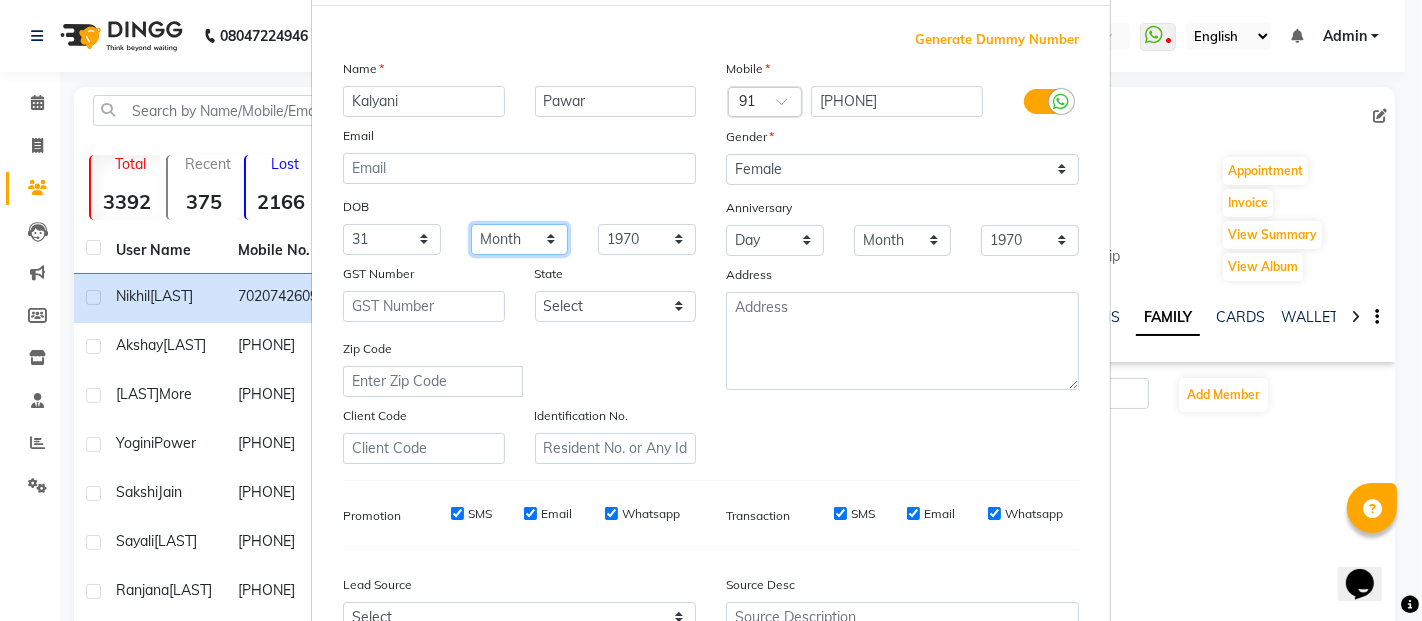 click on "Month January February March April May June July August September October November December" at bounding box center [520, 239] 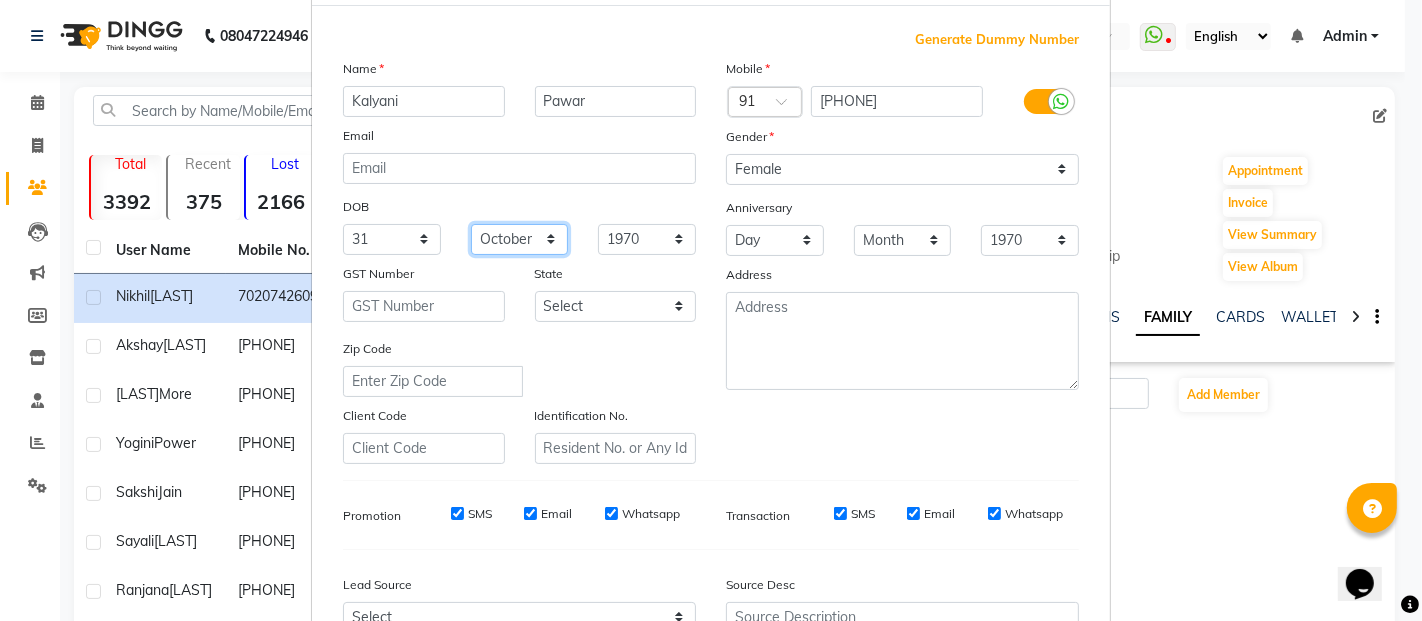click on "Month January February March April May June July August September October November December" at bounding box center (520, 239) 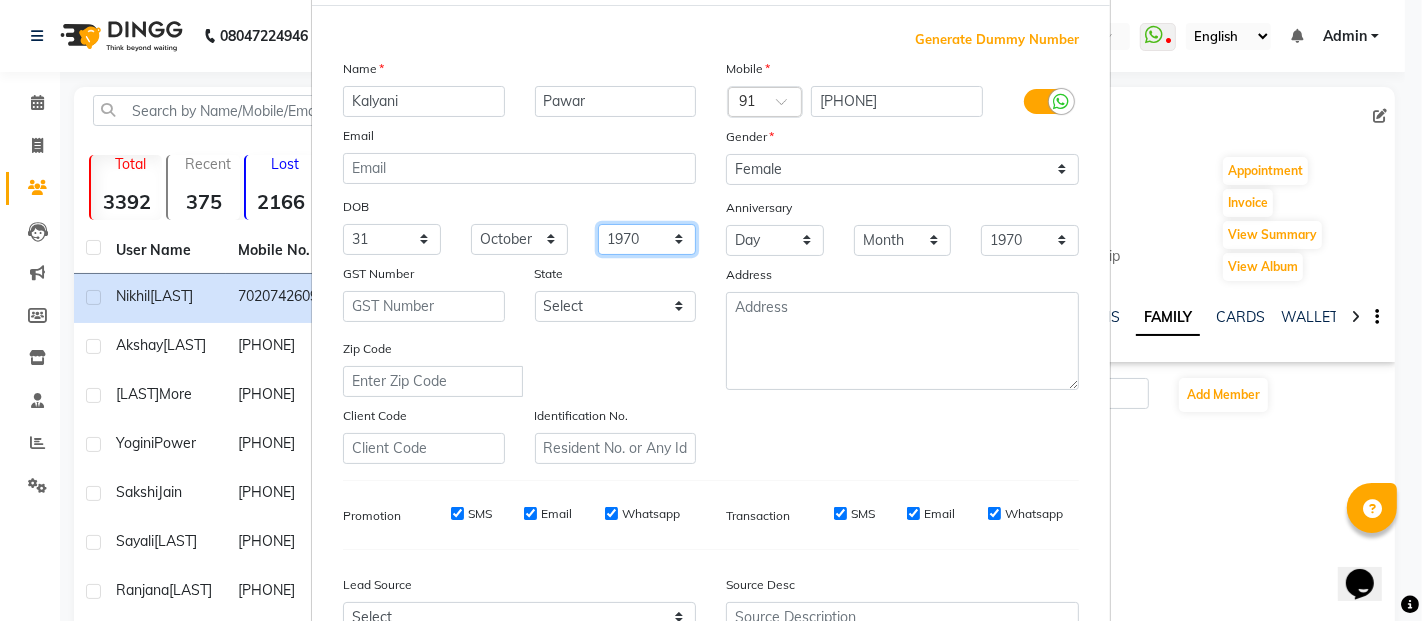 click on "1940 1941 1942 1943 1944 1945 1946 1947 1948 1949 1950 1951 1952 1953 1954 1955 1956 1957 1958 1959 1960 1961 1962 1963 1964 1965 1966 1967 1968 1969 1970 1971 1972 1973 1974 1975 1976 1977 1978 1979 1980 1981 1982 1983 1984 1985 1986 1987 1988 1989 1990 1991 1992 1993 1994 1995 1996 1997 1998 1999 2000 2001 2002 2003 2004 2005 2006 2007 2008 2009 2010 2011 2012 2013 2014 2015 2016 2017 2018 2019 2020 2021 2022 2023 2024" at bounding box center (647, 239) 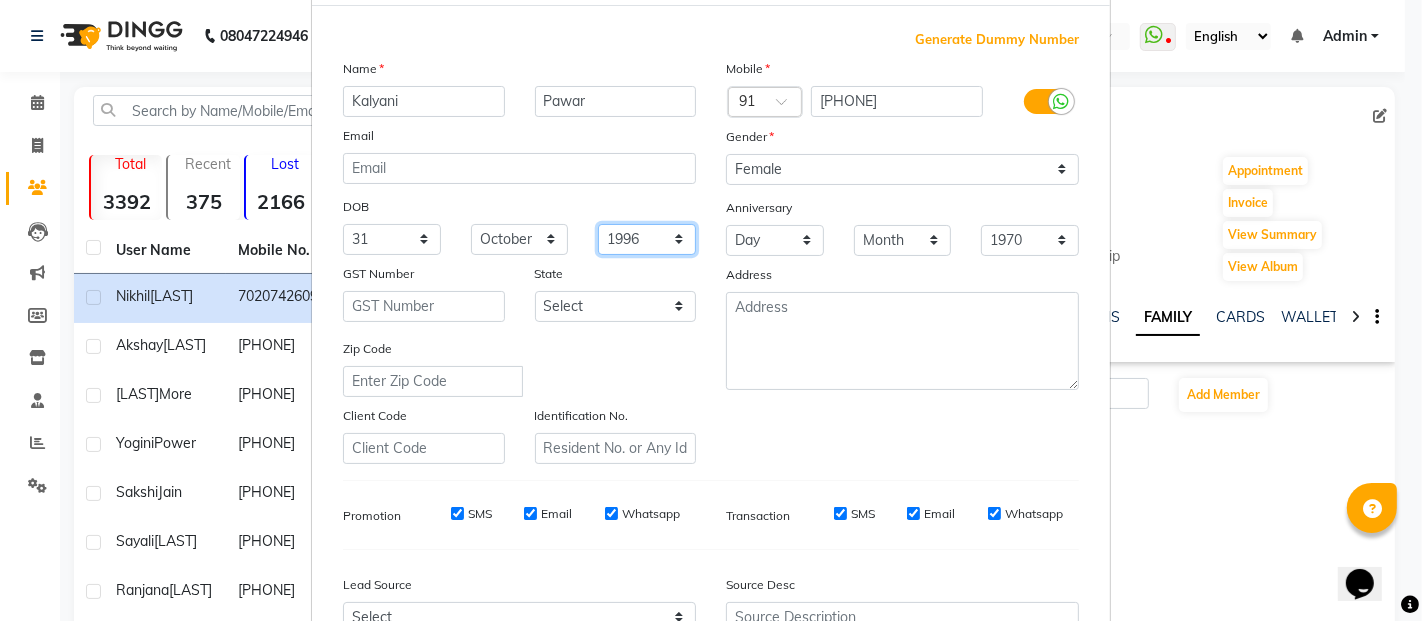 click on "1940 1941 1942 1943 1944 1945 1946 1947 1948 1949 1950 1951 1952 1953 1954 1955 1956 1957 1958 1959 1960 1961 1962 1963 1964 1965 1966 1967 1968 1969 1970 1971 1972 1973 1974 1975 1976 1977 1978 1979 1980 1981 1982 1983 1984 1985 1986 1987 1988 1989 1990 1991 1992 1993 1994 1995 1996 1997 1998 1999 2000 2001 2002 2003 2004 2005 2006 2007 2008 2009 2010 2011 2012 2013 2014 2015 2016 2017 2018 2019 2020 2021 2022 2023 2024" at bounding box center [647, 239] 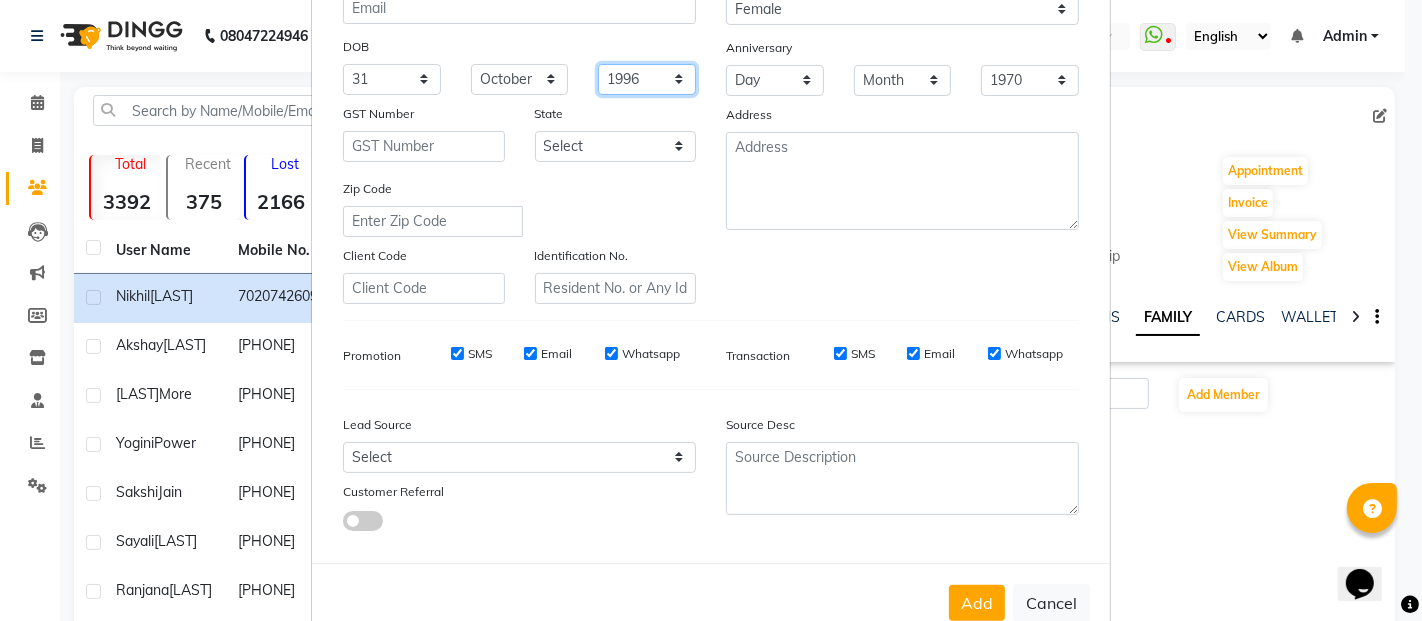 scroll, scrollTop: 300, scrollLeft: 0, axis: vertical 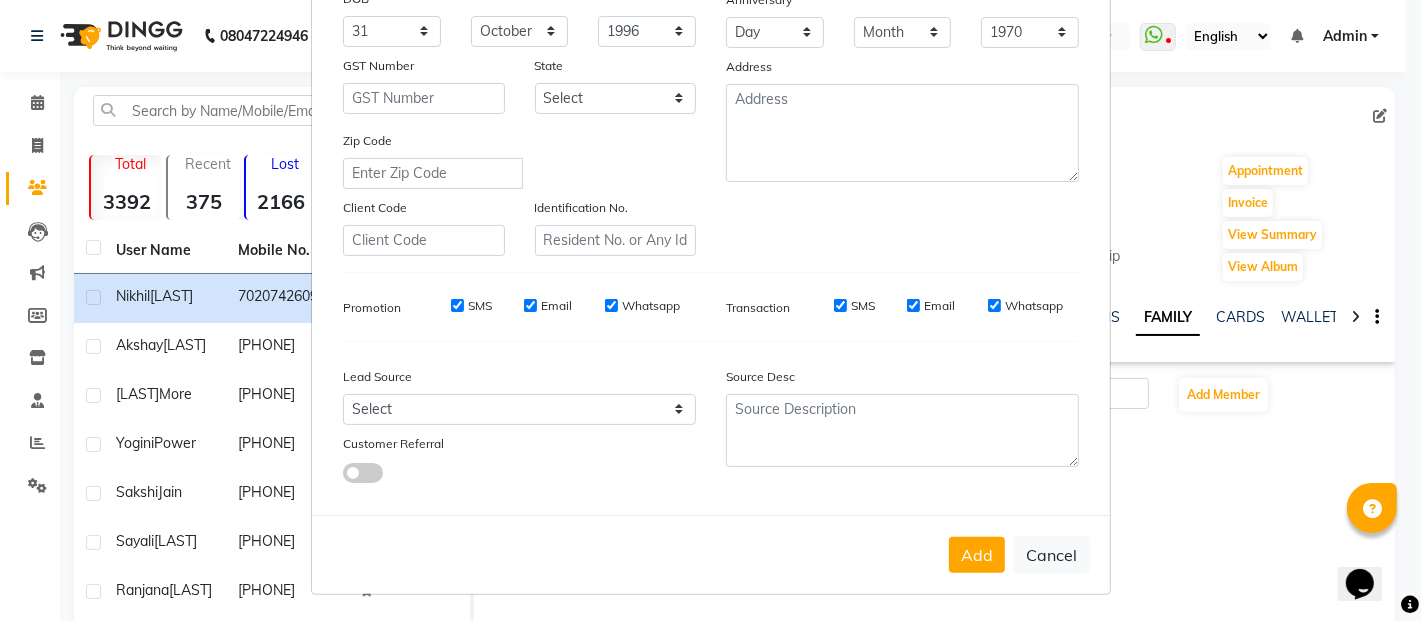 click at bounding box center [363, 473] 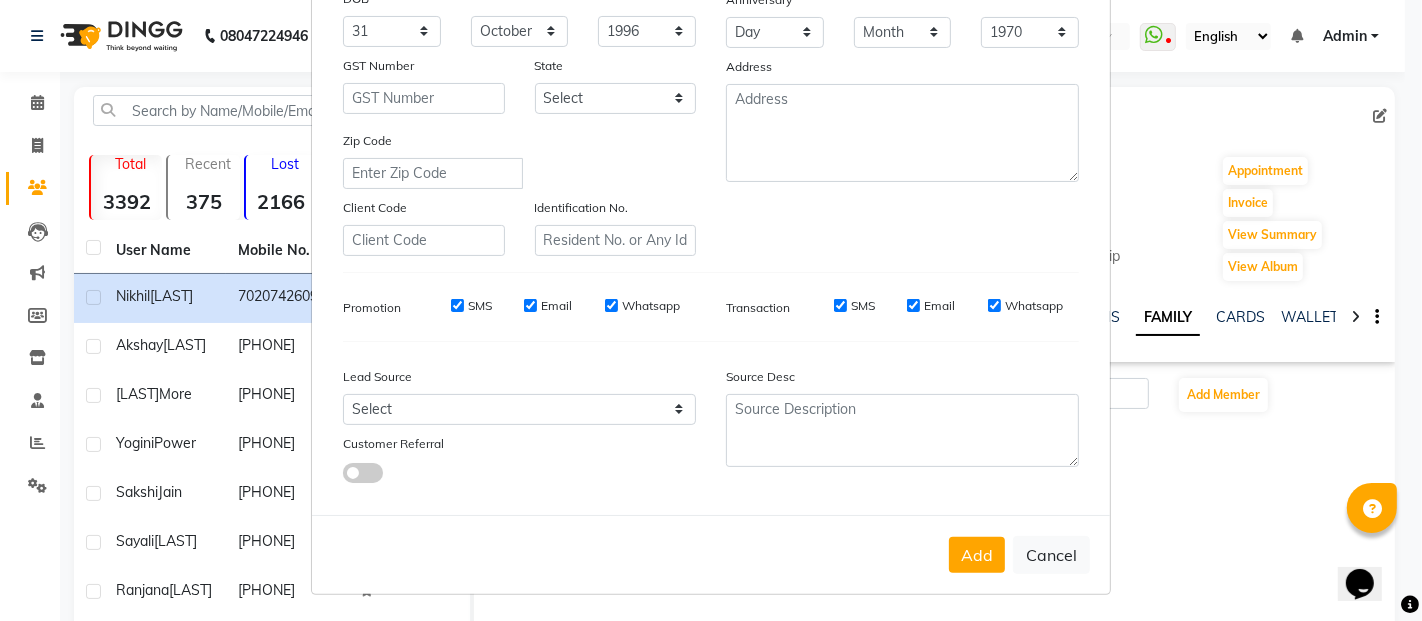 click at bounding box center (343, 476) 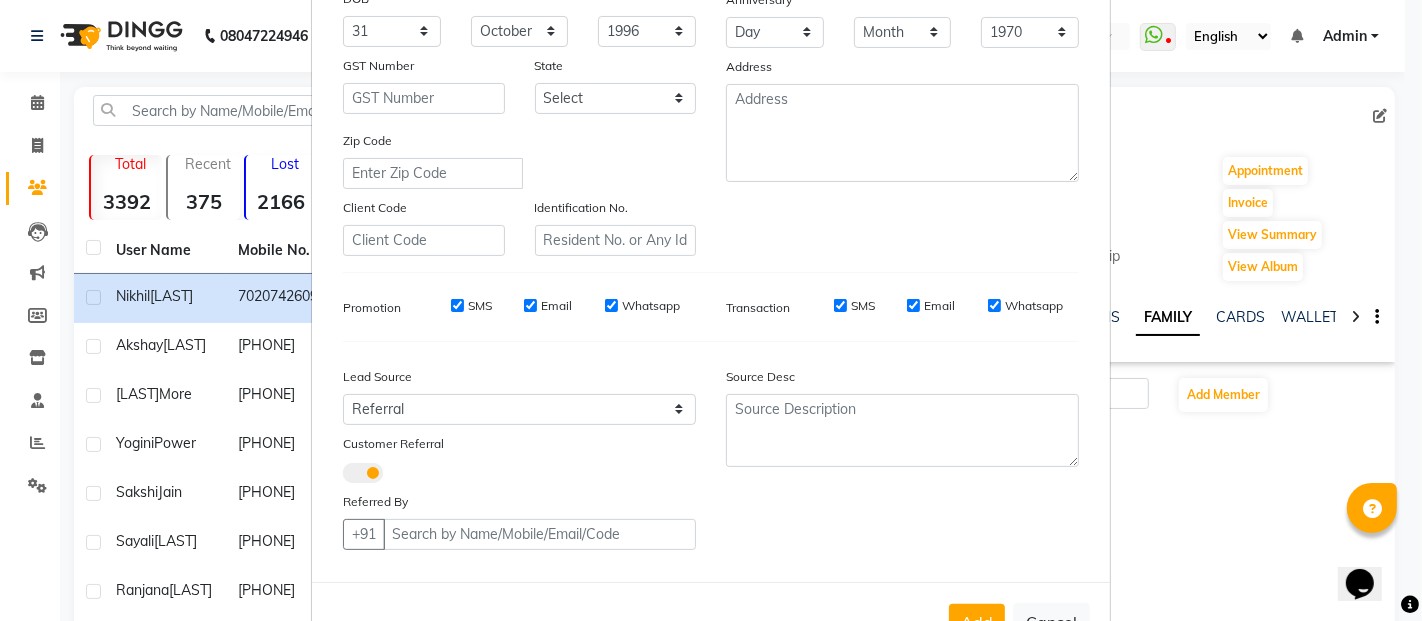 scroll, scrollTop: 368, scrollLeft: 0, axis: vertical 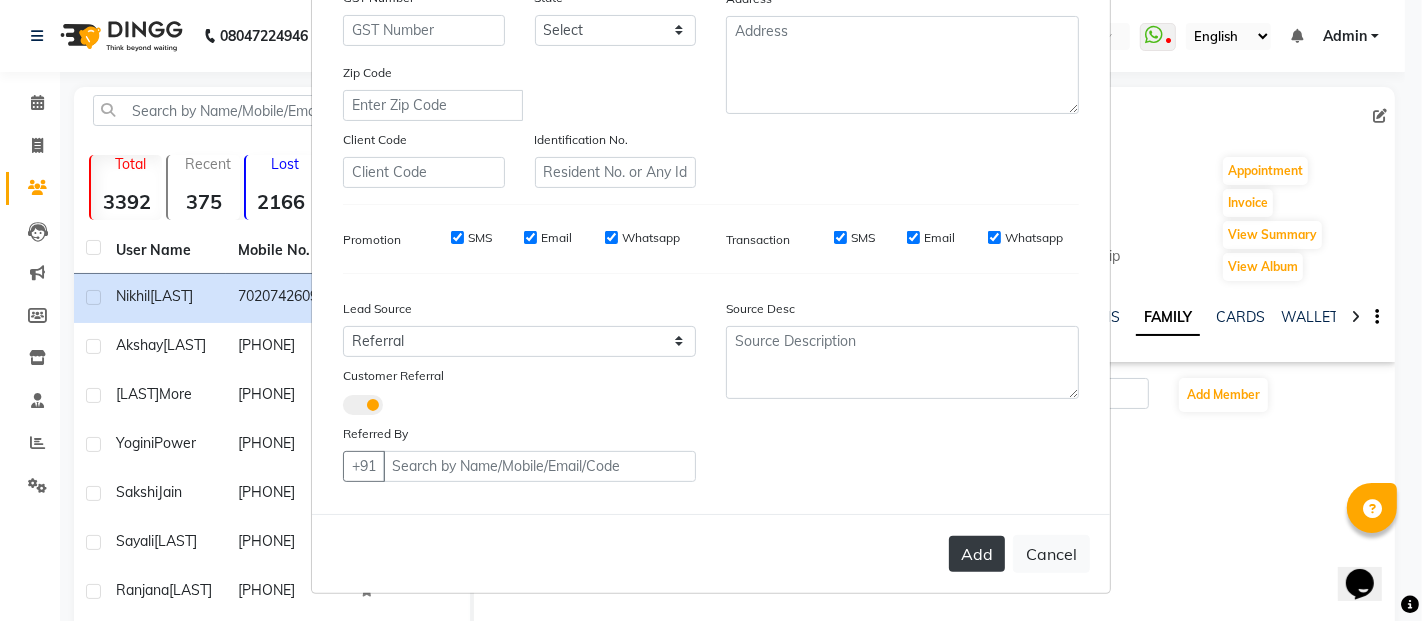 click on "Add" at bounding box center (977, 554) 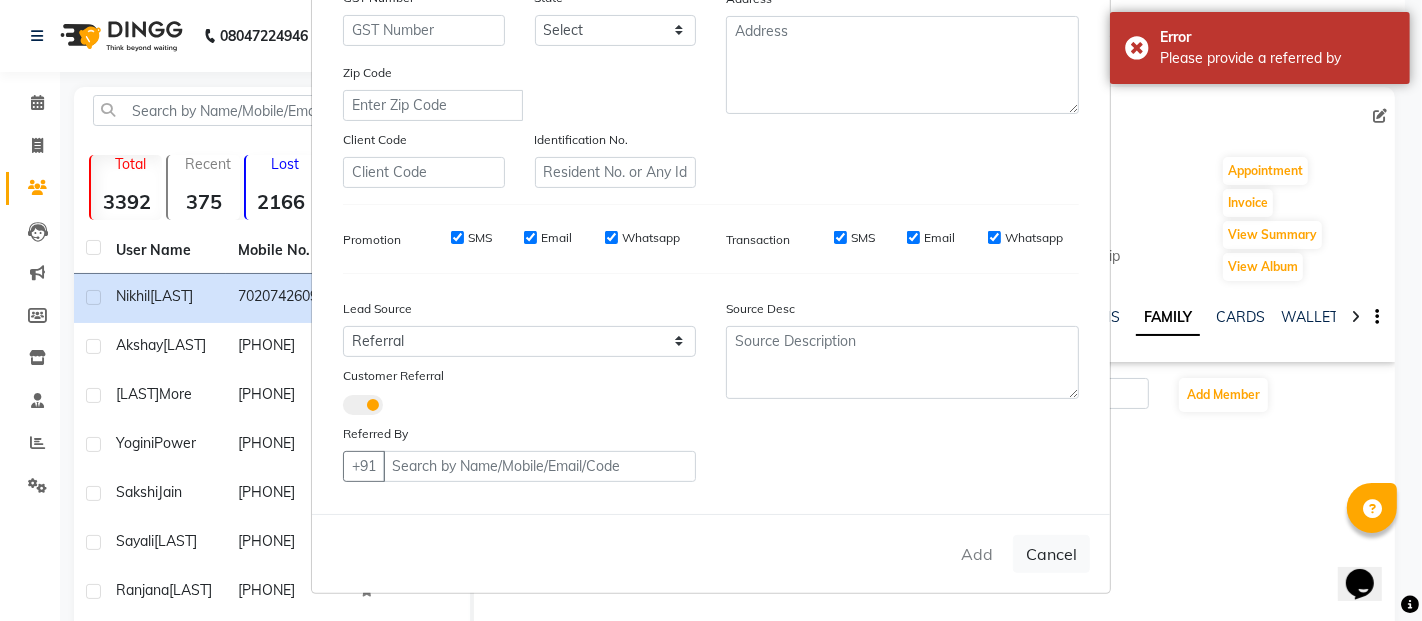 click at bounding box center (363, 405) 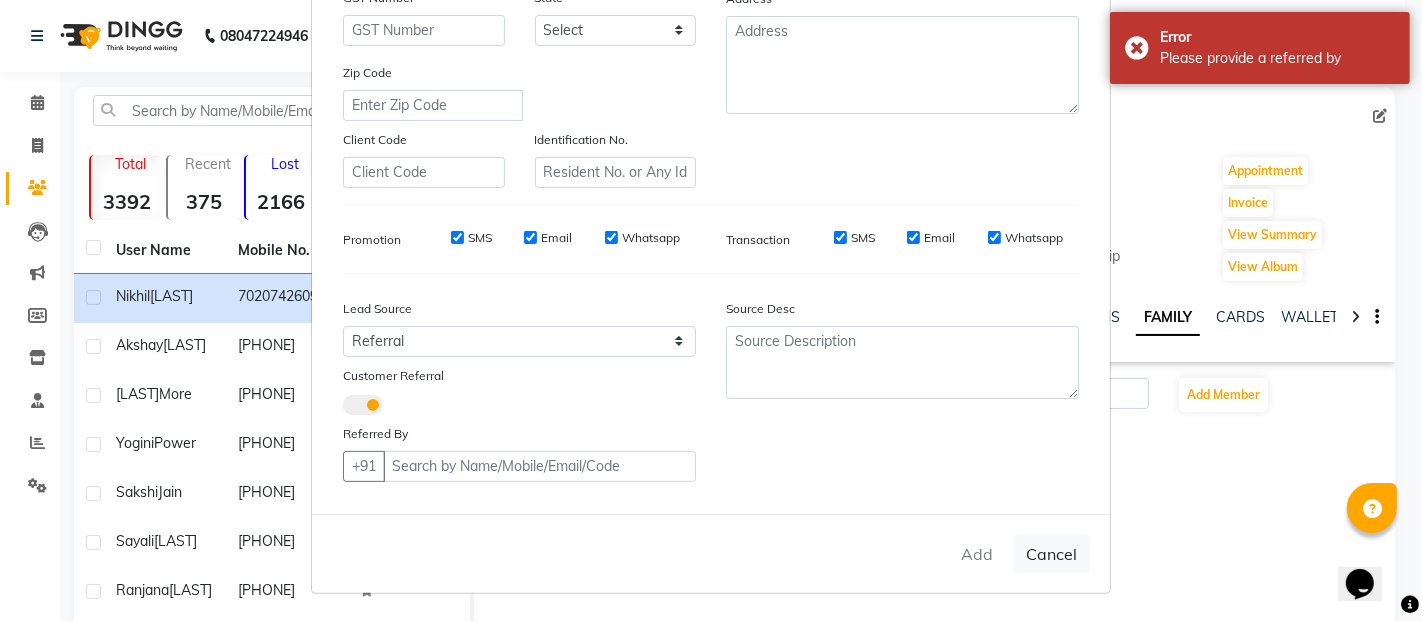 click at bounding box center [343, 408] 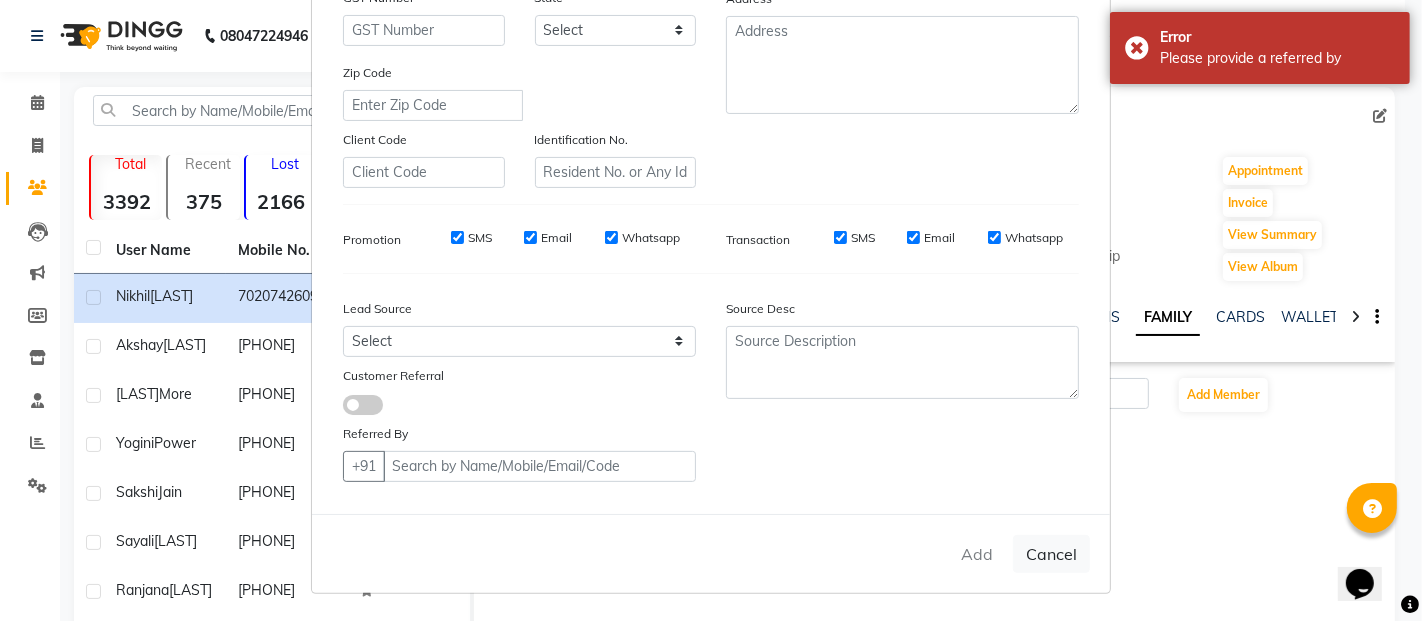scroll, scrollTop: 300, scrollLeft: 0, axis: vertical 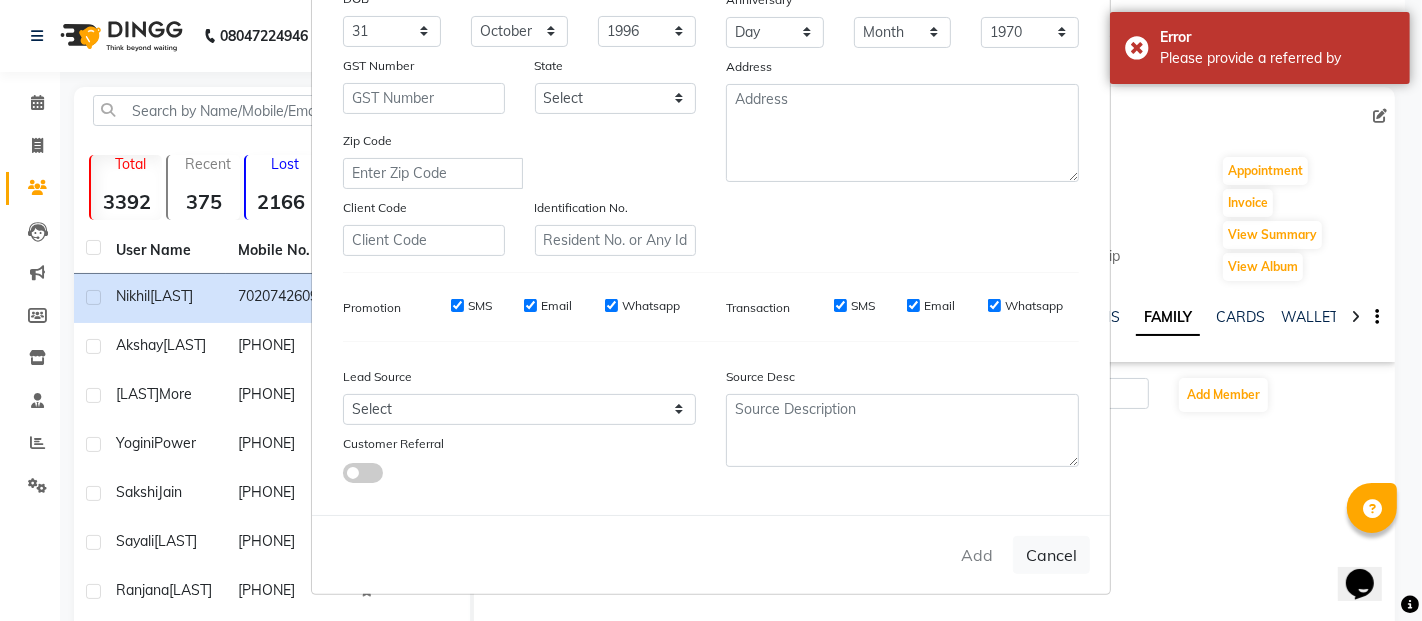 click on "Add   Cancel" at bounding box center (711, 554) 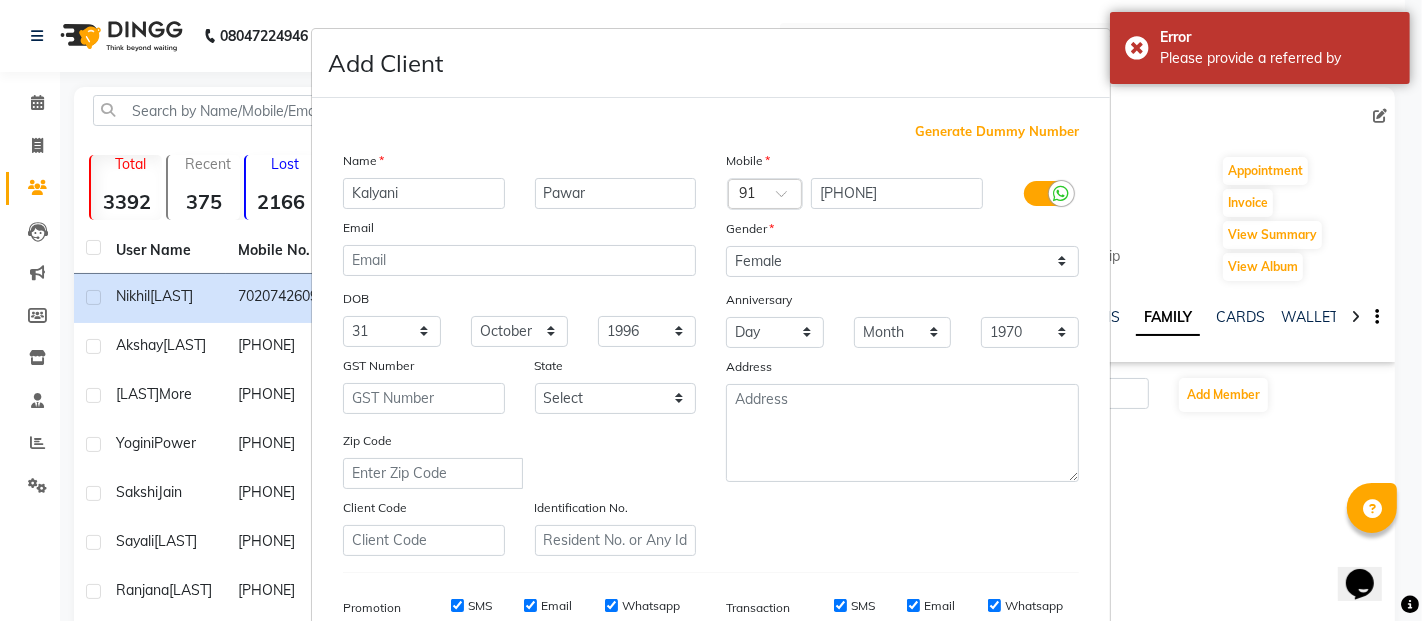 scroll, scrollTop: 300, scrollLeft: 0, axis: vertical 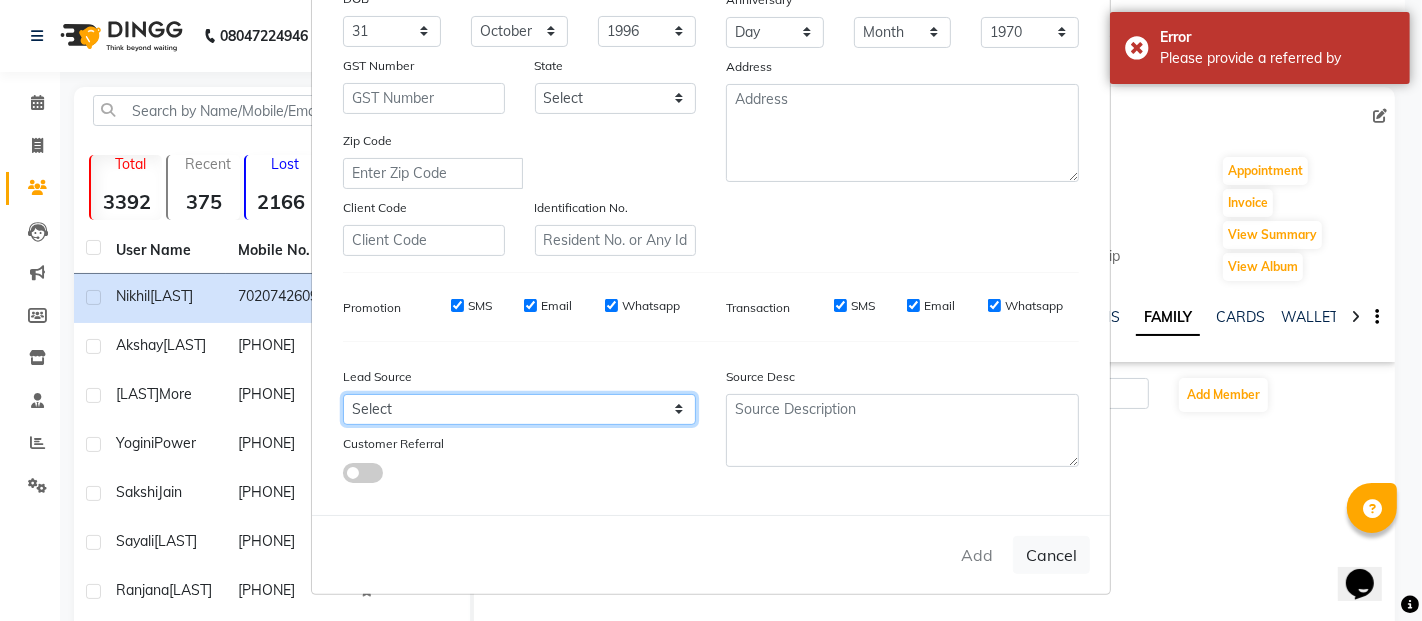 click on "Select Walk-in Internet Friend Word of Mouth Advertisement Facebook JustDial Google Other Referral Instagram YouTube WhatsApp" at bounding box center (519, 409) 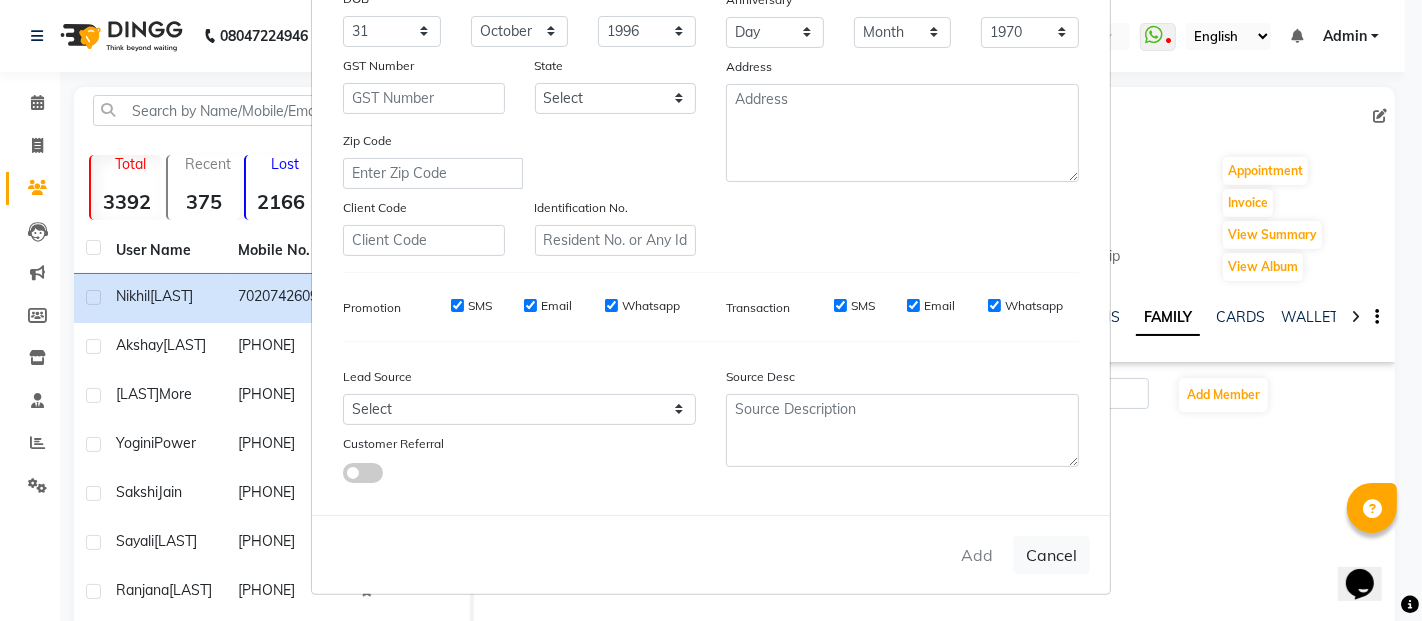 drag, startPoint x: 350, startPoint y: 458, endPoint x: 350, endPoint y: 473, distance: 15 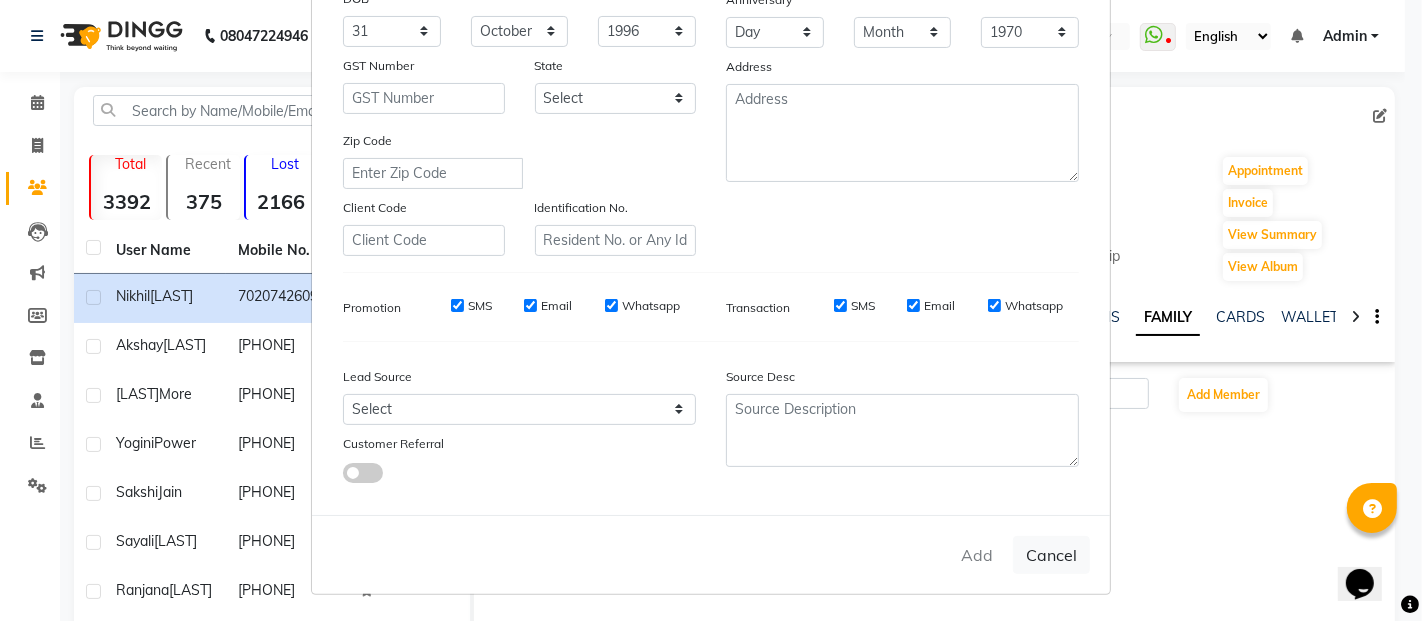 click at bounding box center [363, 473] 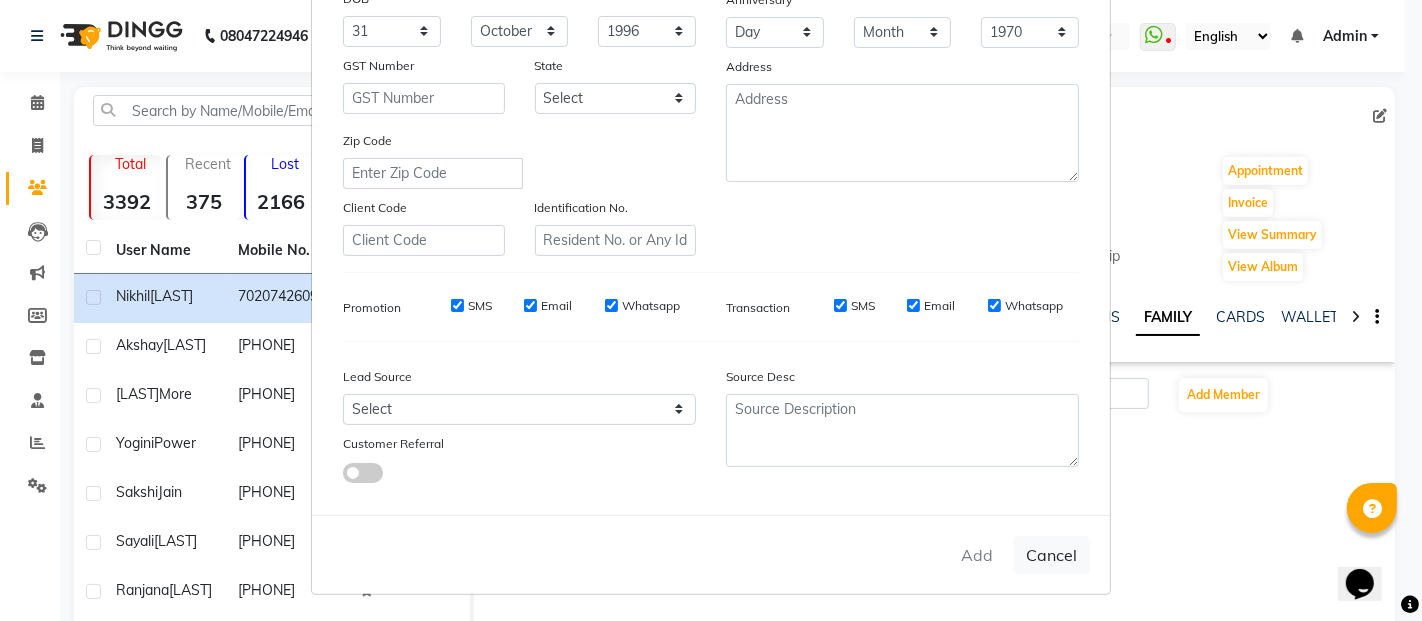 click at bounding box center (343, 476) 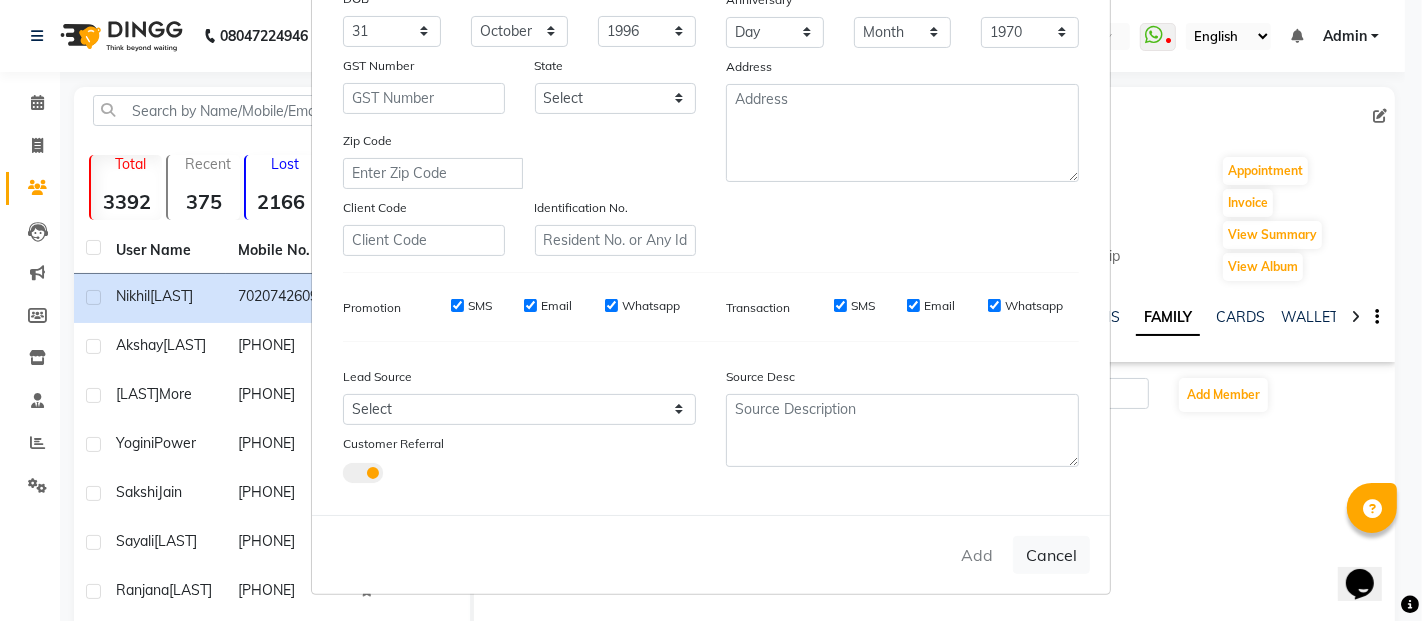 select on "25157" 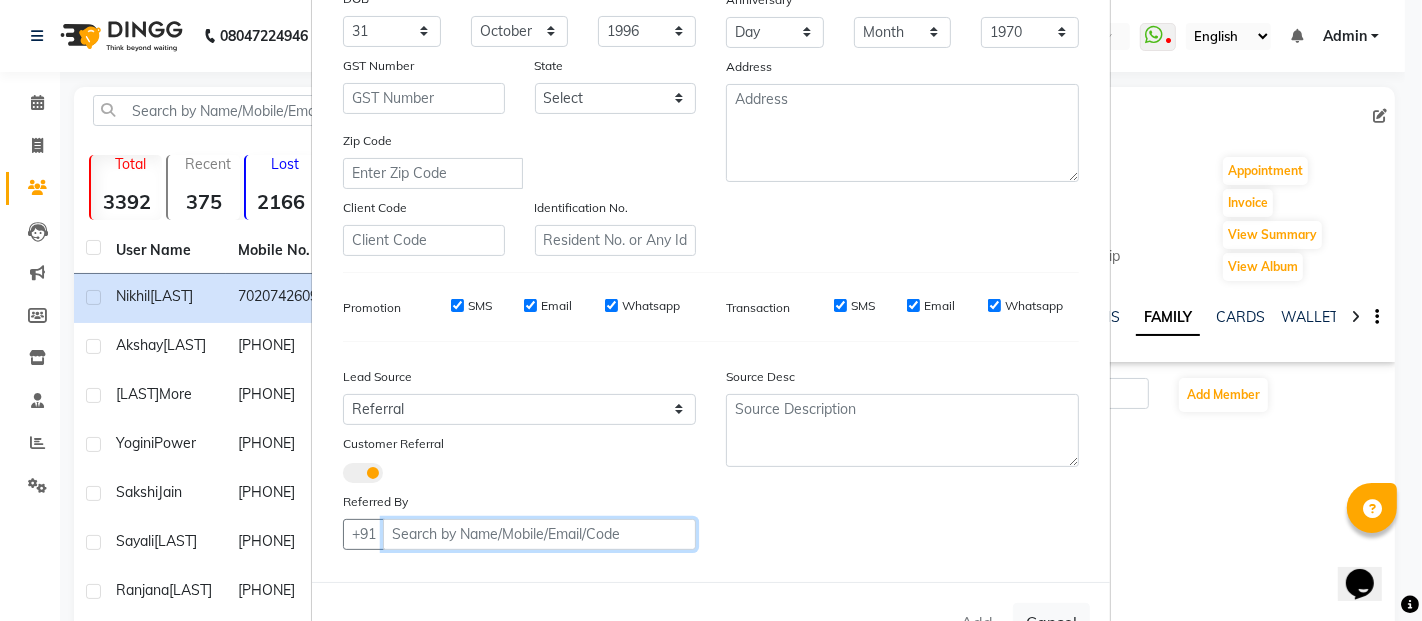 click at bounding box center [539, 534] 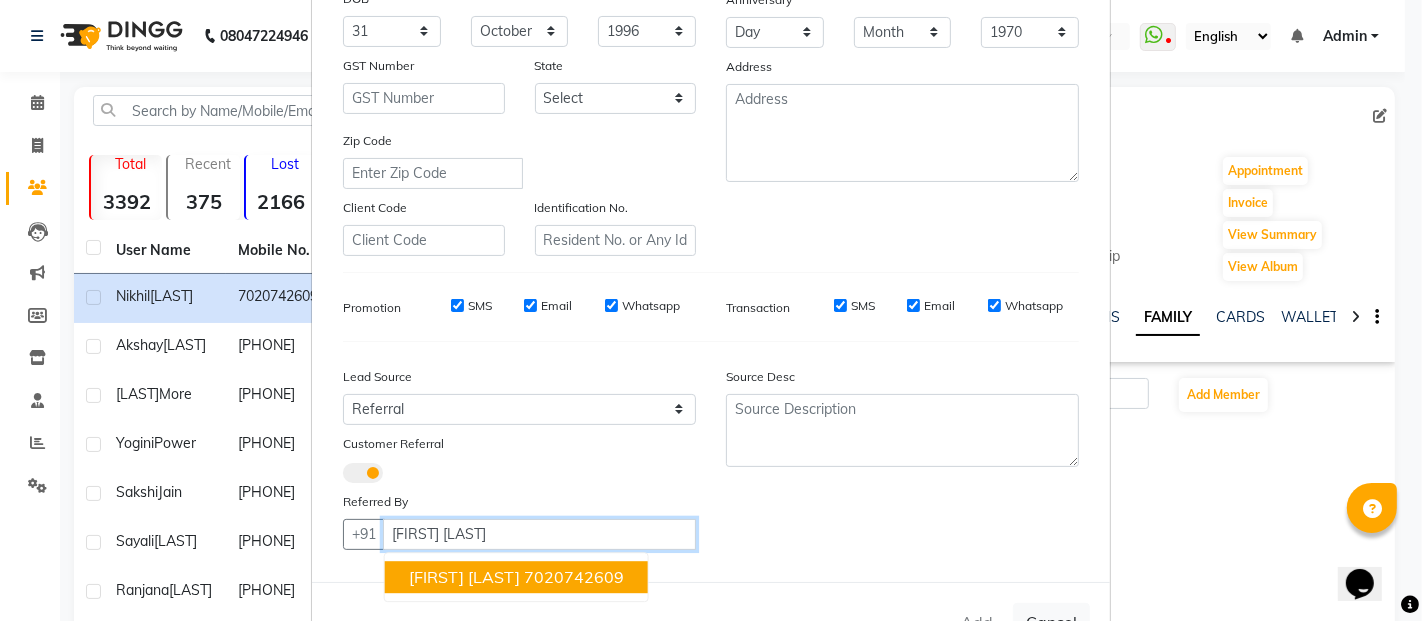 click on "[FIRST] [LAST]" at bounding box center (464, 577) 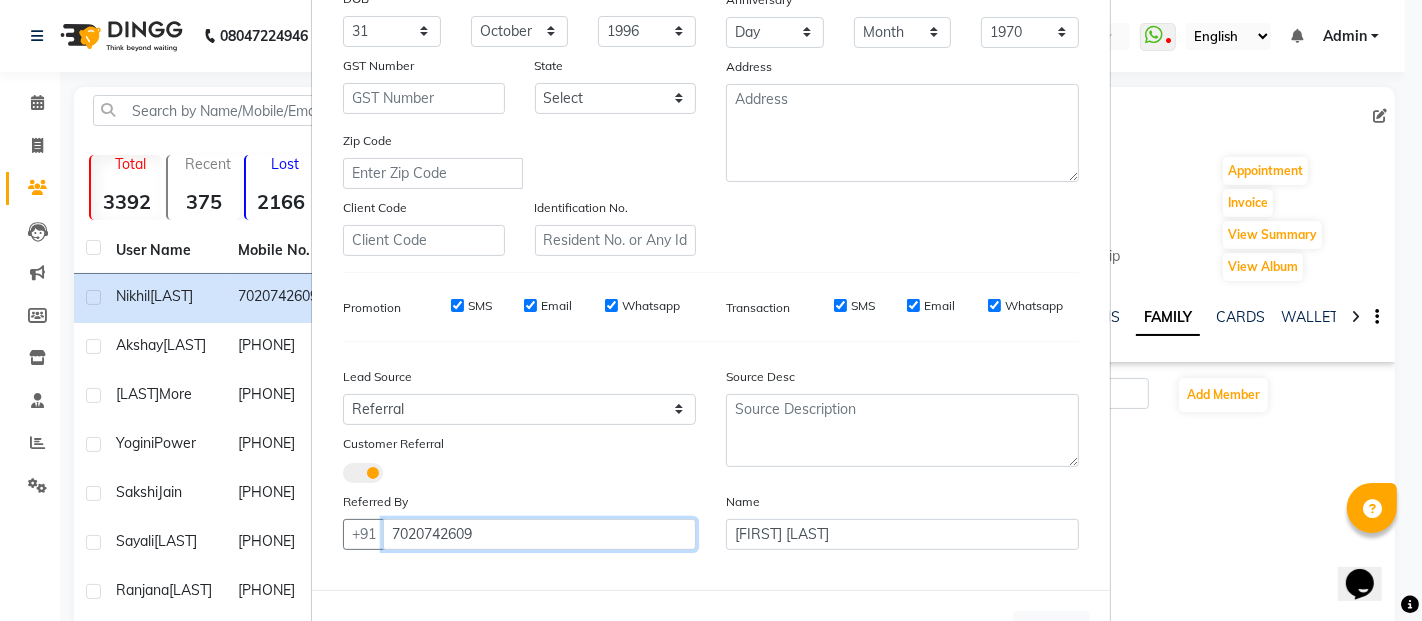 scroll, scrollTop: 374, scrollLeft: 0, axis: vertical 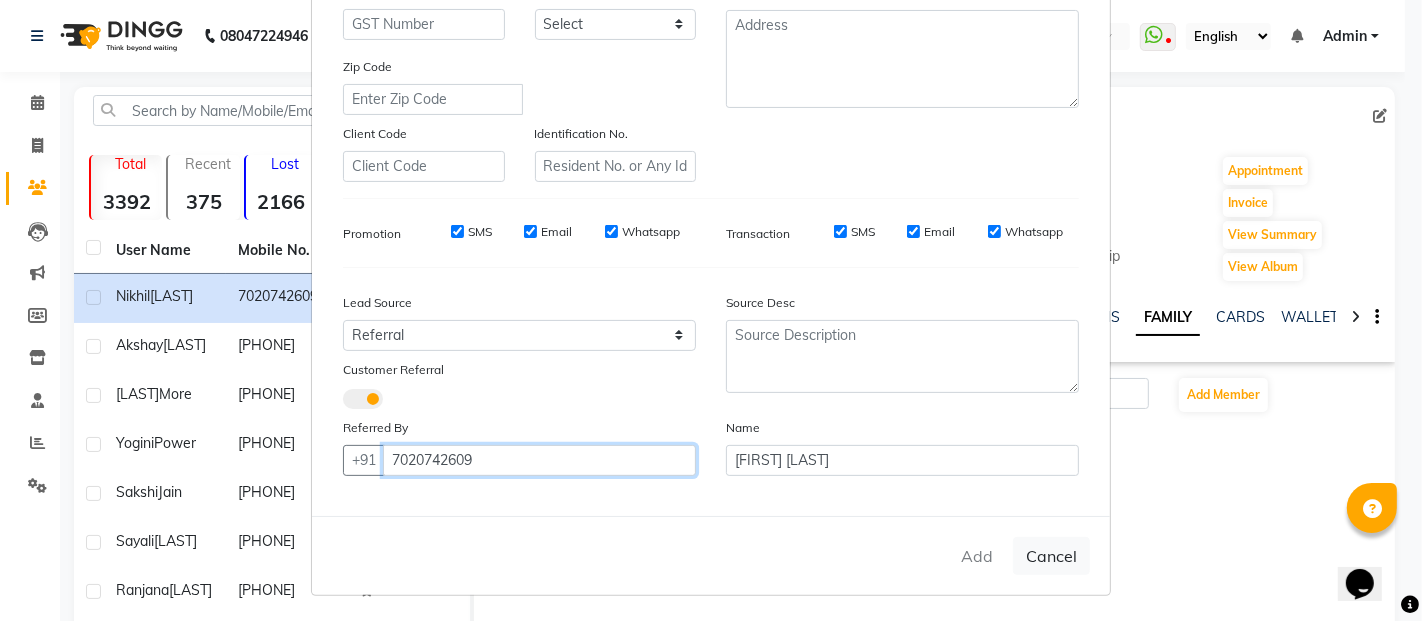 type on "7020742609" 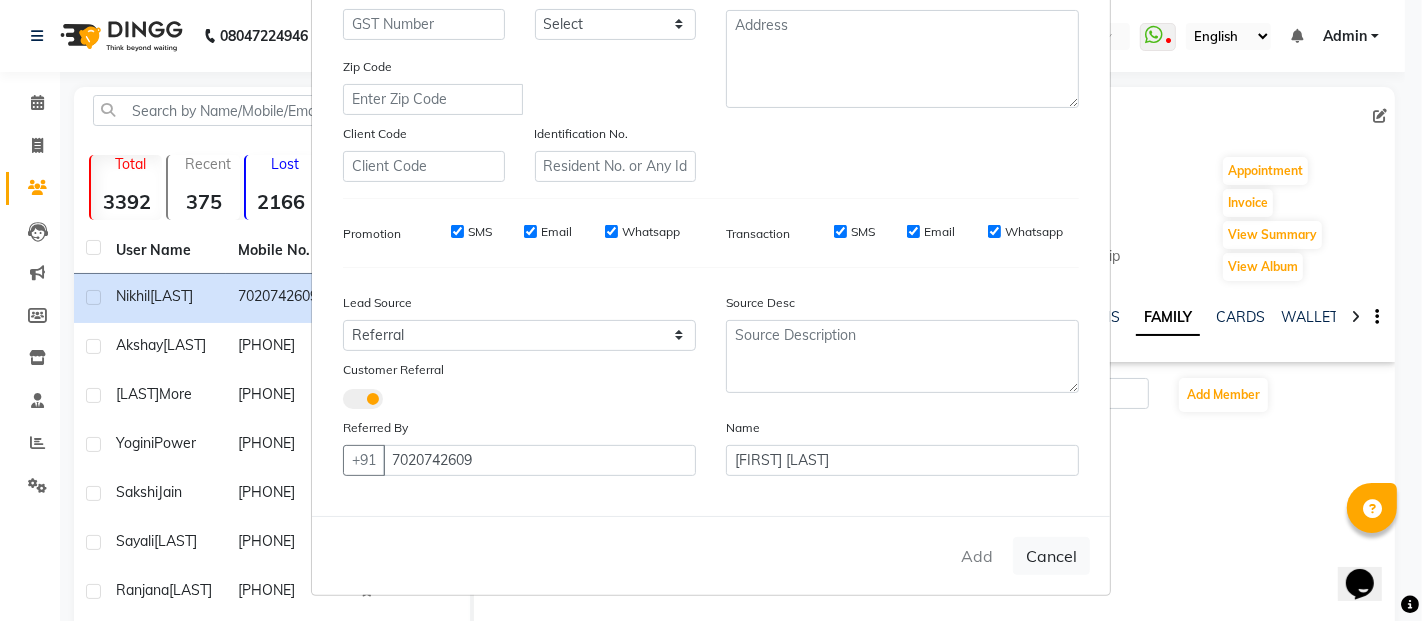 click on "Add   Cancel" at bounding box center [711, 555] 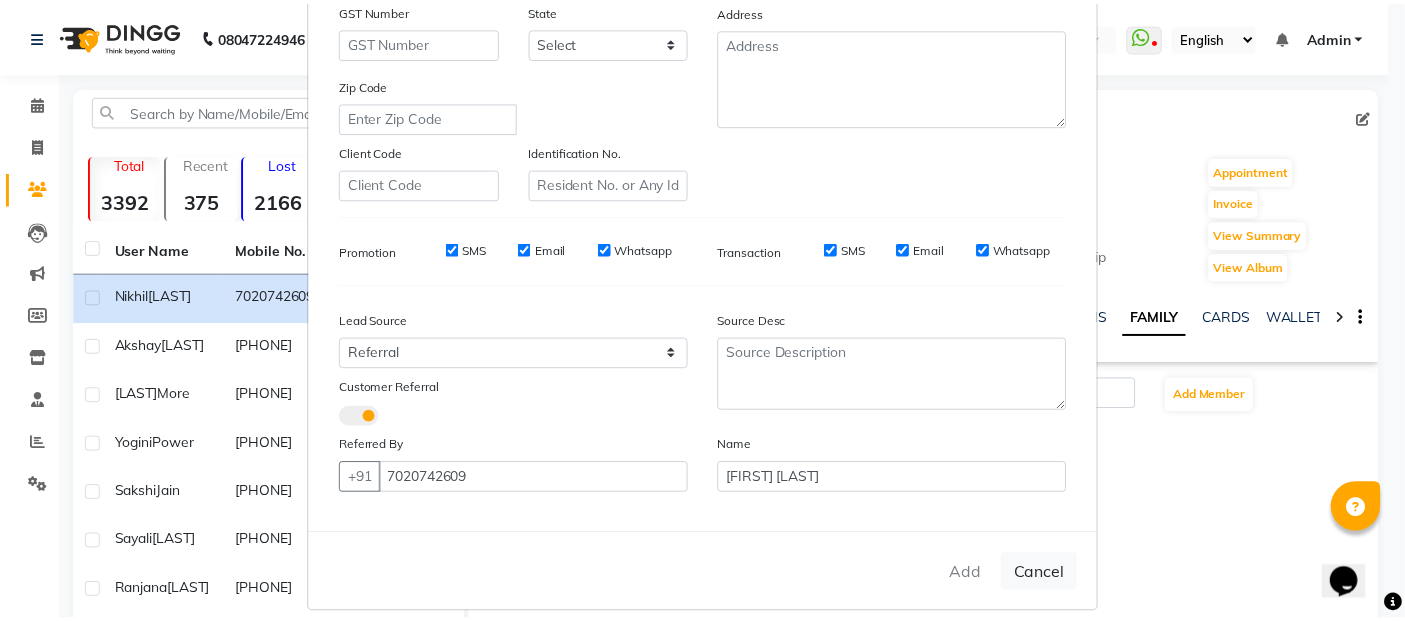 scroll, scrollTop: 374, scrollLeft: 0, axis: vertical 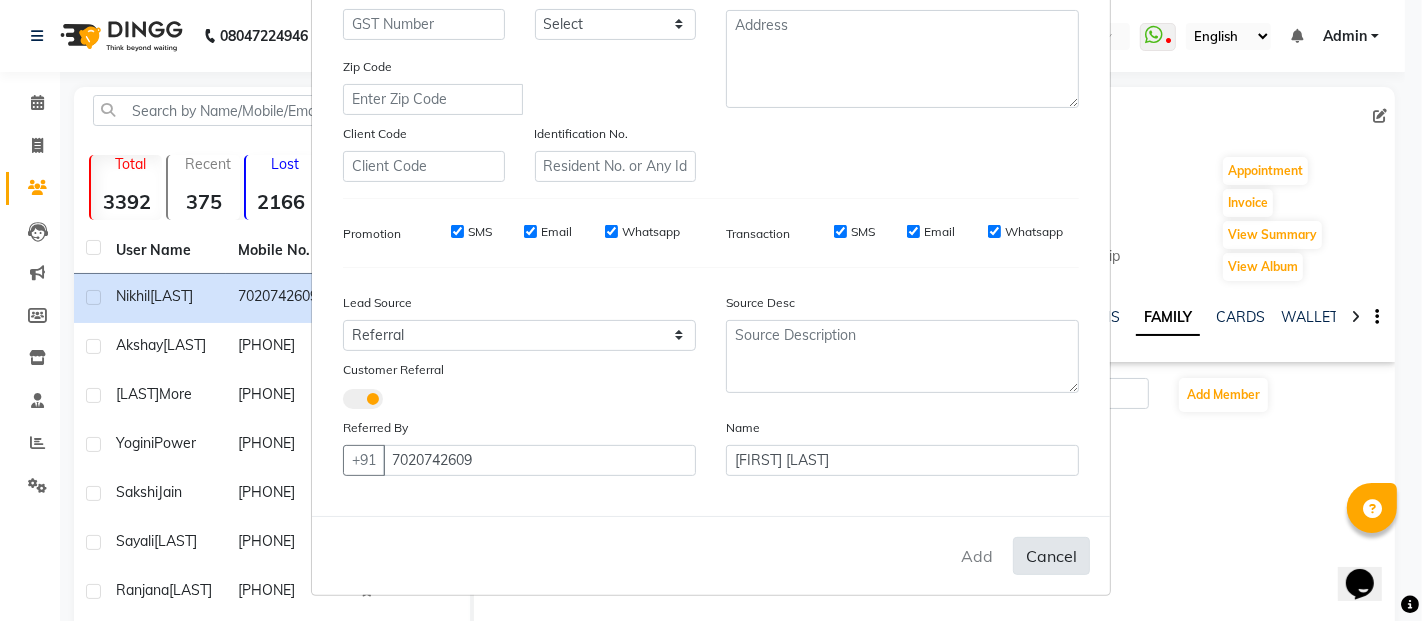 click on "Cancel" at bounding box center (1051, 556) 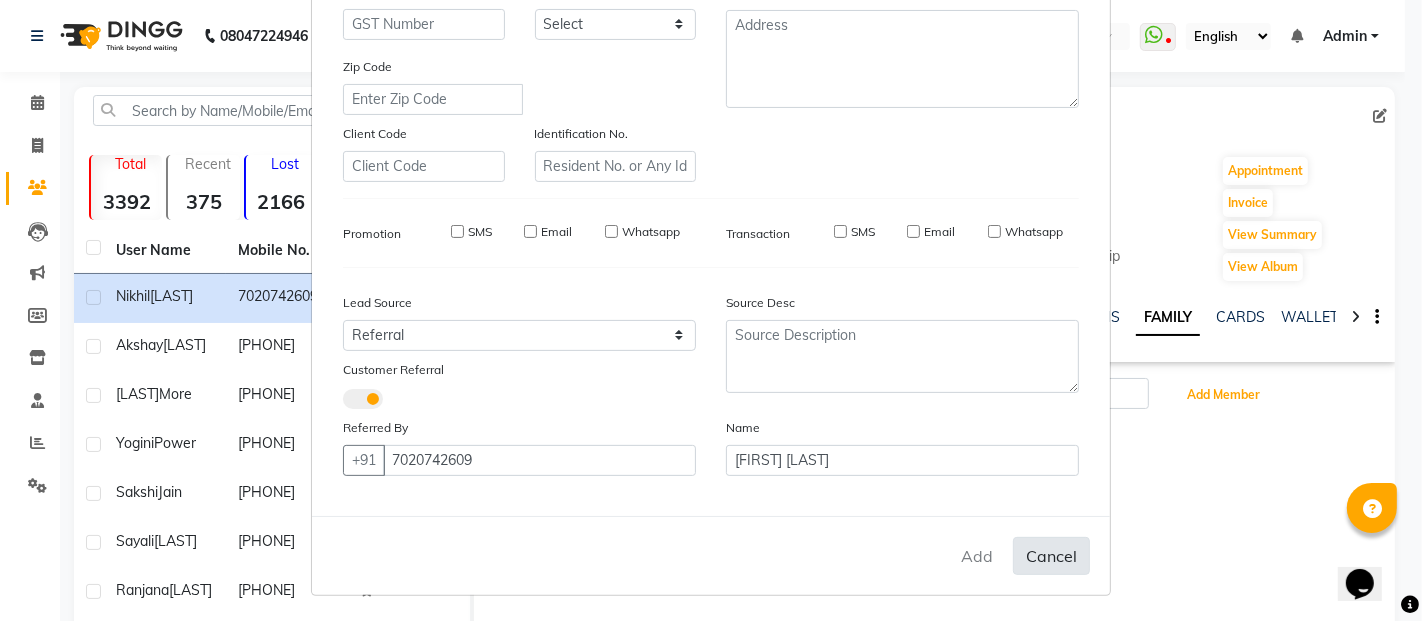 type 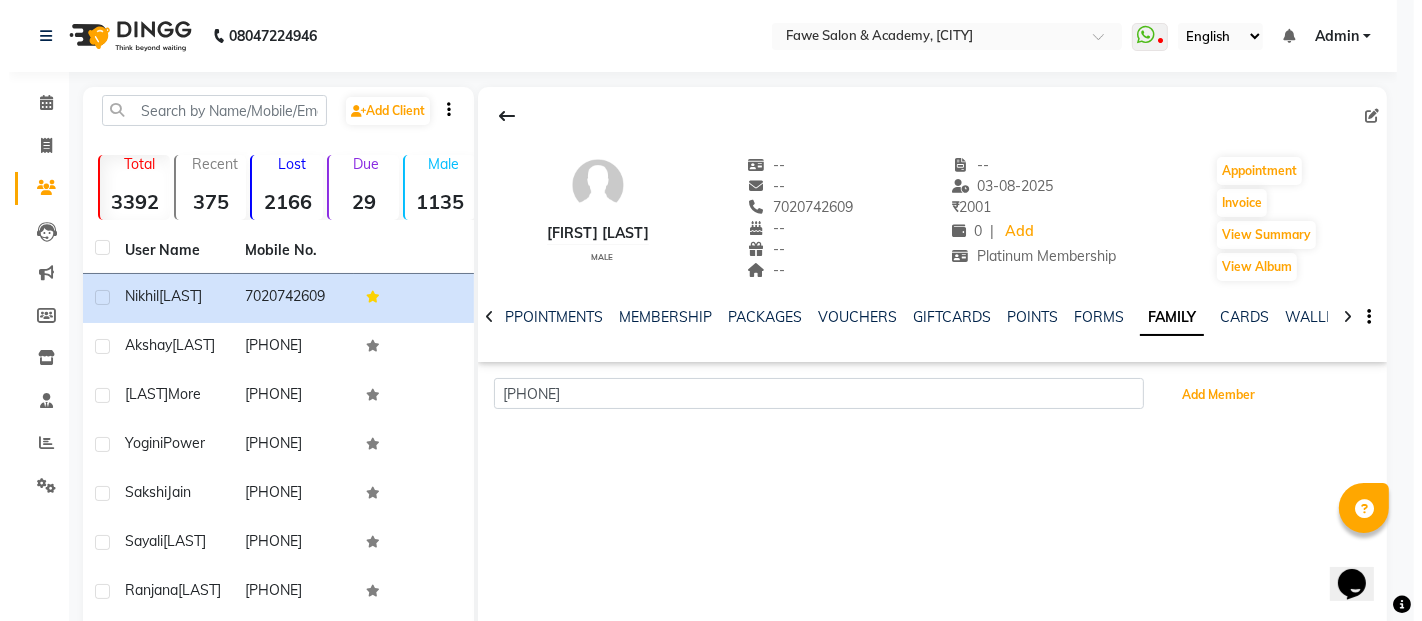 scroll, scrollTop: 0, scrollLeft: 235, axis: horizontal 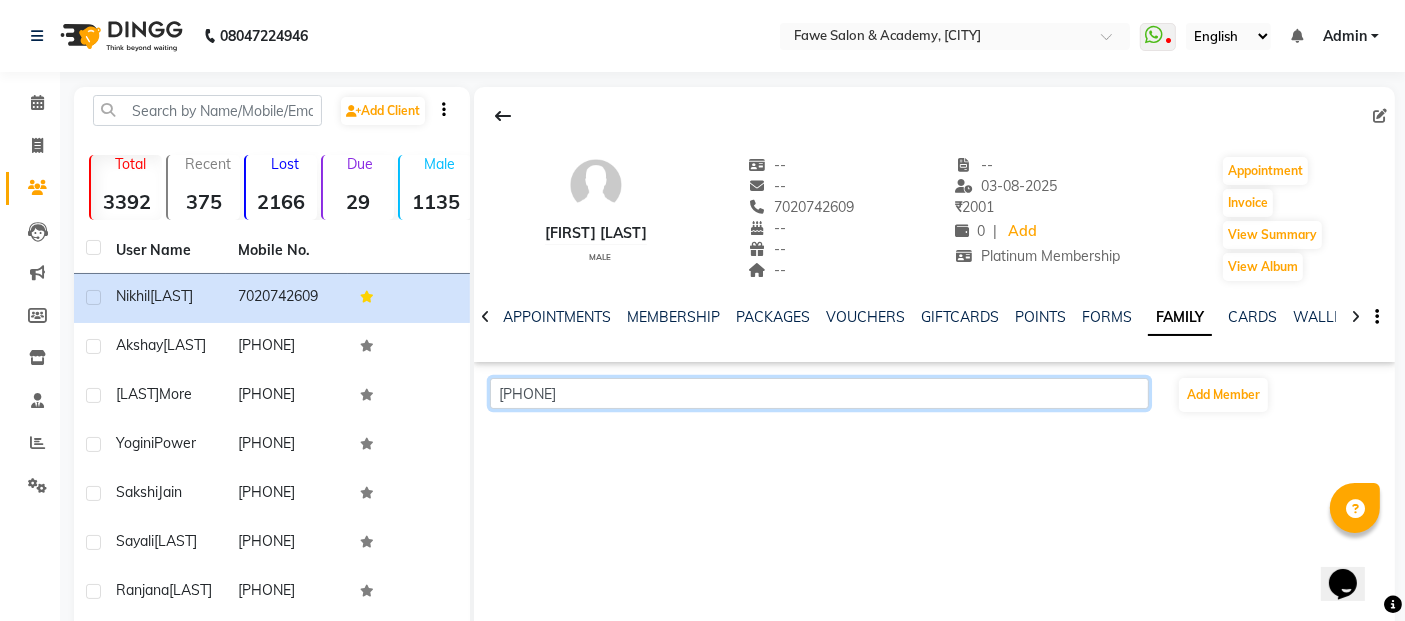 click on "[PHONE]" at bounding box center [819, 393] 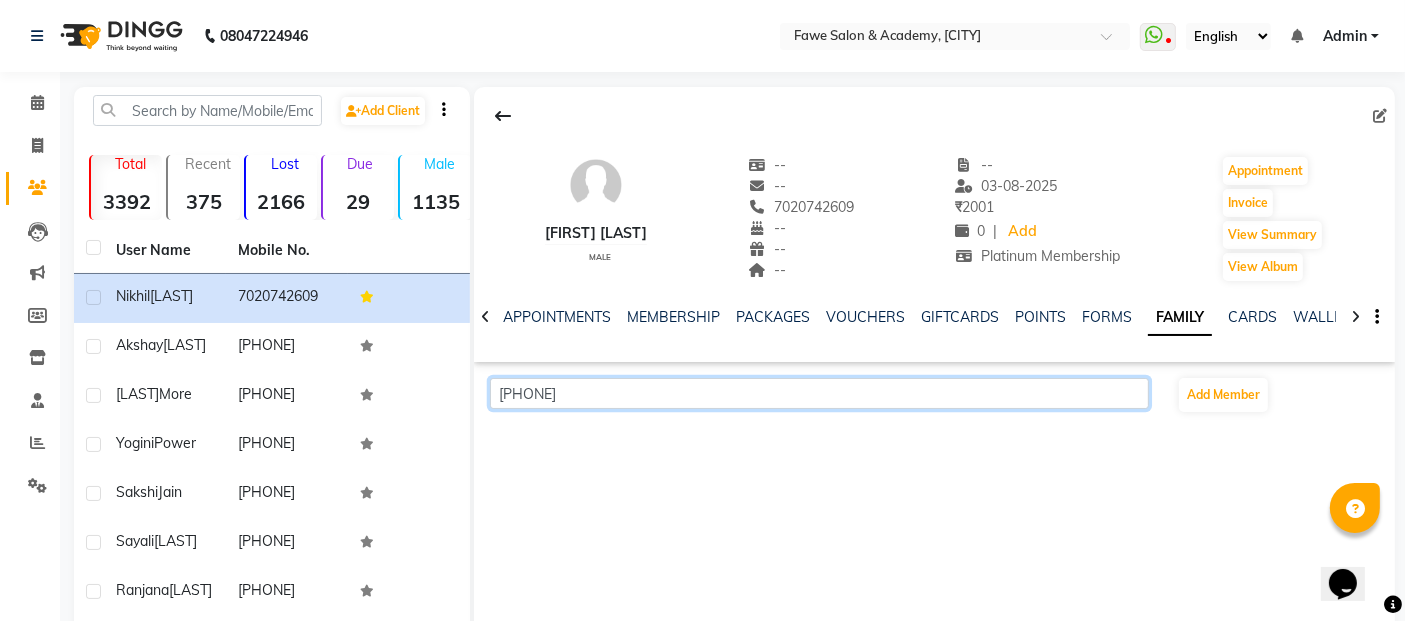 type on "[PHONE]" 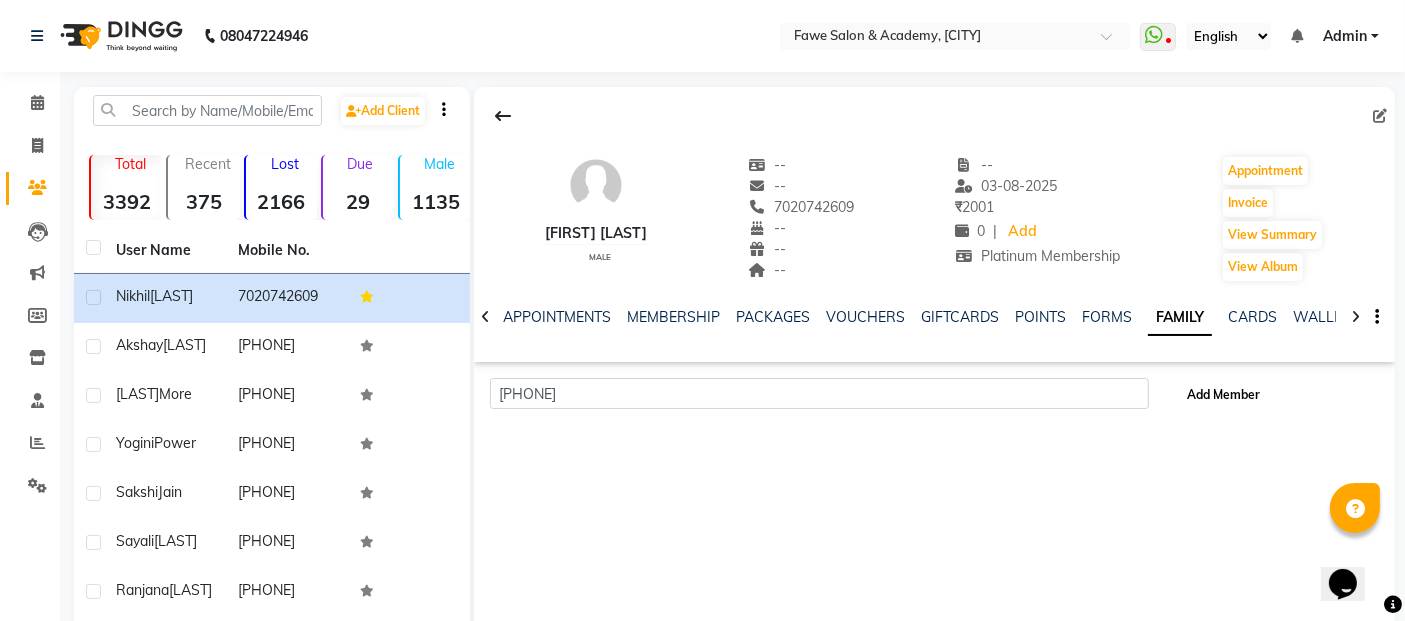 click on "Add Member" 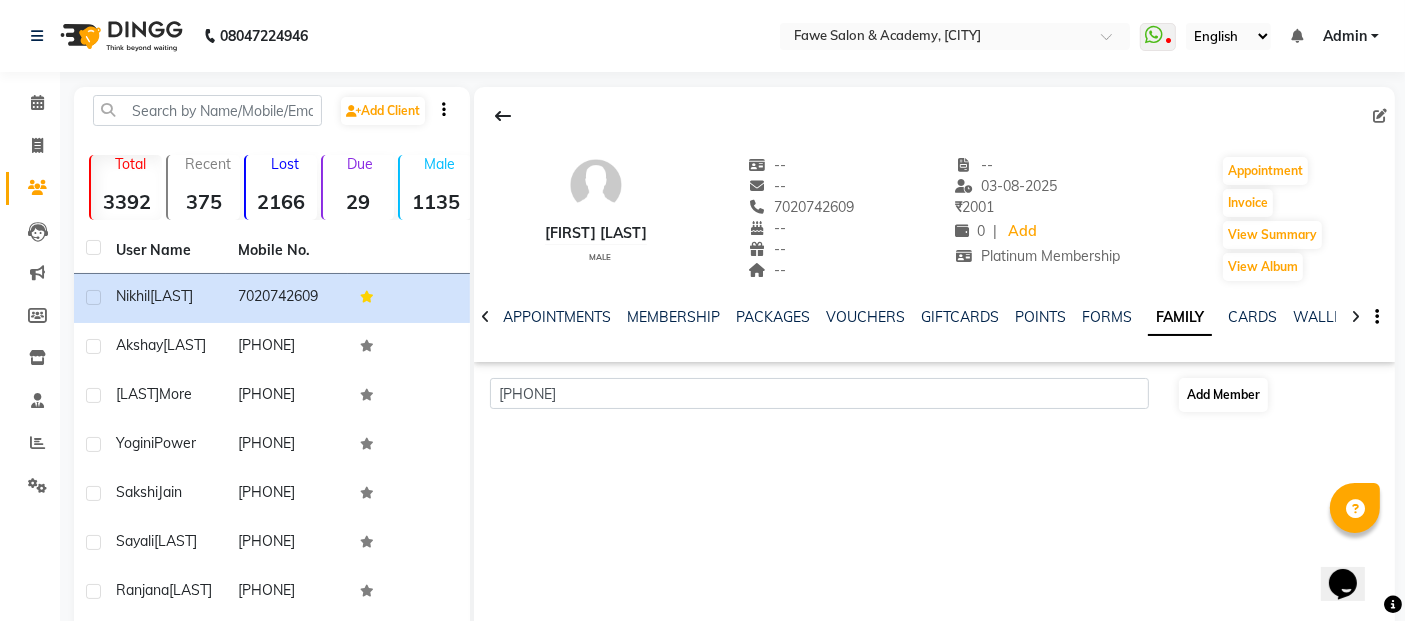 select on "25157" 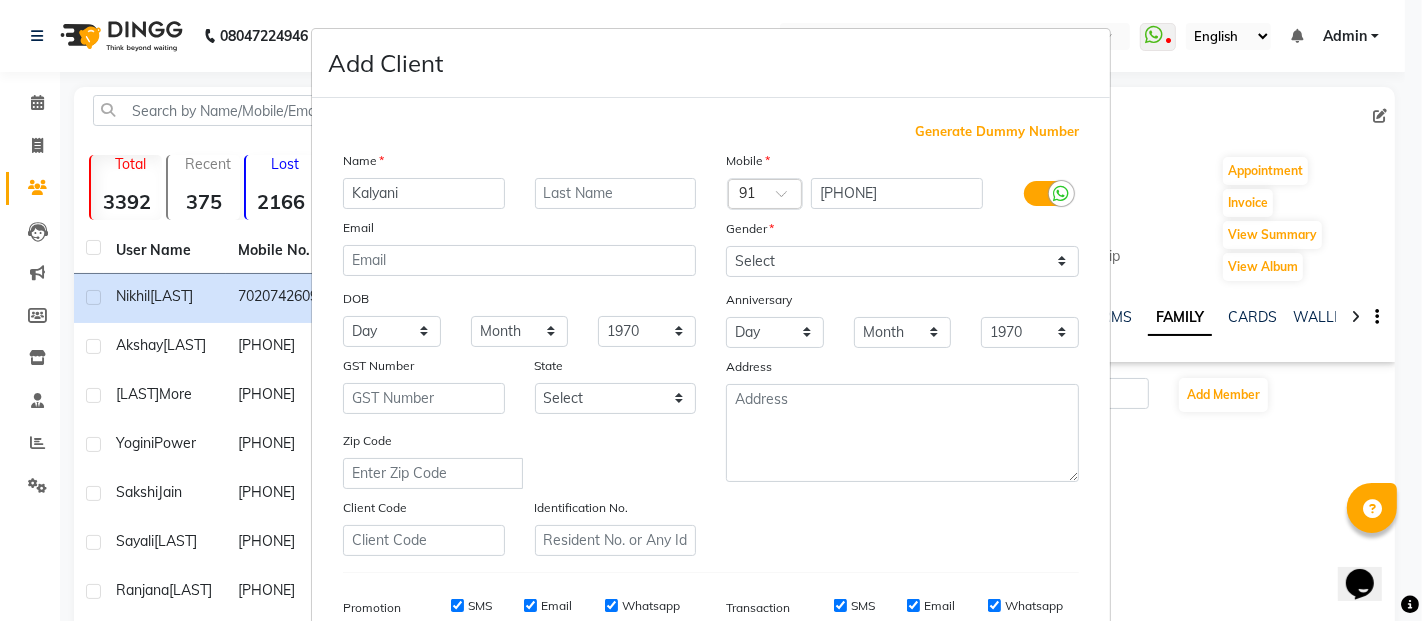 type on "Kalyani" 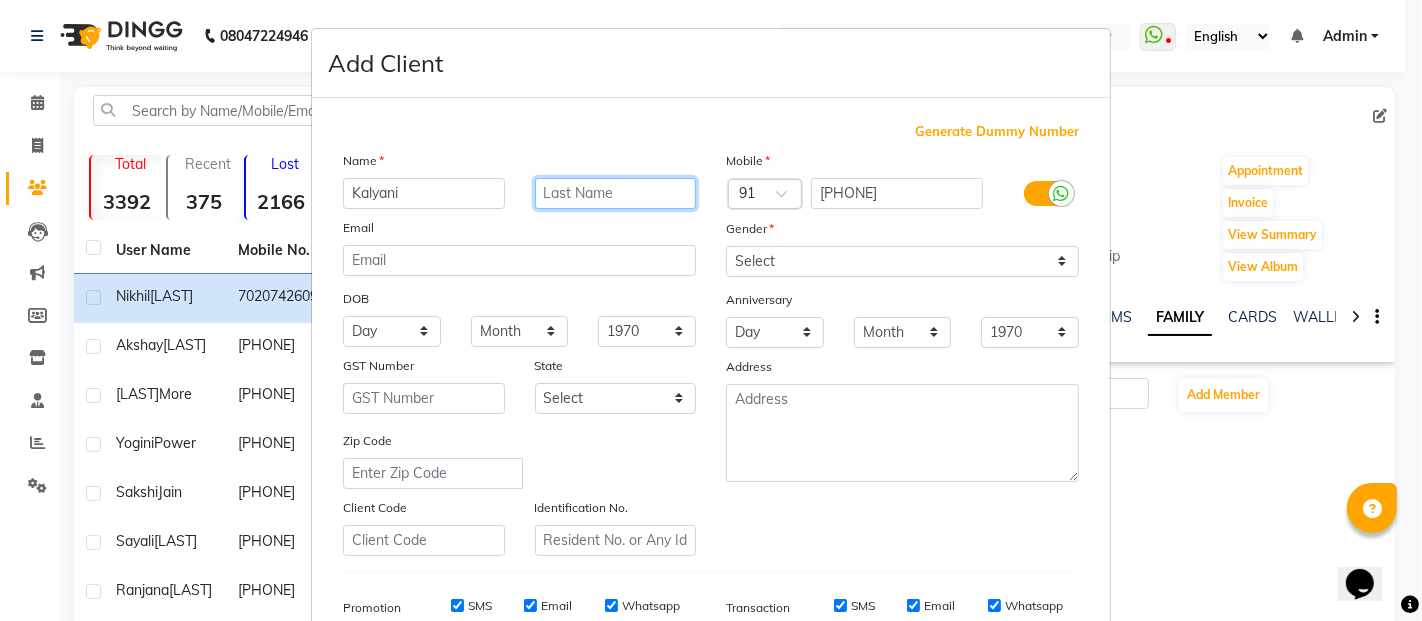 click at bounding box center (616, 193) 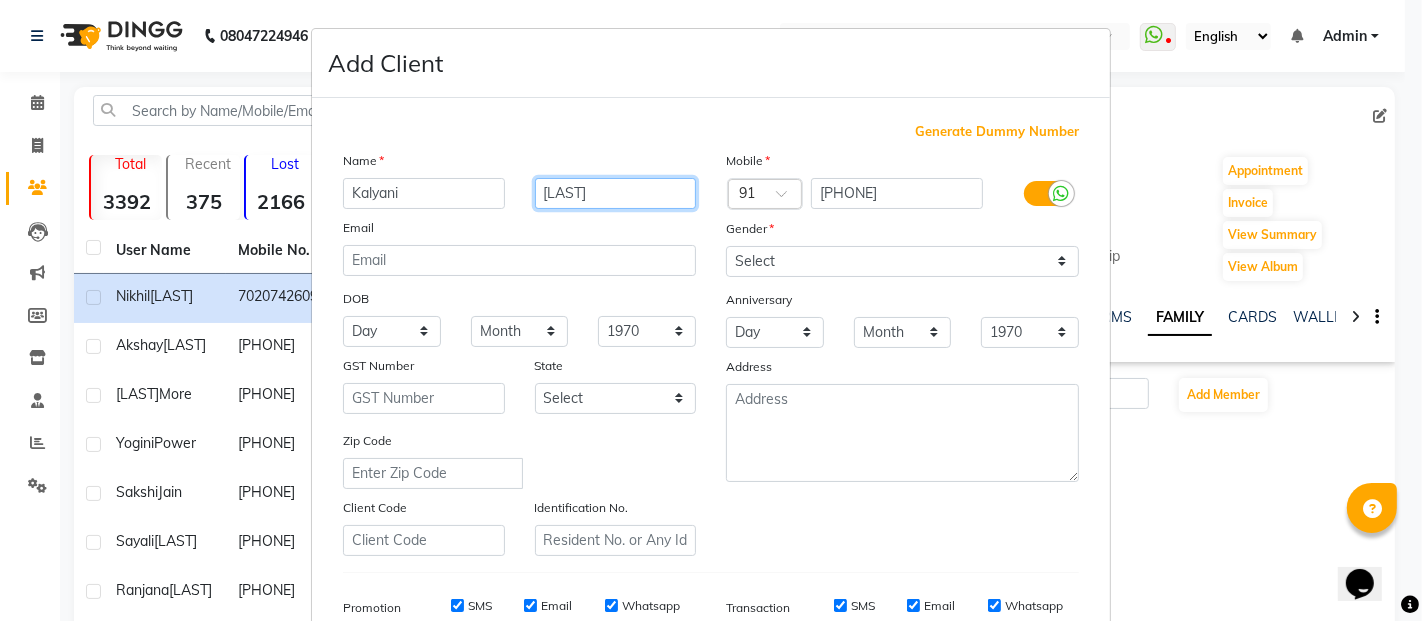 type on "[LAST]" 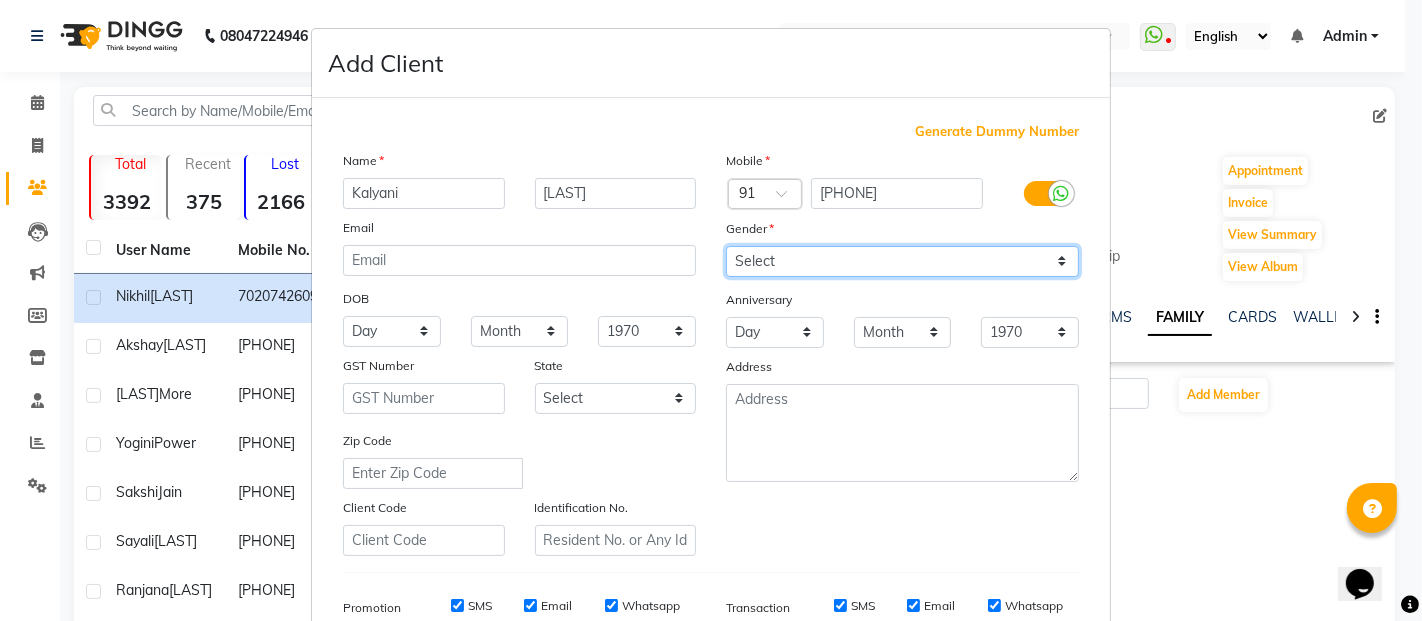 click on "Select Male Female Other Prefer Not To Say" at bounding box center [902, 261] 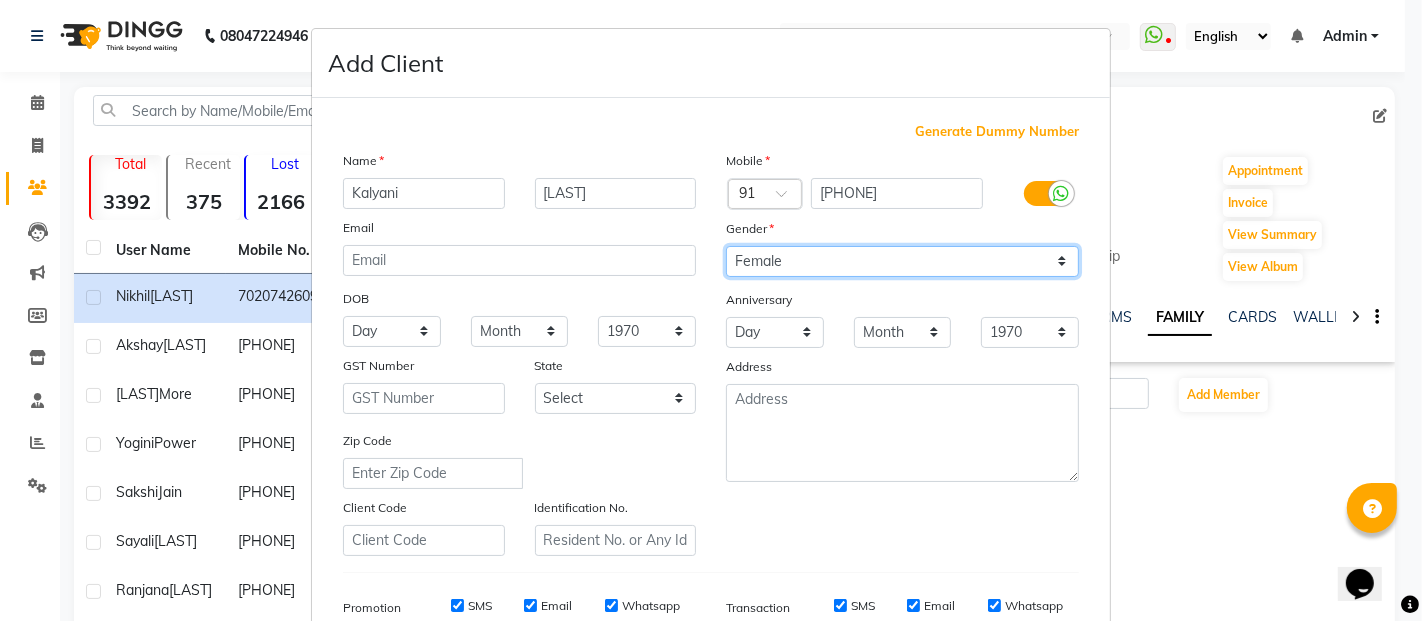 click on "Select Male Female Other Prefer Not To Say" at bounding box center (902, 261) 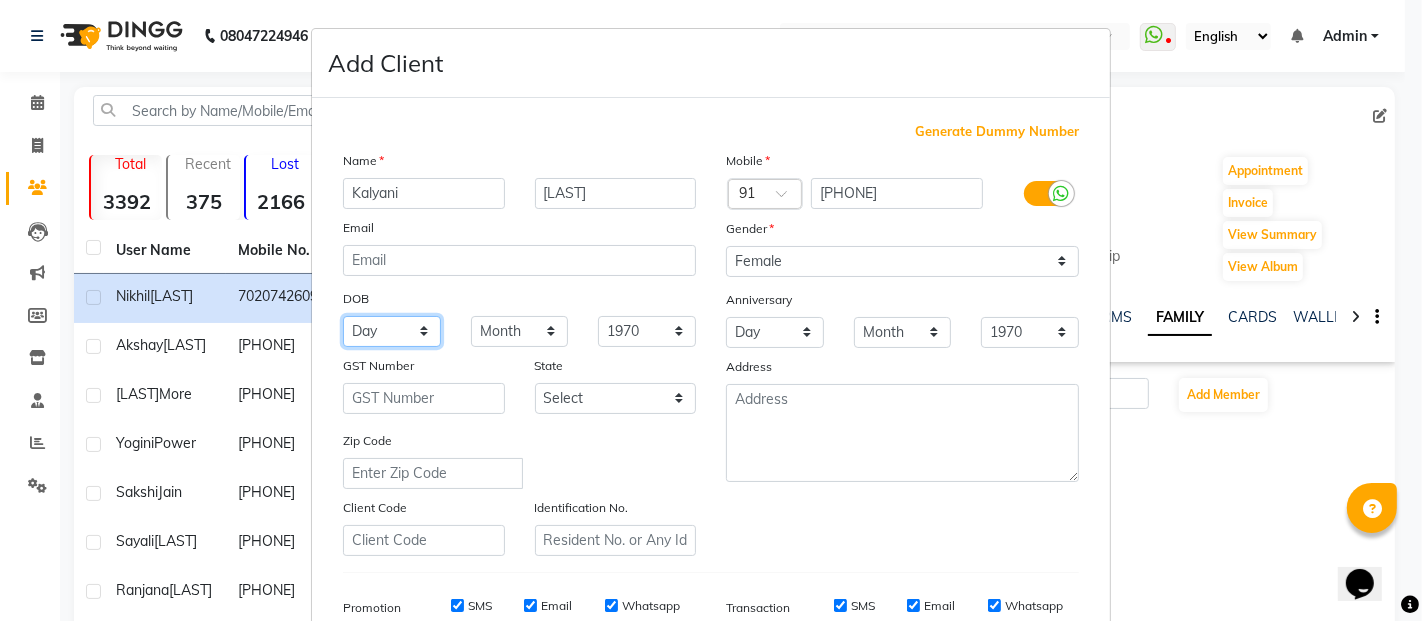 click on "Day 01 02 03 04 05 06 07 08 09 10 11 12 13 14 15 16 17 18 19 20 21 22 23 24 25 26 27 28 29 30 31" at bounding box center (392, 331) 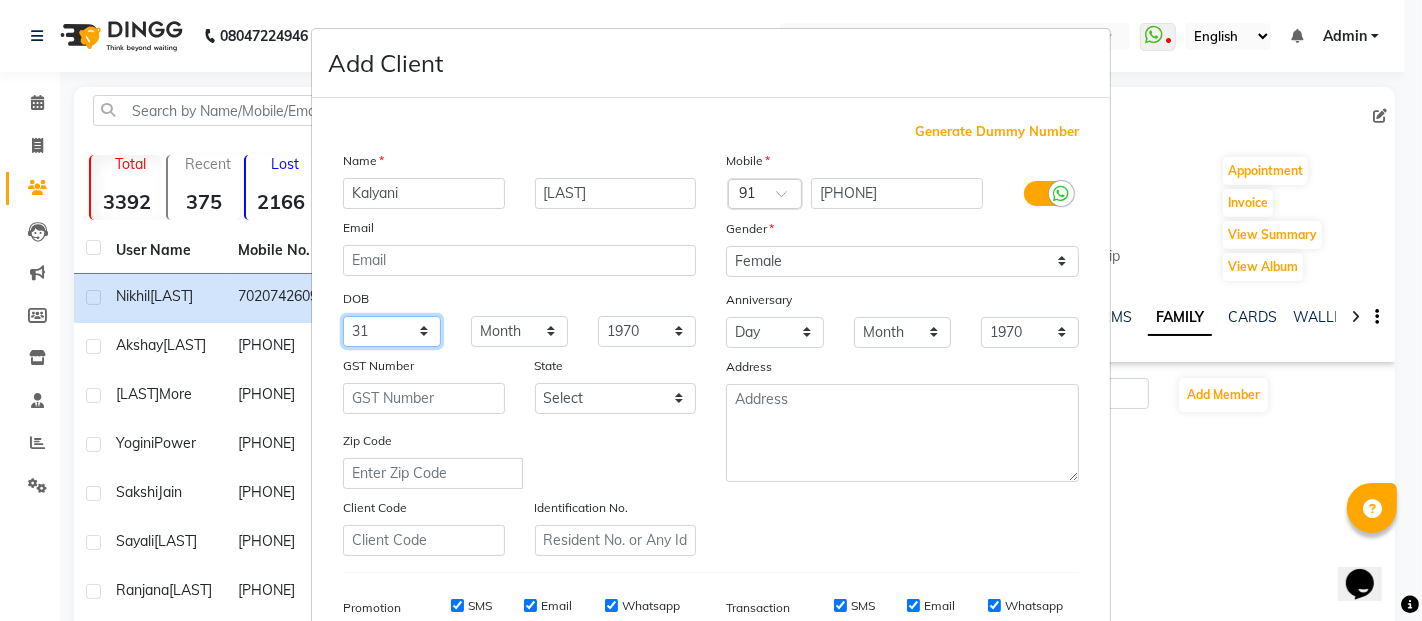 click on "Day 01 02 03 04 05 06 07 08 09 10 11 12 13 14 15 16 17 18 19 20 21 22 23 24 25 26 27 28 29 30 31" at bounding box center [392, 331] 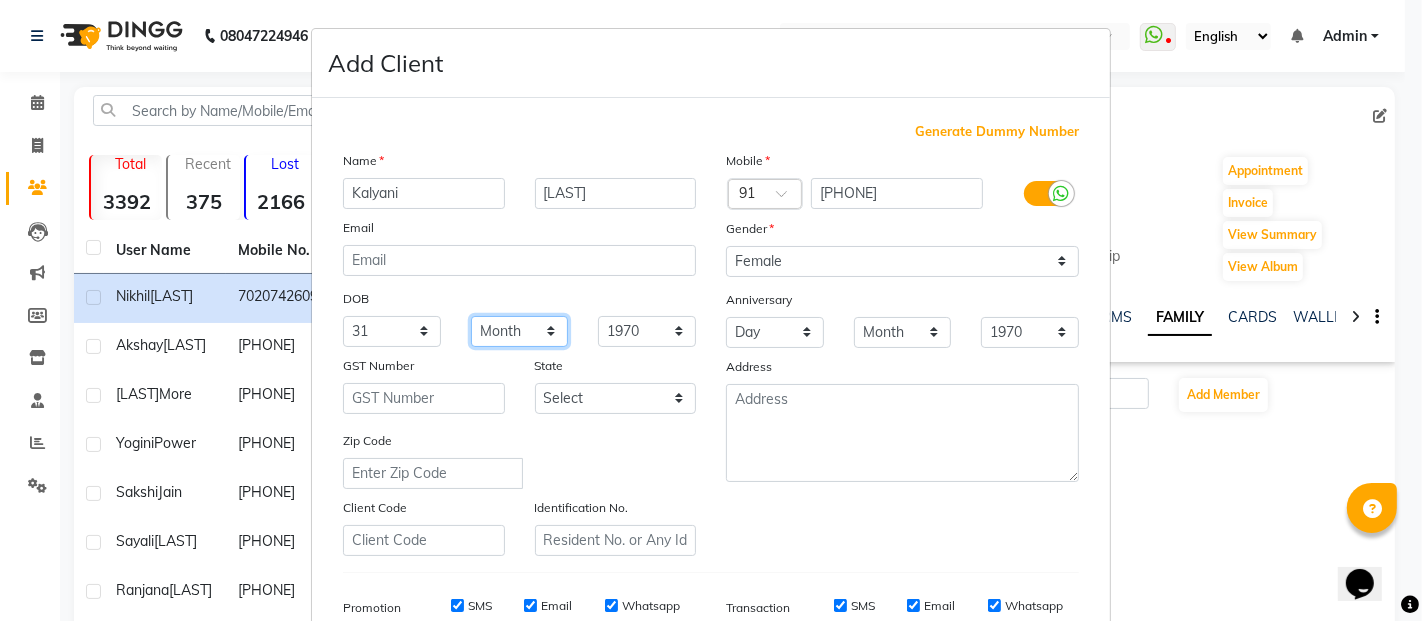 click on "Month January February March April May June July August September October November December" at bounding box center (520, 331) 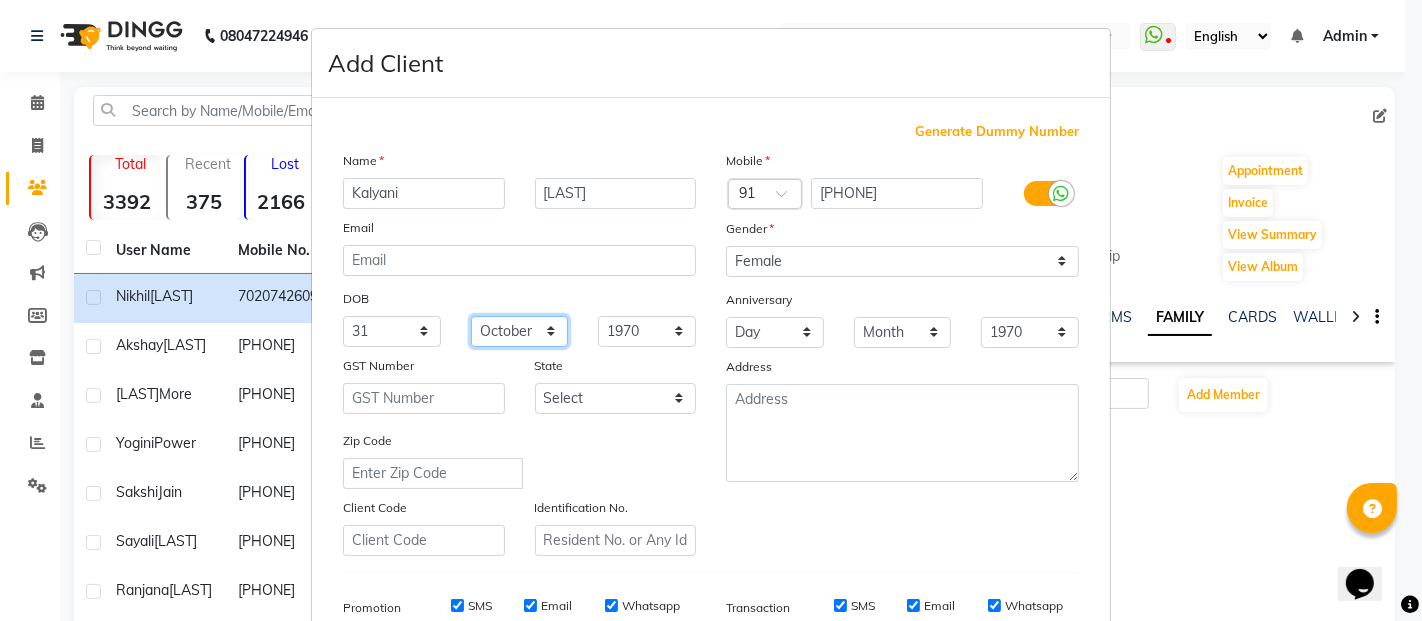 click on "Month January February March April May June July August September October November December" at bounding box center (520, 331) 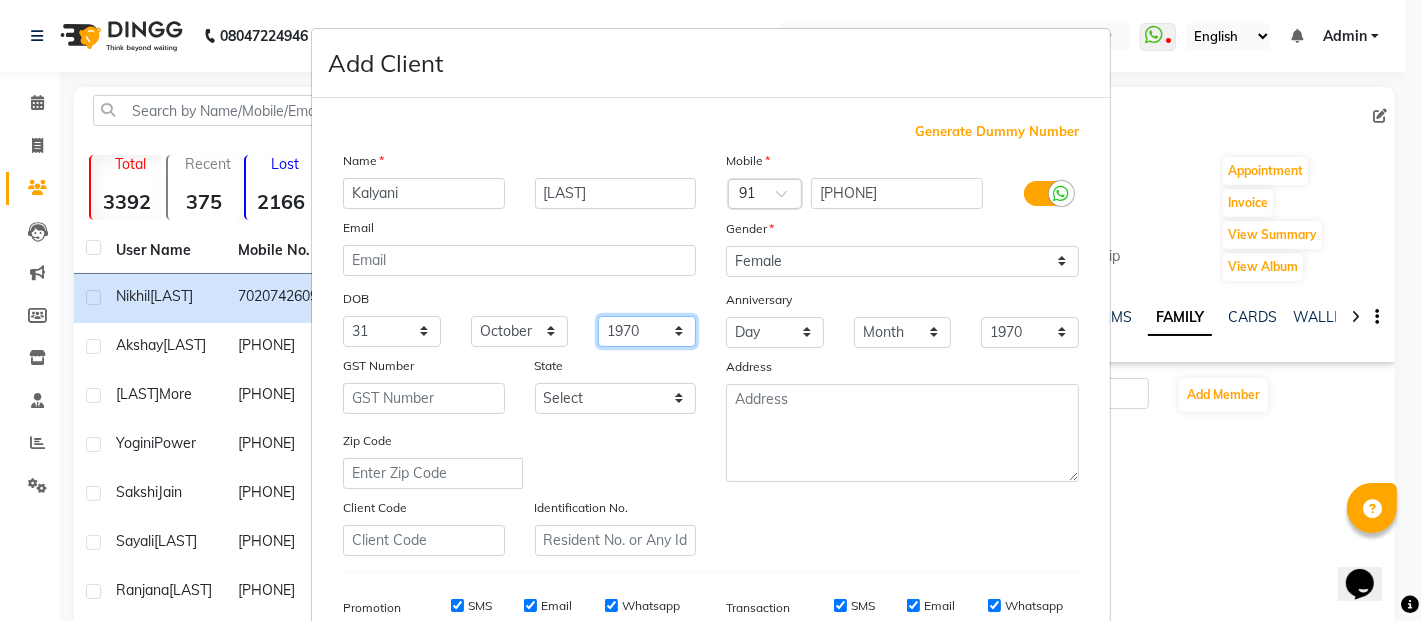 click on "1940 1941 1942 1943 1944 1945 1946 1947 1948 1949 1950 1951 1952 1953 1954 1955 1956 1957 1958 1959 1960 1961 1962 1963 1964 1965 1966 1967 1968 1969 1970 1971 1972 1973 1974 1975 1976 1977 1978 1979 1980 1981 1982 1983 1984 1985 1986 1987 1988 1989 1990 1991 1992 1993 1994 1995 1996 1997 1998 1999 2000 2001 2002 2003 2004 2005 2006 2007 2008 2009 2010 2011 2012 2013 2014 2015 2016 2017 2018 2019 2020 2021 2022 2023 2024" at bounding box center [647, 331] 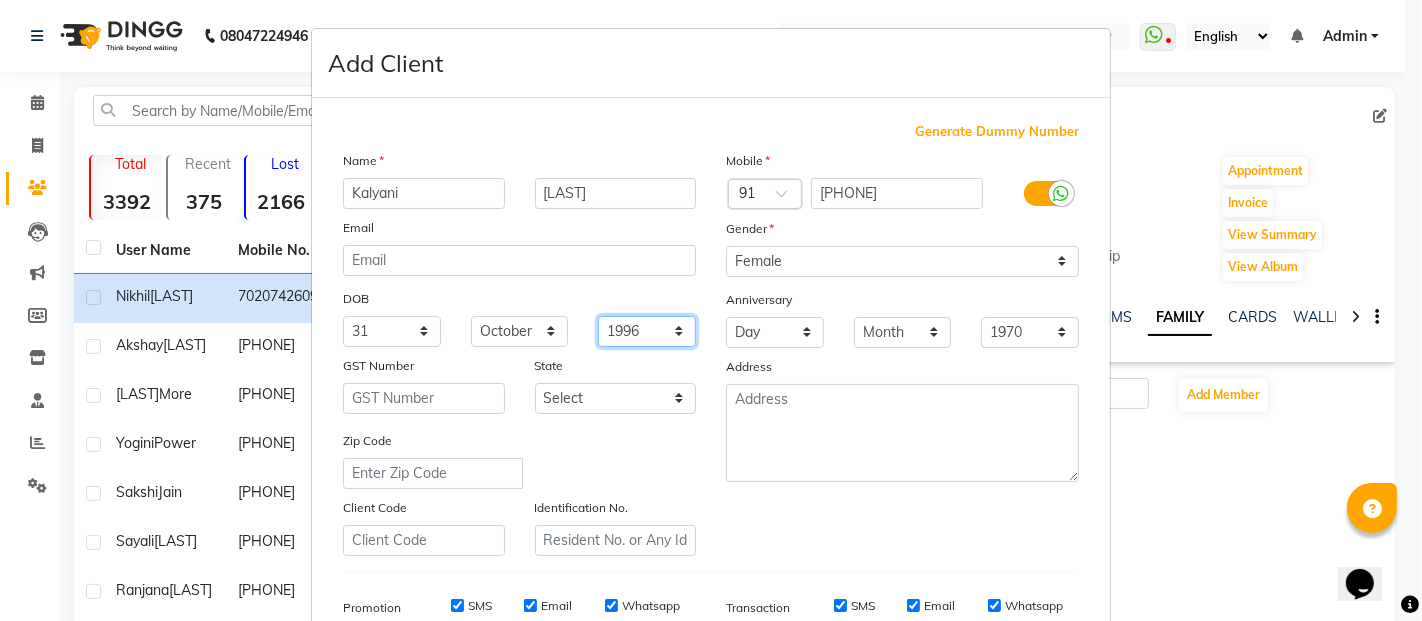 click on "1940 1941 1942 1943 1944 1945 1946 1947 1948 1949 1950 1951 1952 1953 1954 1955 1956 1957 1958 1959 1960 1961 1962 1963 1964 1965 1966 1967 1968 1969 1970 1971 1972 1973 1974 1975 1976 1977 1978 1979 1980 1981 1982 1983 1984 1985 1986 1987 1988 1989 1990 1991 1992 1993 1994 1995 1996 1997 1998 1999 2000 2001 2002 2003 2004 2005 2006 2007 2008 2009 2010 2011 2012 2013 2014 2015 2016 2017 2018 2019 2020 2021 2022 2023 2024" at bounding box center (647, 331) 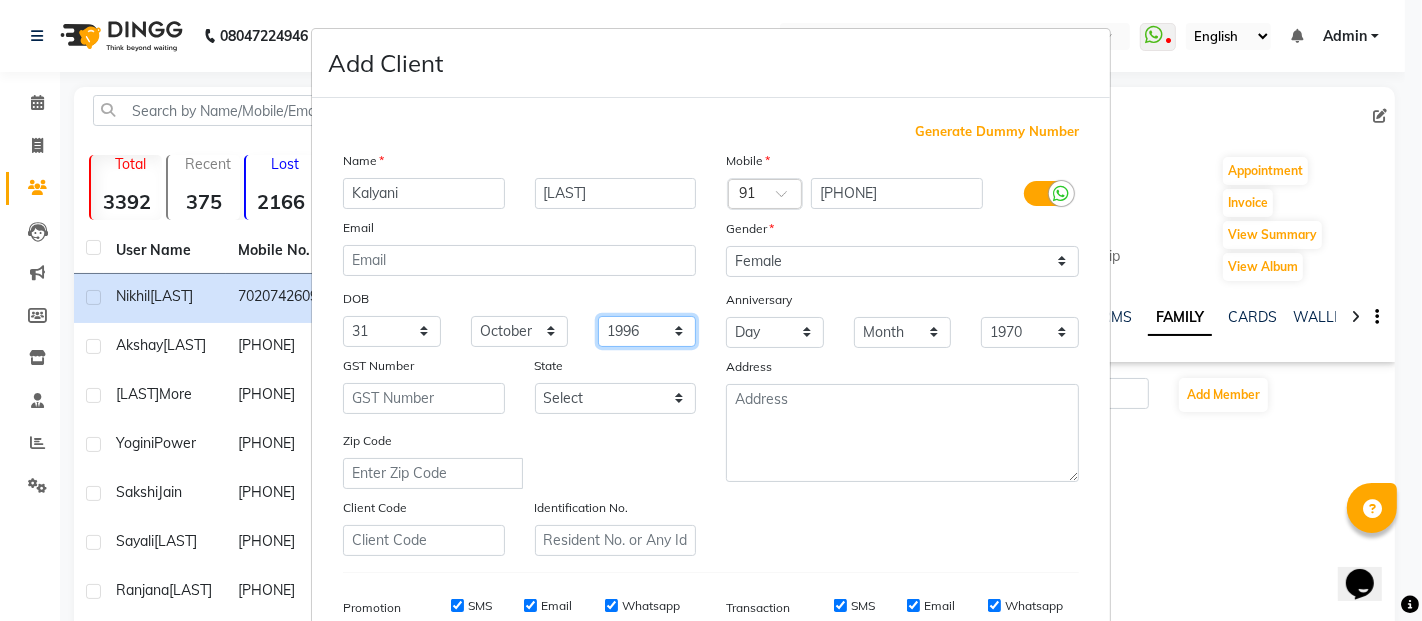 scroll, scrollTop: 300, scrollLeft: 0, axis: vertical 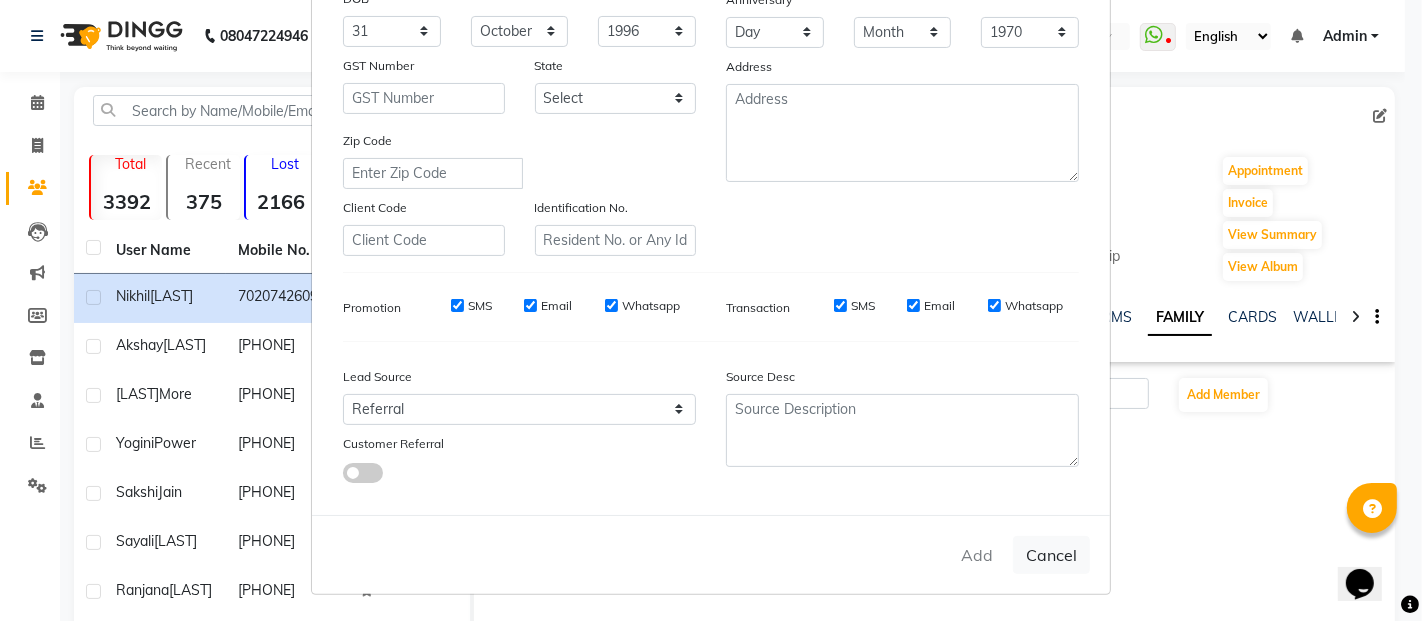 click on "Add   Cancel" at bounding box center (711, 554) 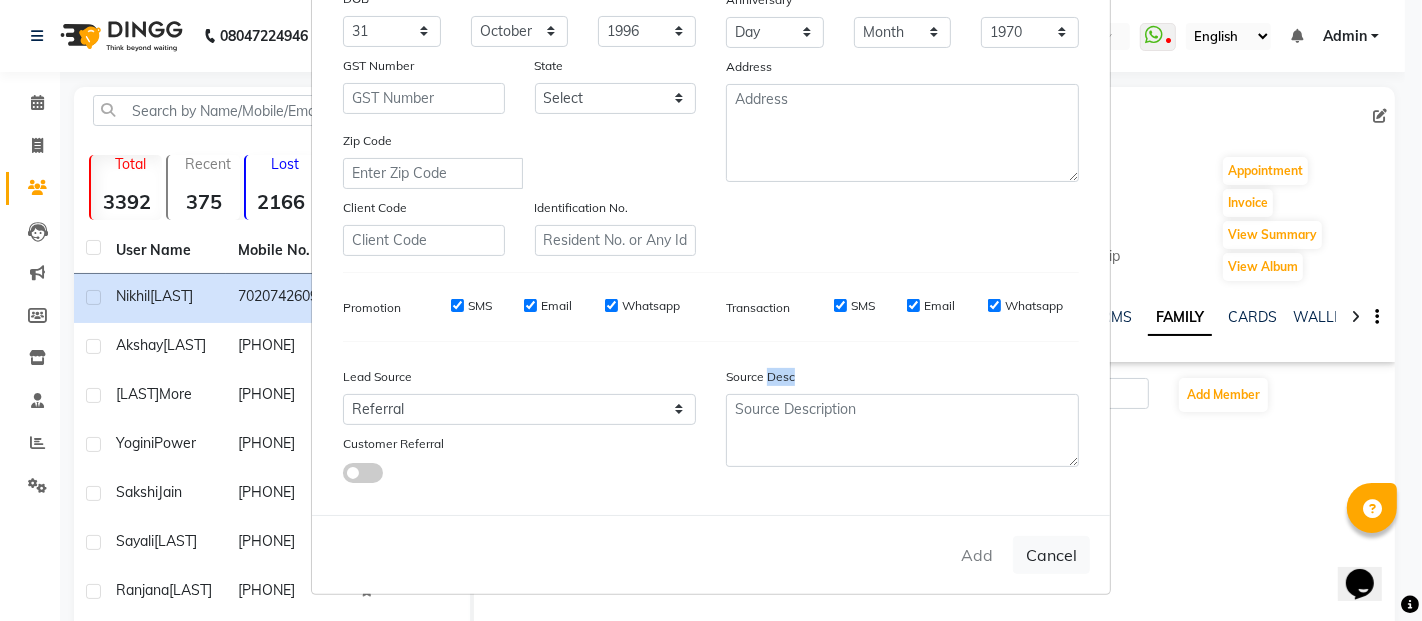 click on "Add   Cancel" at bounding box center [711, 554] 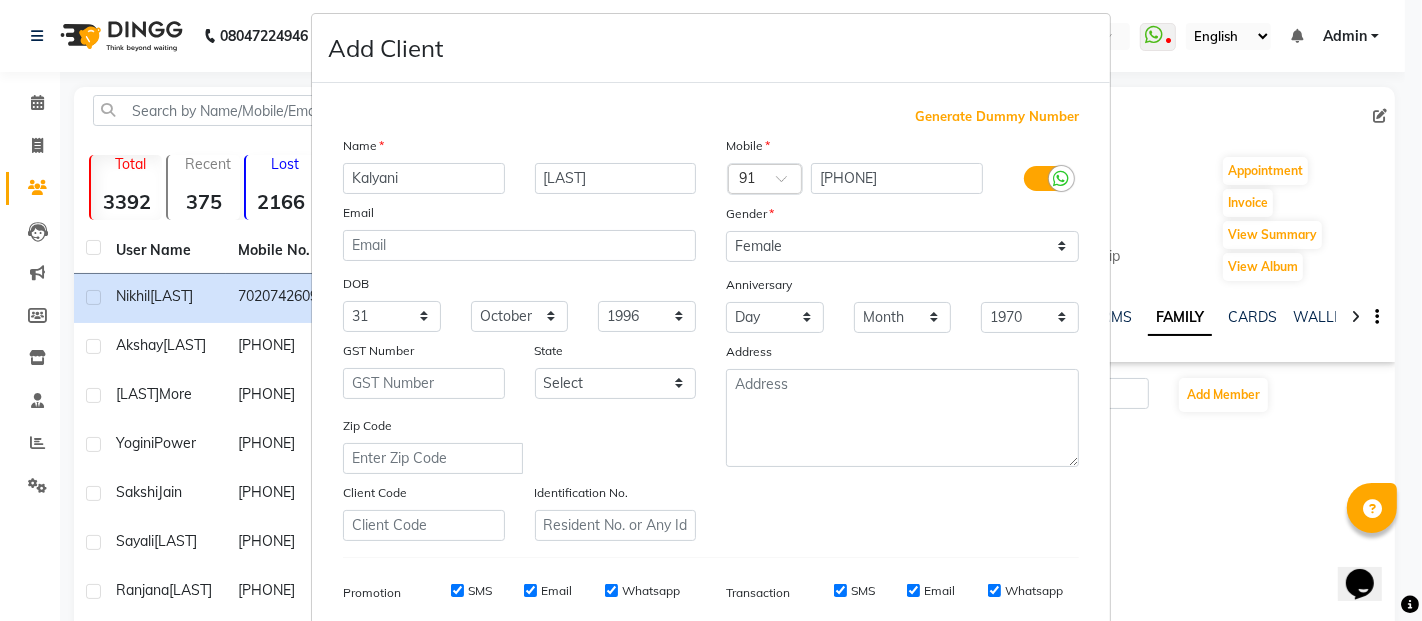 scroll, scrollTop: 0, scrollLeft: 0, axis: both 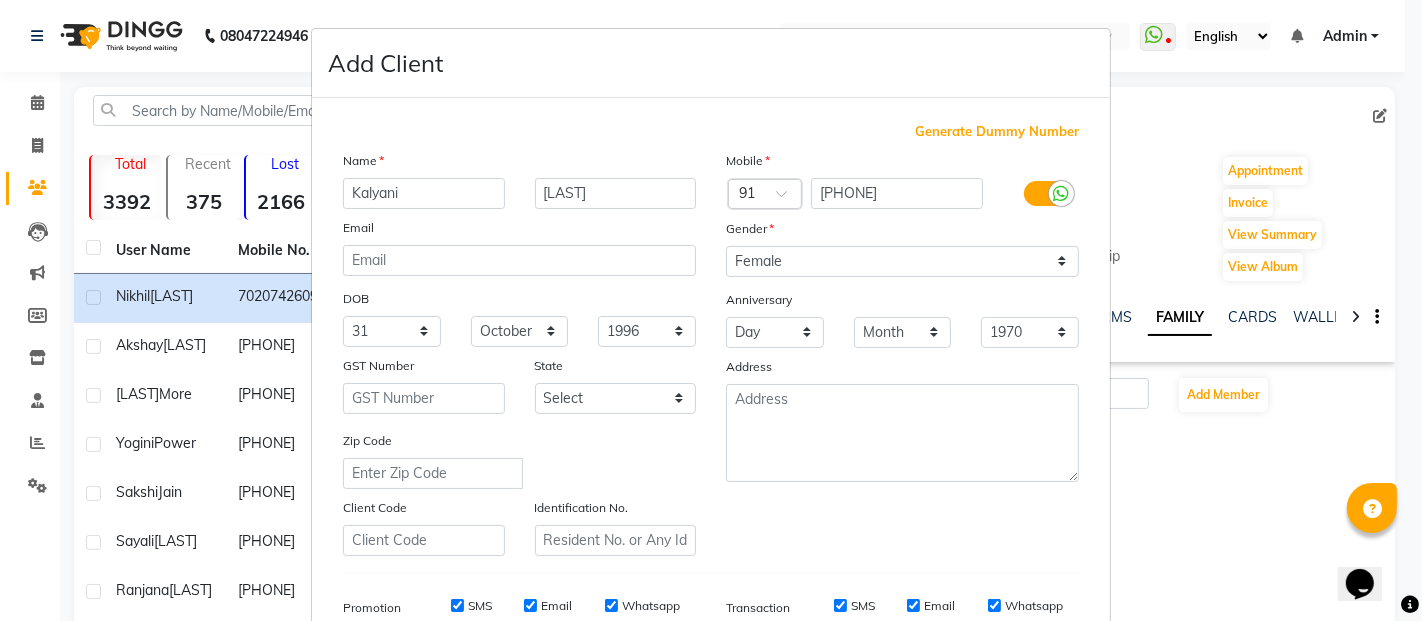 click on "Add Client Generate Dummy Number Name [FIRST] [LAST] Email DOB Day 01 02 03 04 05 06 07 08 09 10 11 12 13 14 15 16 17 18 19 20 21 22 23 24 25 26 27 28 29 30 31 Month January February March April May June July August September October November December 1940 1941 1942 1943 1944 1945 1946 1947 1948 1949 1950 1951 1952 1953 1954 1955 1956 1957 1958 1959 1960 1961 1962 1963 1964 1965 1966 1967 1968 1969 1970 1971 1972 1973 1974 1975 1976 1977 1978 1979 1980 1981 1982 1983 1984 1985 1986 1987 1988 1989 1990 1991 1992 1993 1994 1995 1996 1997 1998 1999 2000 2001 2002 2003 2004 2005 2006 2007 2008 2009 2010 2011 2012 2013 2014 2015 2016 2017 2018 2019 2020 2021 2022 2023 2024 GST Number State Select Andaman and Nicobar Islands Andhra Pradesh Arunachal Pradesh Assam Bihar Chandigarh Chhattisgarh Dadra and Nagar Haveli Daman and Diu Delhi Goa Gujarat Haryana Himachal Pradesh Jammu and Kashmir Jharkhand Karnataka Kerala Lakshadweep Madhya Pradesh Maharashtra Manipur Meghalaya Mizoram Nagaland Odisha Pondicherry Punjab" at bounding box center (711, 310) 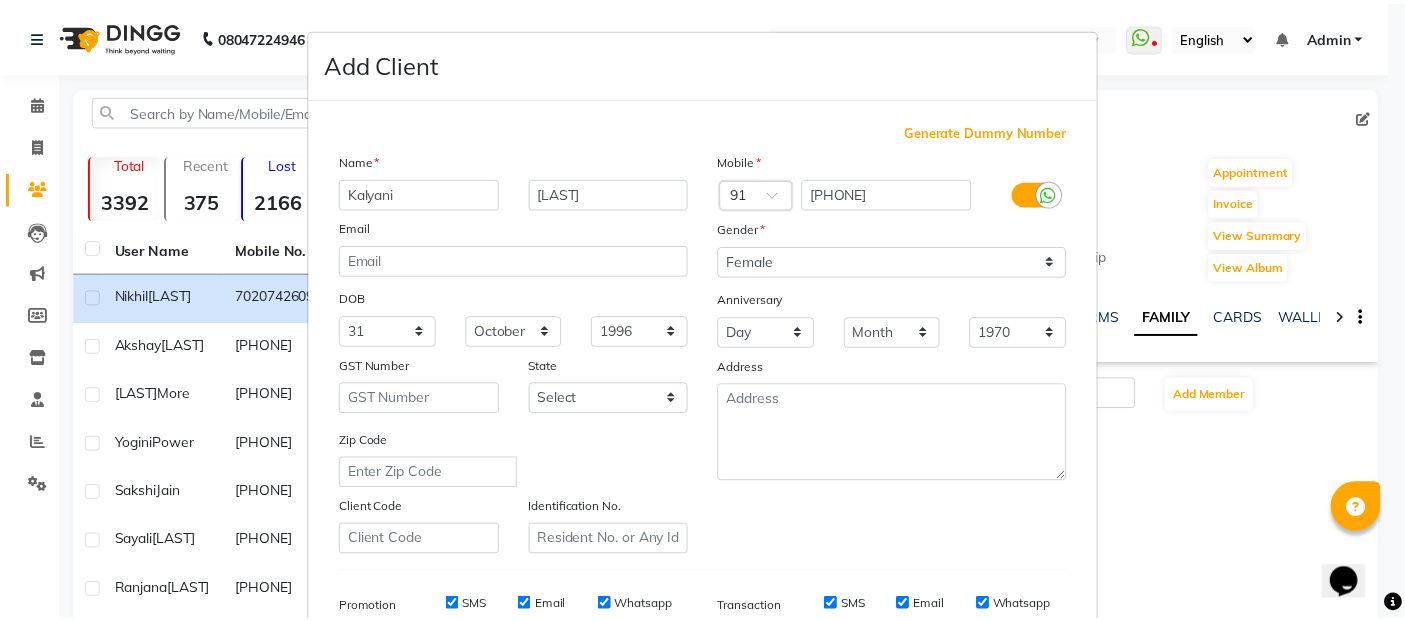 scroll, scrollTop: 300, scrollLeft: 0, axis: vertical 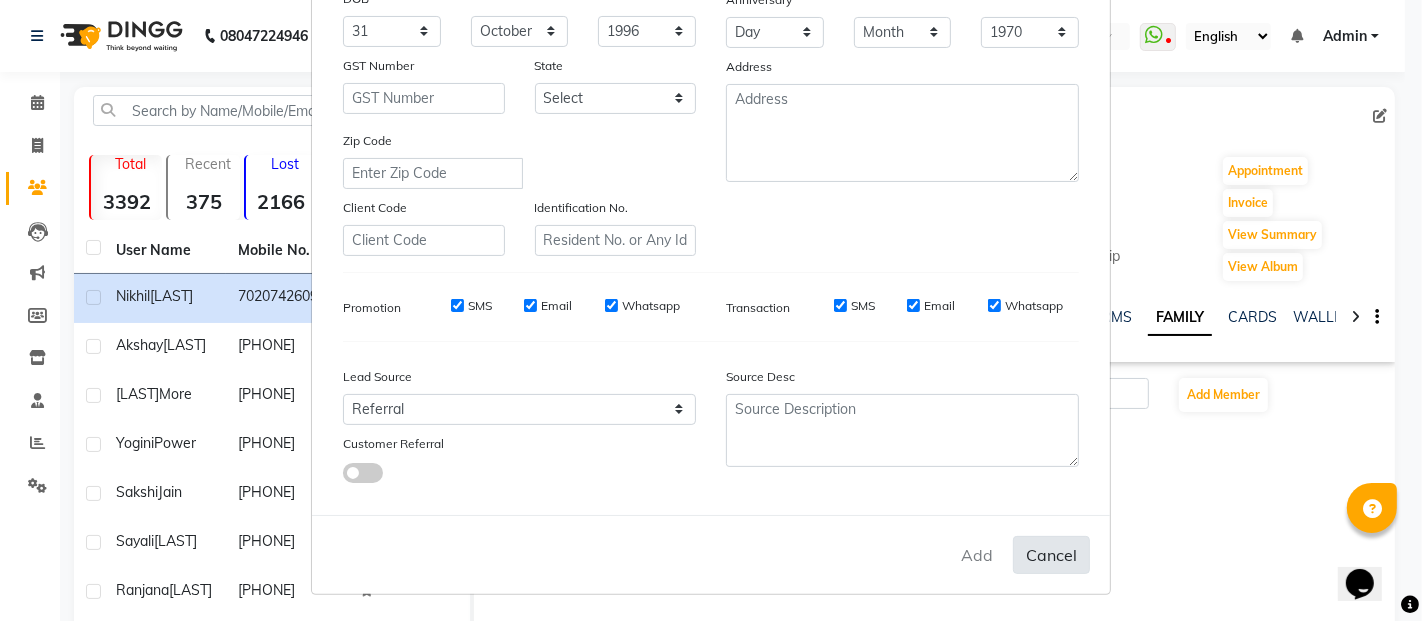click on "Cancel" at bounding box center [1051, 555] 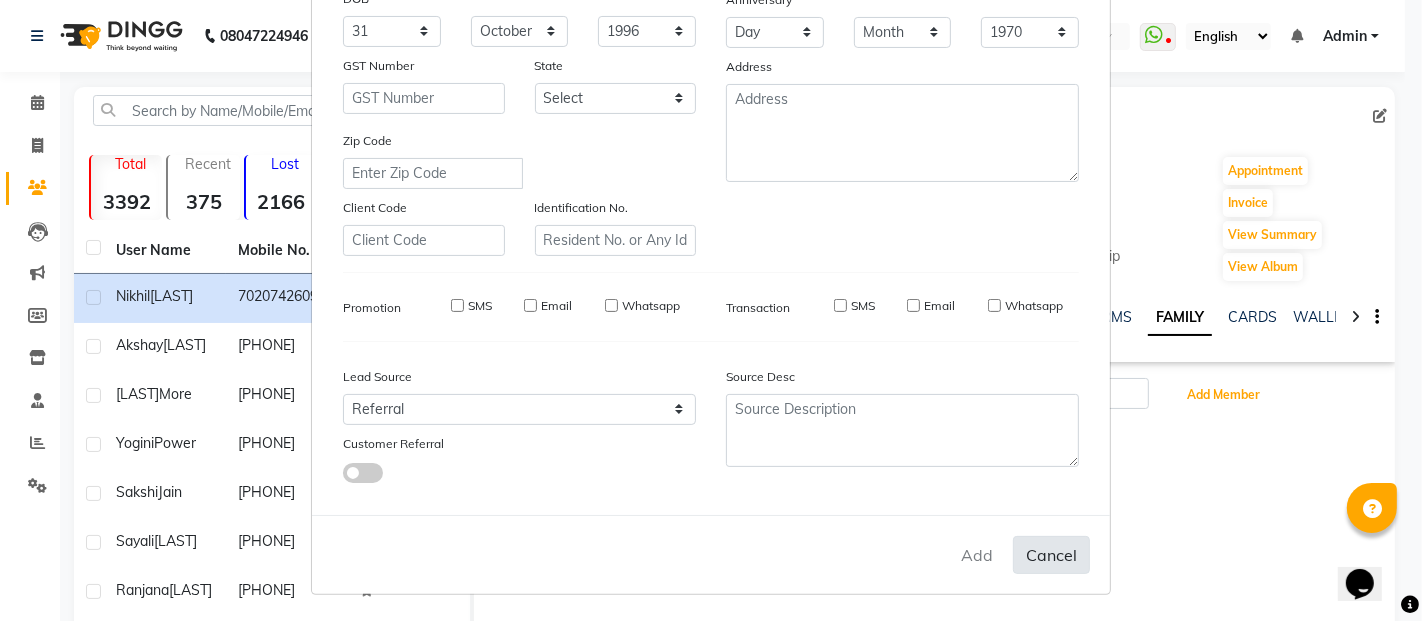type 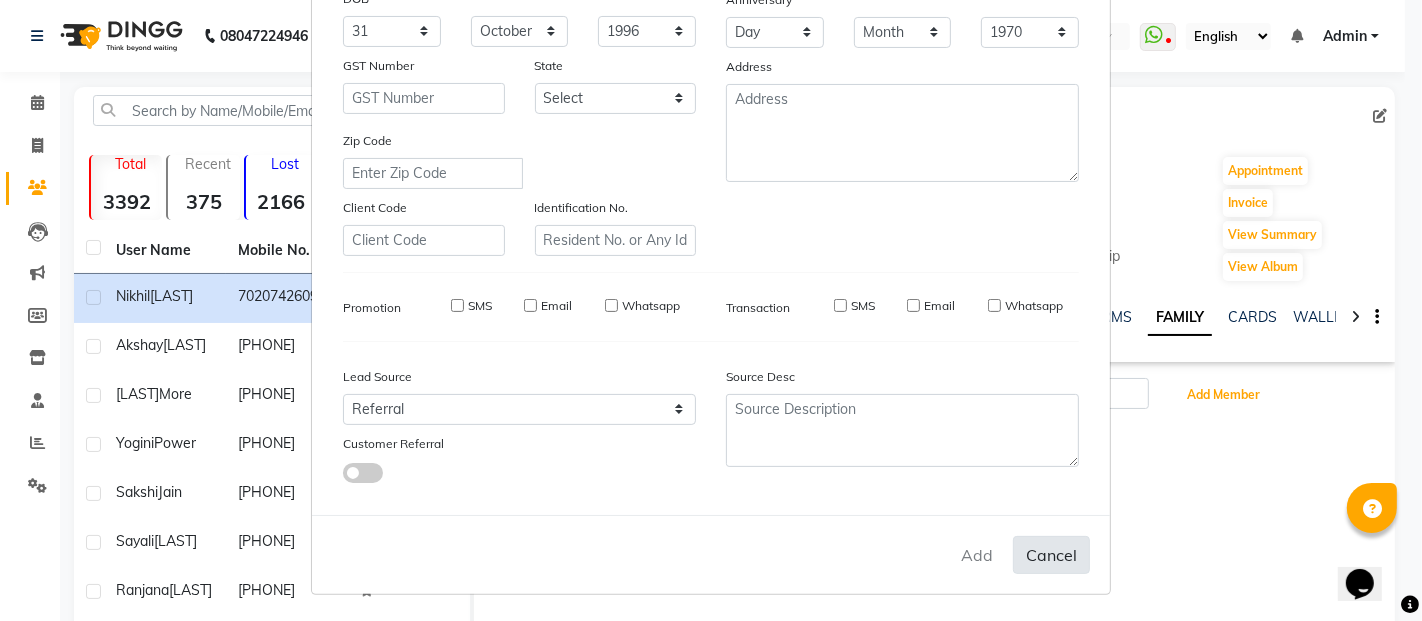 type 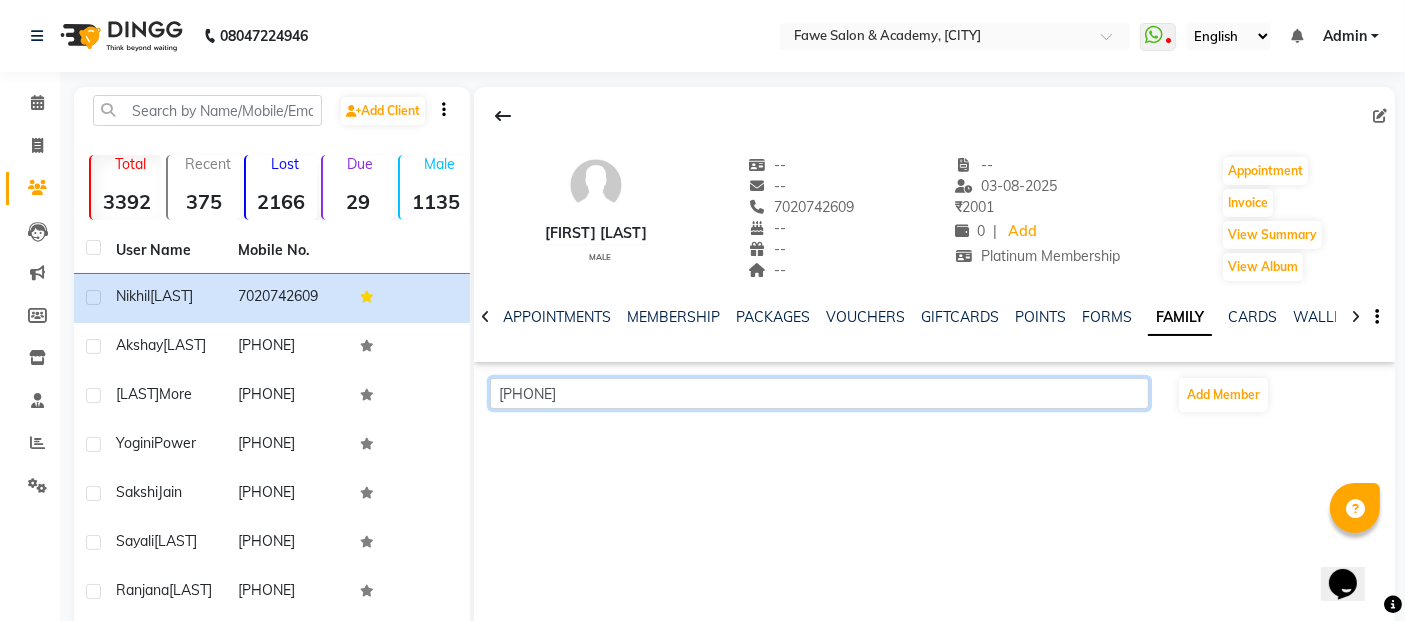 click on "[PHONE]" at bounding box center (819, 393) 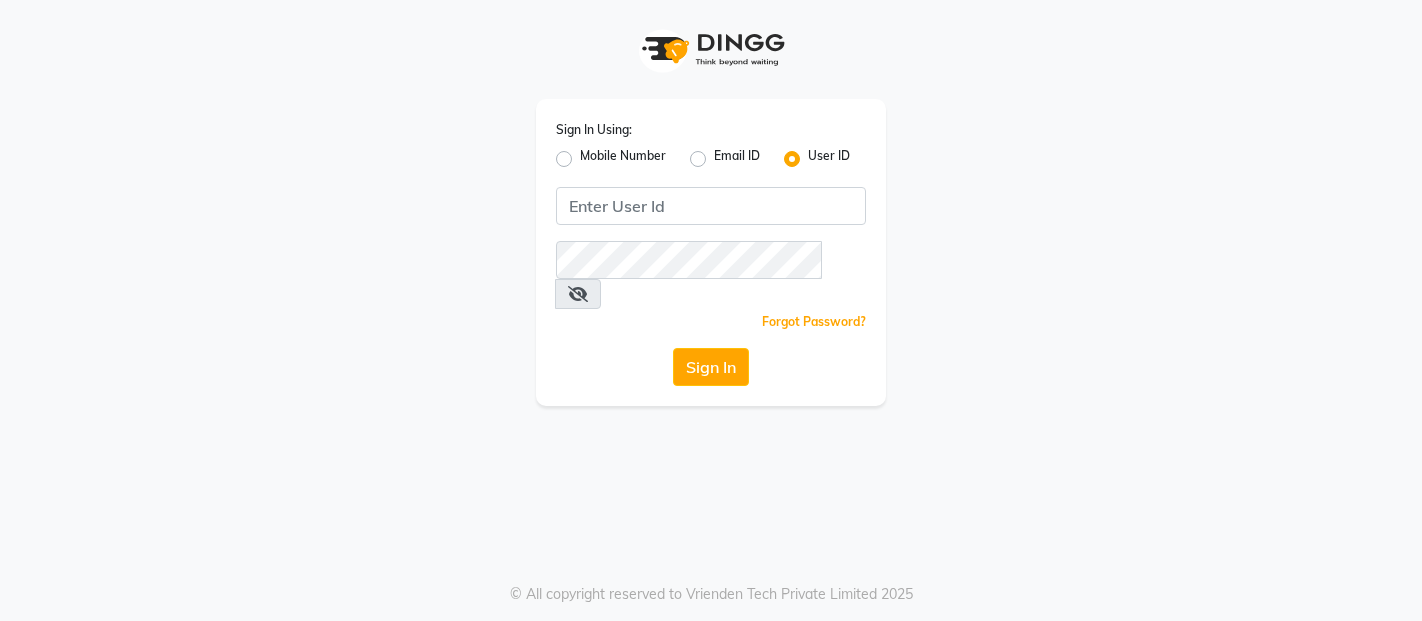 scroll, scrollTop: 0, scrollLeft: 0, axis: both 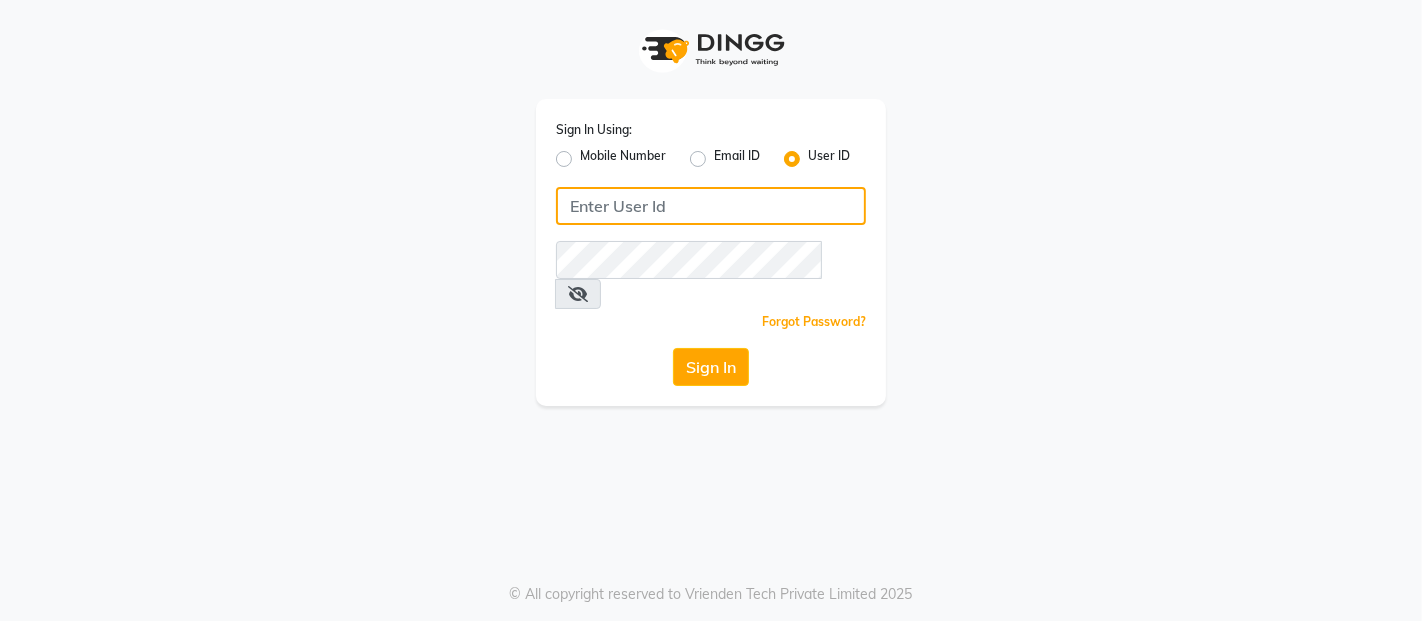 click 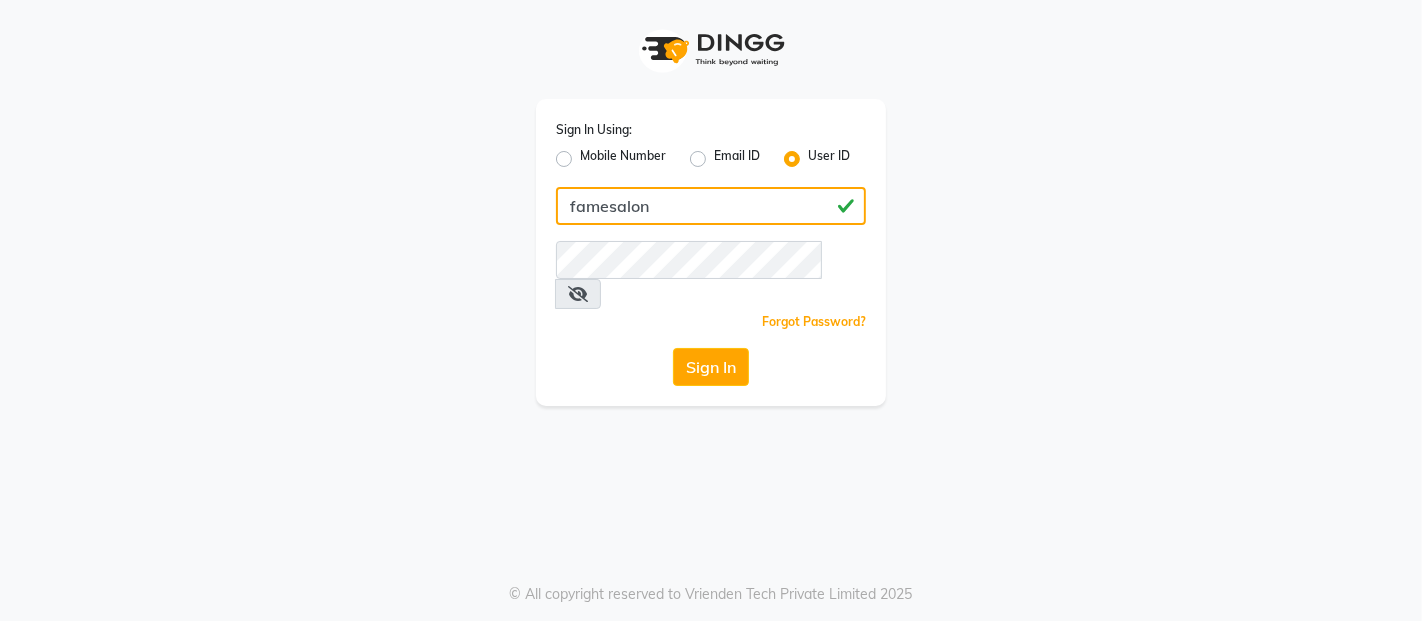 type on "famesalon" 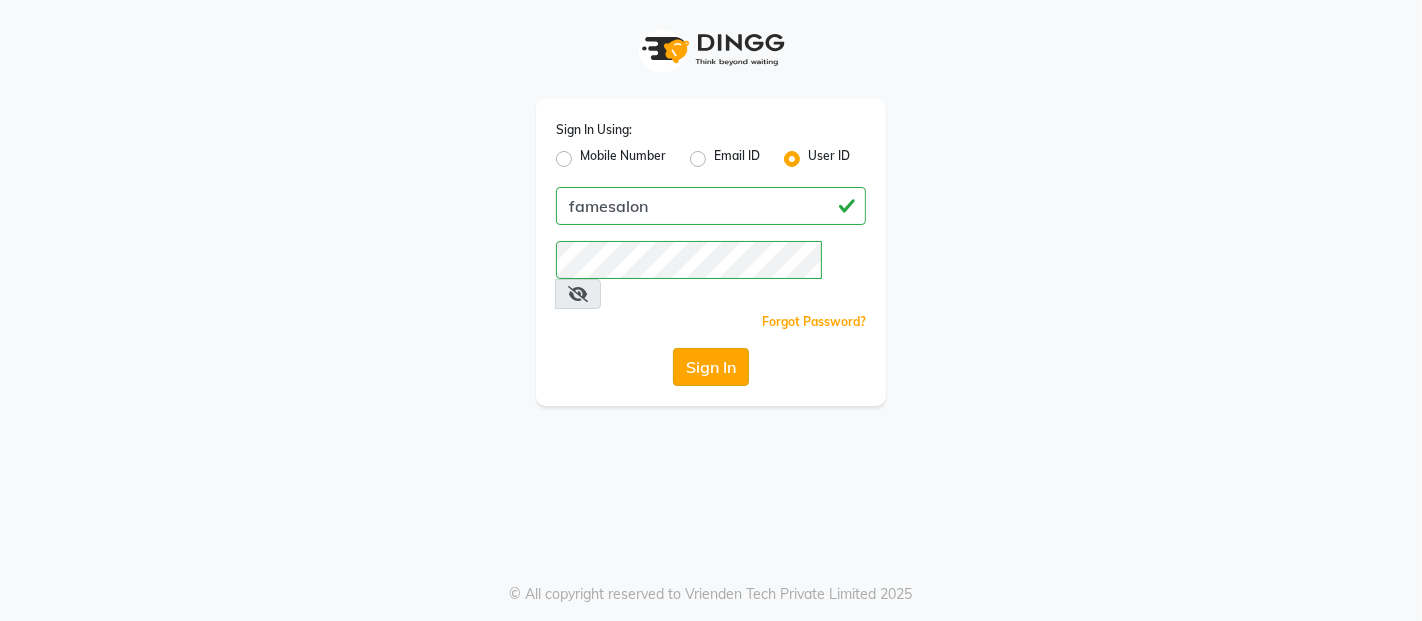 click on "Sign In" 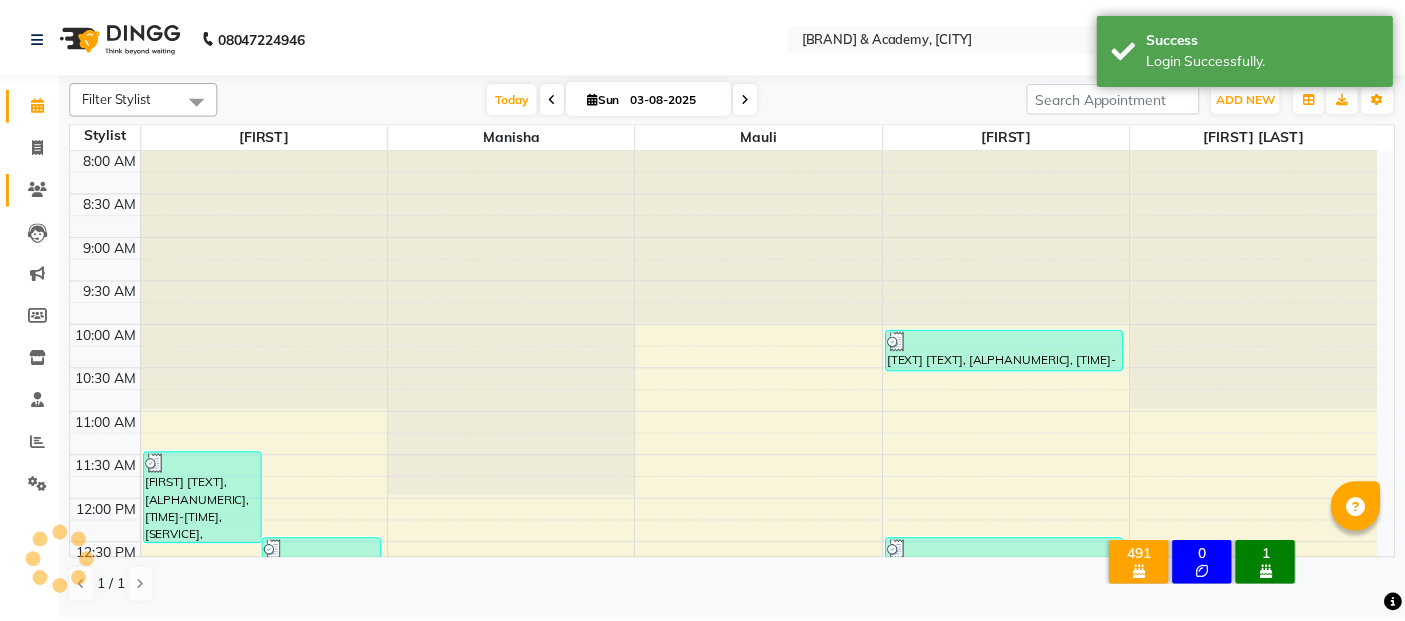 scroll, scrollTop: 0, scrollLeft: 0, axis: both 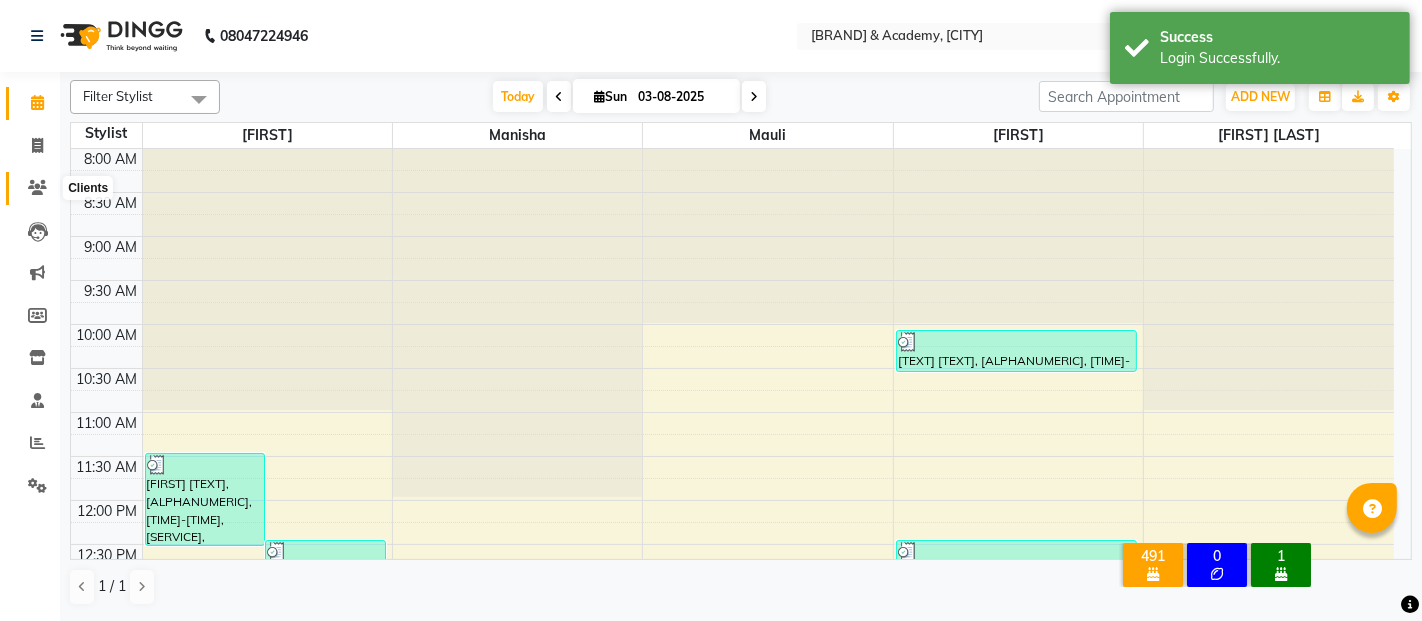 click 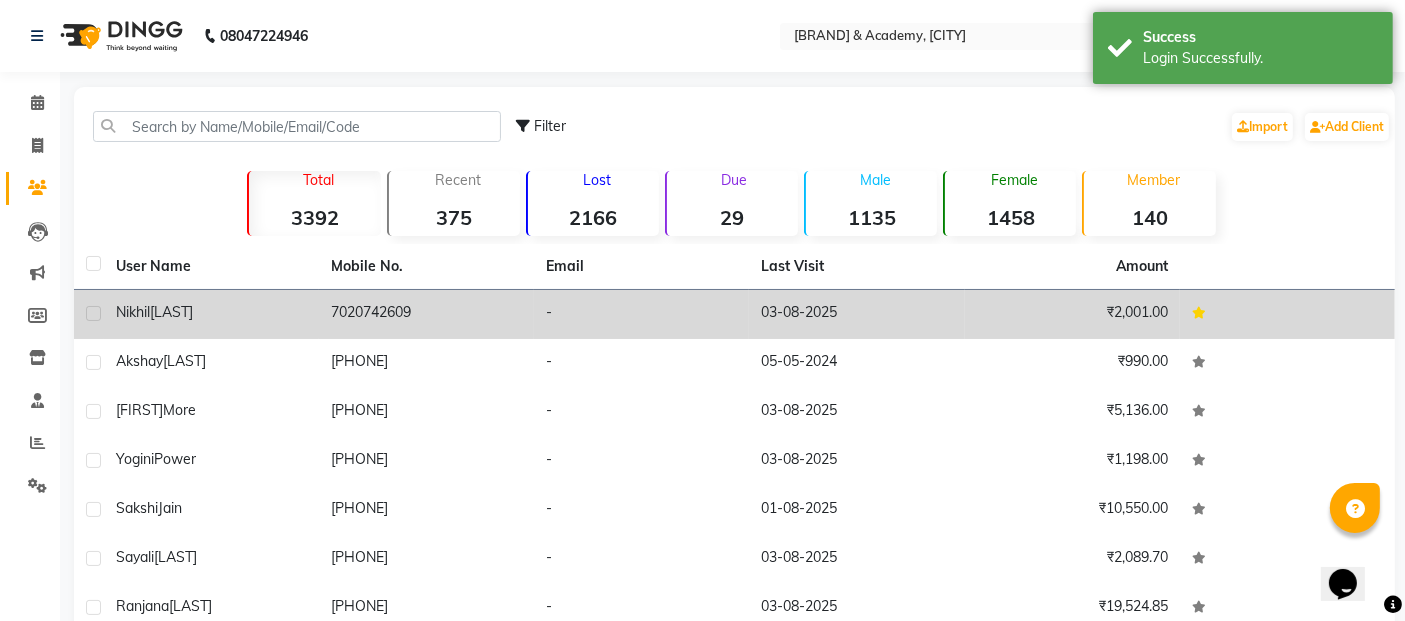 scroll, scrollTop: 0, scrollLeft: 0, axis: both 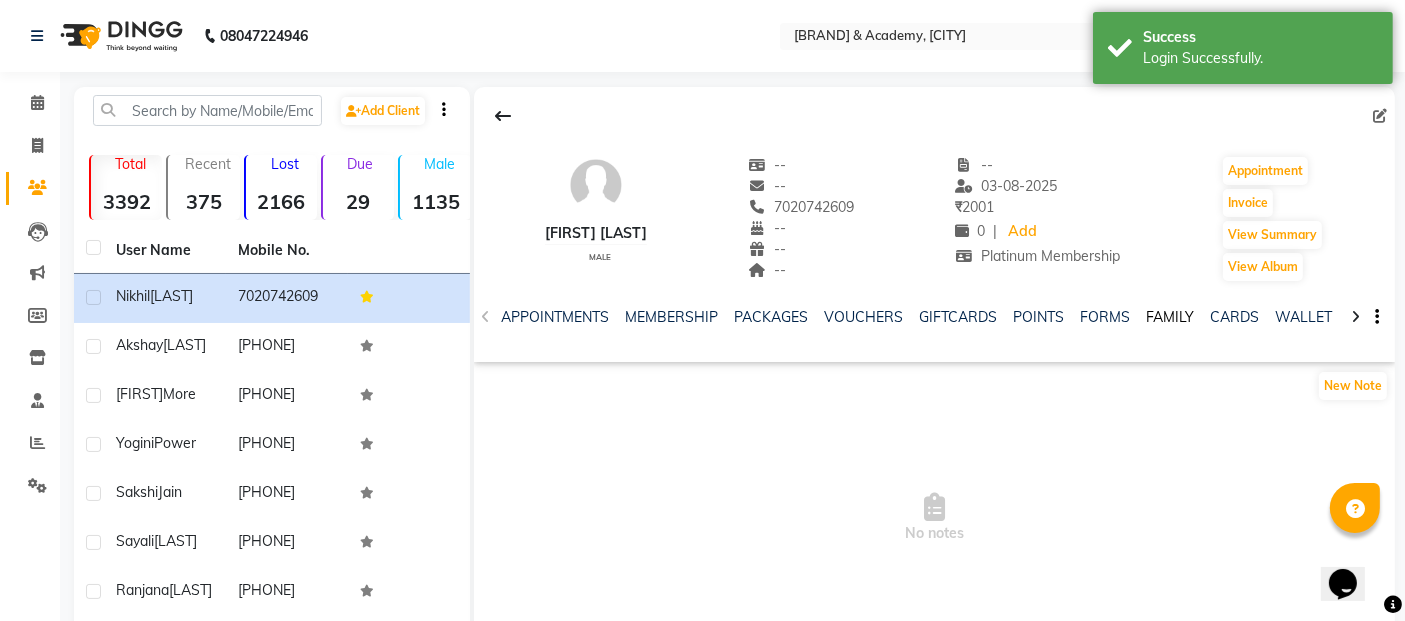 click on "FAMILY" 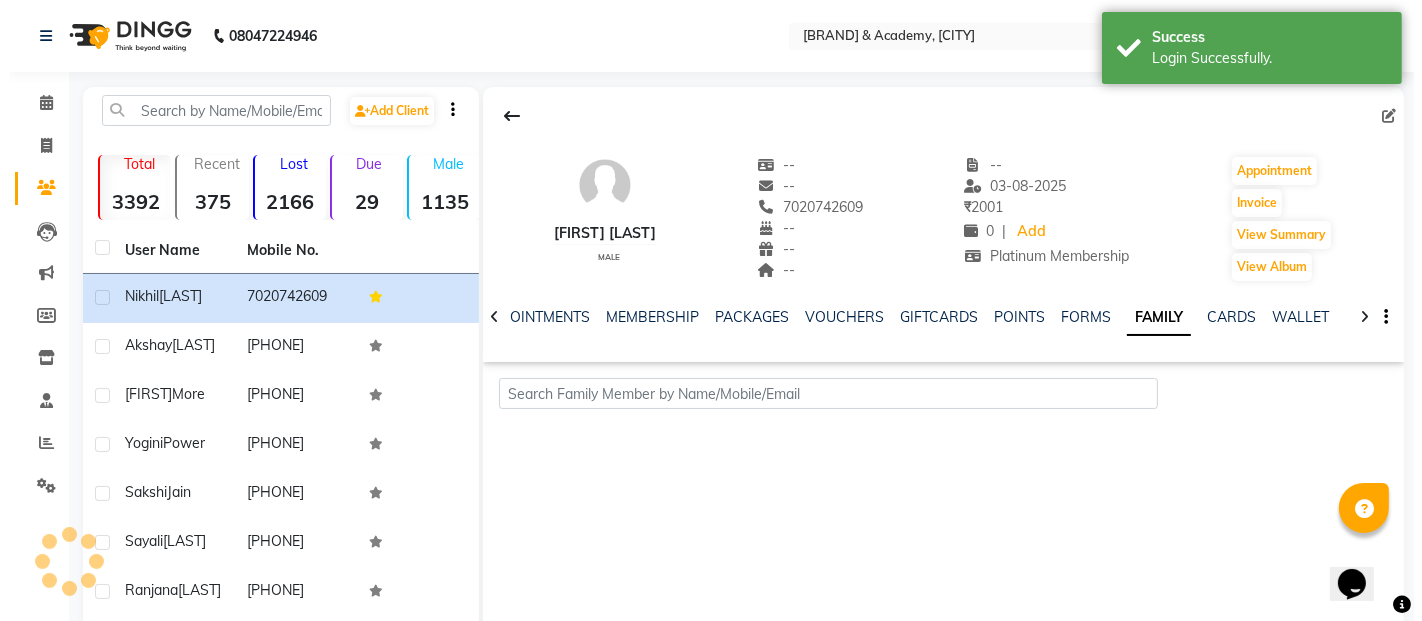 scroll, scrollTop: 0, scrollLeft: 247, axis: horizontal 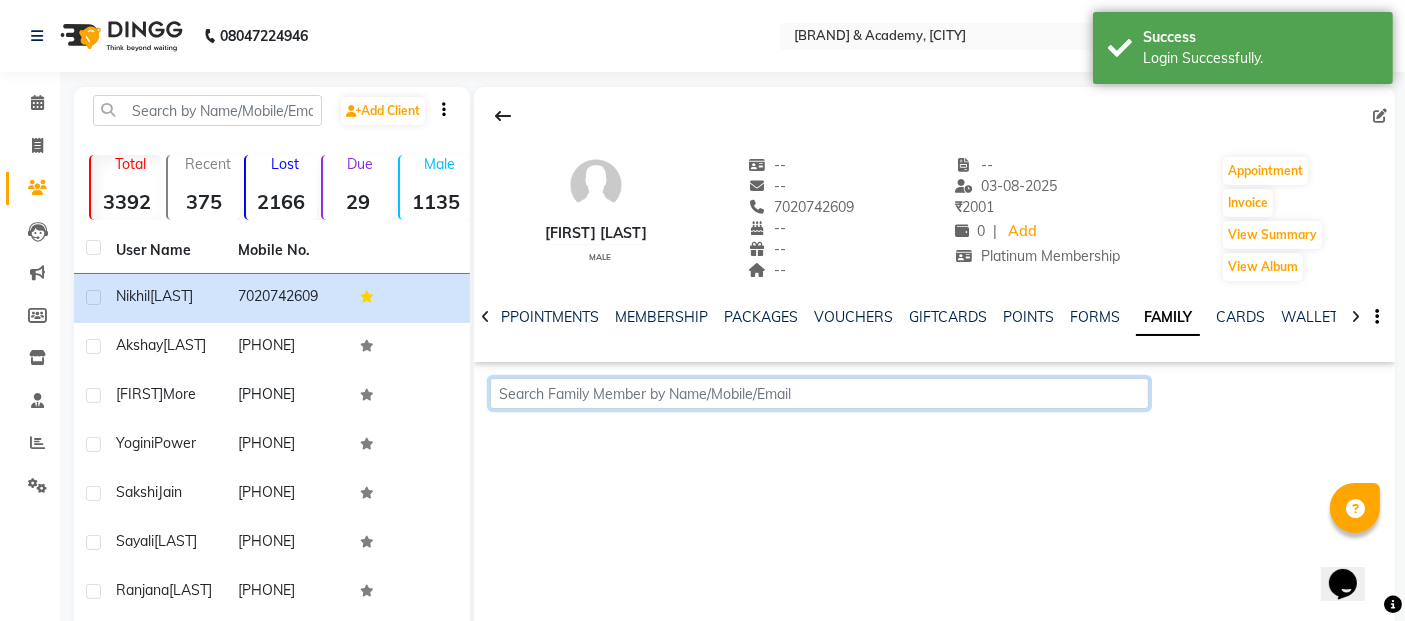 click at bounding box center (819, 393) 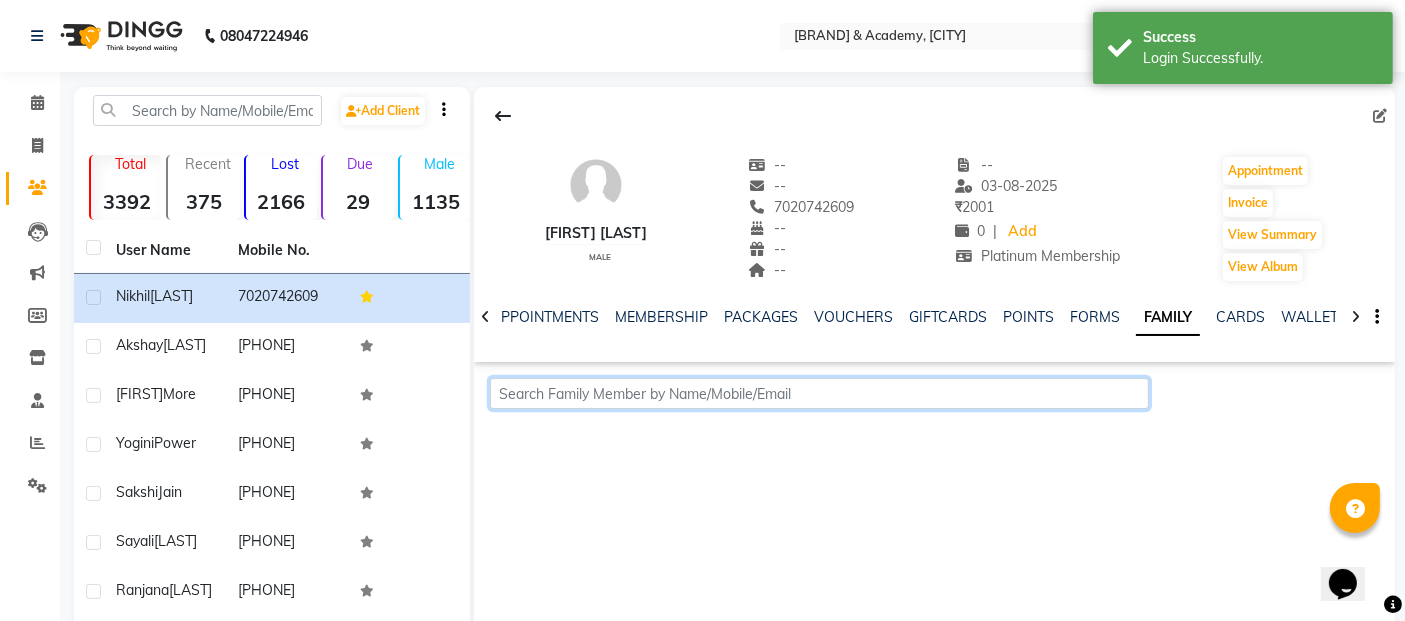 paste on "[PHONE]" 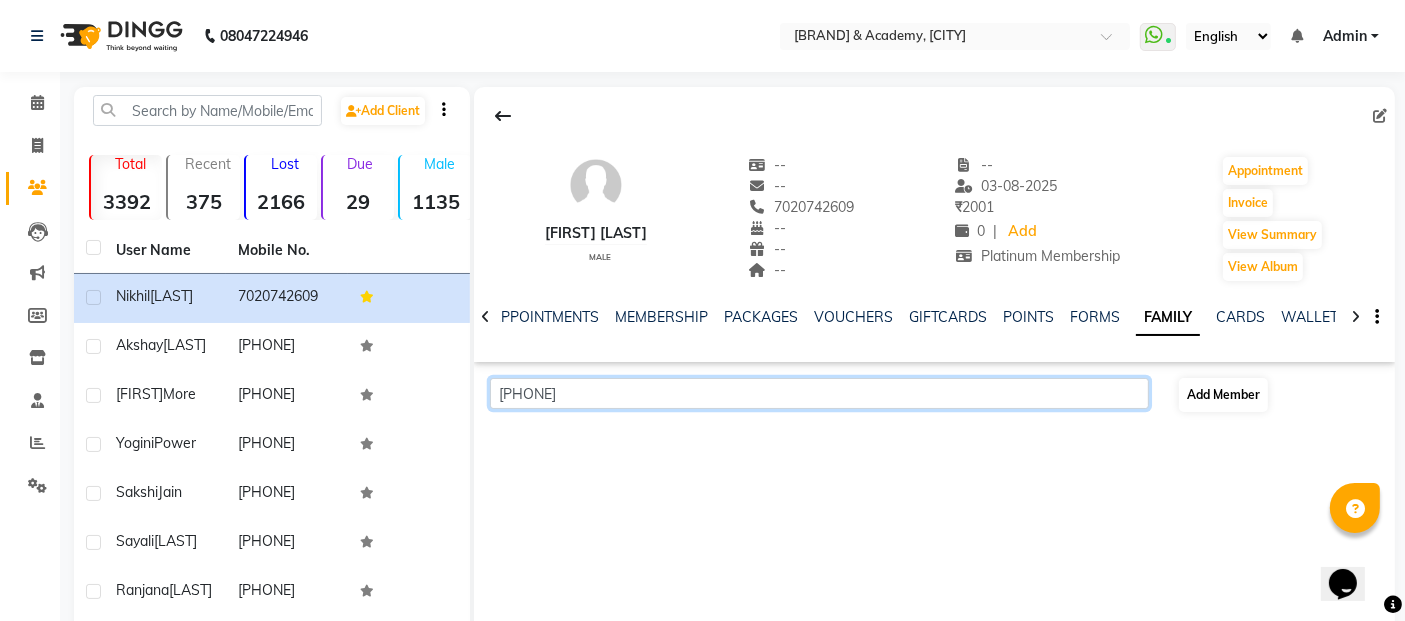 type on "[PHONE]" 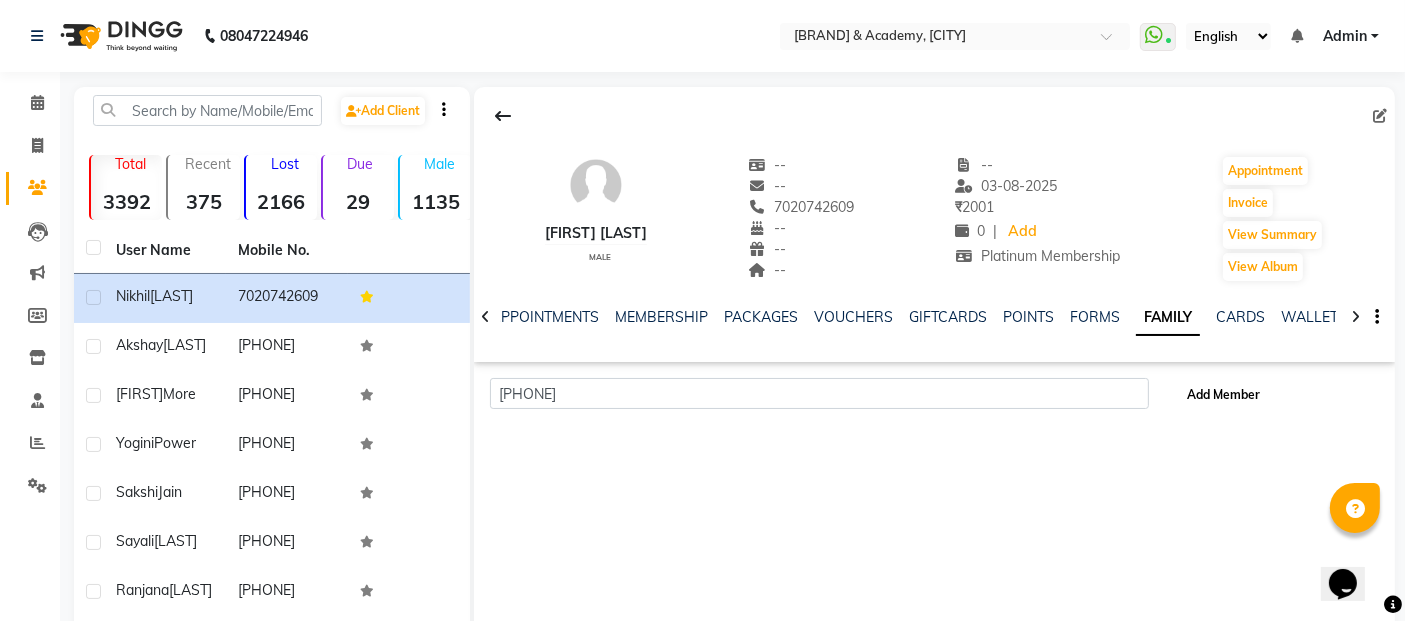 click on "Add Member" 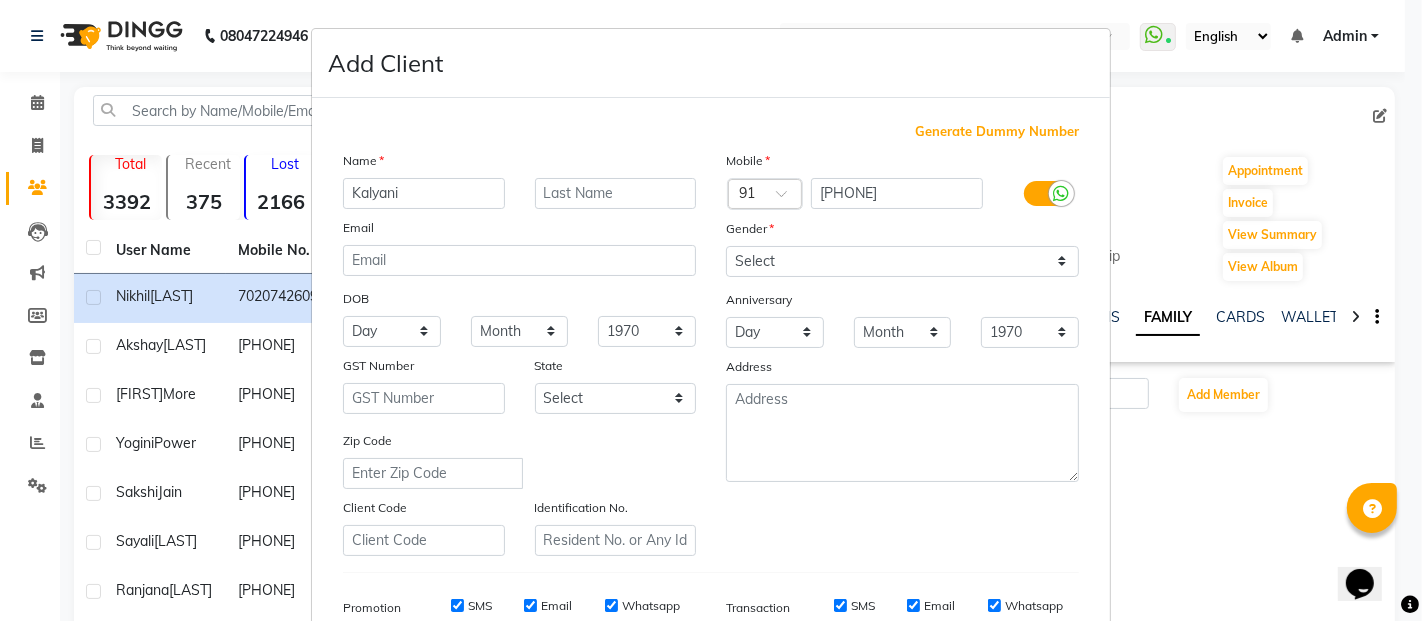 type on "Kalyani" 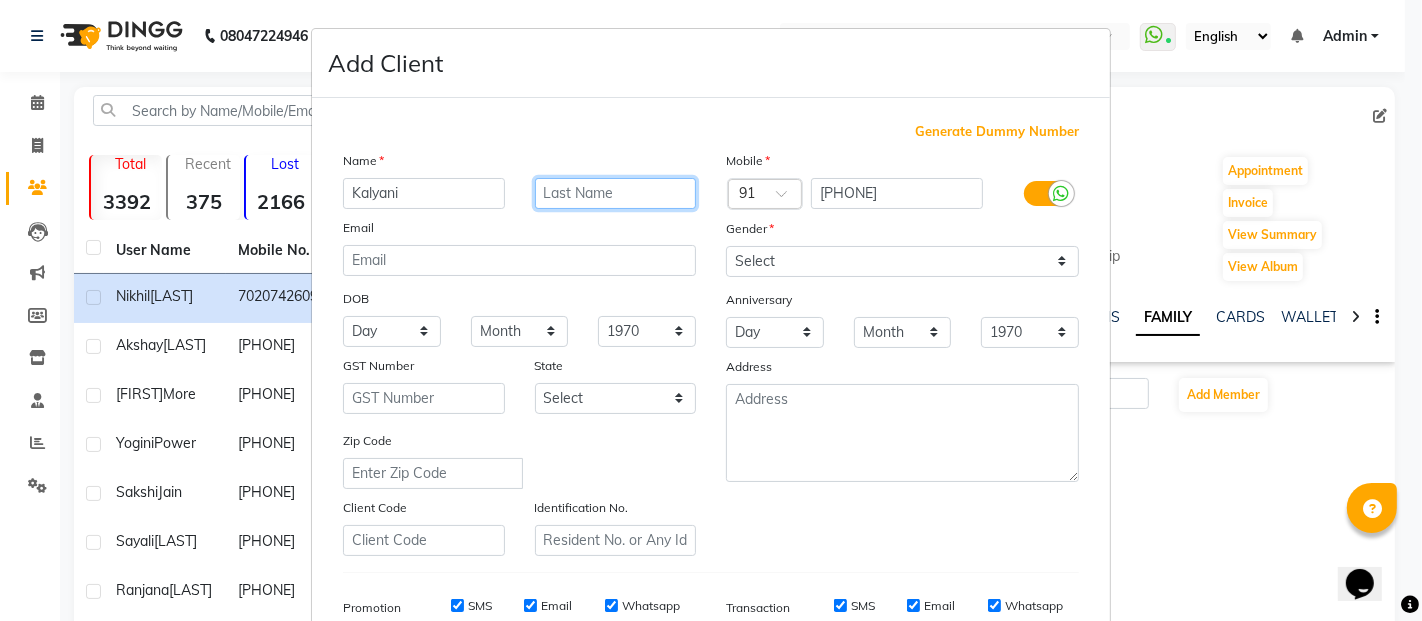 click at bounding box center (616, 193) 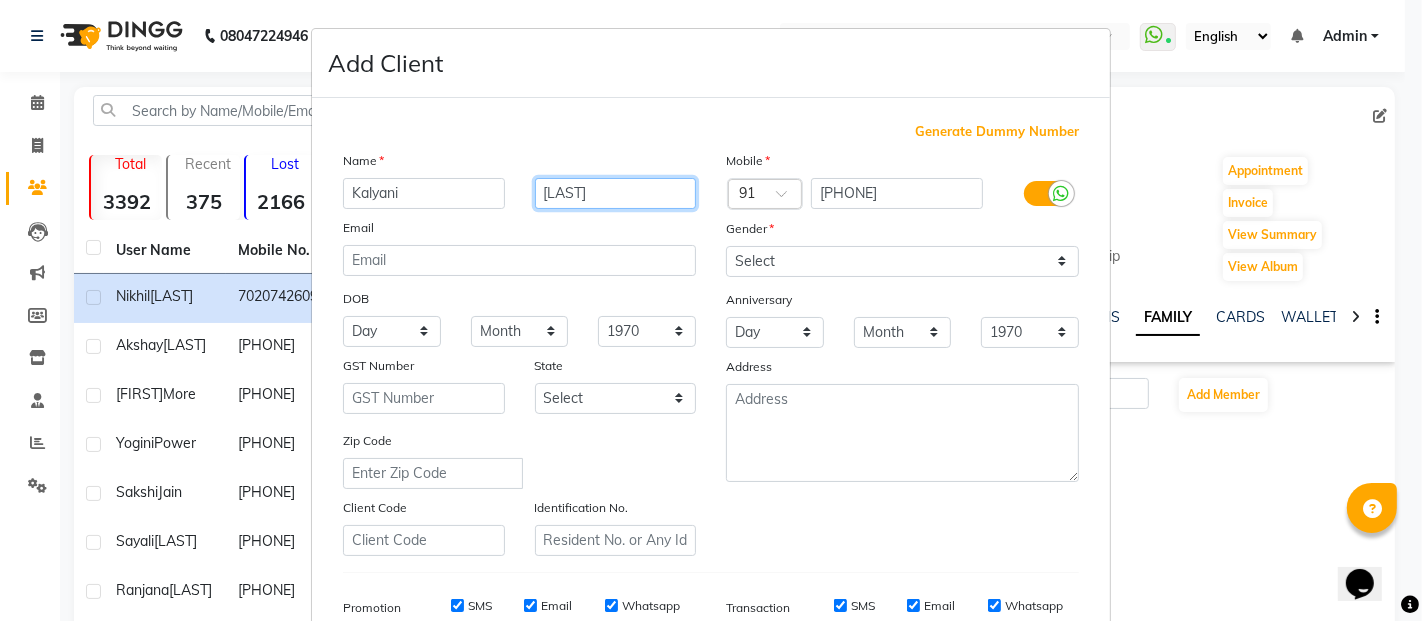 type on "[LAST]" 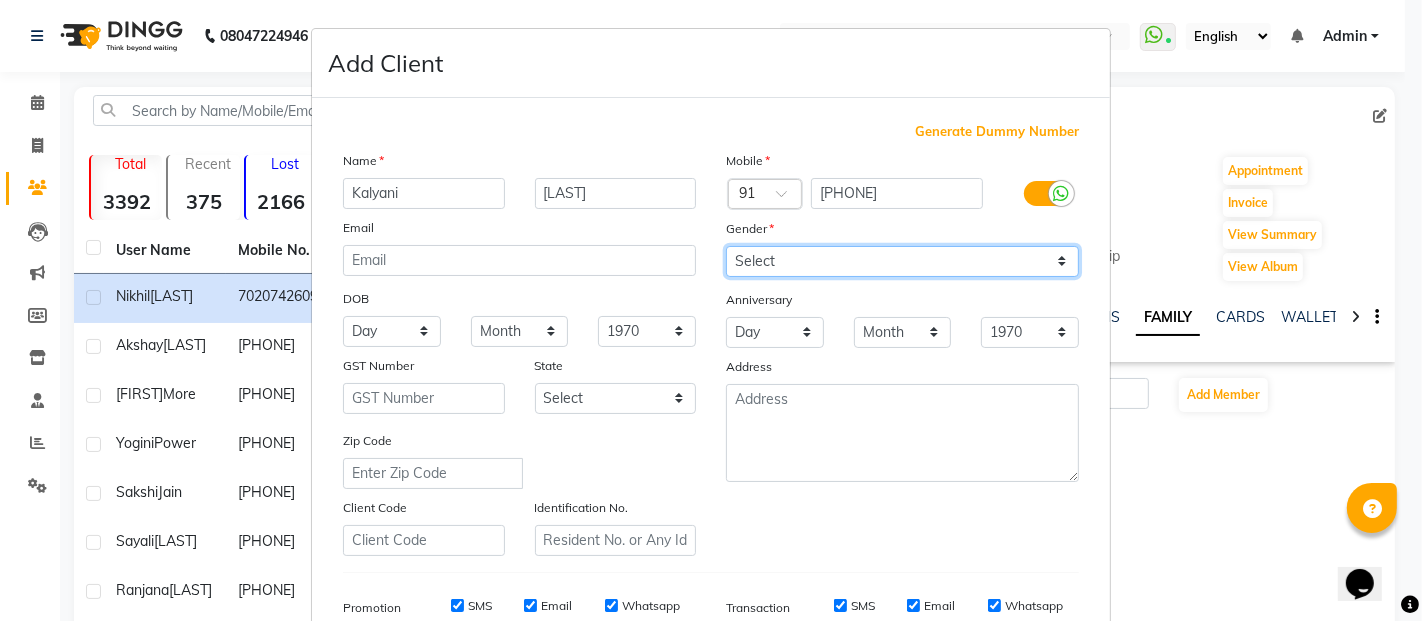 click on "Select Male Female Other Prefer Not To Say" at bounding box center [902, 261] 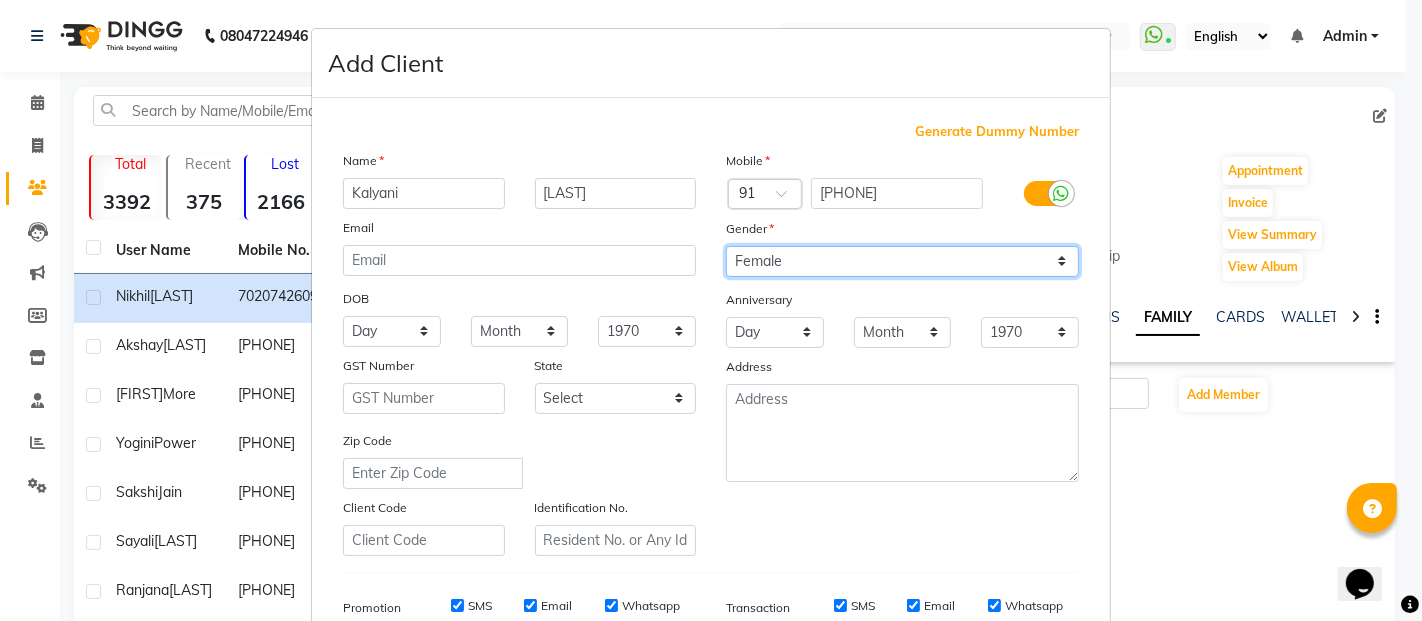 click on "Select Male Female Other Prefer Not To Say" at bounding box center [902, 261] 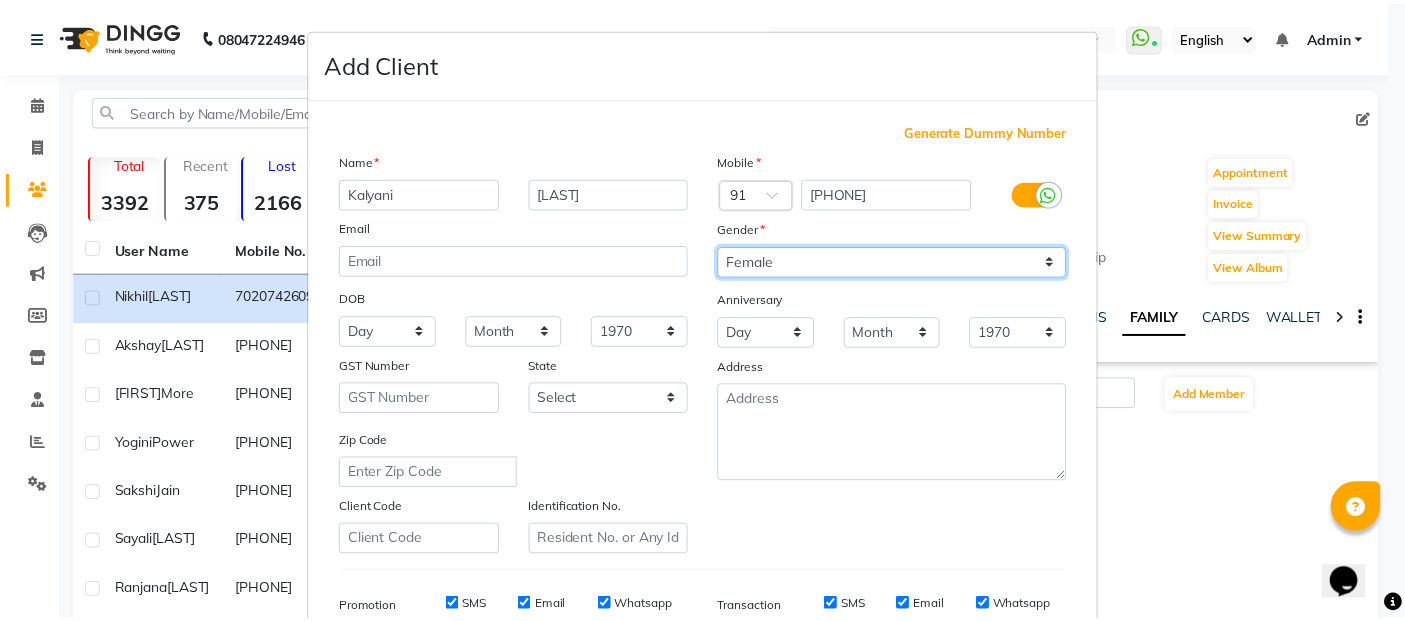 scroll, scrollTop: 300, scrollLeft: 0, axis: vertical 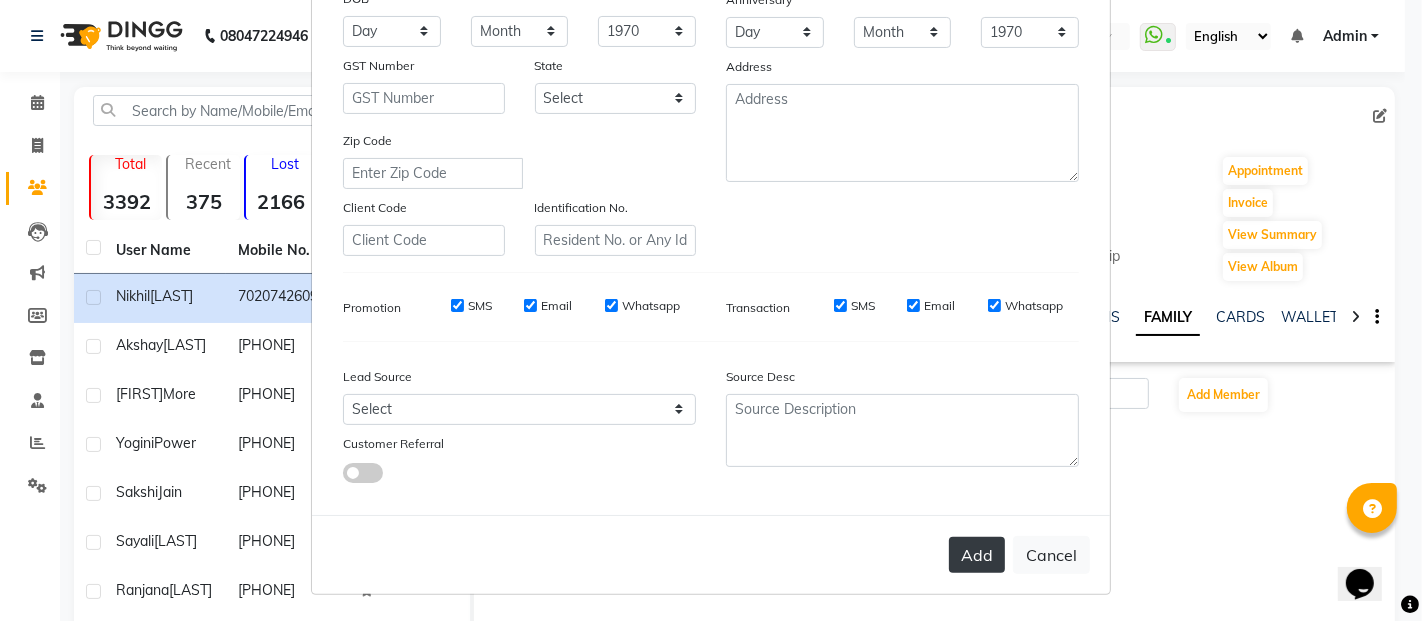 click on "Add" at bounding box center (977, 555) 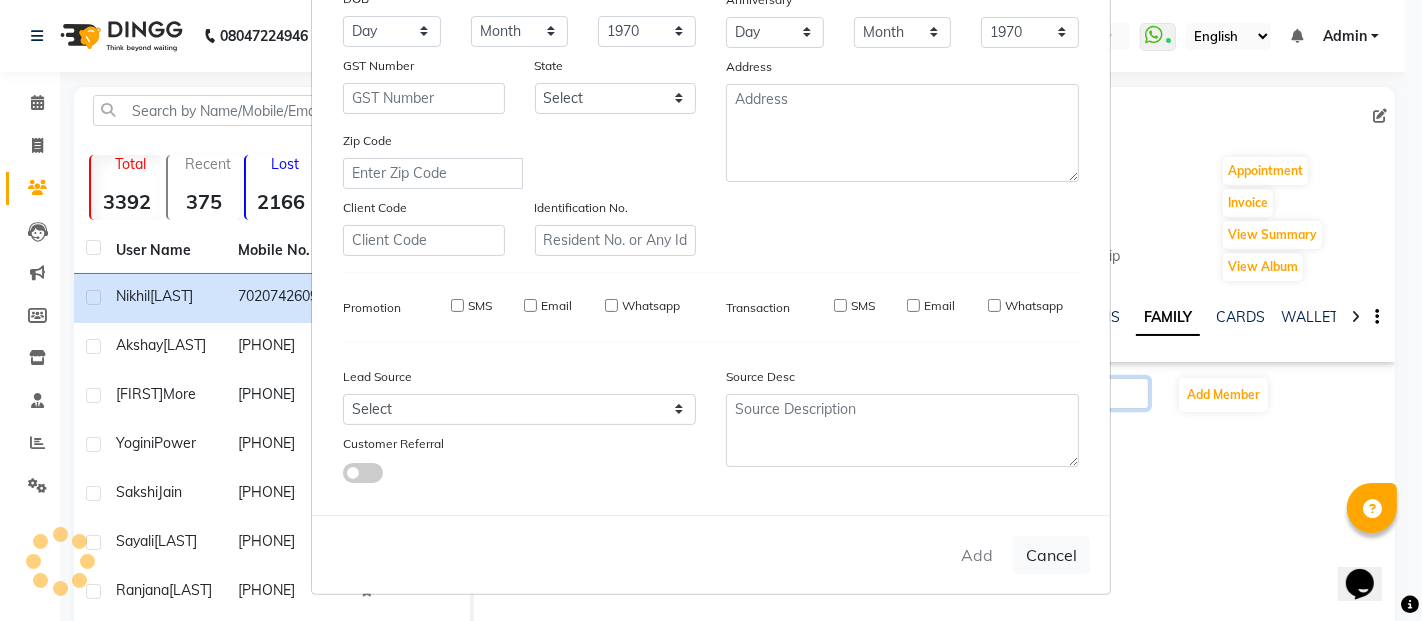 type 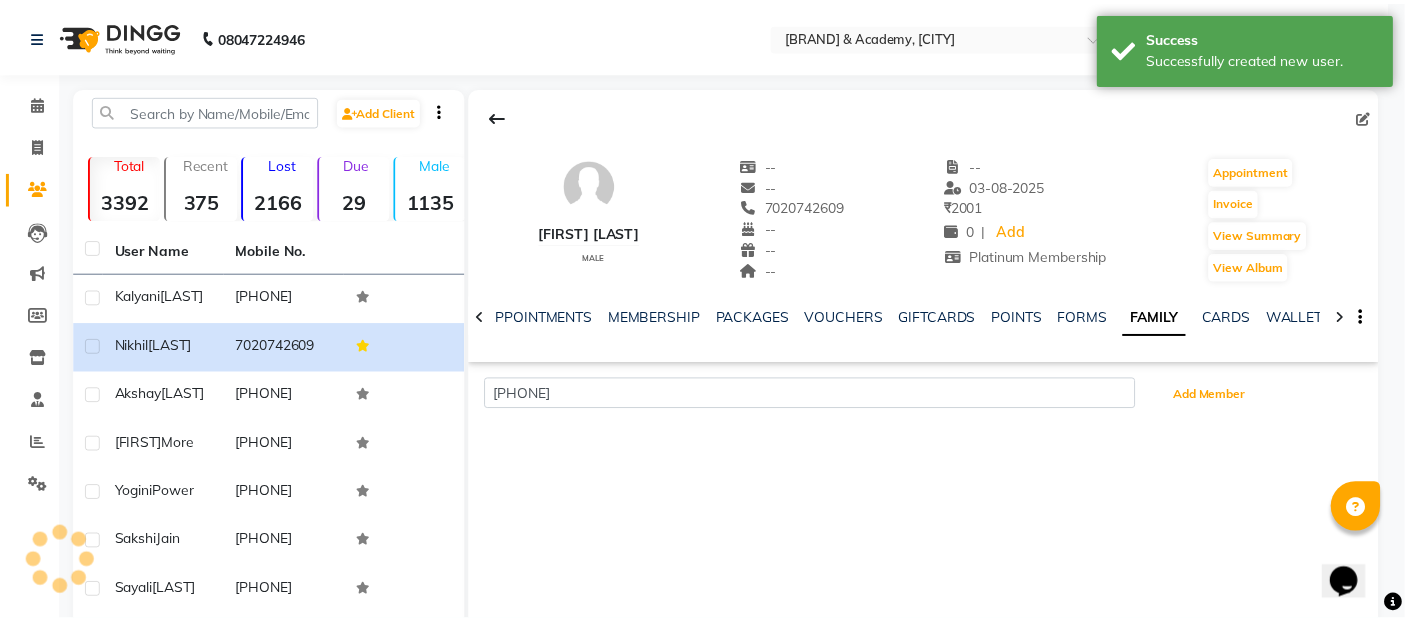scroll, scrollTop: 0, scrollLeft: 235, axis: horizontal 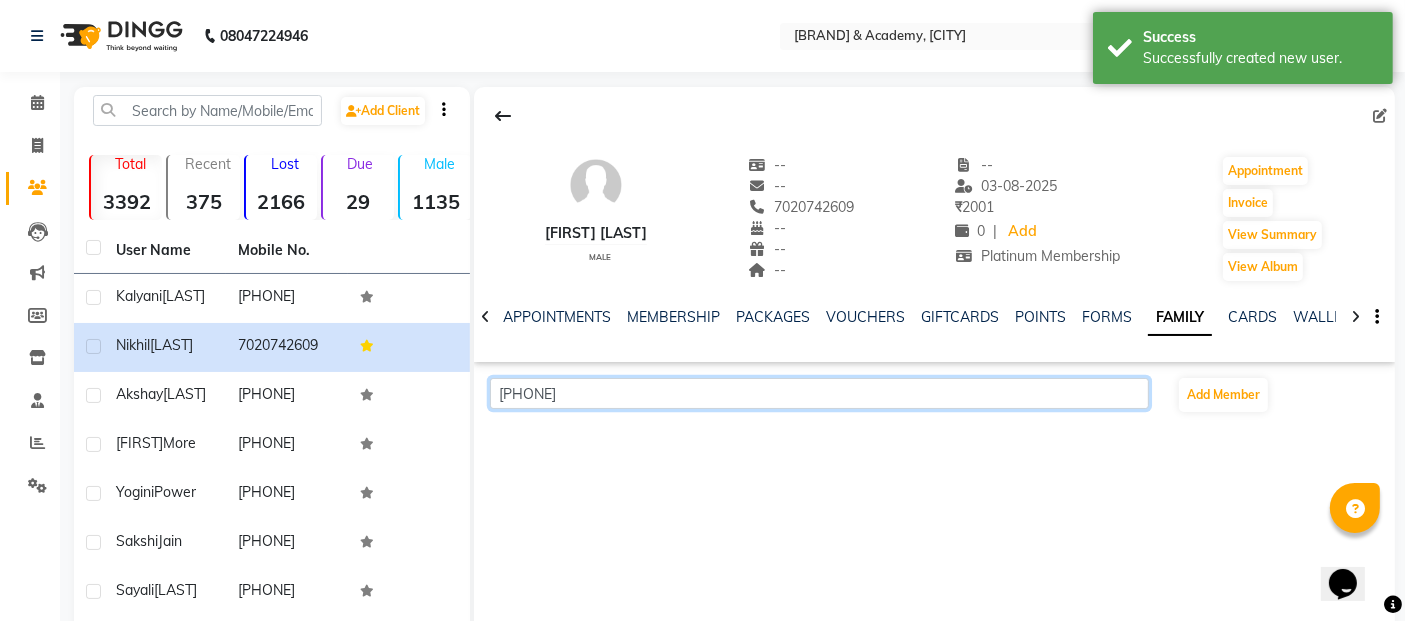 click on "[PHONE]" at bounding box center [819, 393] 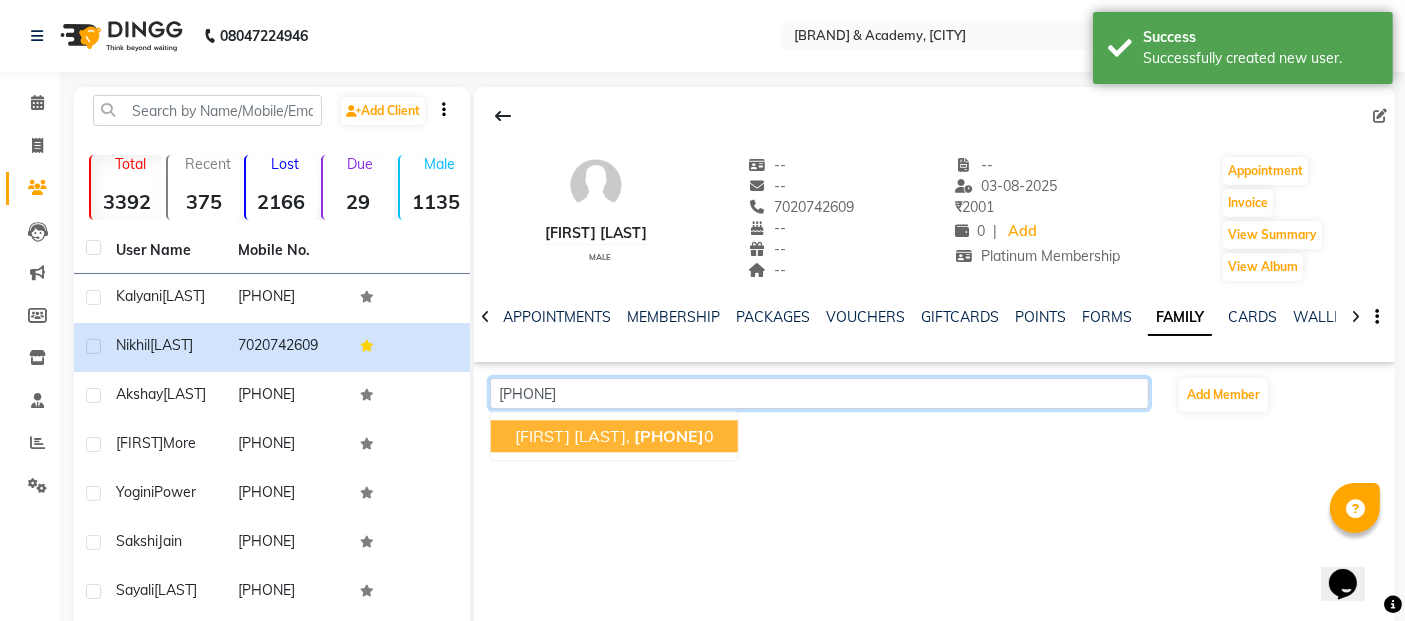 click on "[PHONE]" 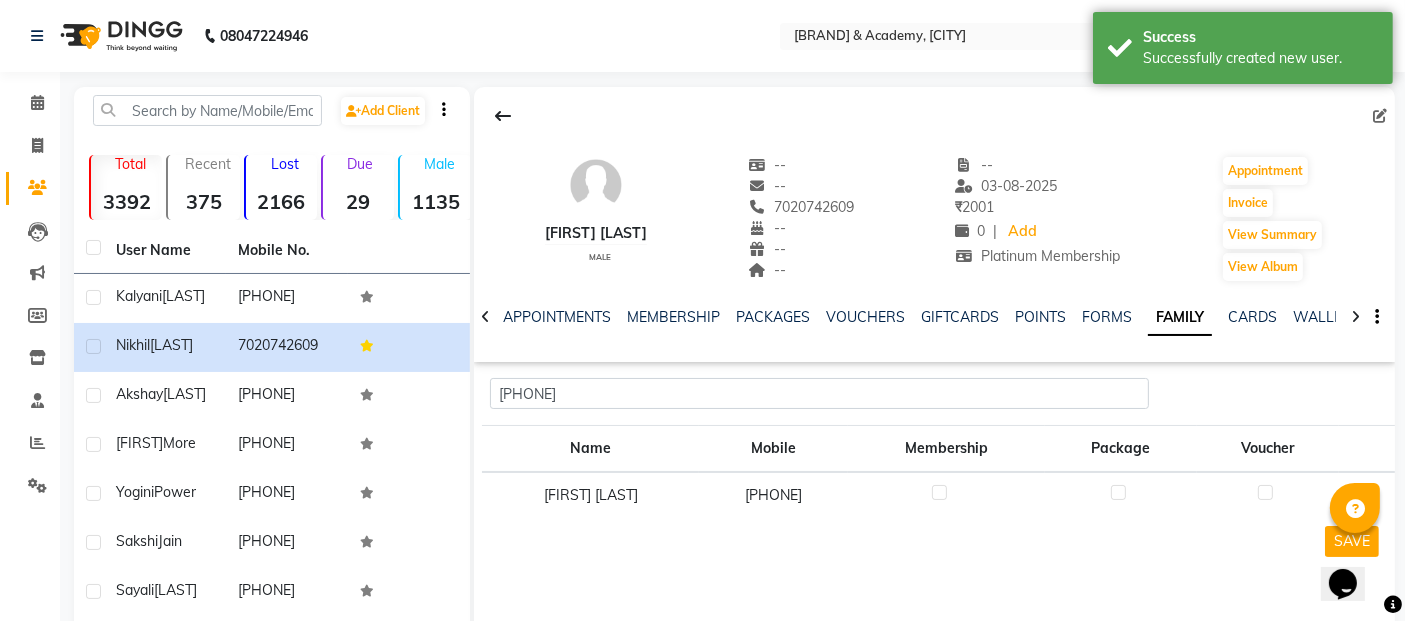 click 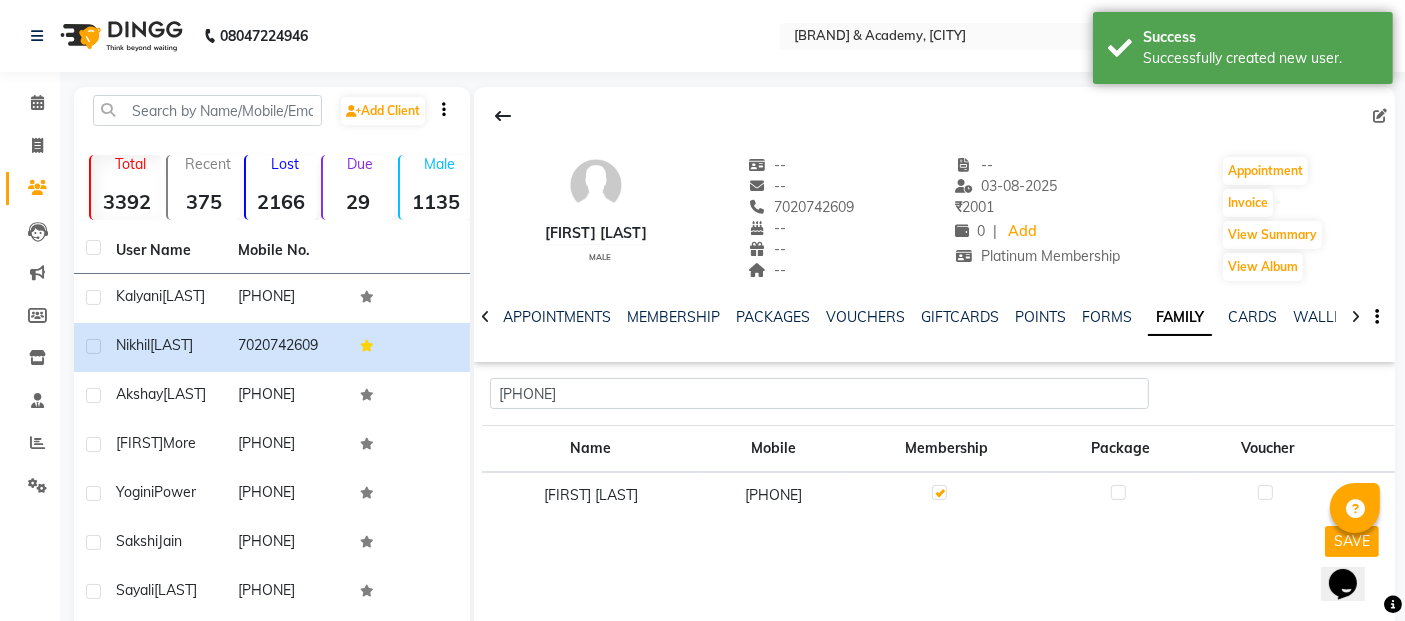 scroll, scrollTop: 296, scrollLeft: 0, axis: vertical 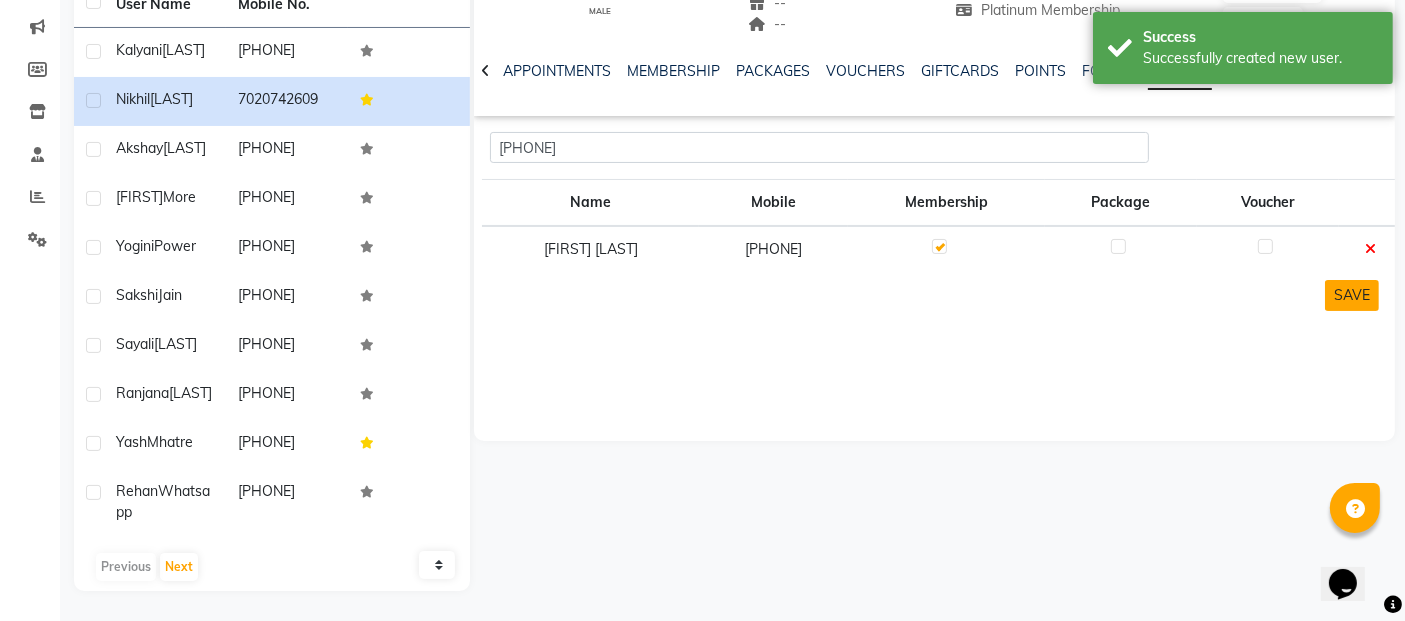 click on "SAVE" 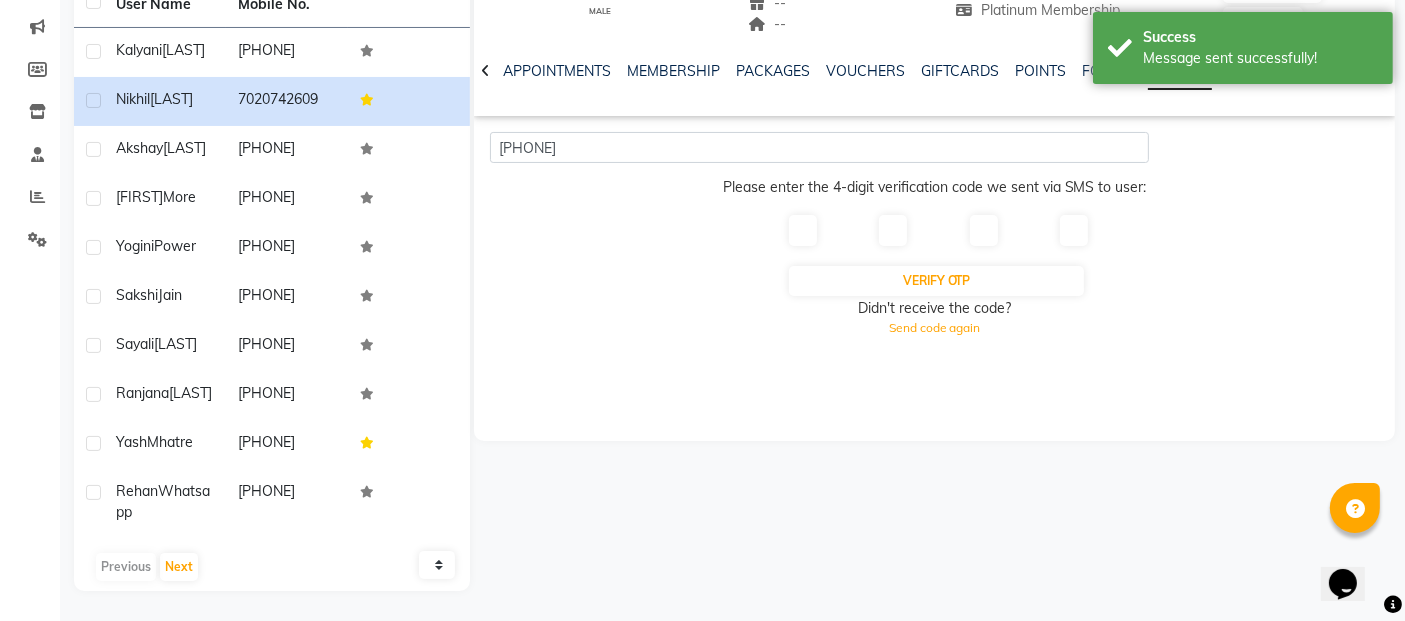 click at bounding box center [803, 230] 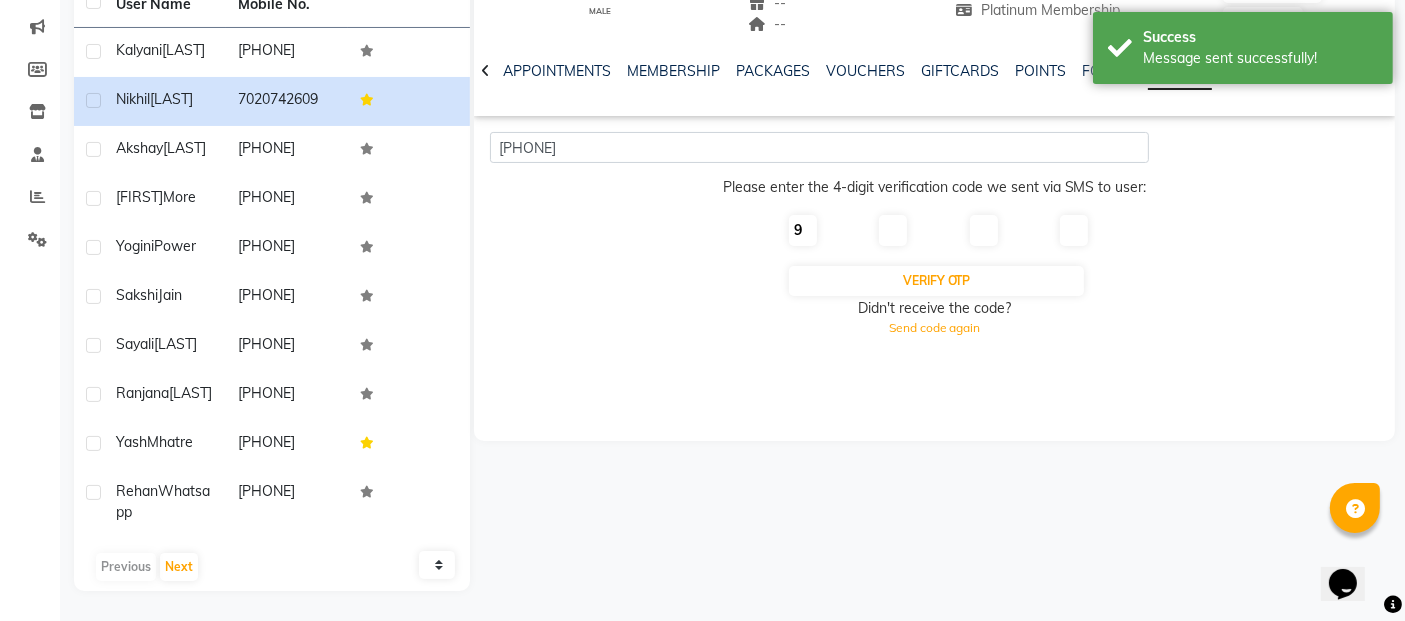 type on "9" 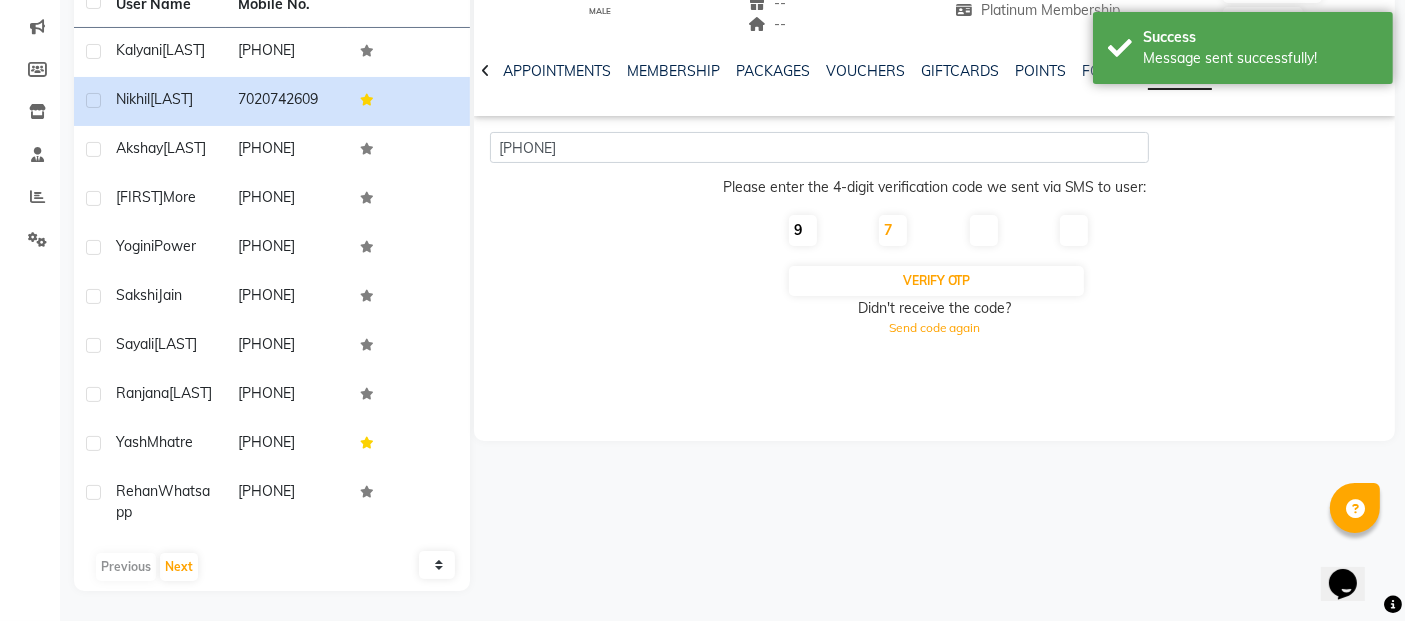 type on "7" 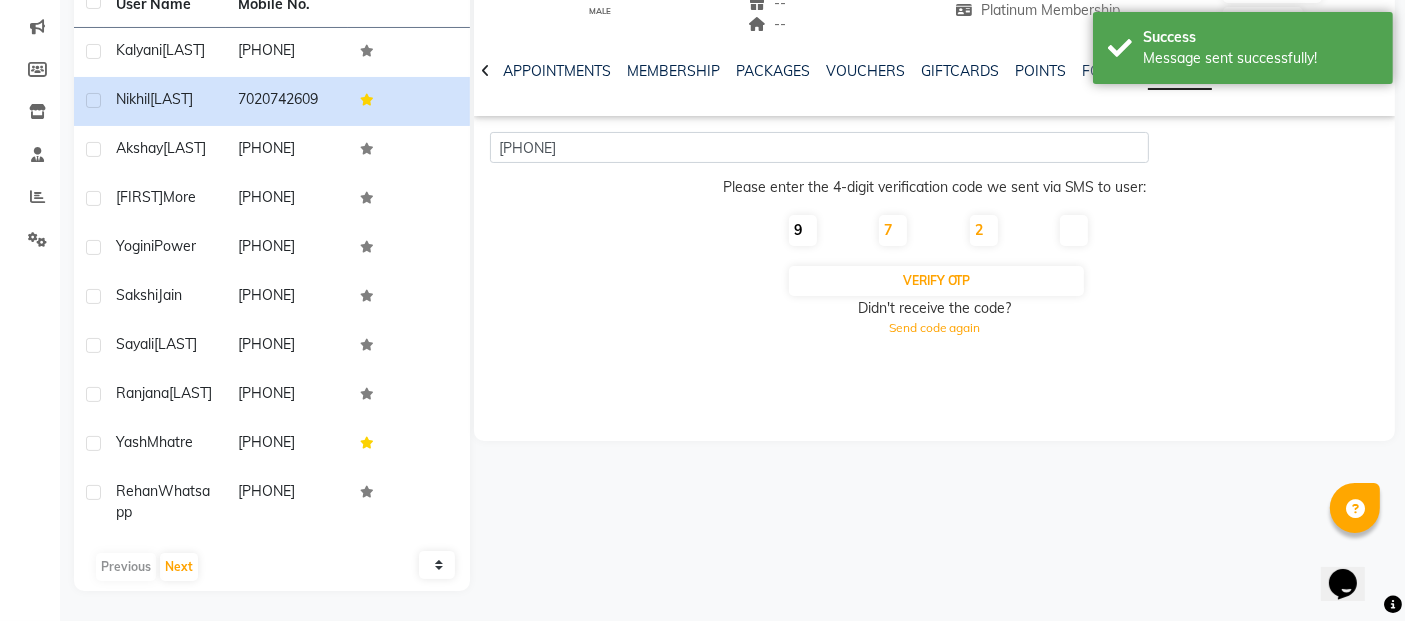 type on "2" 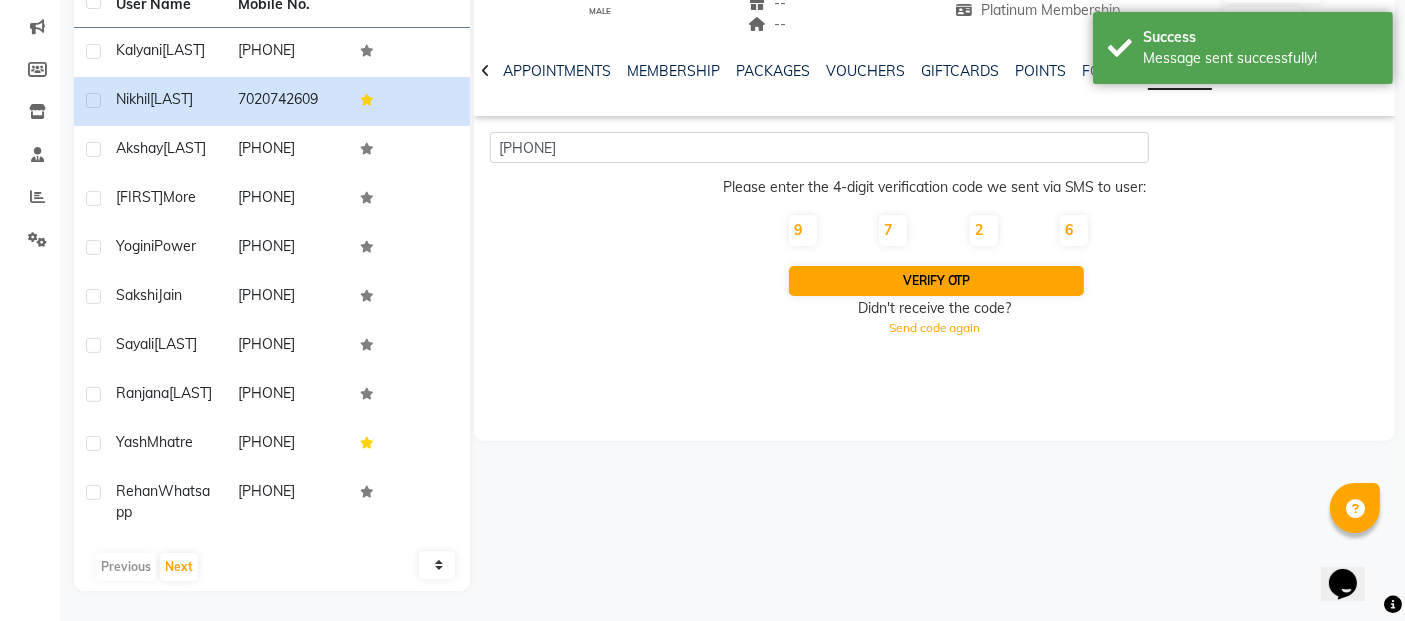 type on "6" 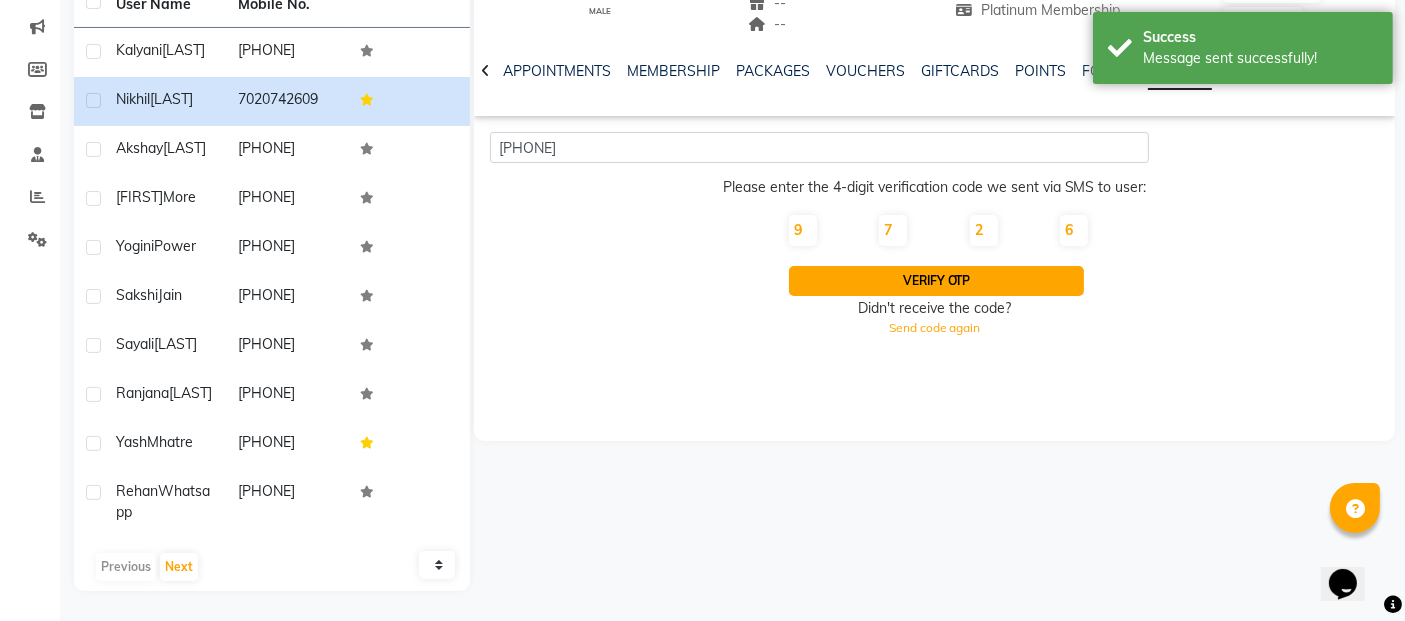 click on "Verify OTP" at bounding box center (936, 281) 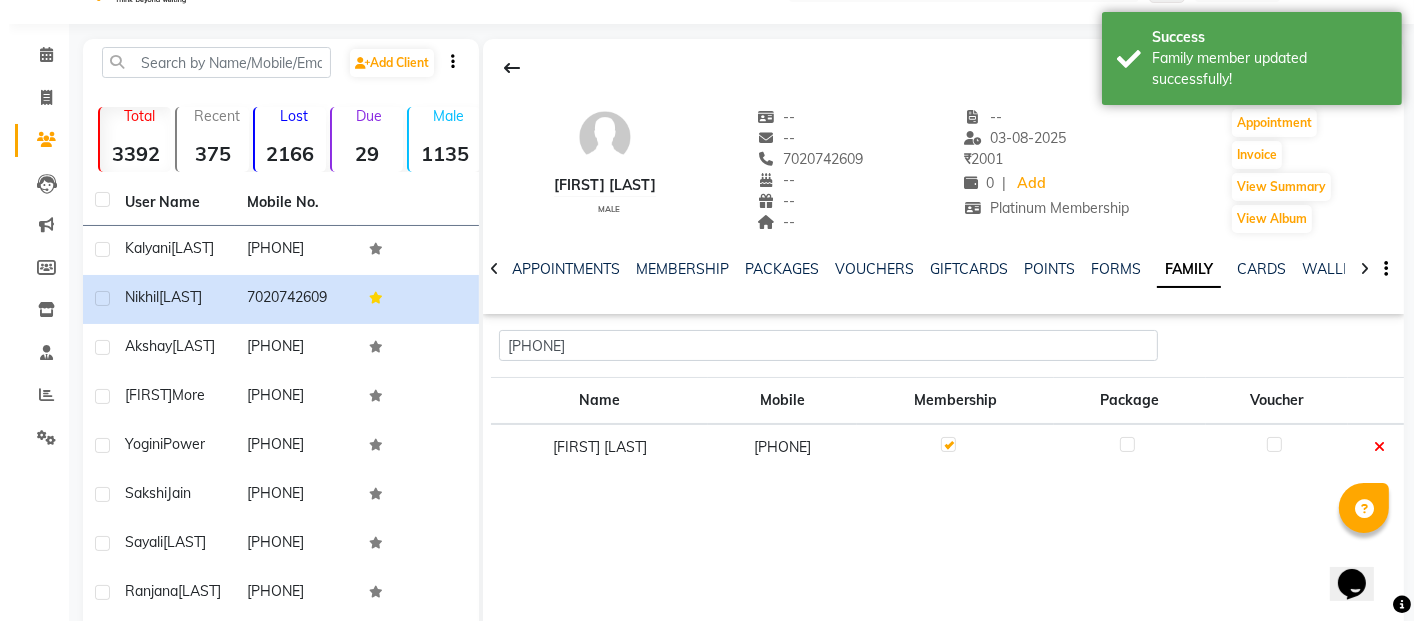 scroll, scrollTop: 0, scrollLeft: 0, axis: both 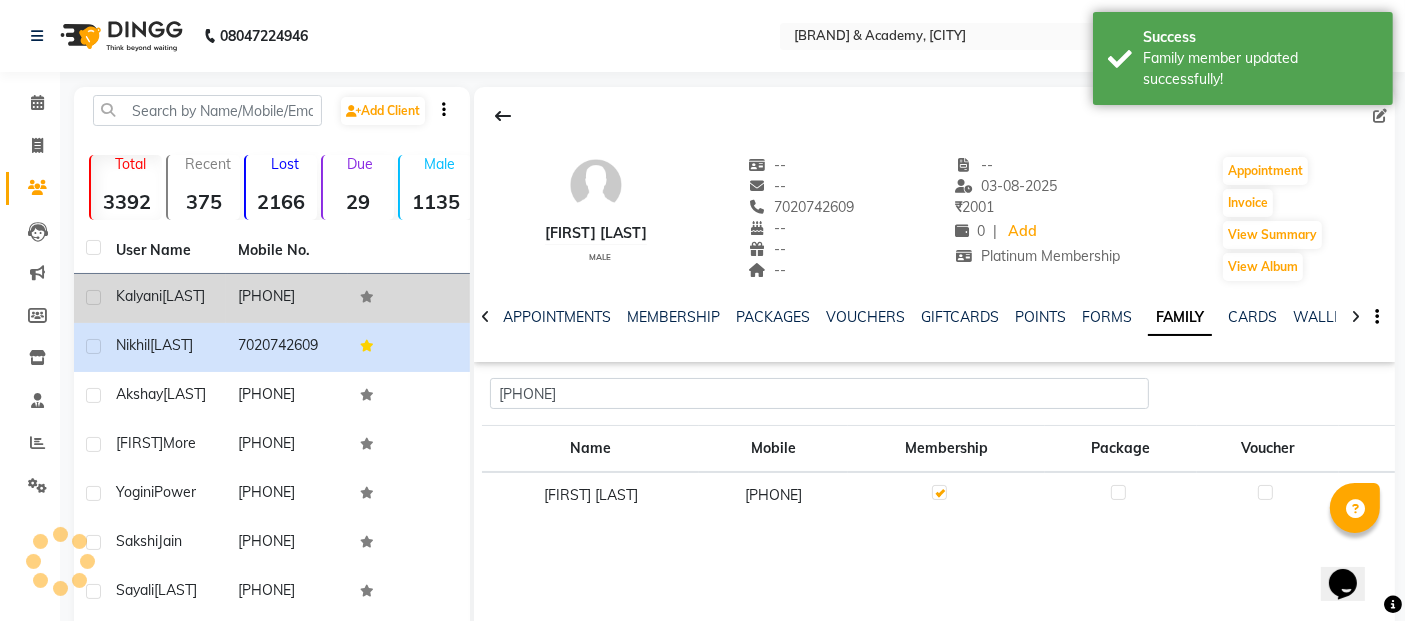 click on "[LAST]" 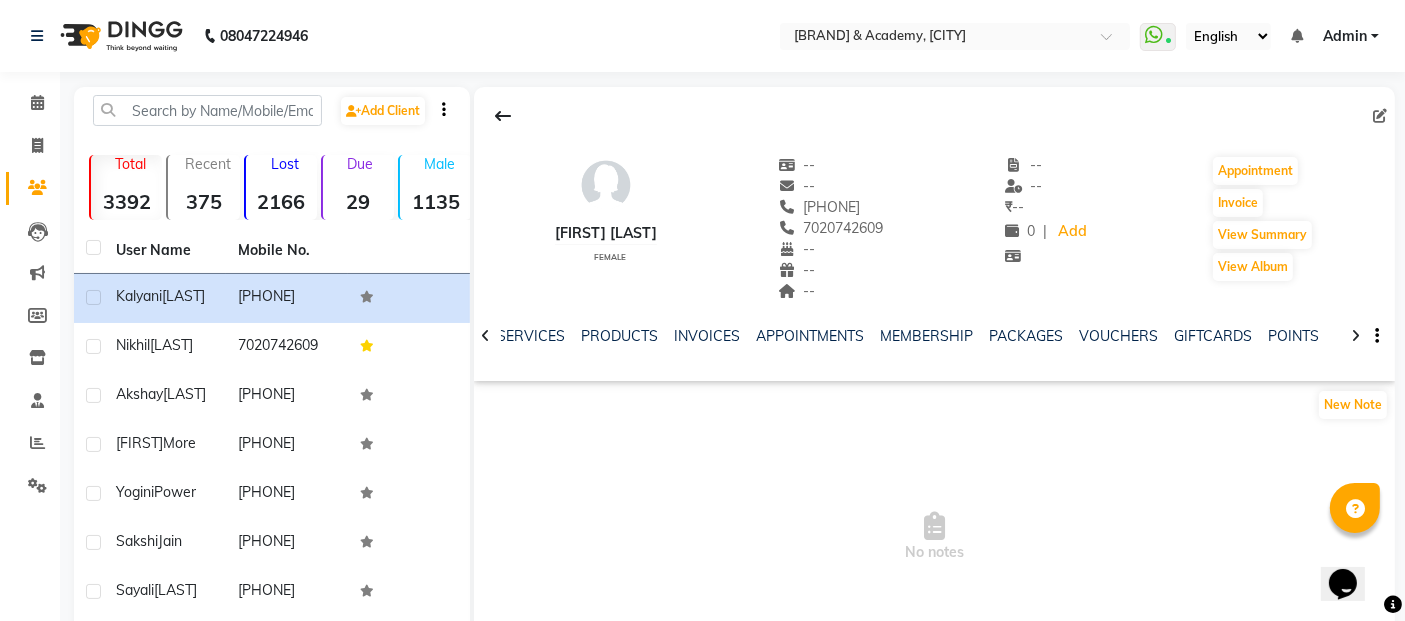 click 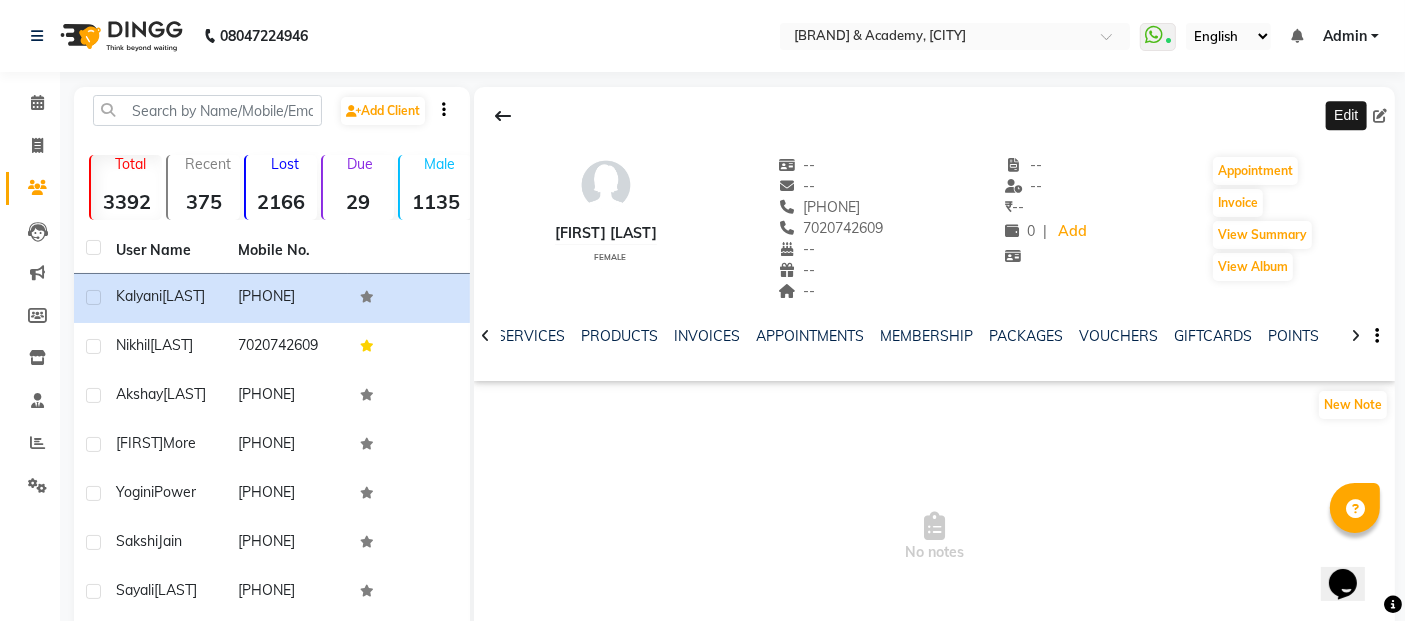 click 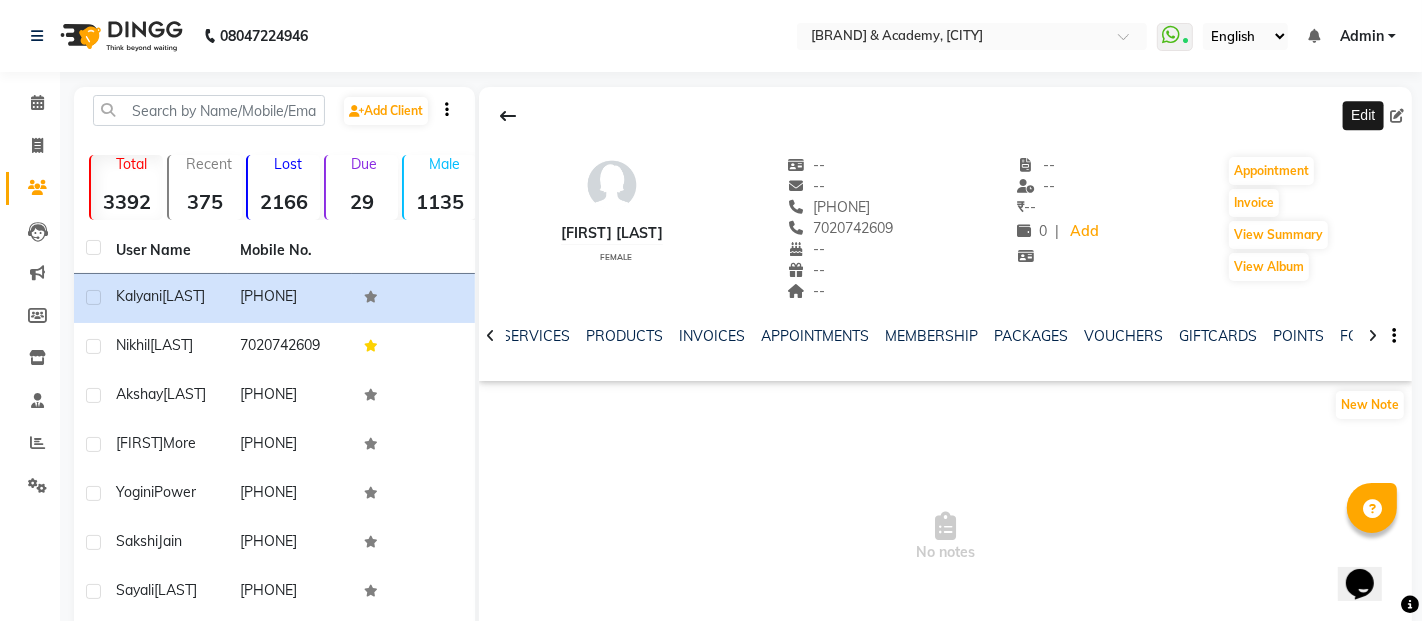 select on "female" 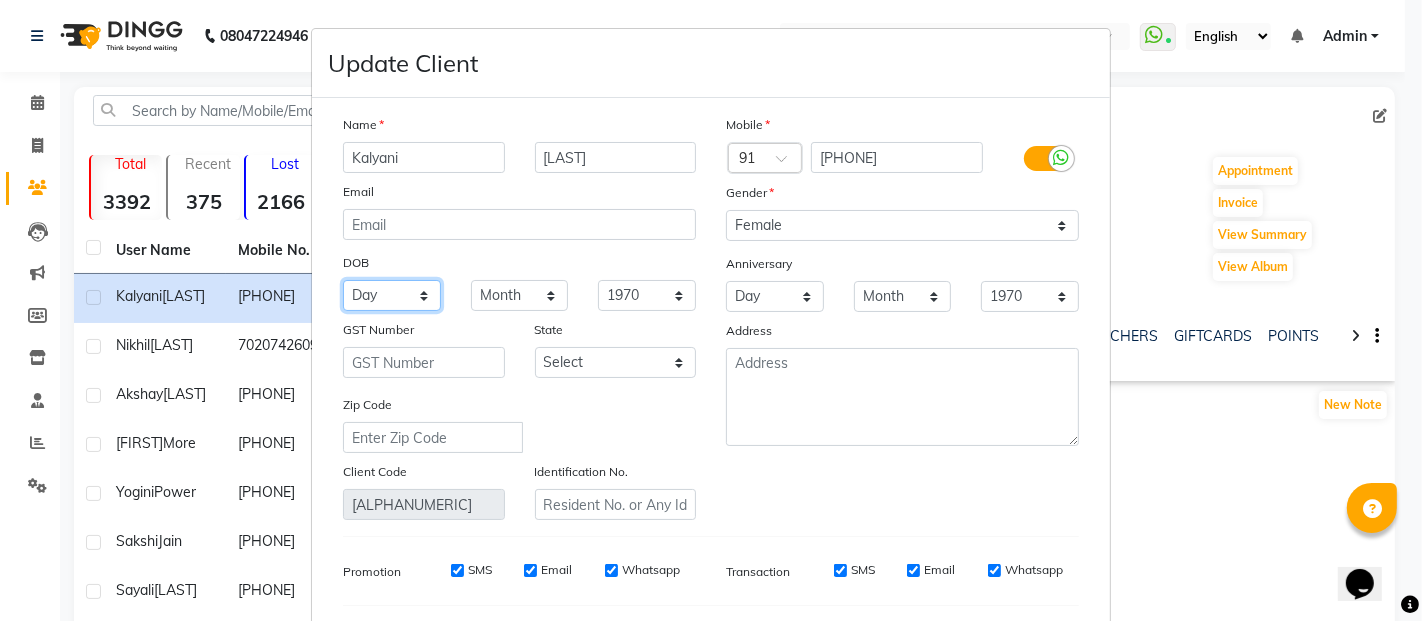click on "Day 01 02 03 04 05 06 07 08 09 10 11 12 13 14 15 16 17 18 19 20 21 22 23 24 25 26 27 28 29 30 31" at bounding box center [392, 295] 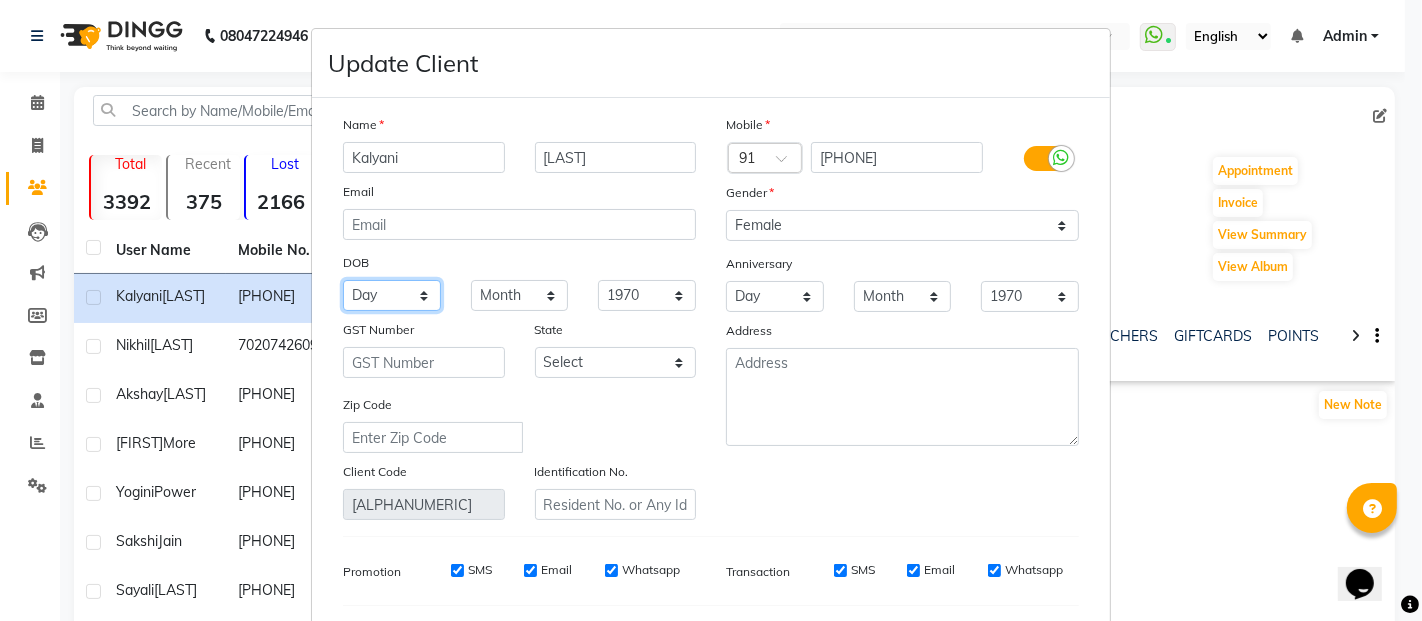 select on "31" 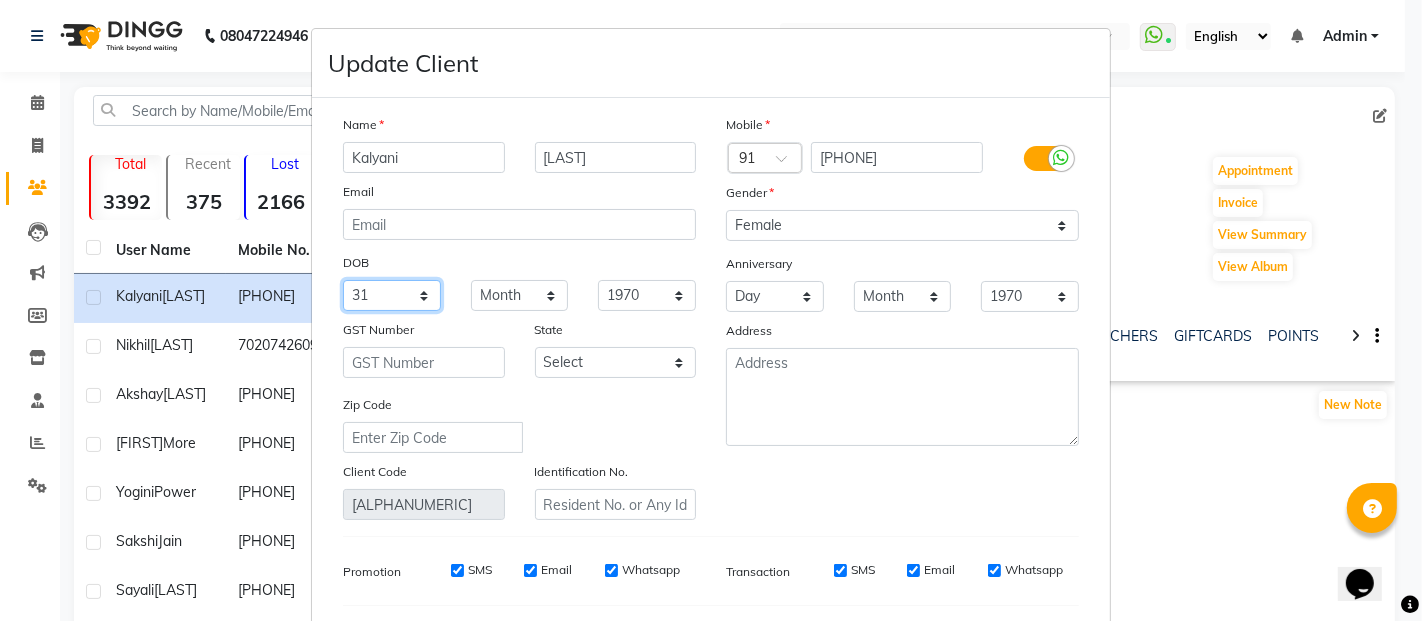 click on "Day 01 02 03 04 05 06 07 08 09 10 11 12 13 14 15 16 17 18 19 20 21 22 23 24 25 26 27 28 29 30 31" at bounding box center (392, 295) 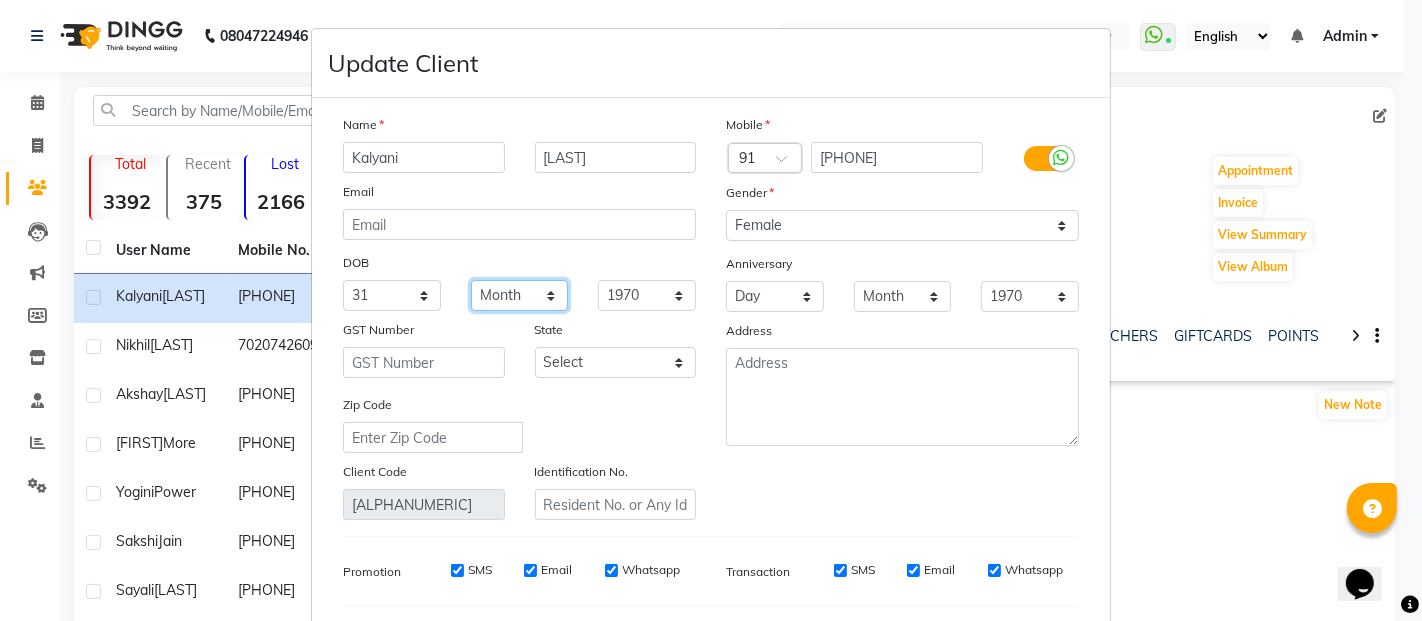click on "Month January February March April May June July August September October November December" at bounding box center (520, 295) 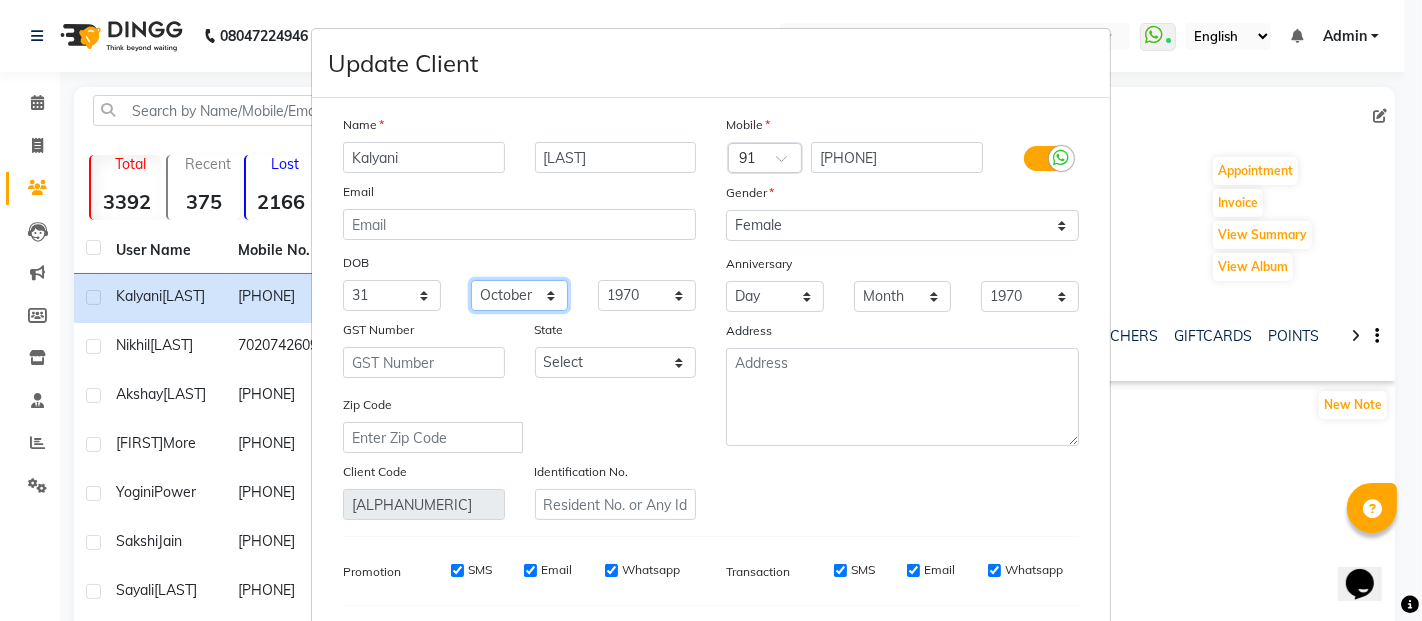 click on "Month January February March April May June July August September October November December" at bounding box center (520, 295) 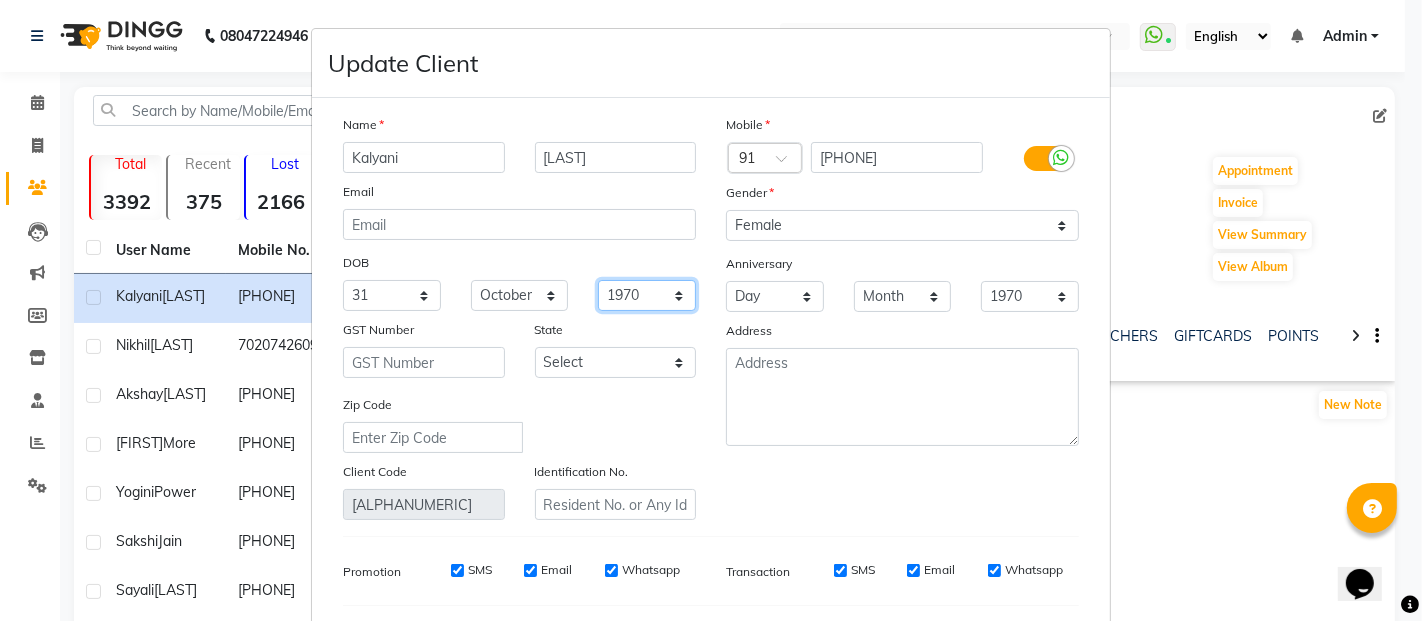 click on "1940 1941 1942 1943 1944 1945 1946 1947 1948 1949 1950 1951 1952 1953 1954 1955 1956 1957 1958 1959 1960 1961 1962 1963 1964 1965 1966 1967 1968 1969 1970 1971 1972 1973 1974 1975 1976 1977 1978 1979 1980 1981 1982 1983 1984 1985 1986 1987 1988 1989 1990 1991 1992 1993 1994 1995 1996 1997 1998 1999 2000 2001 2002 2003 2004 2005 2006 2007 2008 2009 2010 2011 2012 2013 2014 2015 2016 2017 2018 2019 2020 2021 2022 2023 2024" at bounding box center (647, 295) 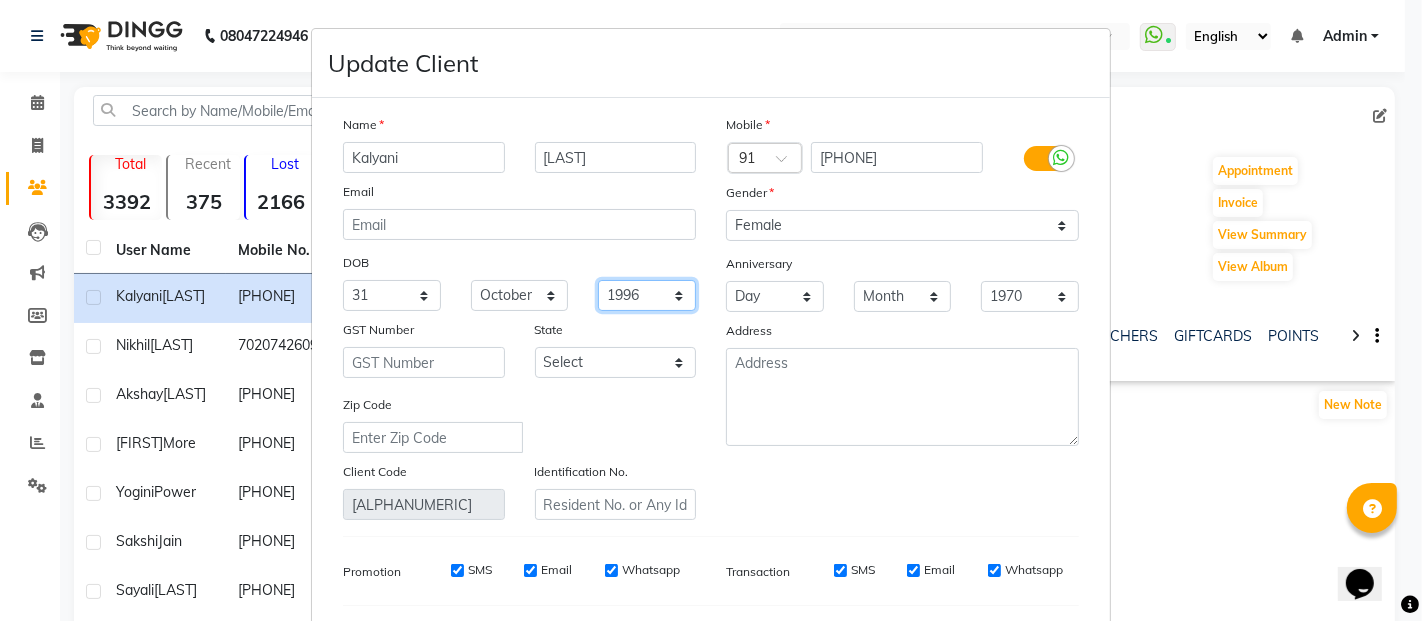 click on "1940 1941 1942 1943 1944 1945 1946 1947 1948 1949 1950 1951 1952 1953 1954 1955 1956 1957 1958 1959 1960 1961 1962 1963 1964 1965 1966 1967 1968 1969 1970 1971 1972 1973 1974 1975 1976 1977 1978 1979 1980 1981 1982 1983 1984 1985 1986 1987 1988 1989 1990 1991 1992 1993 1994 1995 1996 1997 1998 1999 2000 2001 2002 2003 2004 2005 2006 2007 2008 2009 2010 2011 2012 2013 2014 2015 2016 2017 2018 2019 2020 2021 2022 2023 2024" at bounding box center [647, 295] 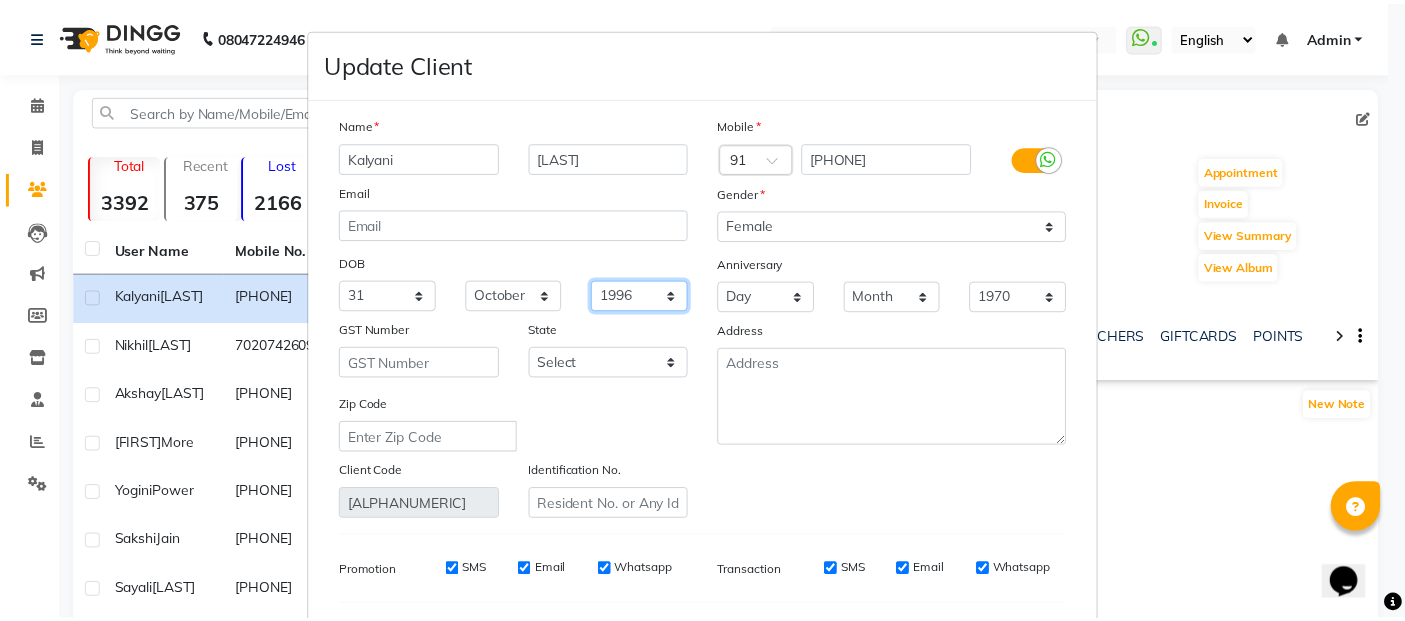 scroll, scrollTop: 265, scrollLeft: 0, axis: vertical 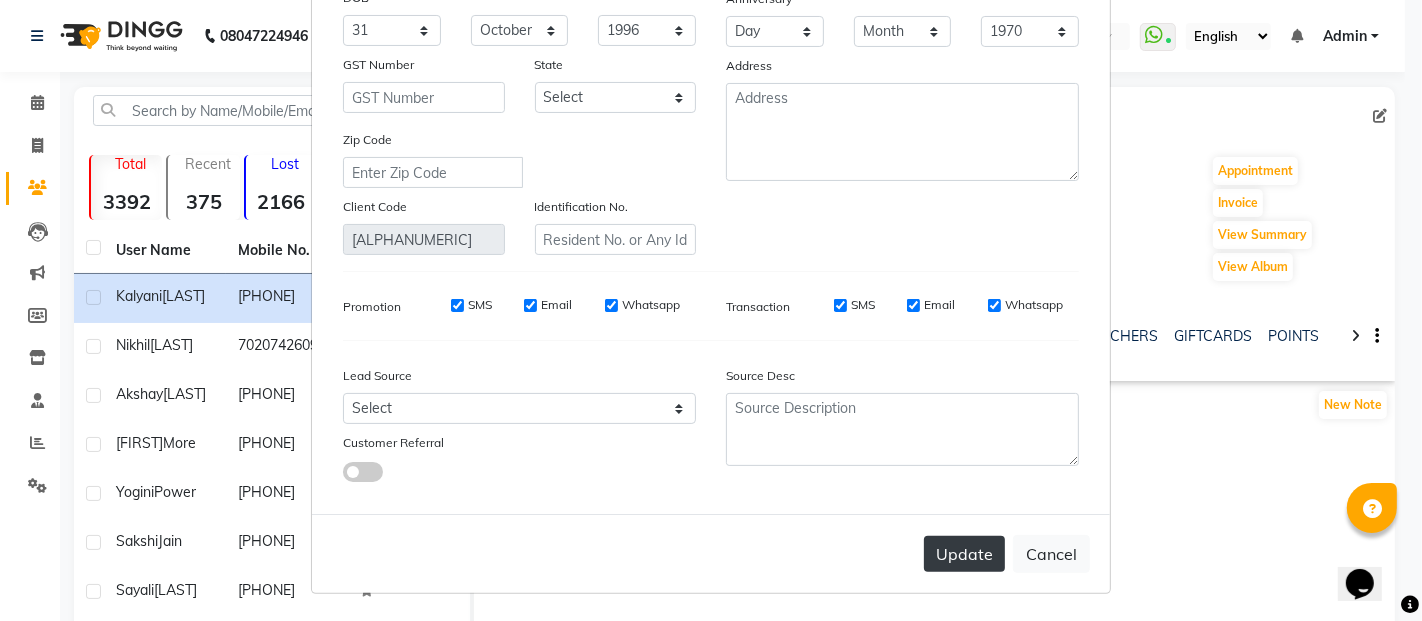 click on "Update" at bounding box center (964, 554) 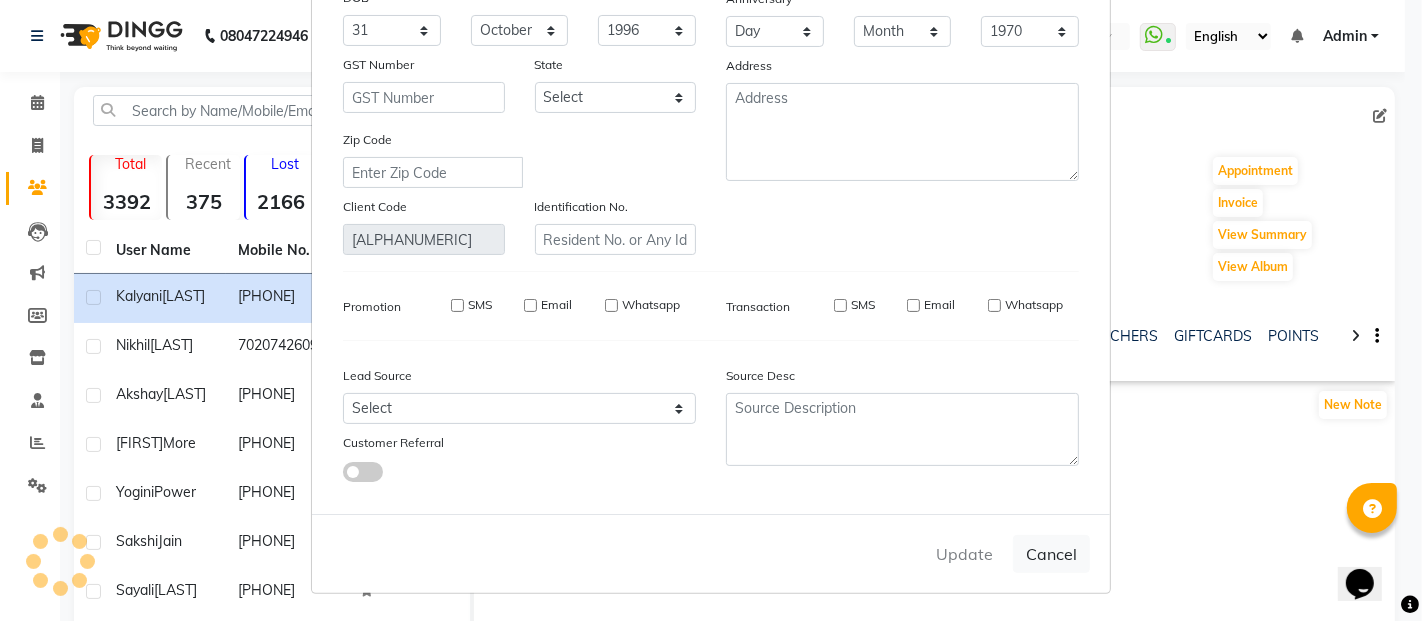 type 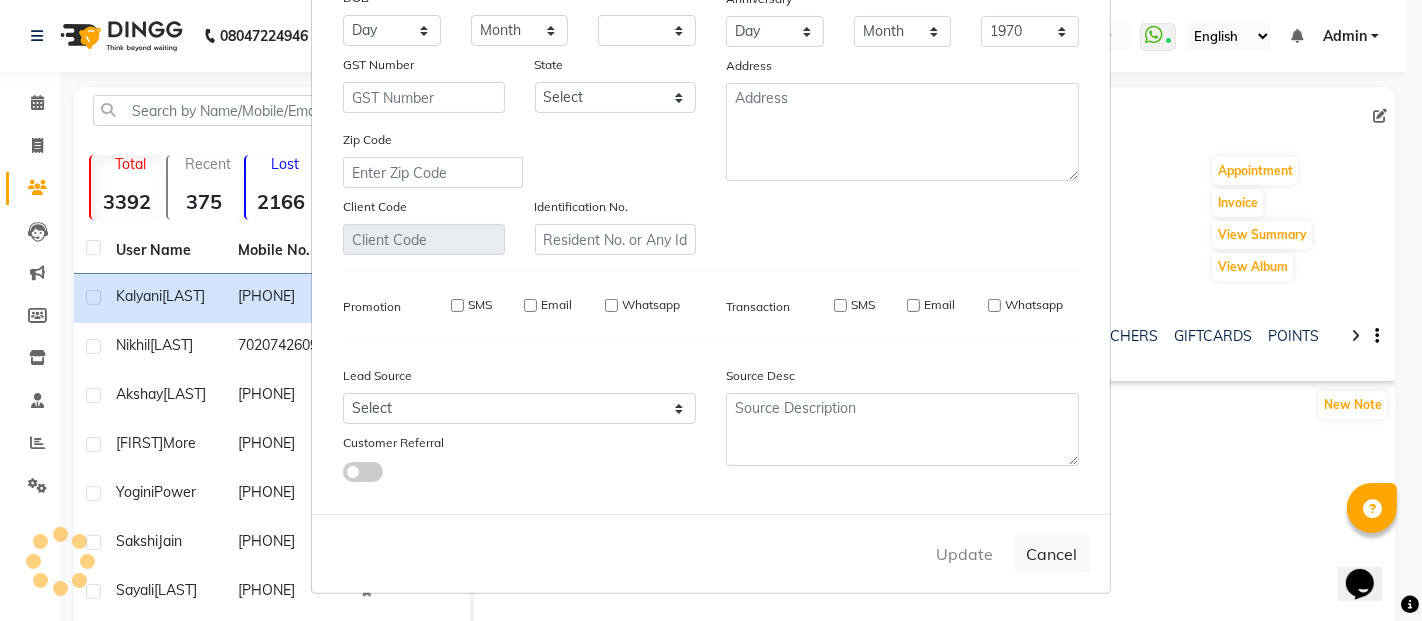 type 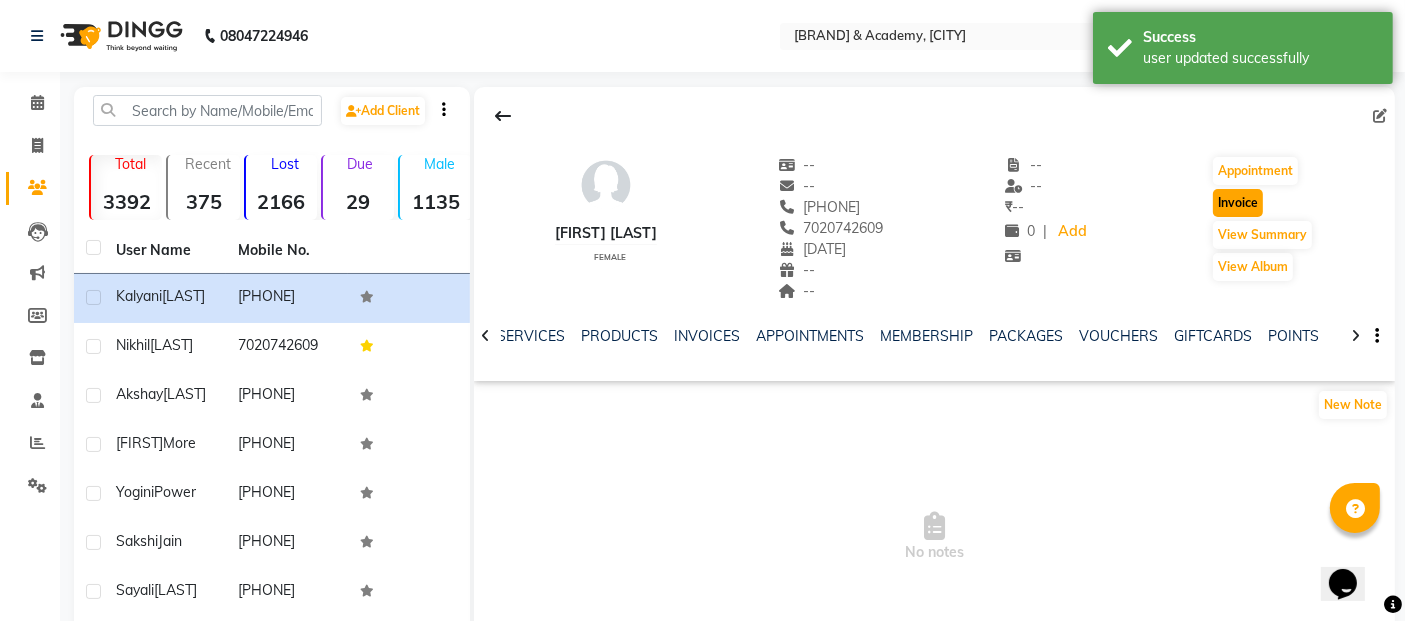 click on "Invoice" 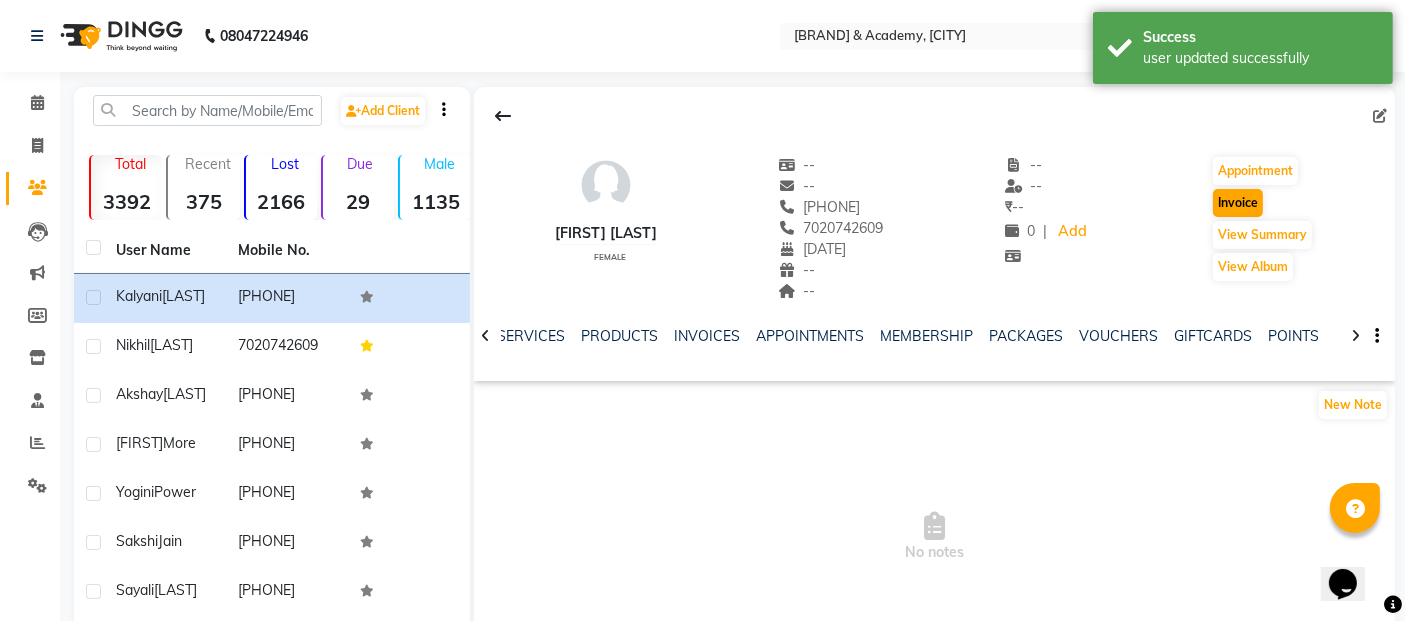 select on "879" 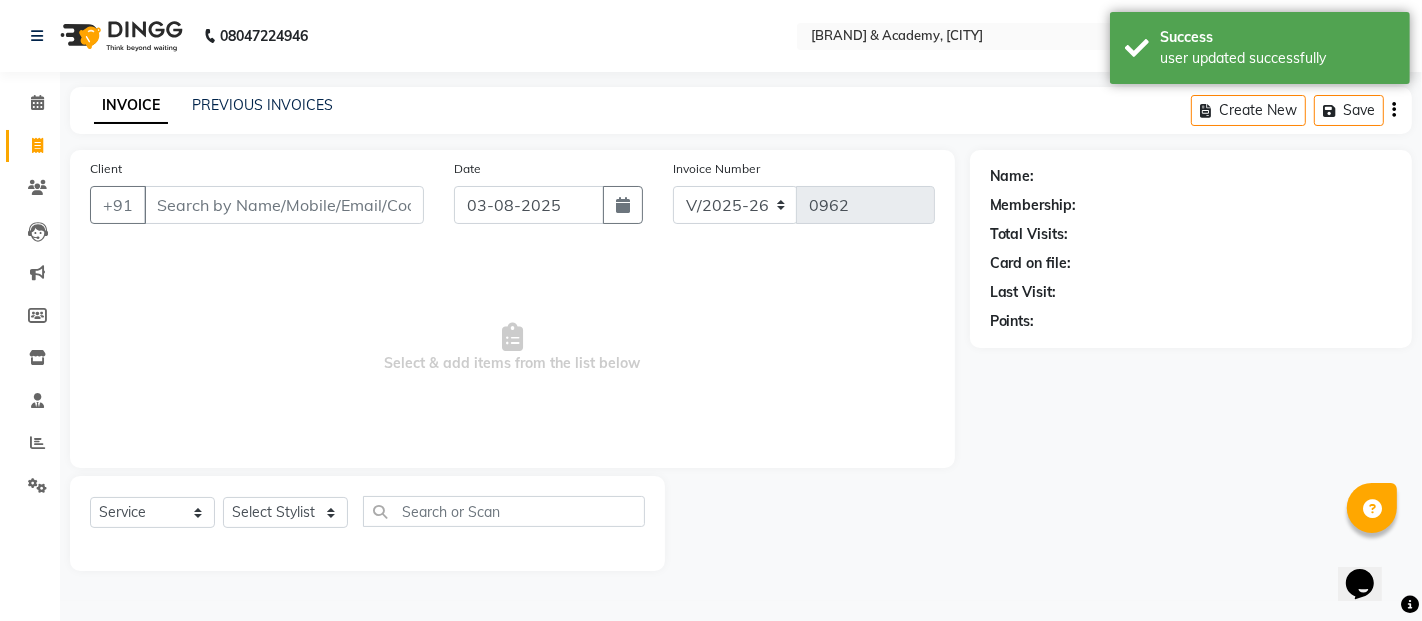type on "[PHONE]" 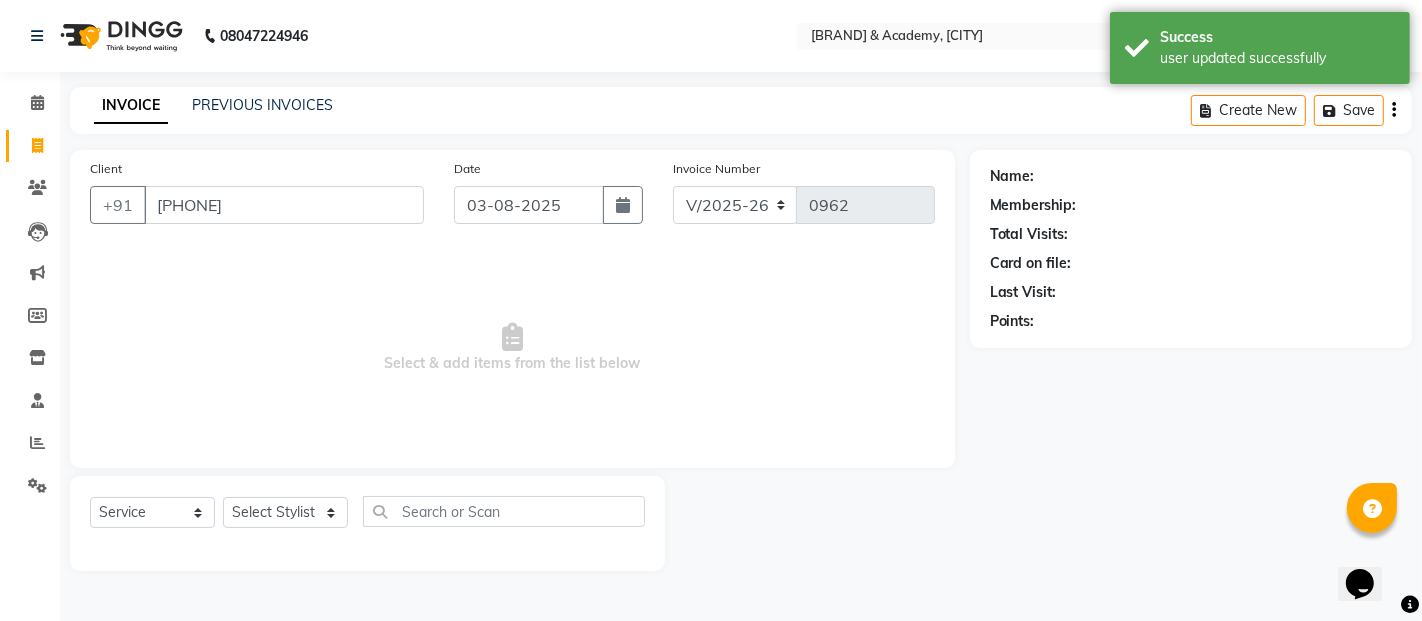 select on "1: Object" 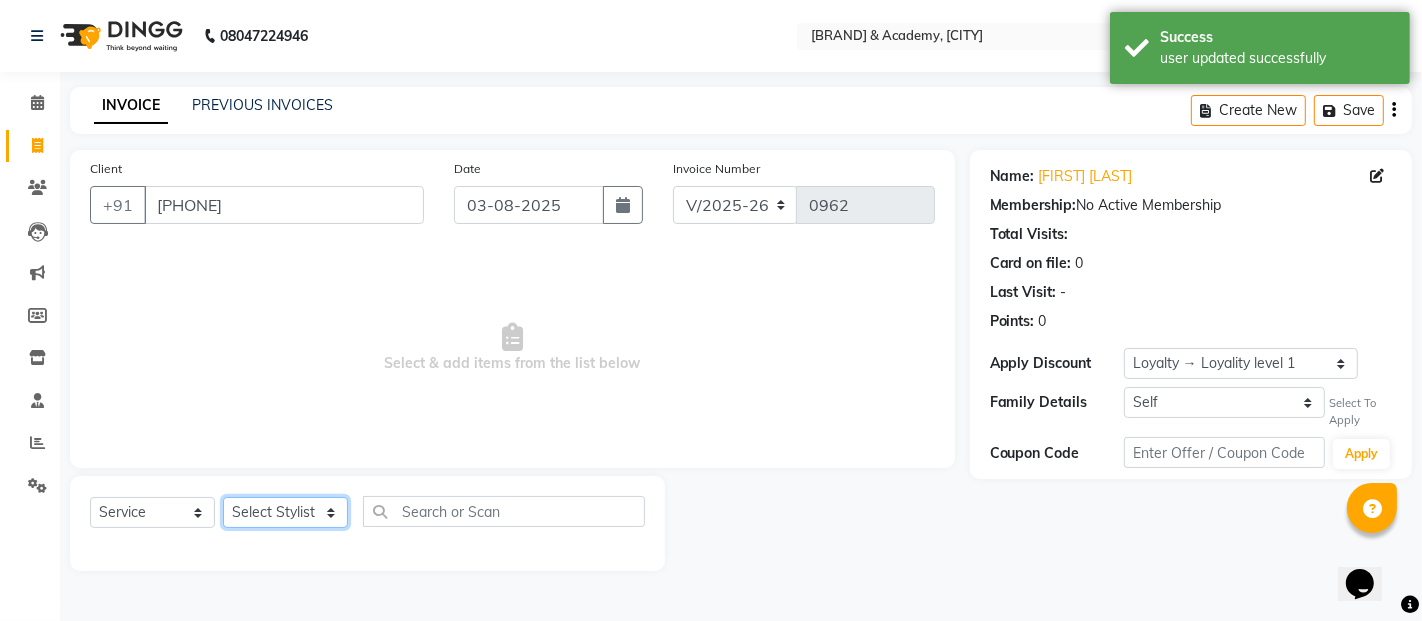 click on "Select Stylist [FIRST] [LAST] [FIRST] [FIRST] [LAST]" 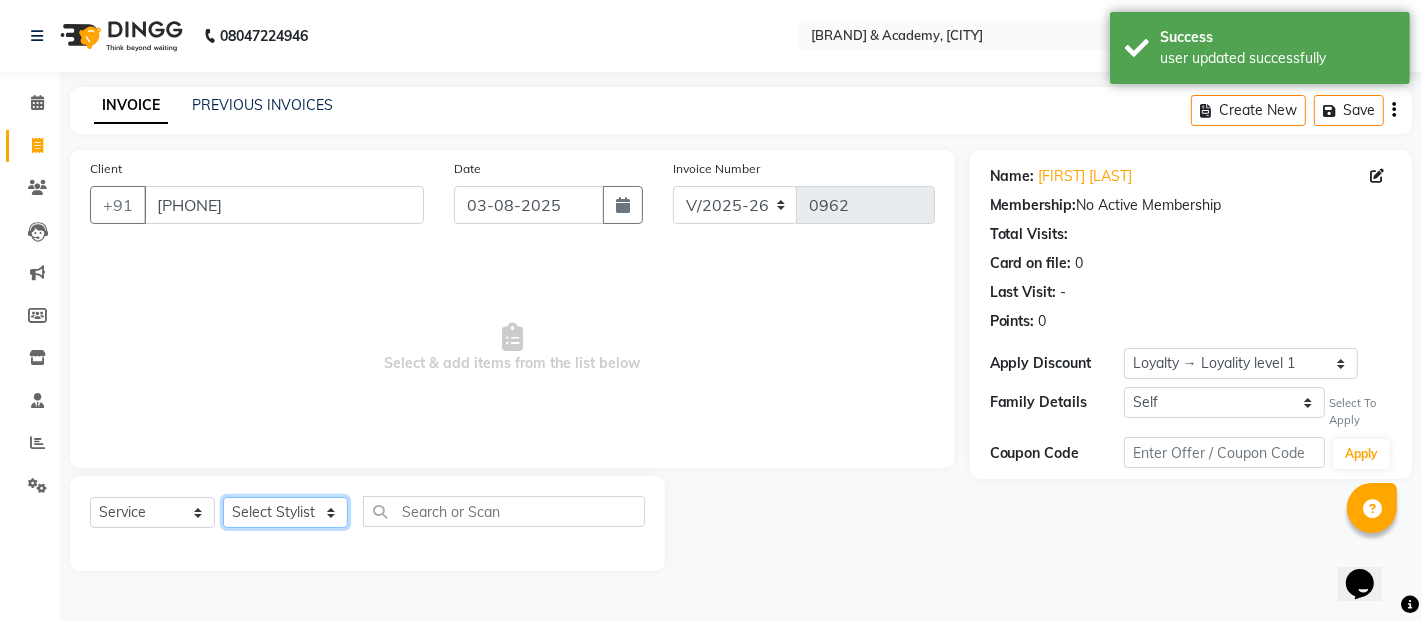 select on "14303" 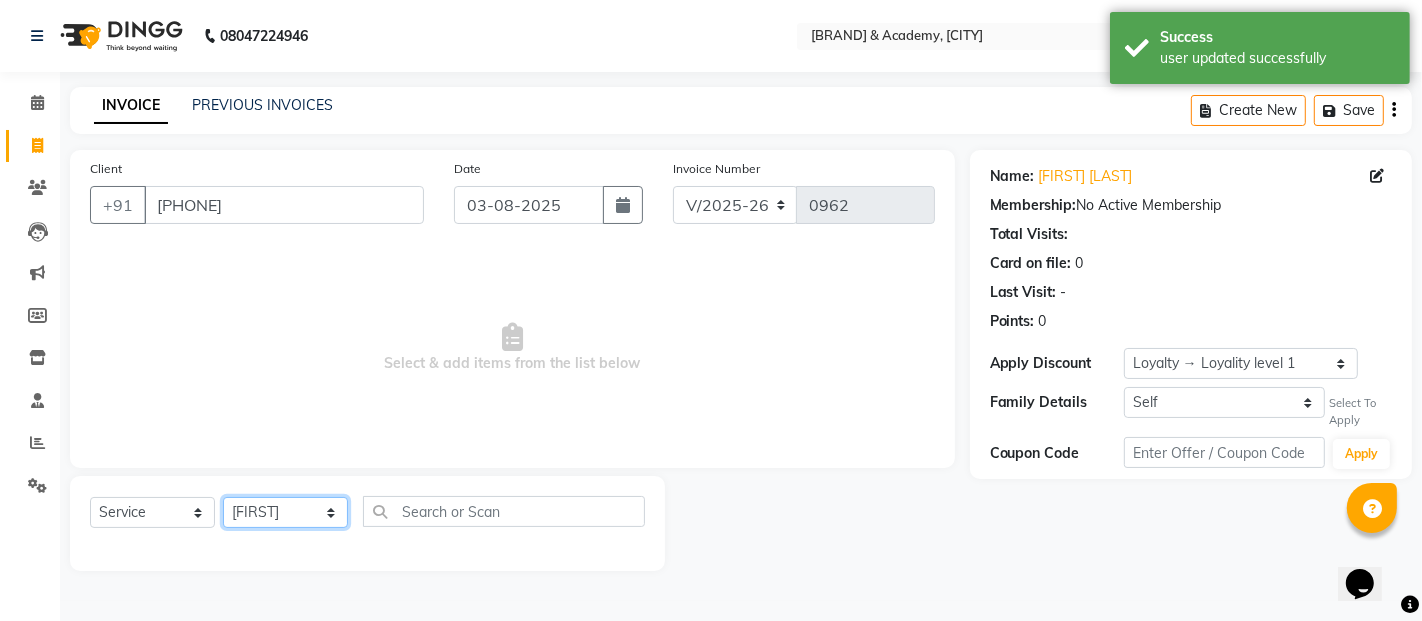 click on "Select Stylist [FIRST] [LAST] [FIRST] [FIRST] [LAST]" 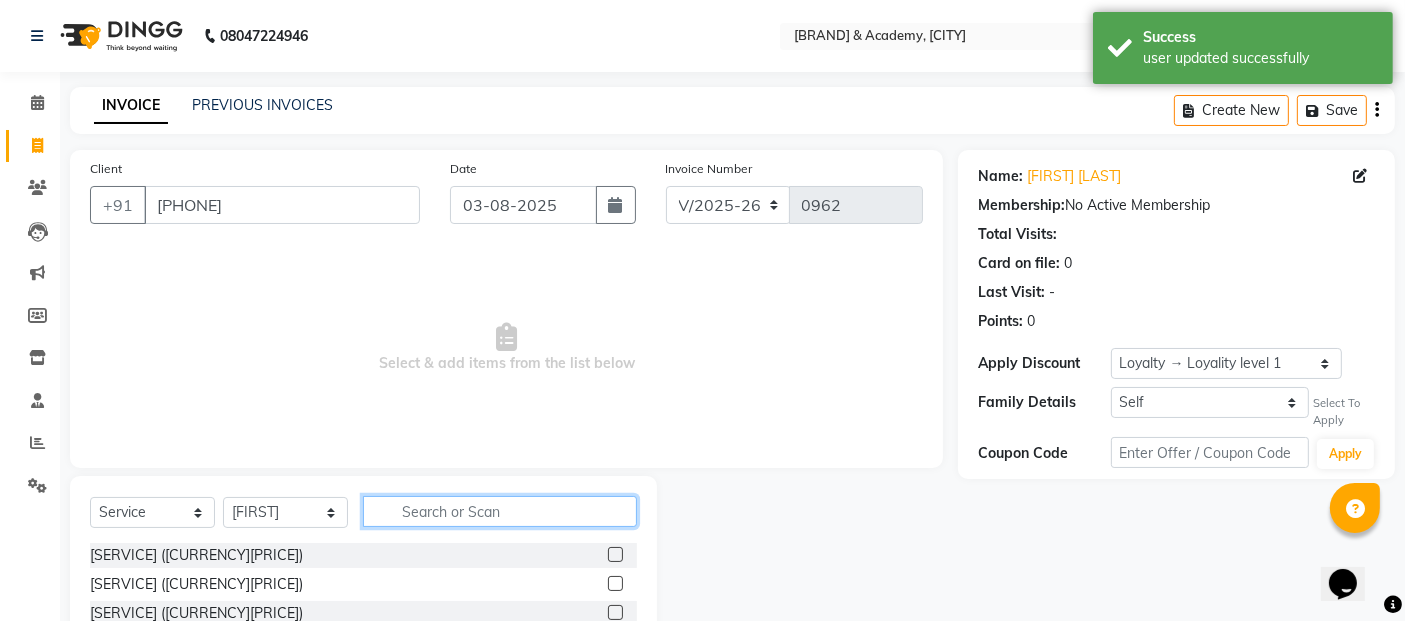 click 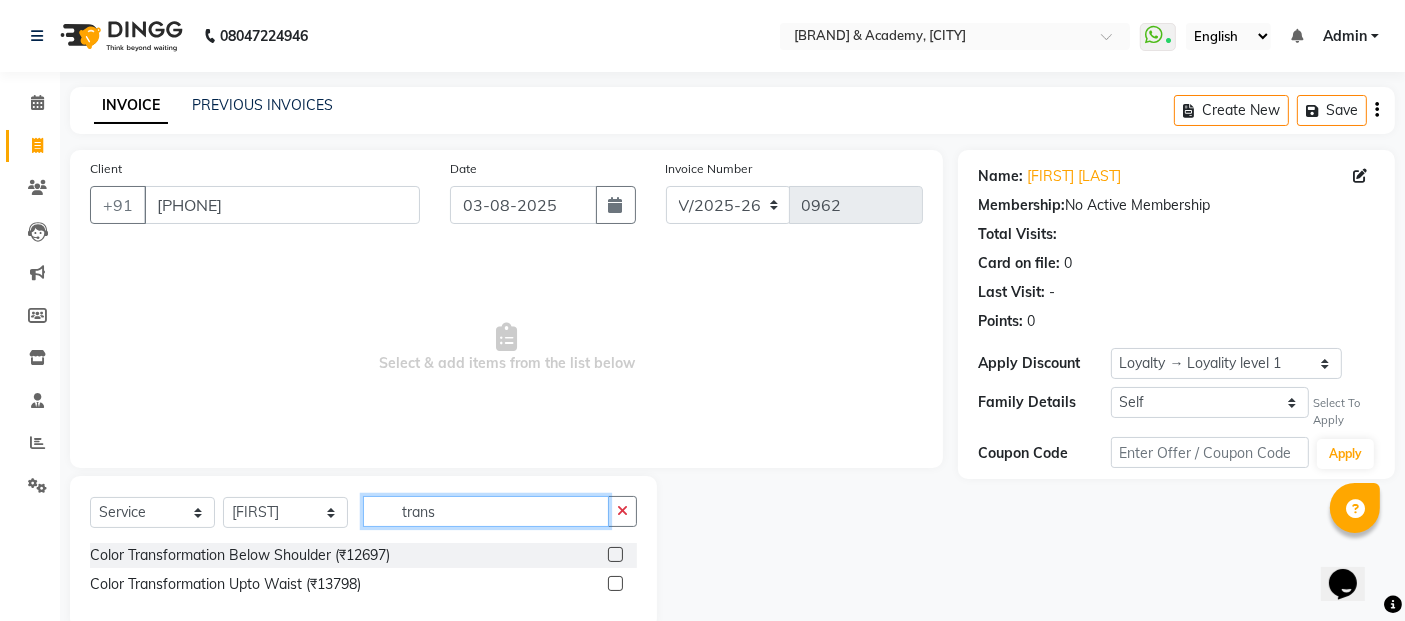 type on "trans" 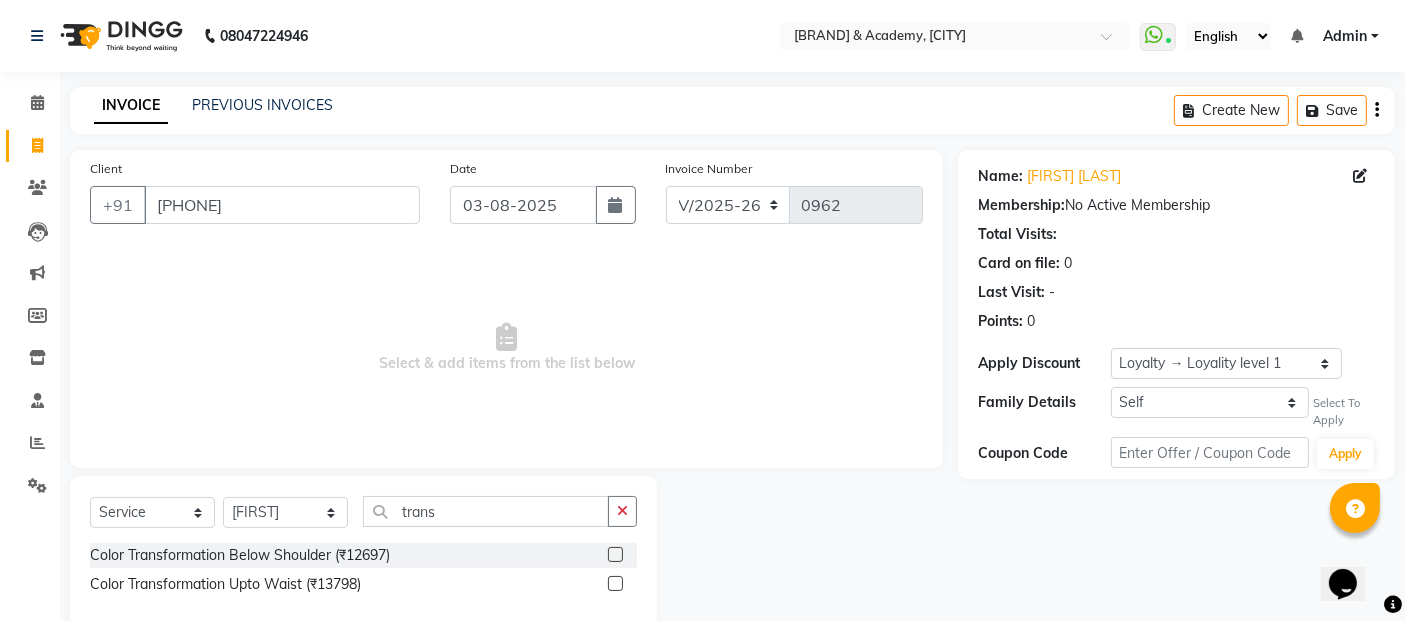 click 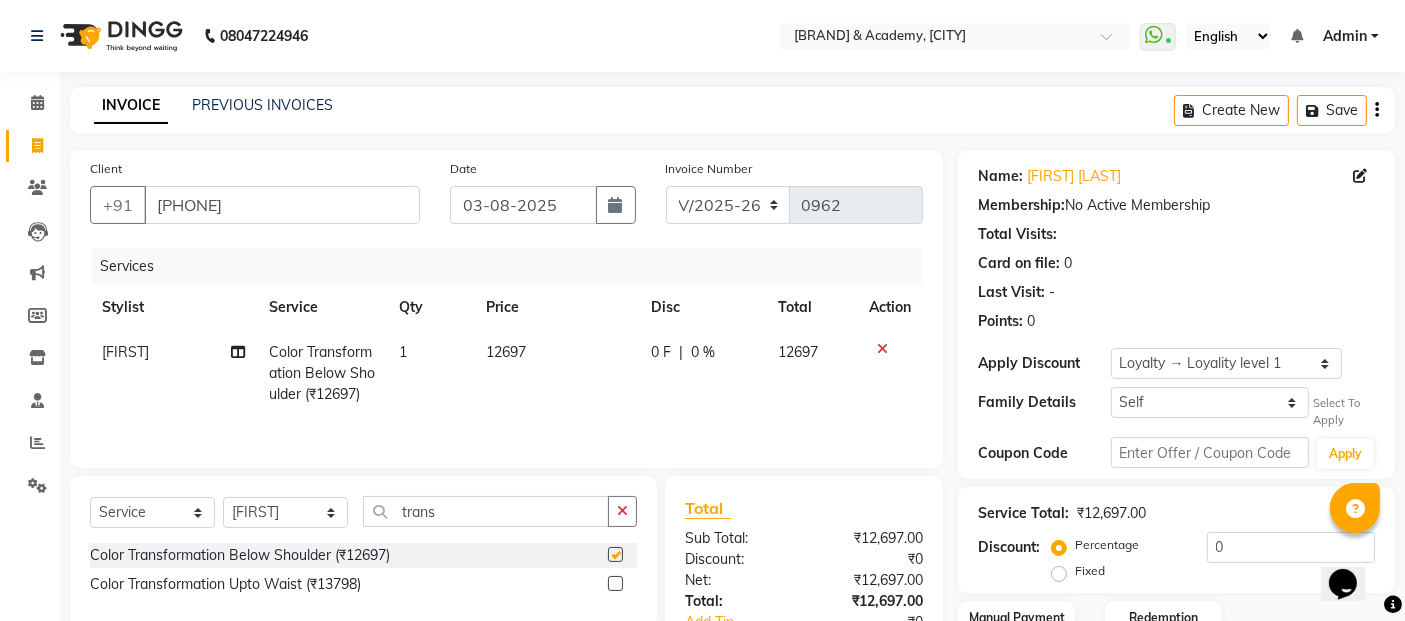 checkbox on "false" 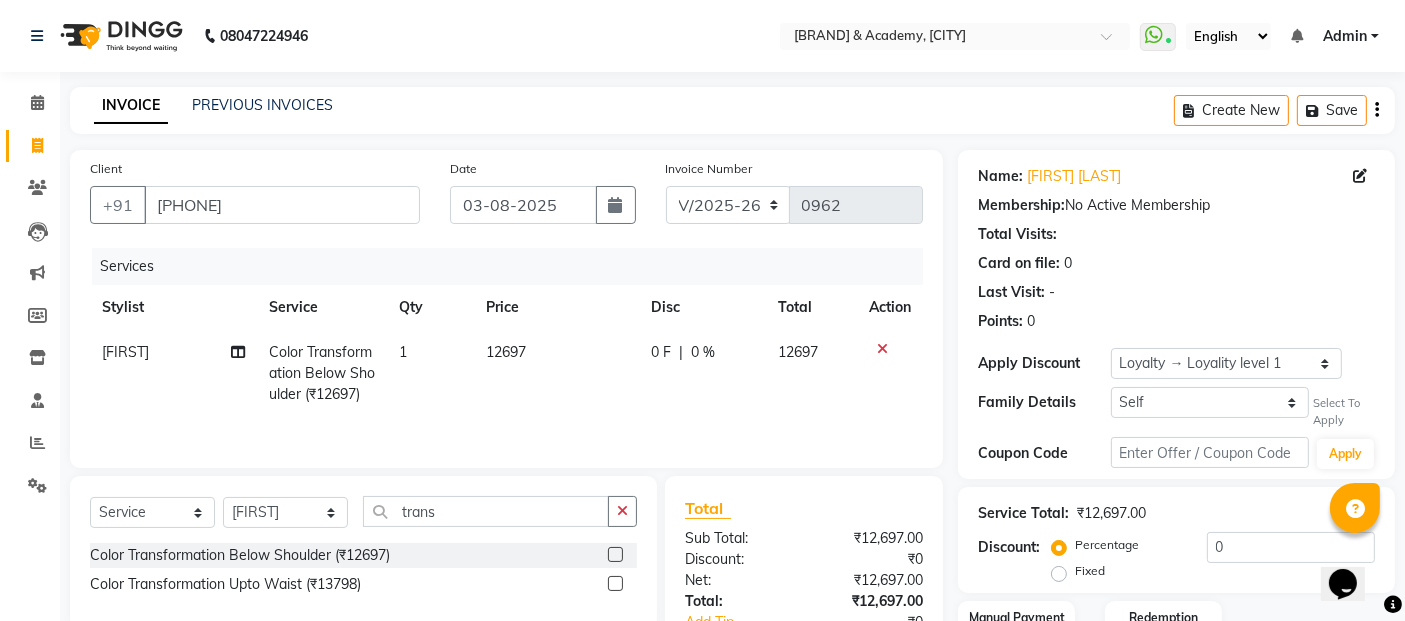 scroll, scrollTop: 145, scrollLeft: 0, axis: vertical 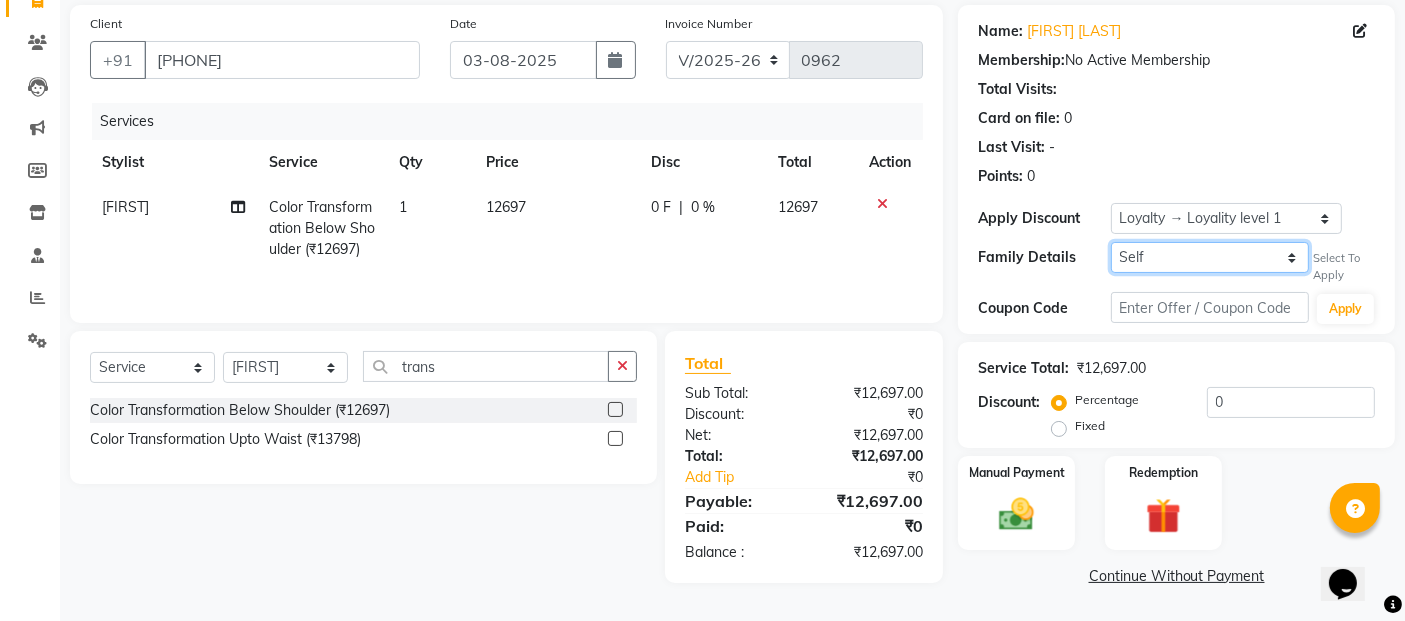 click on "Self Nikhil Utekar" 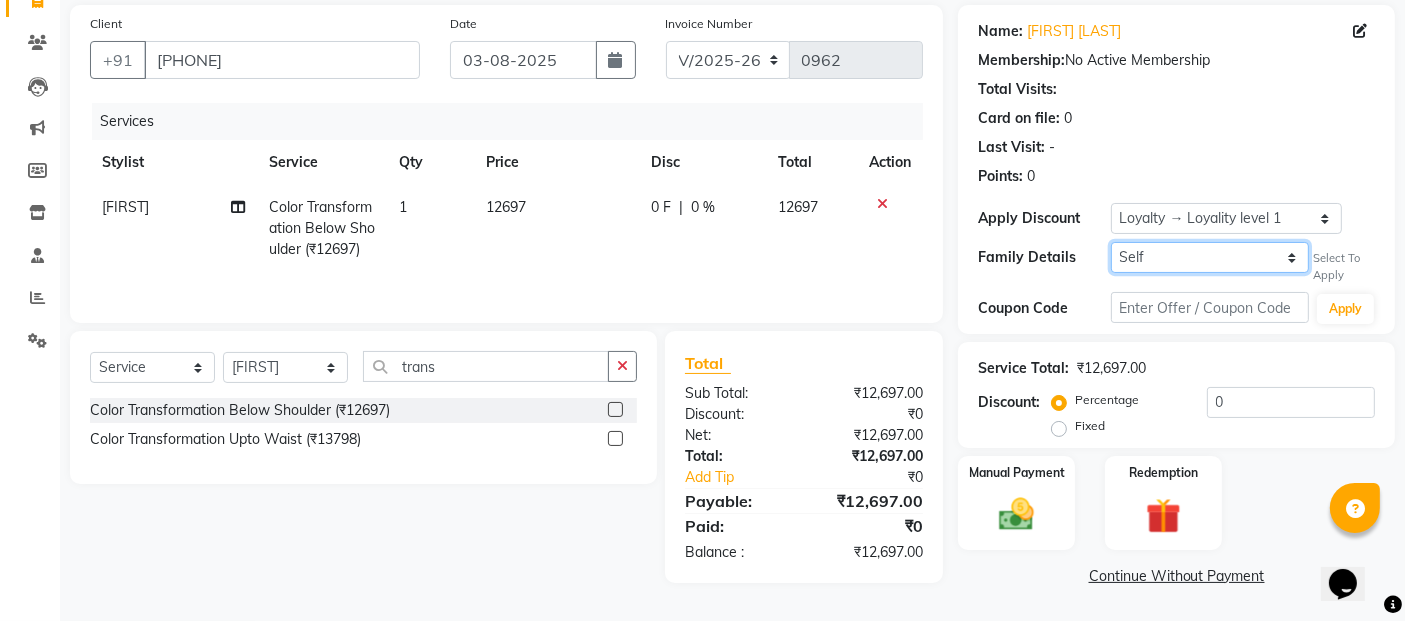 select on "4547786" 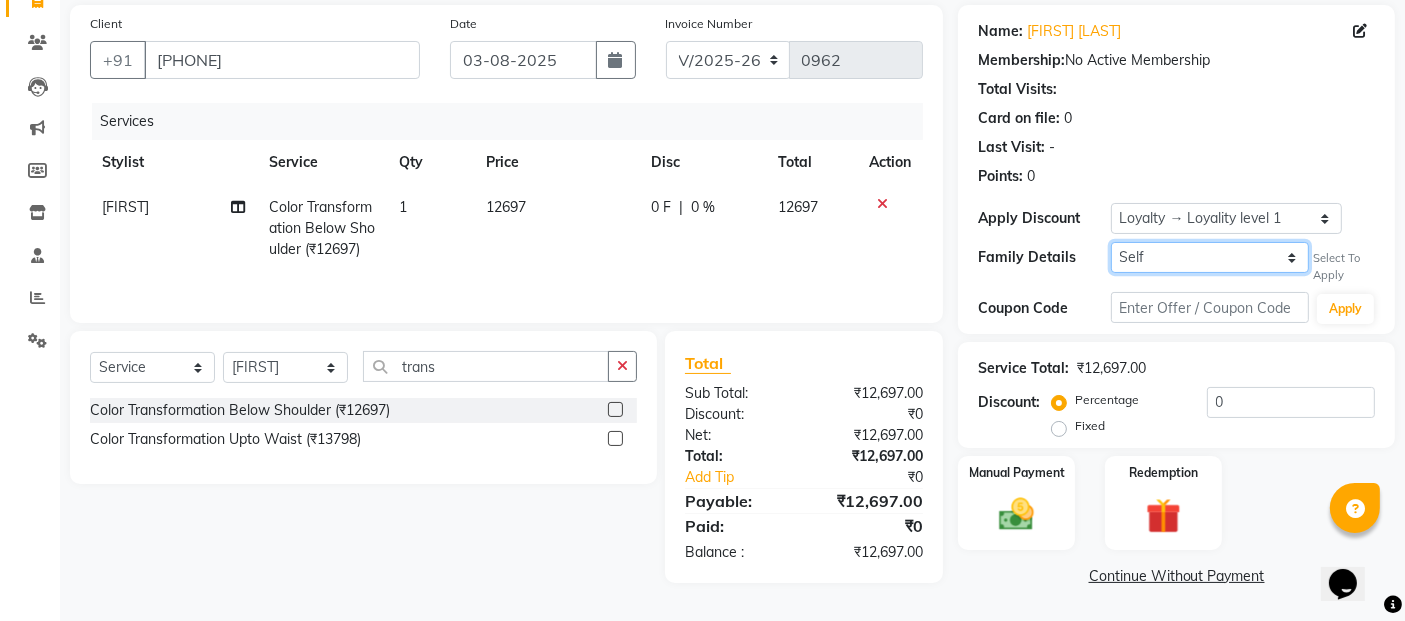 click on "Self Nikhil Utekar" 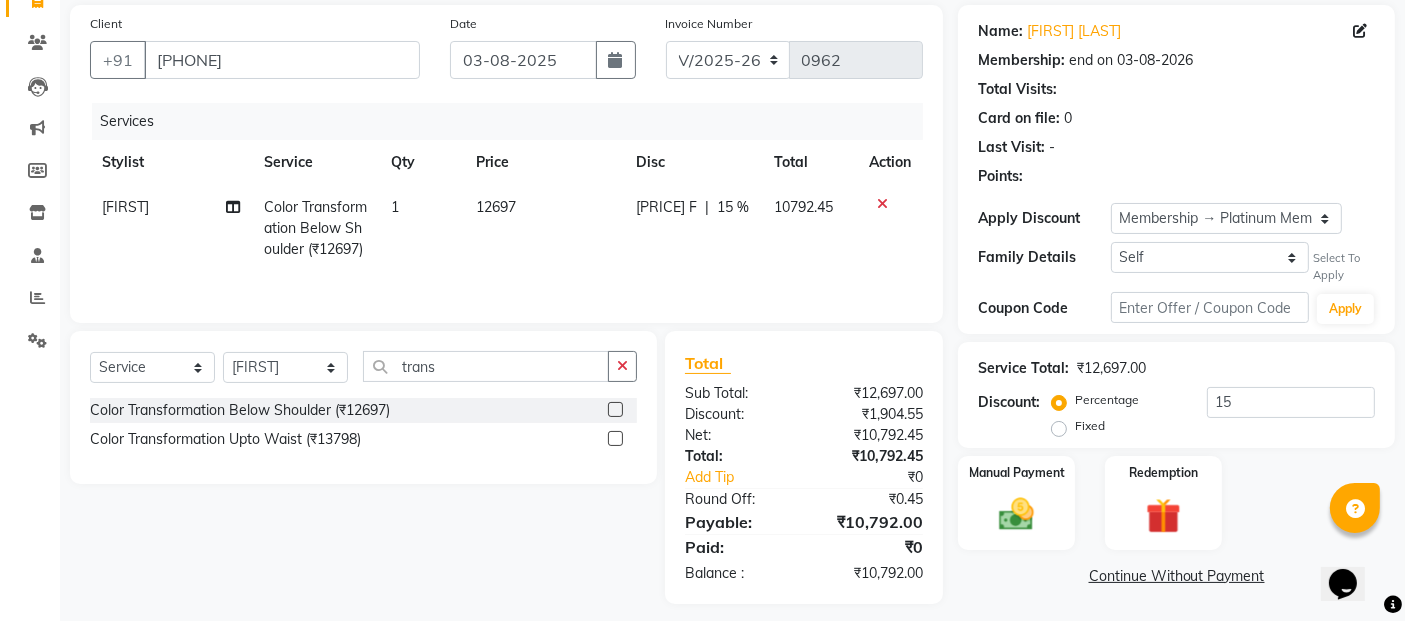 click on "Discount:  Percentage   Fixed  15" 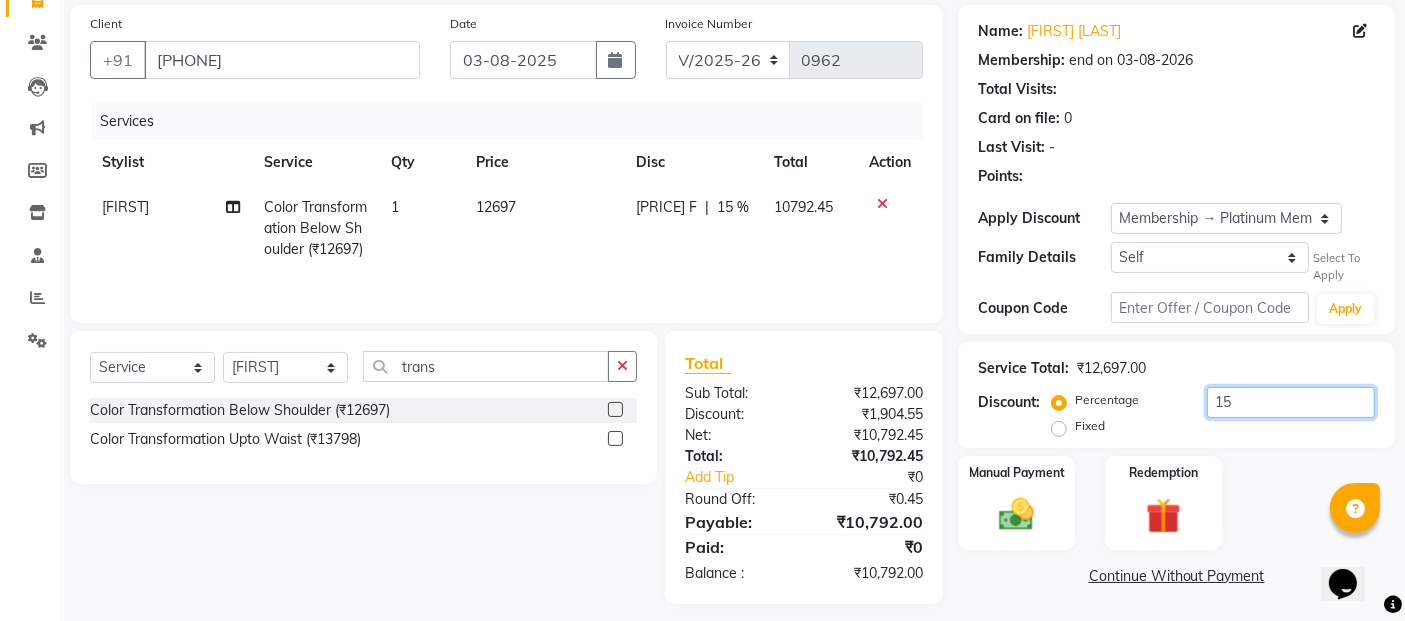 click on "15" 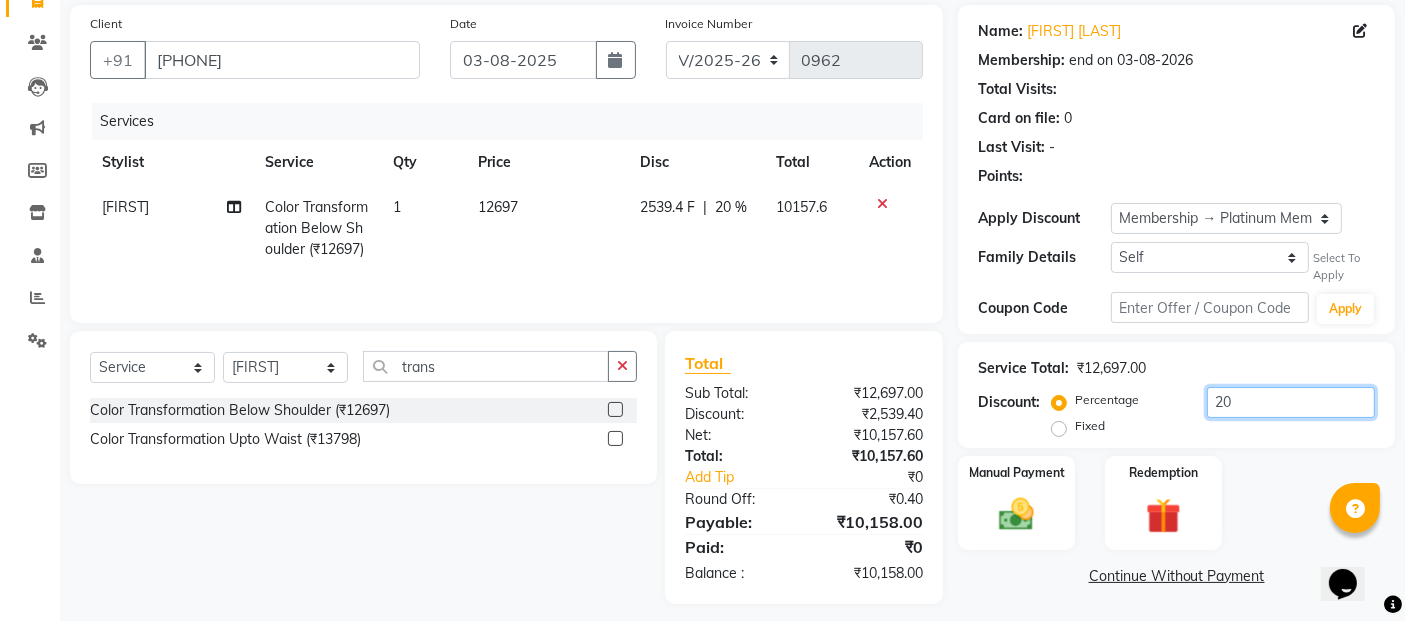 type on "20" 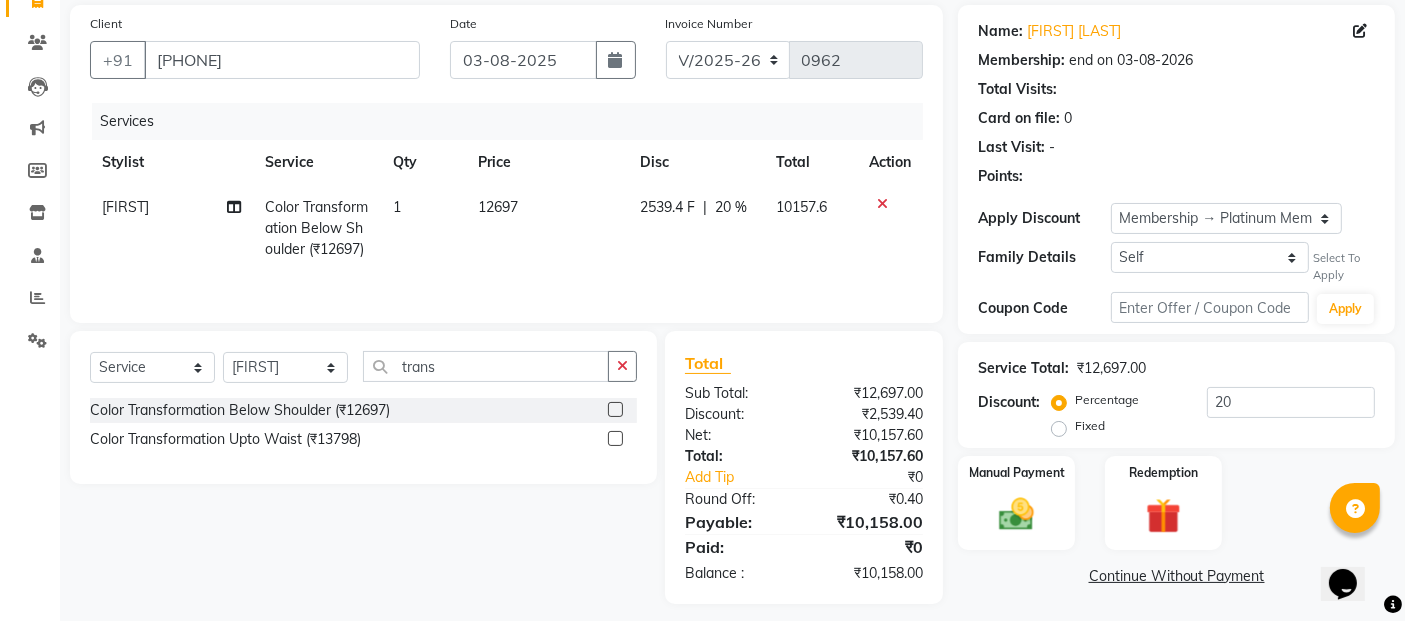 click on "Discount:  Percentage   Fixed  20" 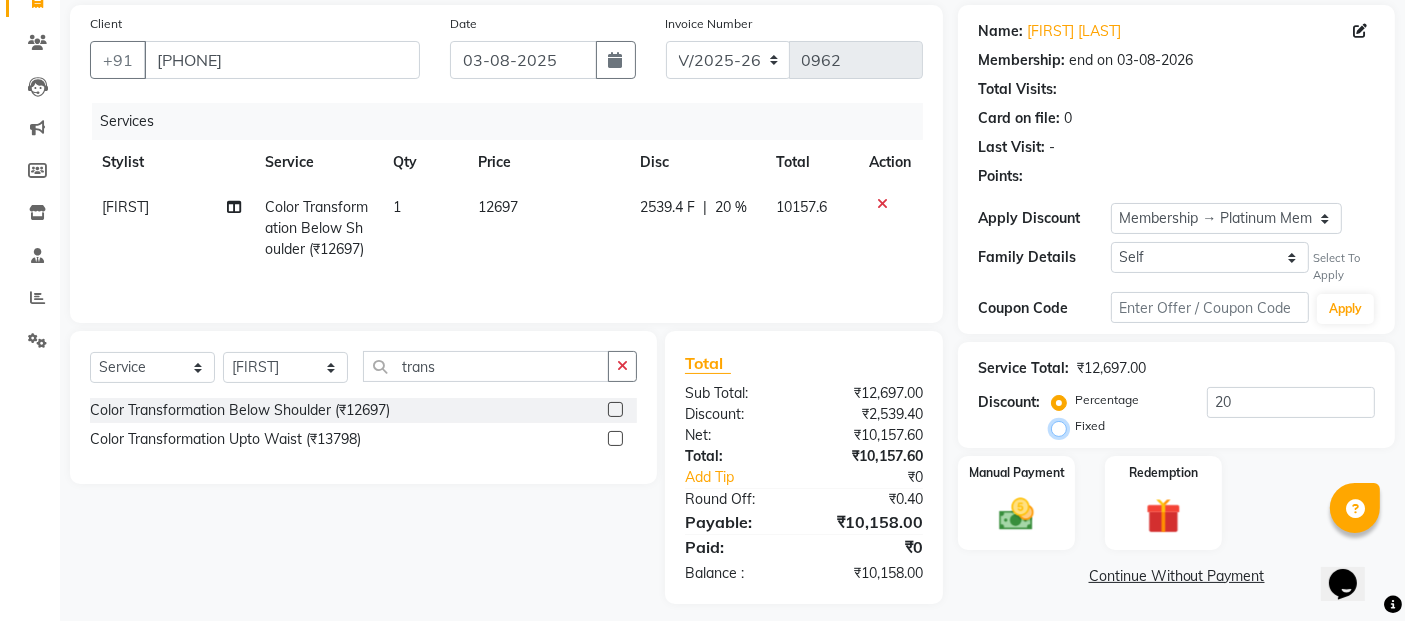 click on "Fixed" at bounding box center (1063, 426) 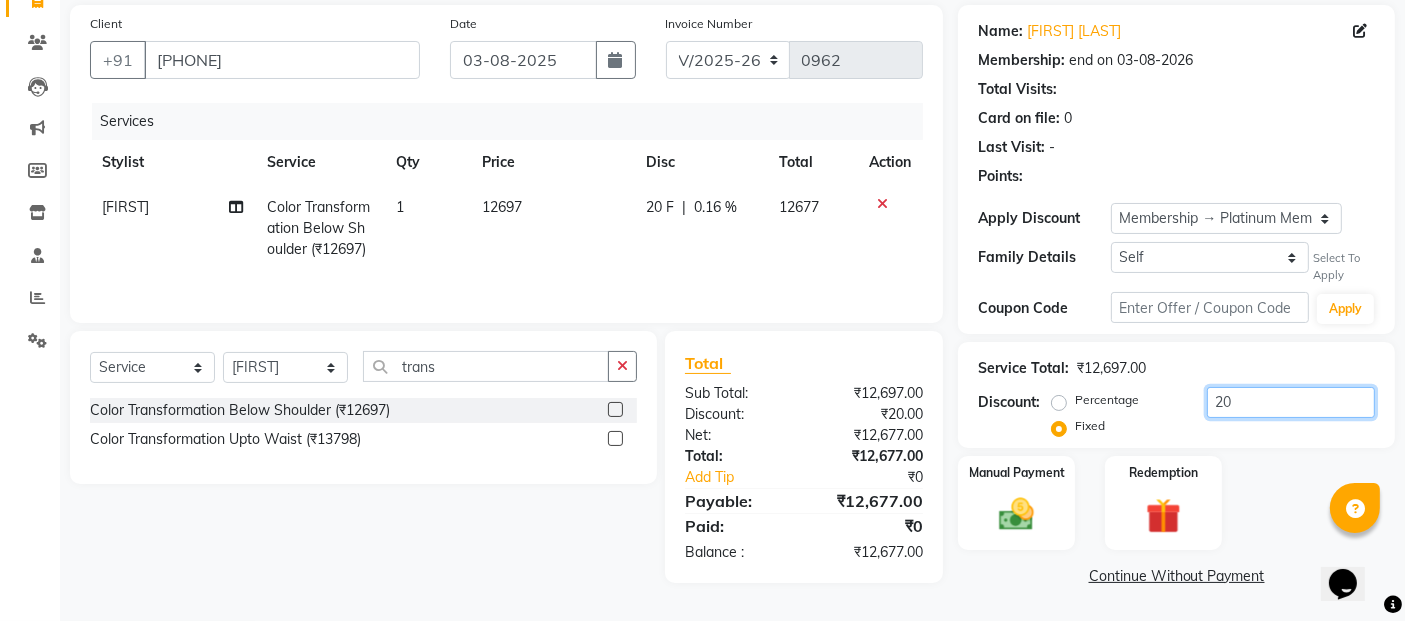 click on "20" 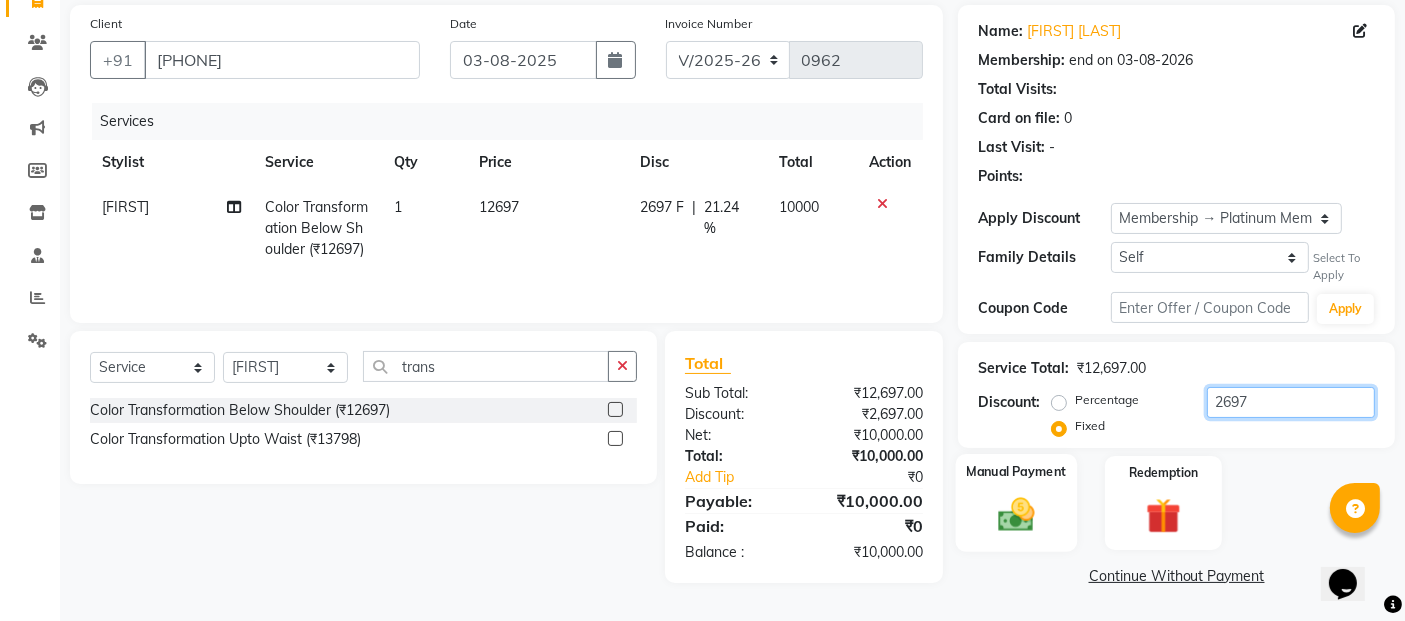 type on "2697" 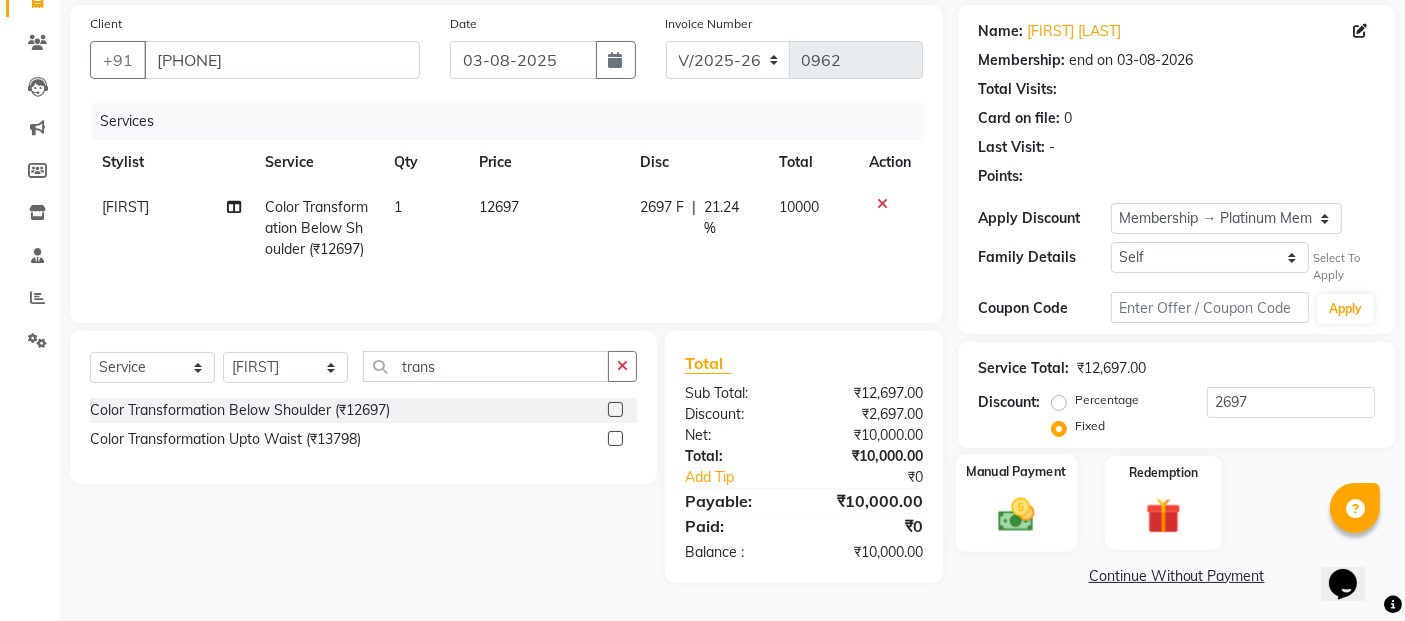 click 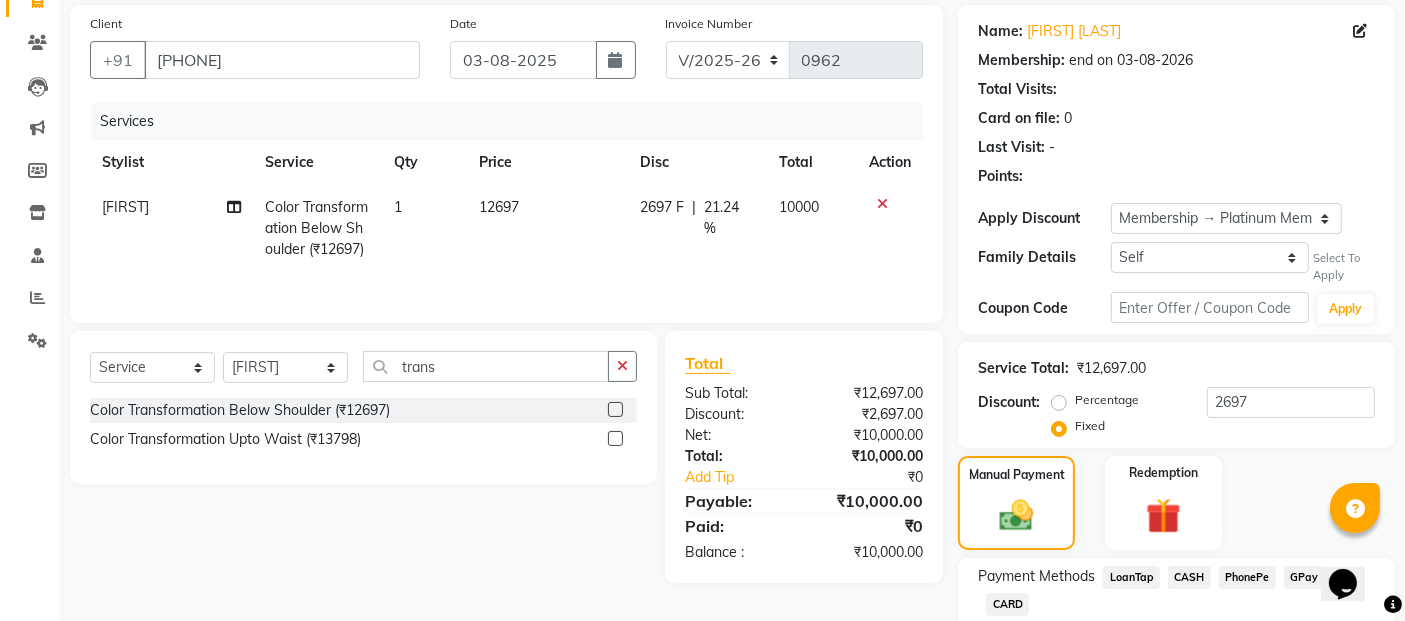 scroll, scrollTop: 272, scrollLeft: 0, axis: vertical 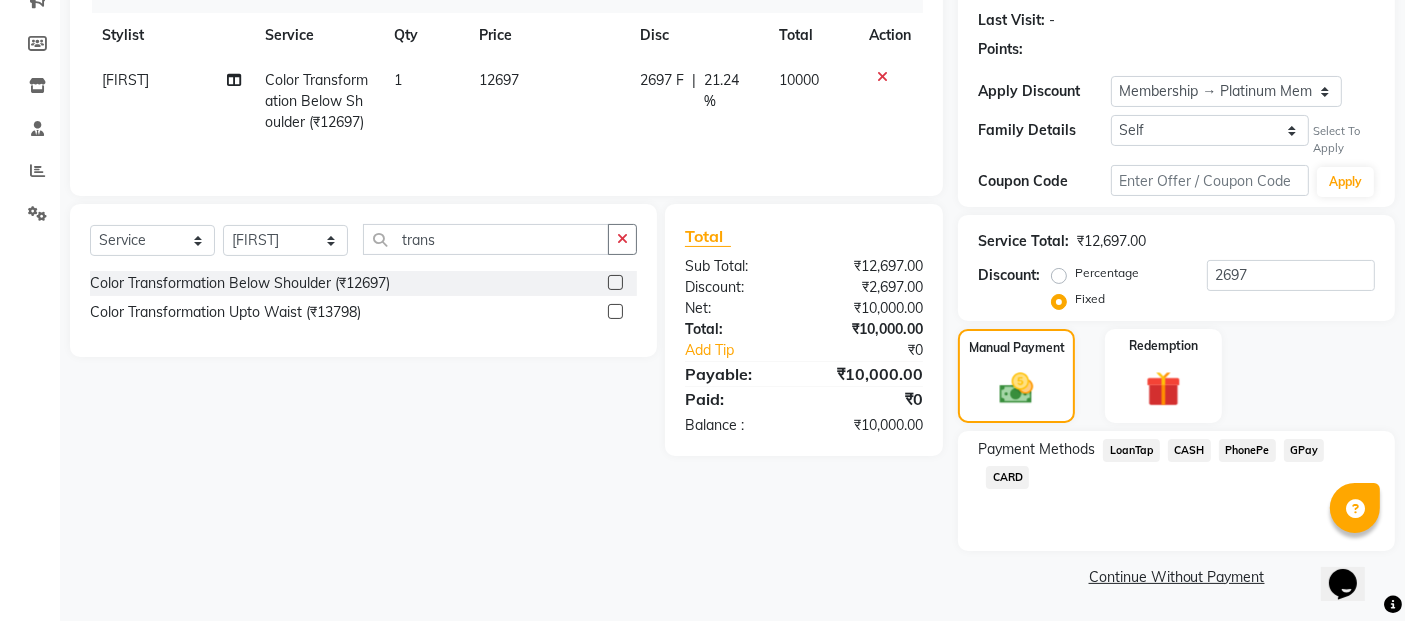 click on "GPay" 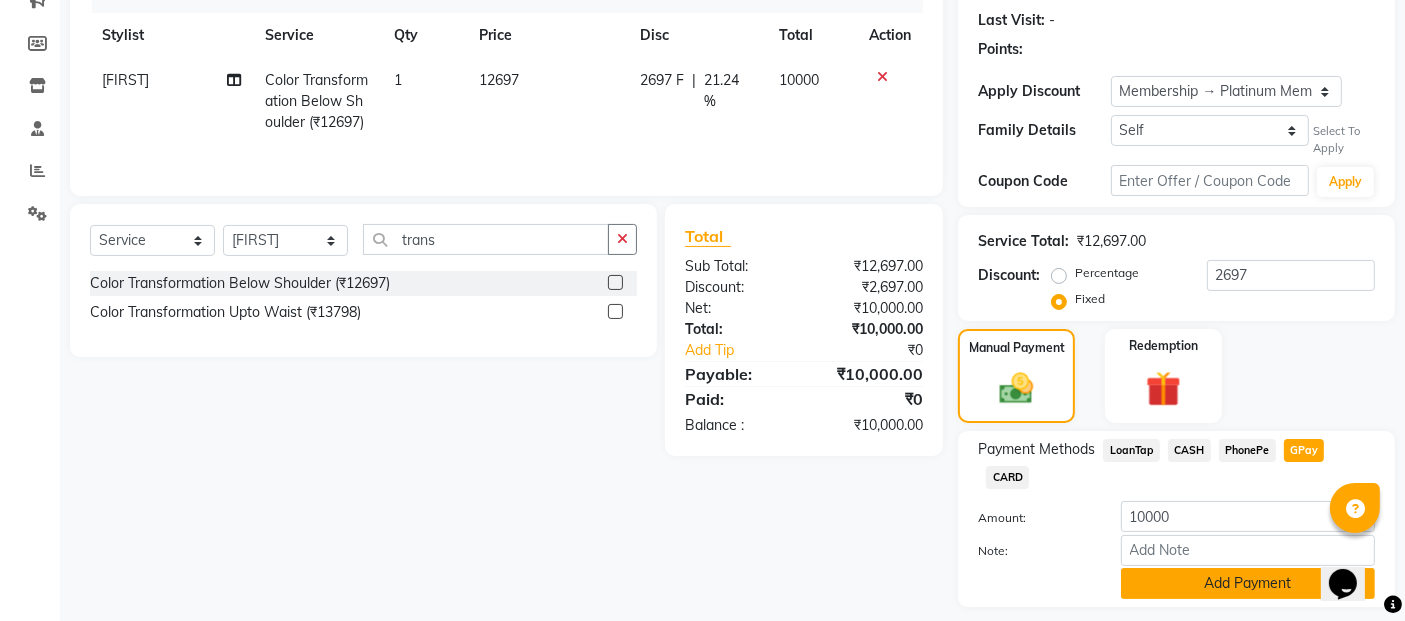 click on "Add Payment" 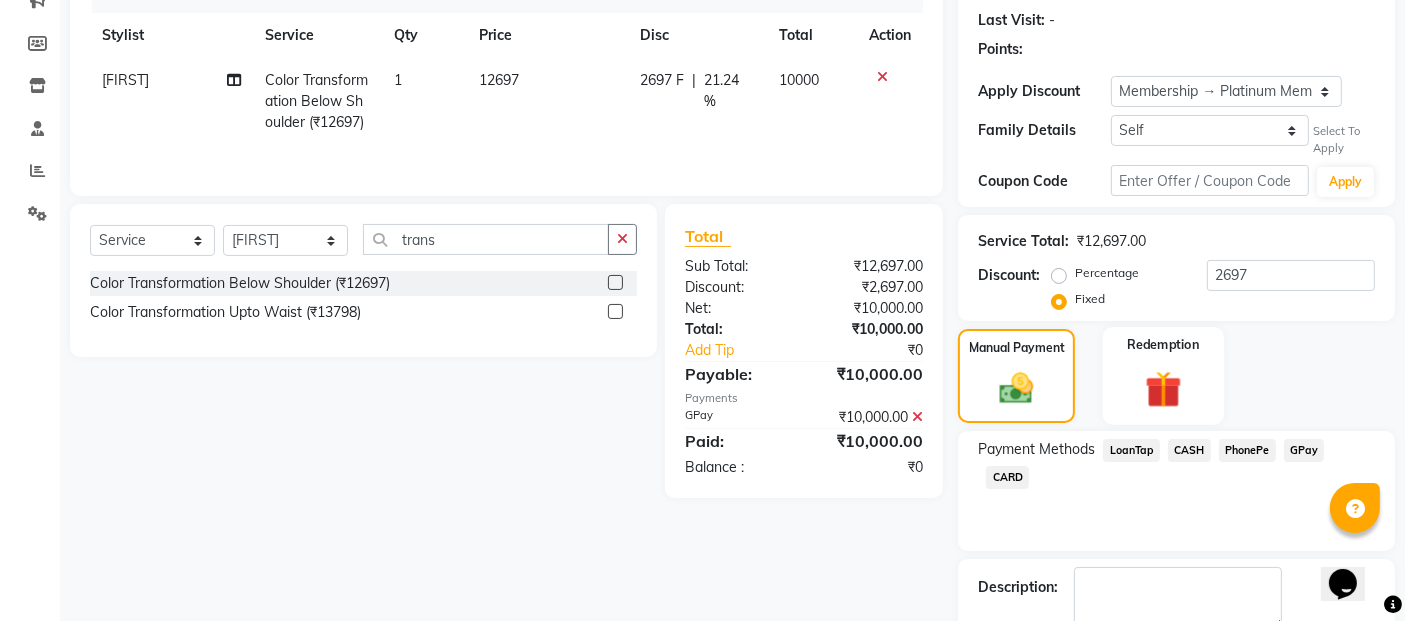 scroll, scrollTop: 384, scrollLeft: 0, axis: vertical 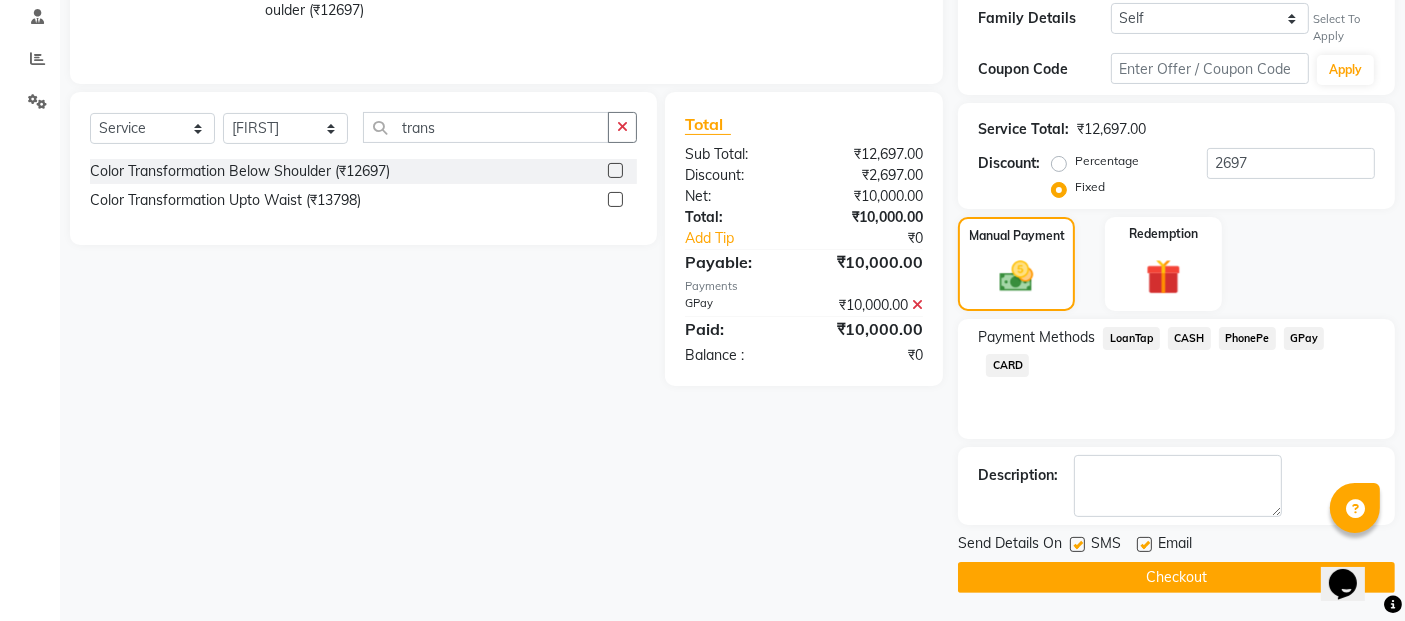 click on "Checkout" 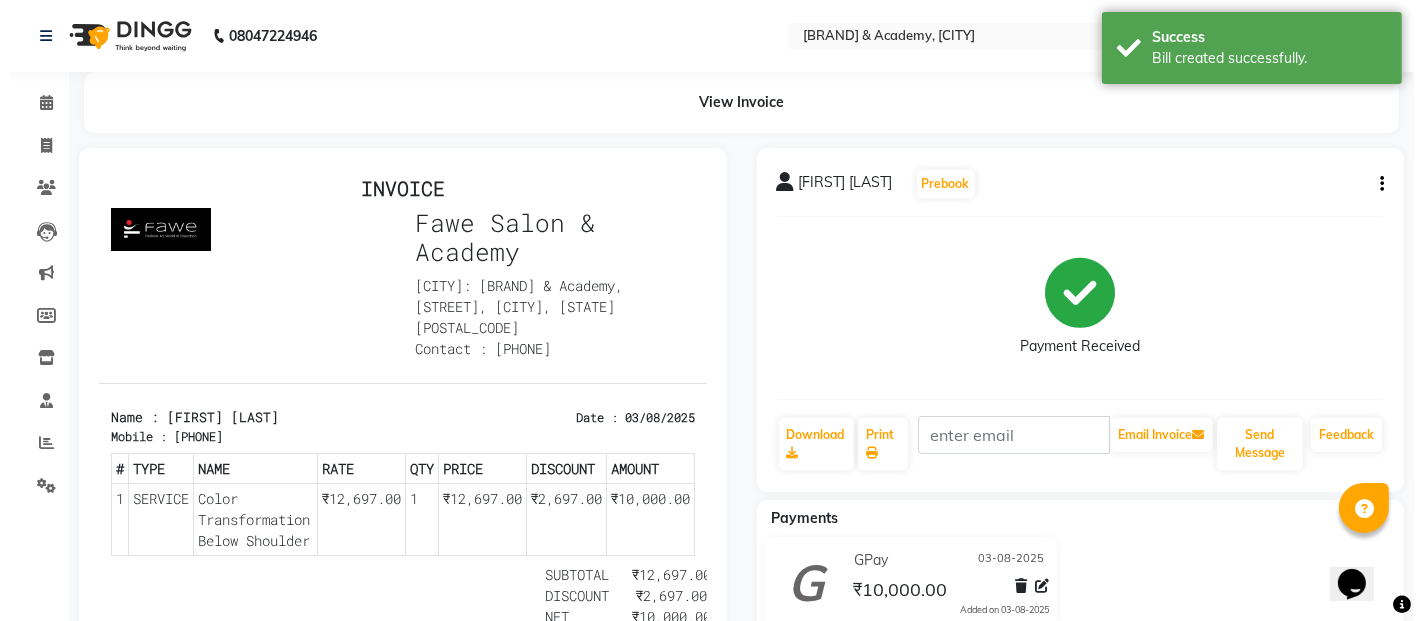 scroll, scrollTop: 0, scrollLeft: 0, axis: both 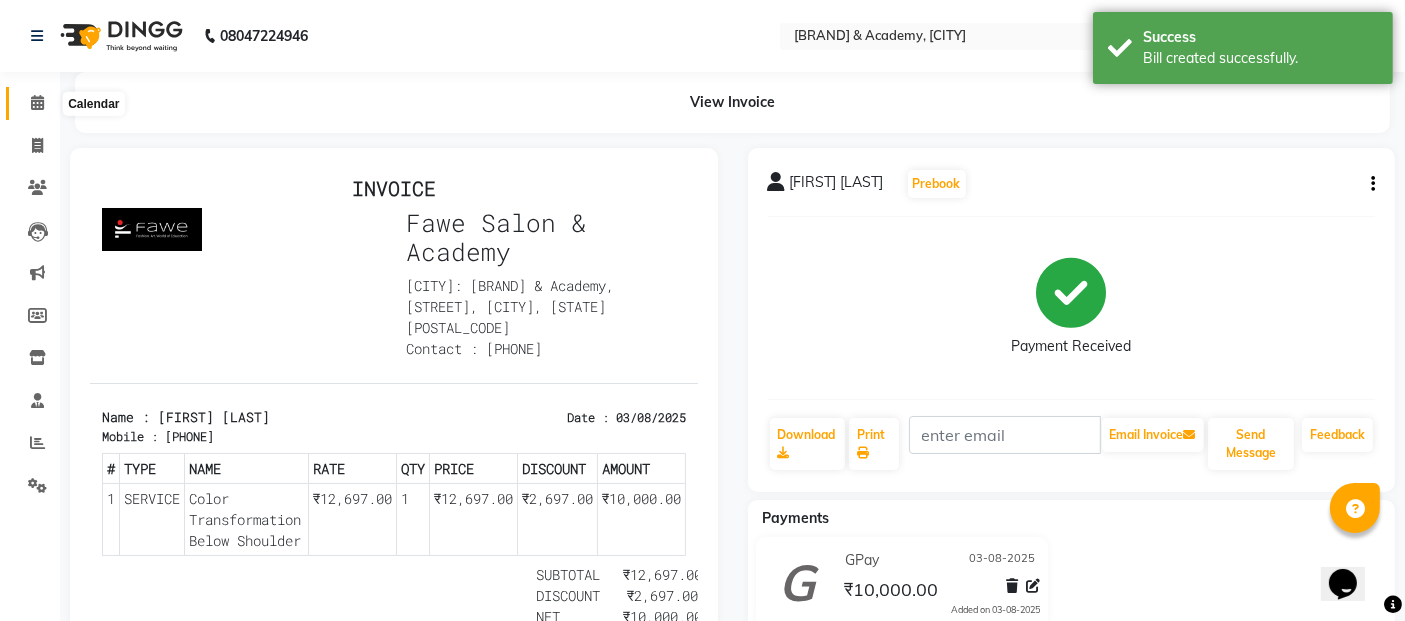 click 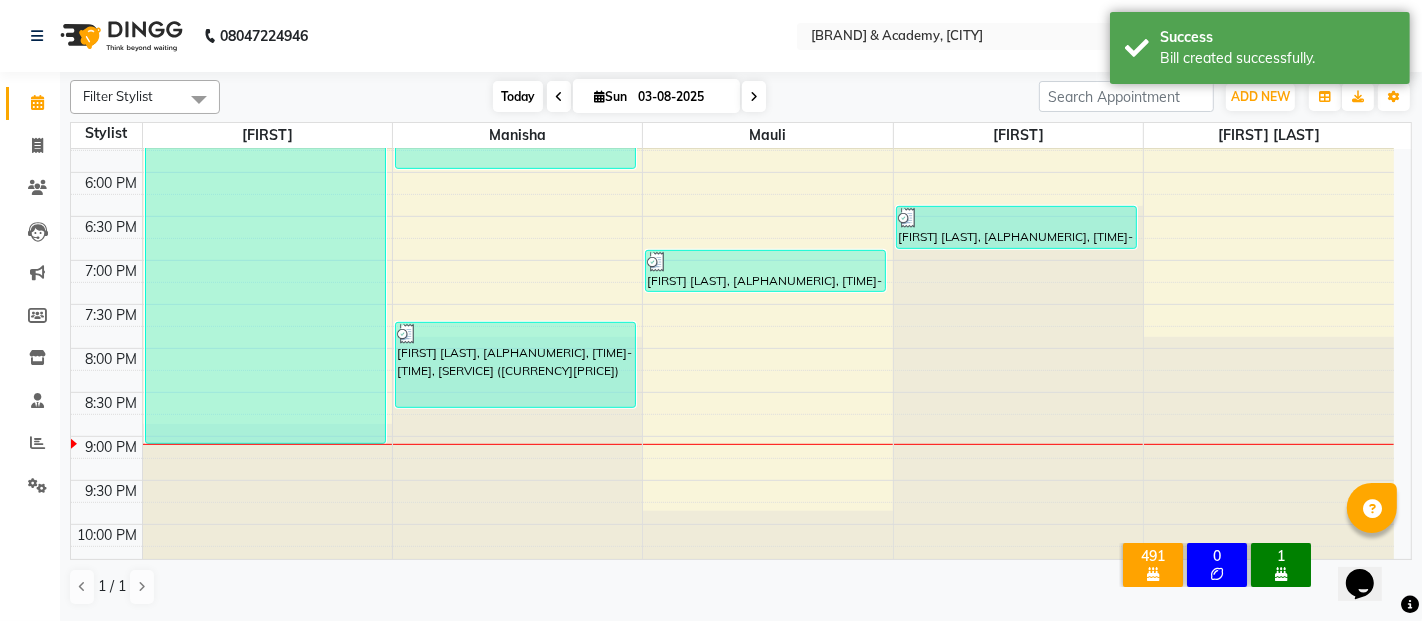 click on "Today" at bounding box center [518, 96] 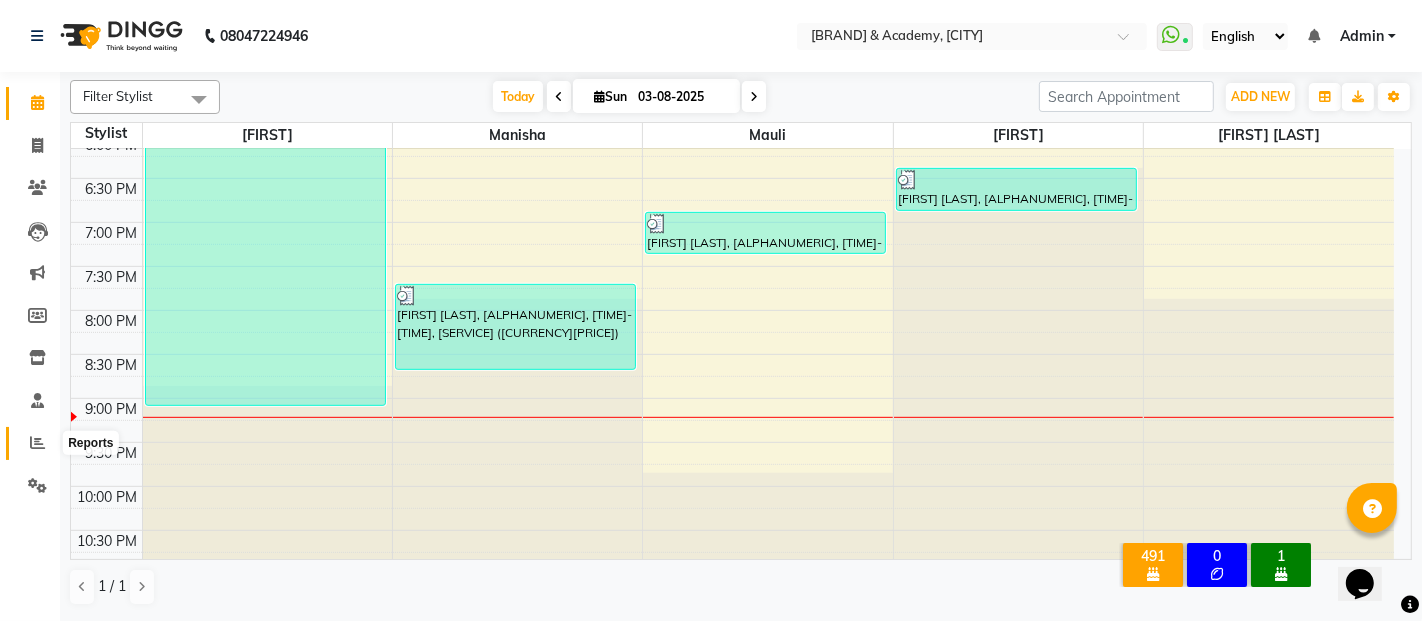 click 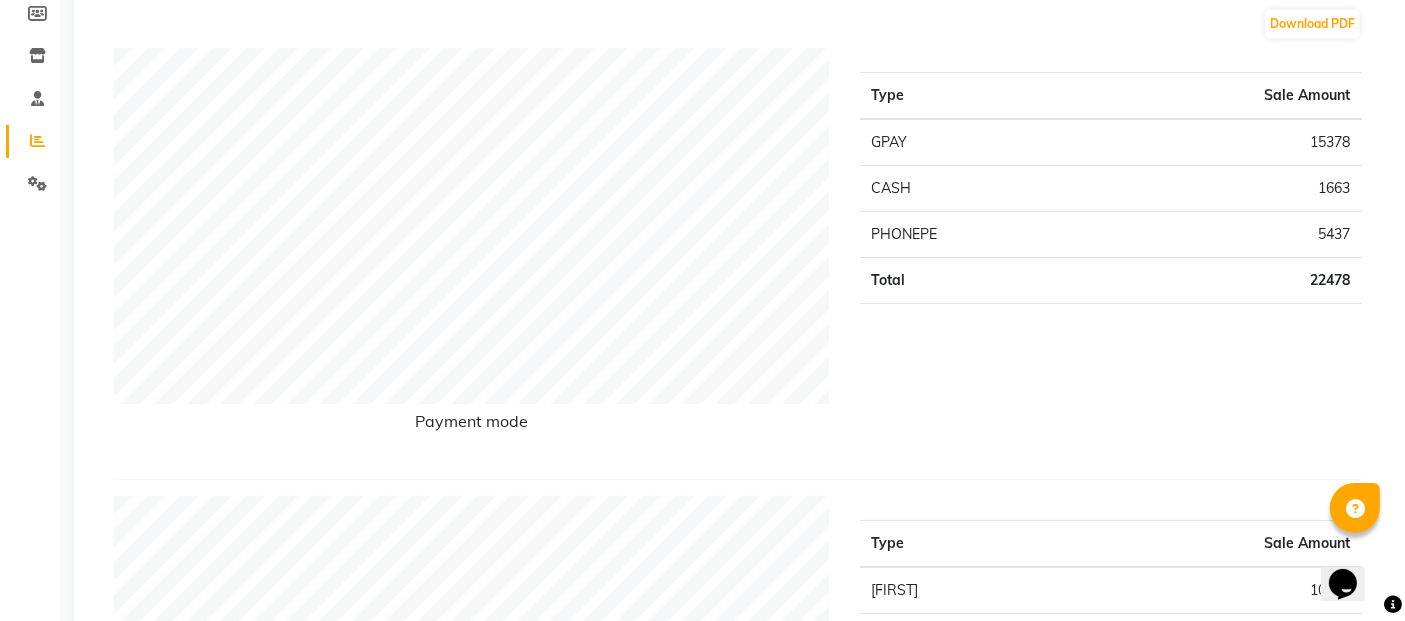 scroll, scrollTop: 314, scrollLeft: 0, axis: vertical 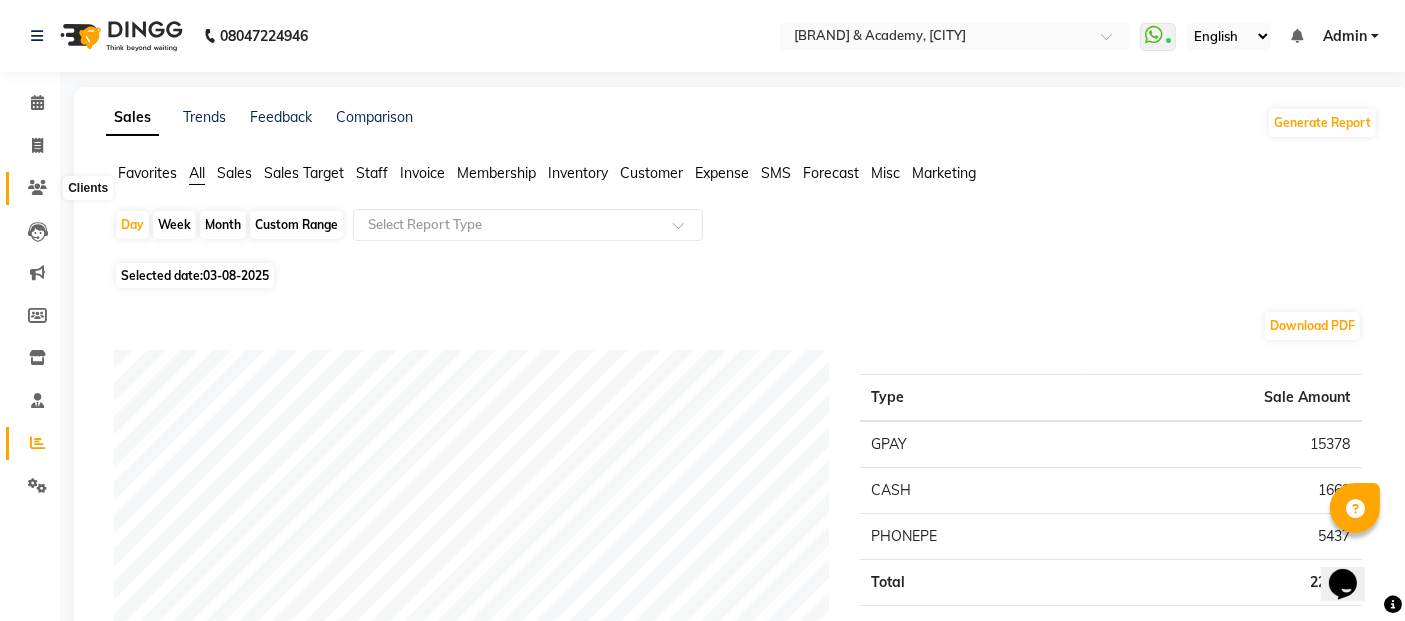 click 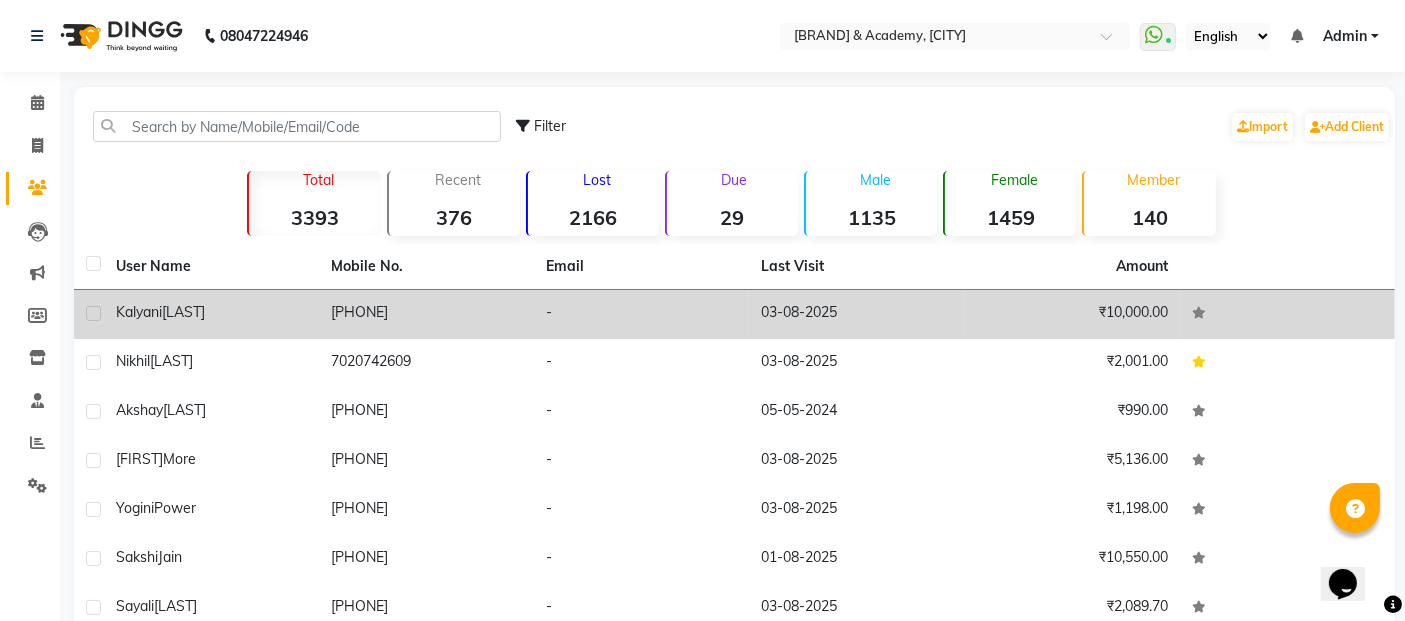 click on "[PHONE]" 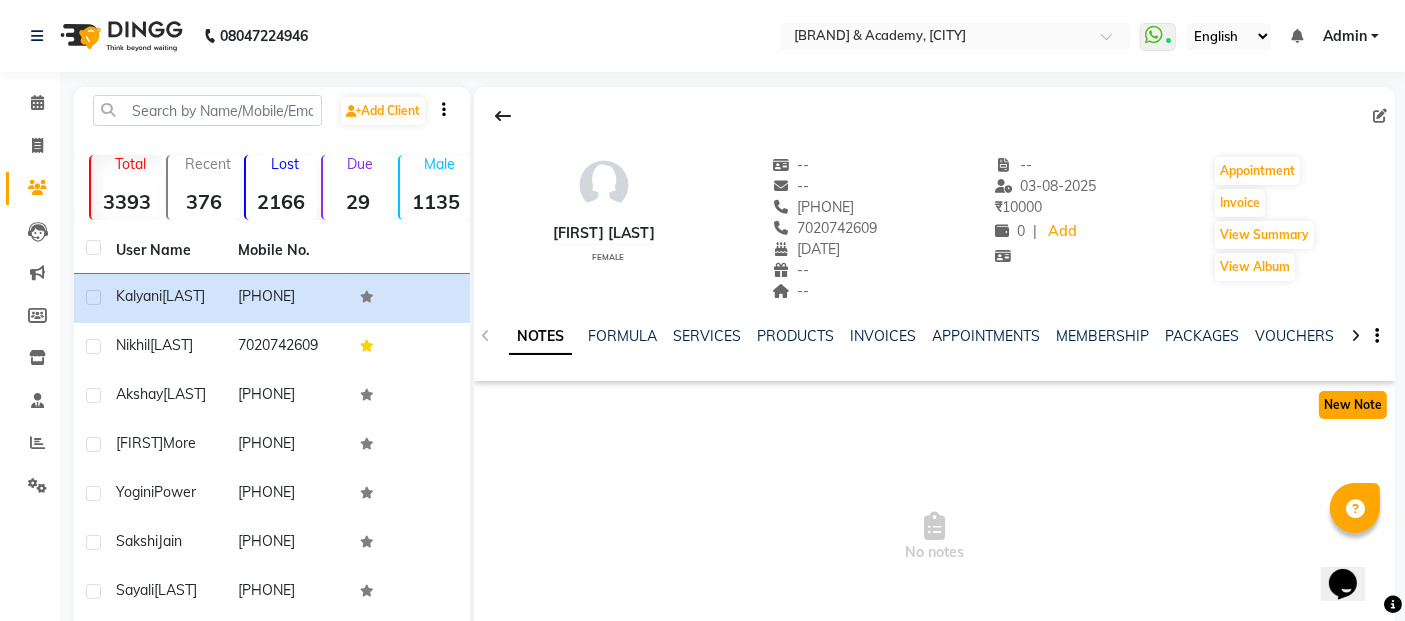 click on "New Note" 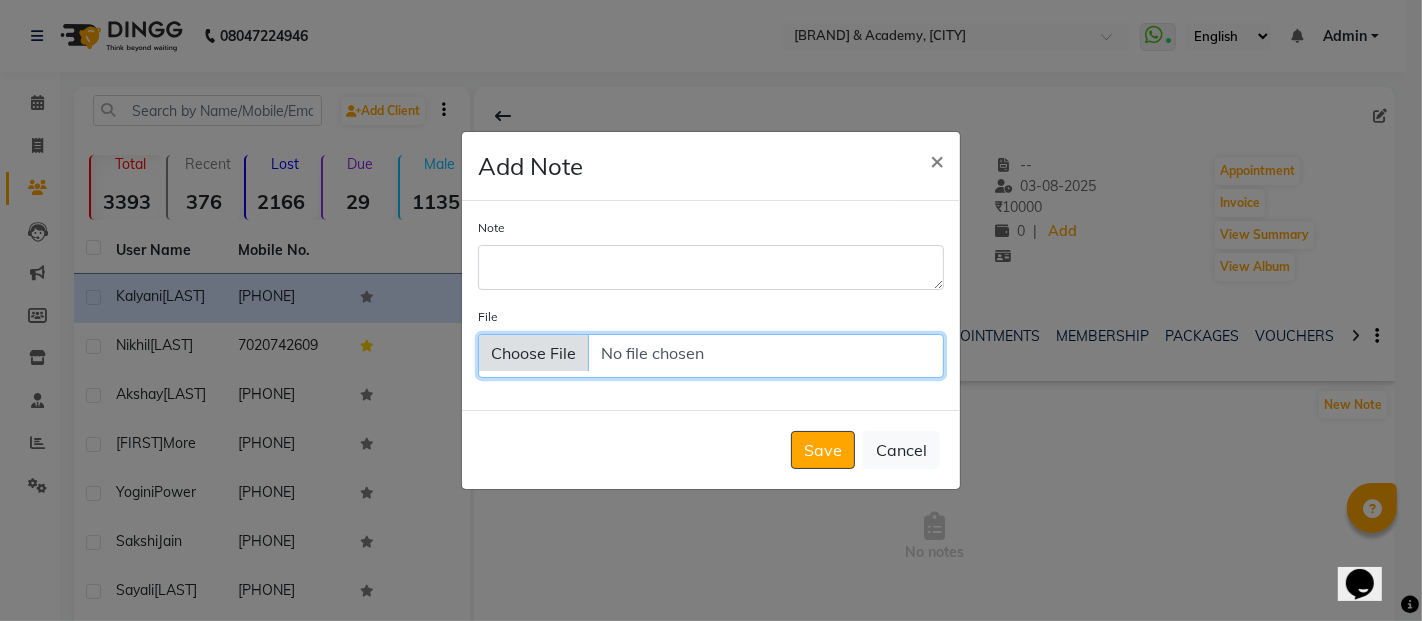 click on "File" at bounding box center (711, 356) 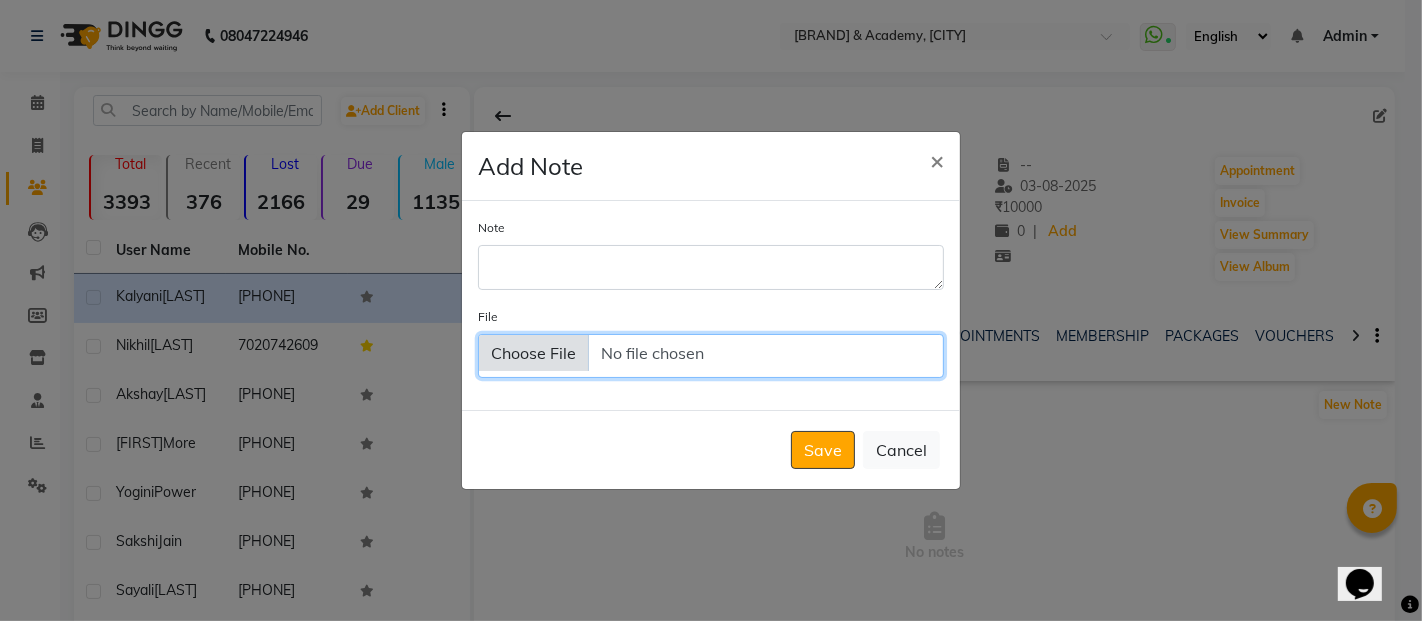 type on "C:\fakepath\kalyani pawar color.jpg" 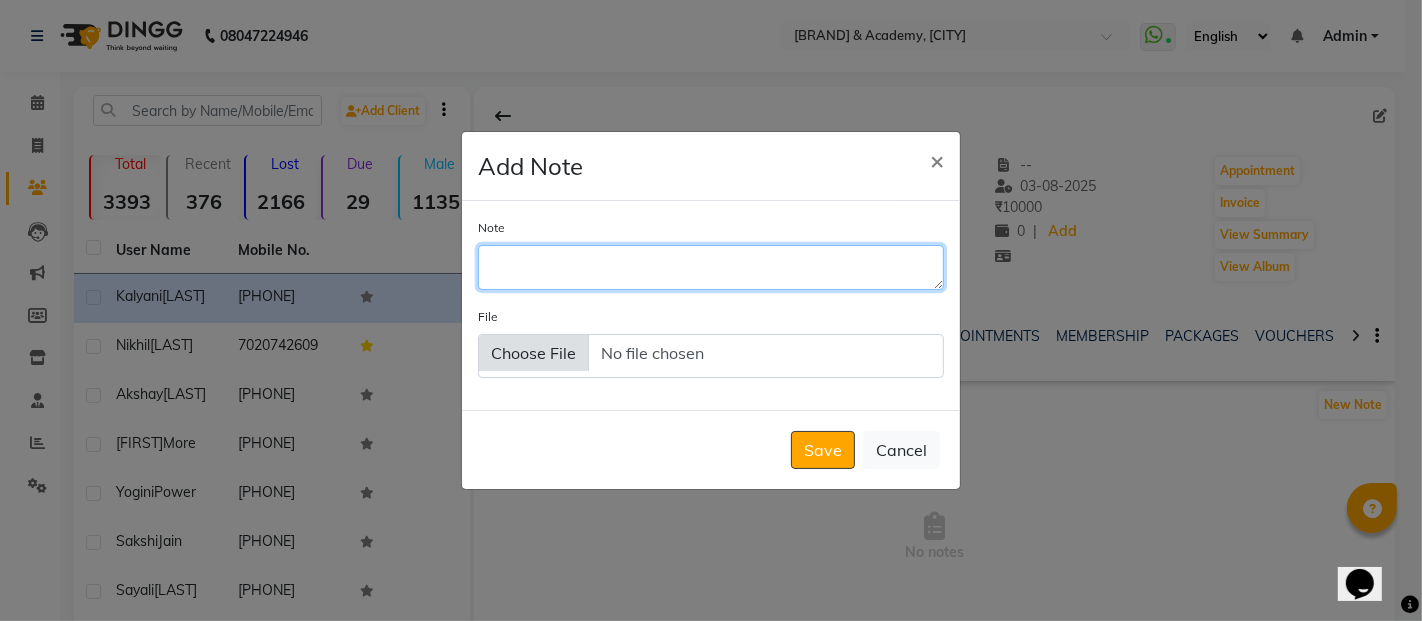 click on "Note" at bounding box center (711, 267) 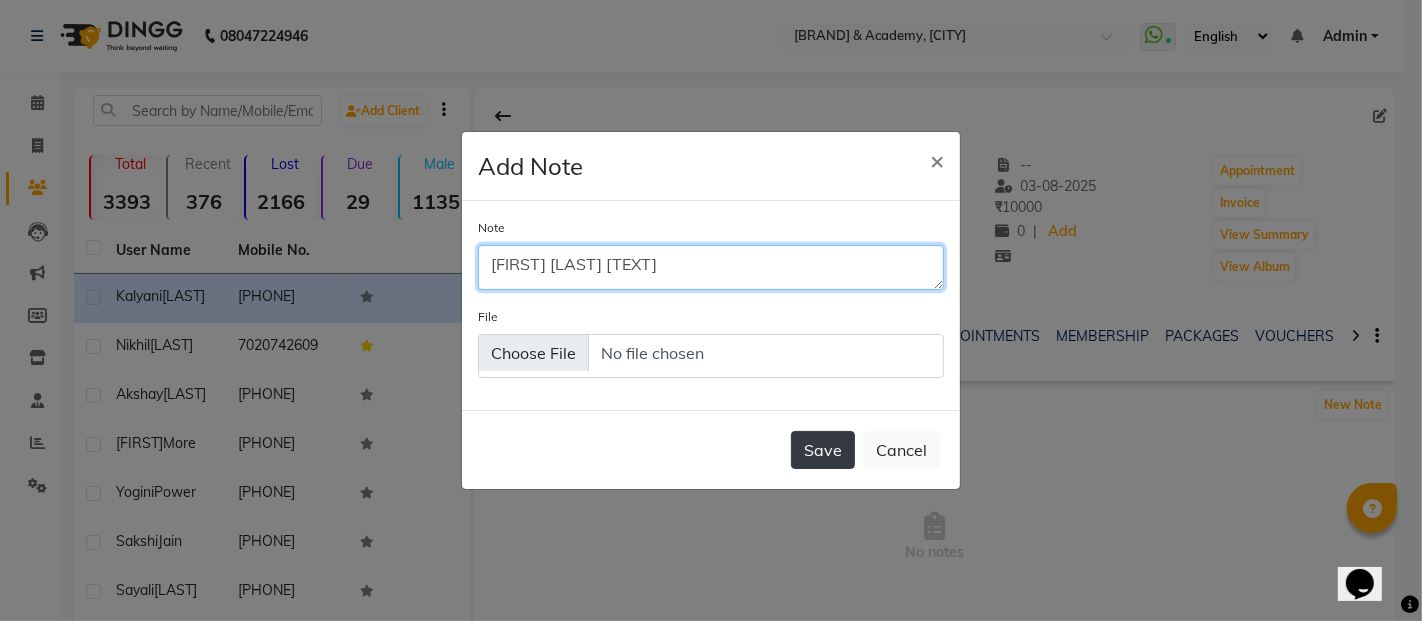 type on "kalyani pawar color" 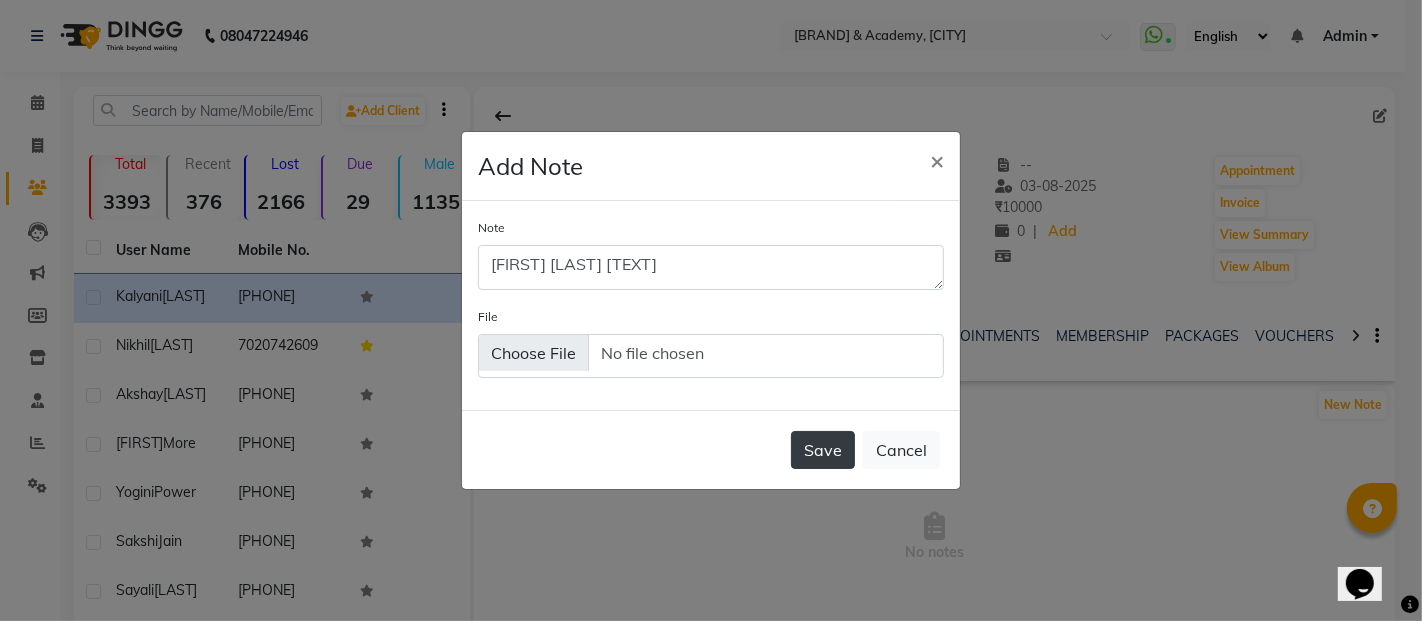click on "Save" 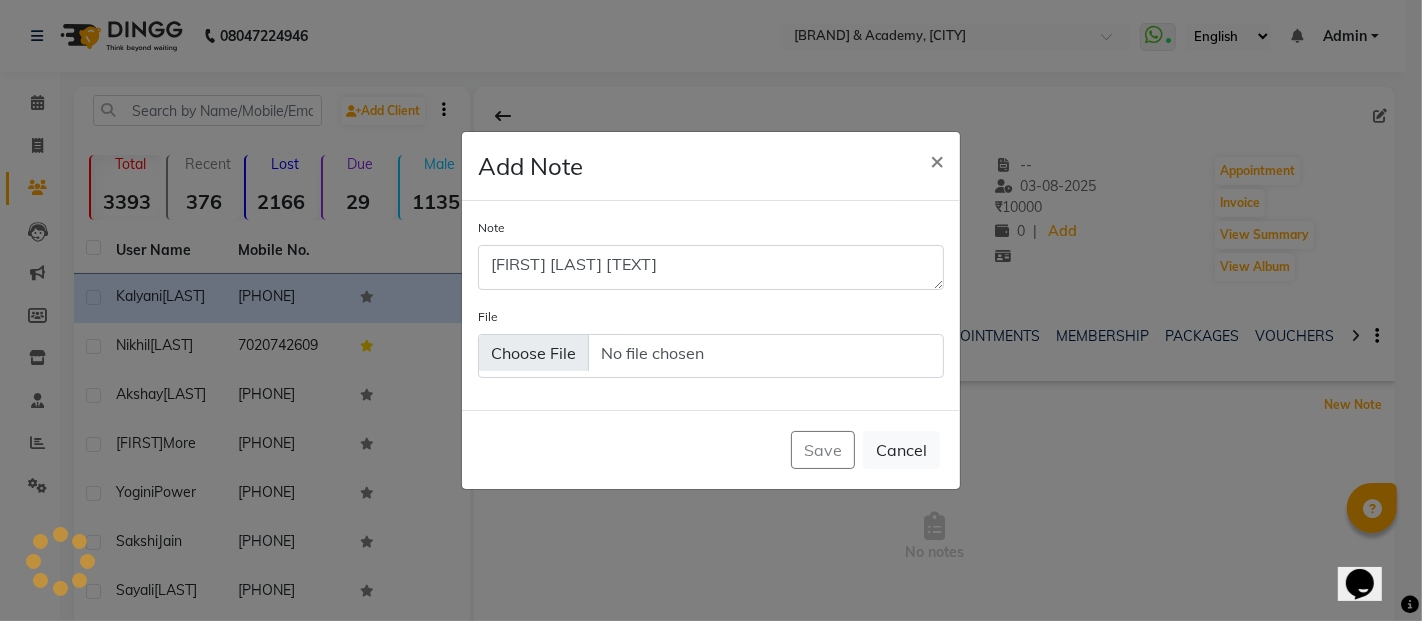 type 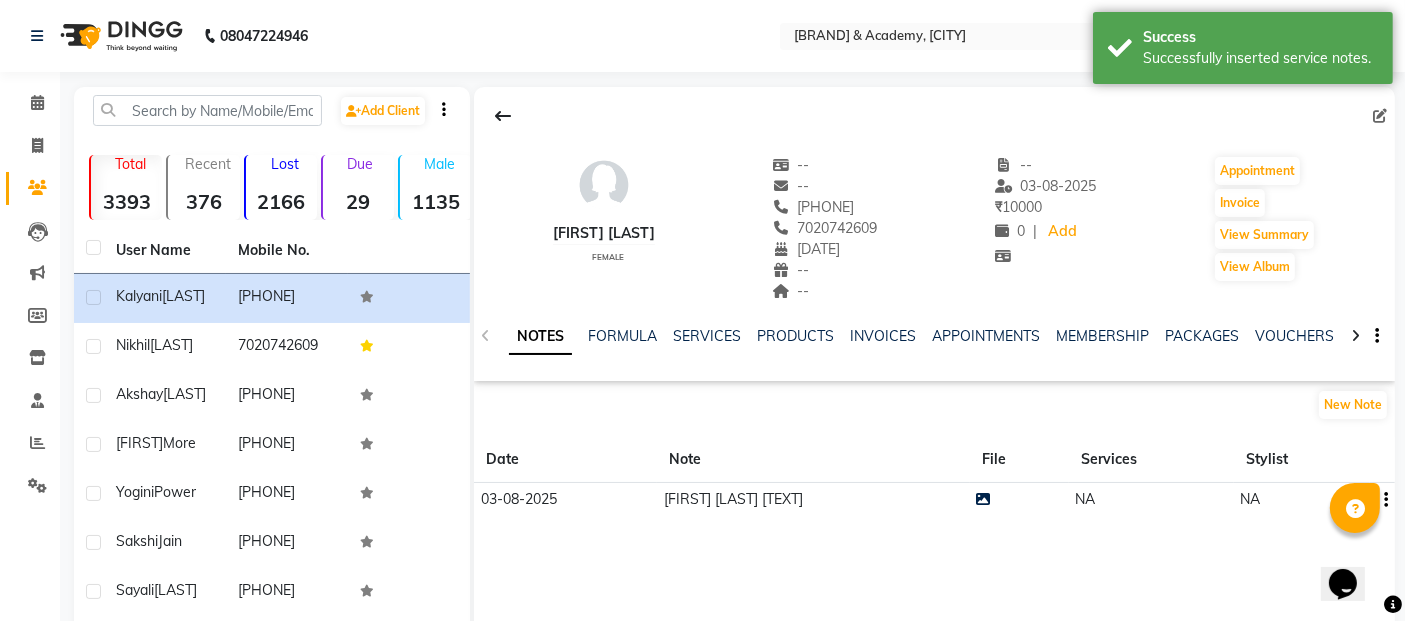 click 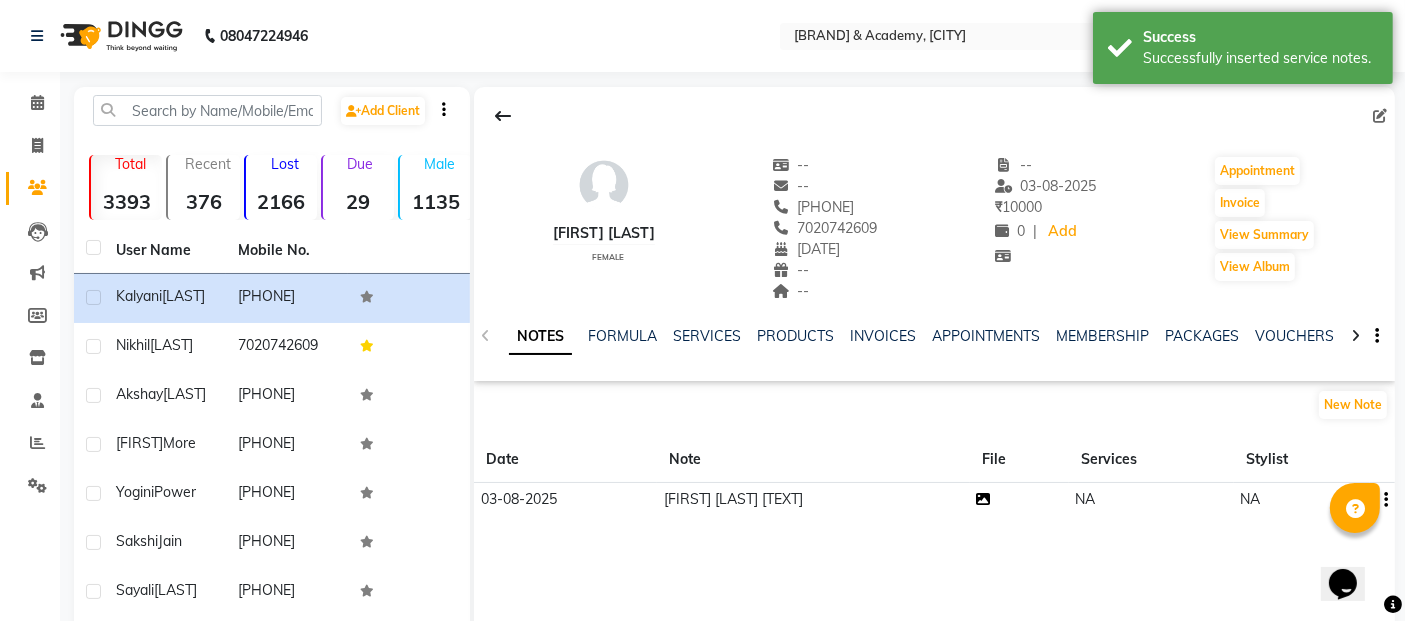 click 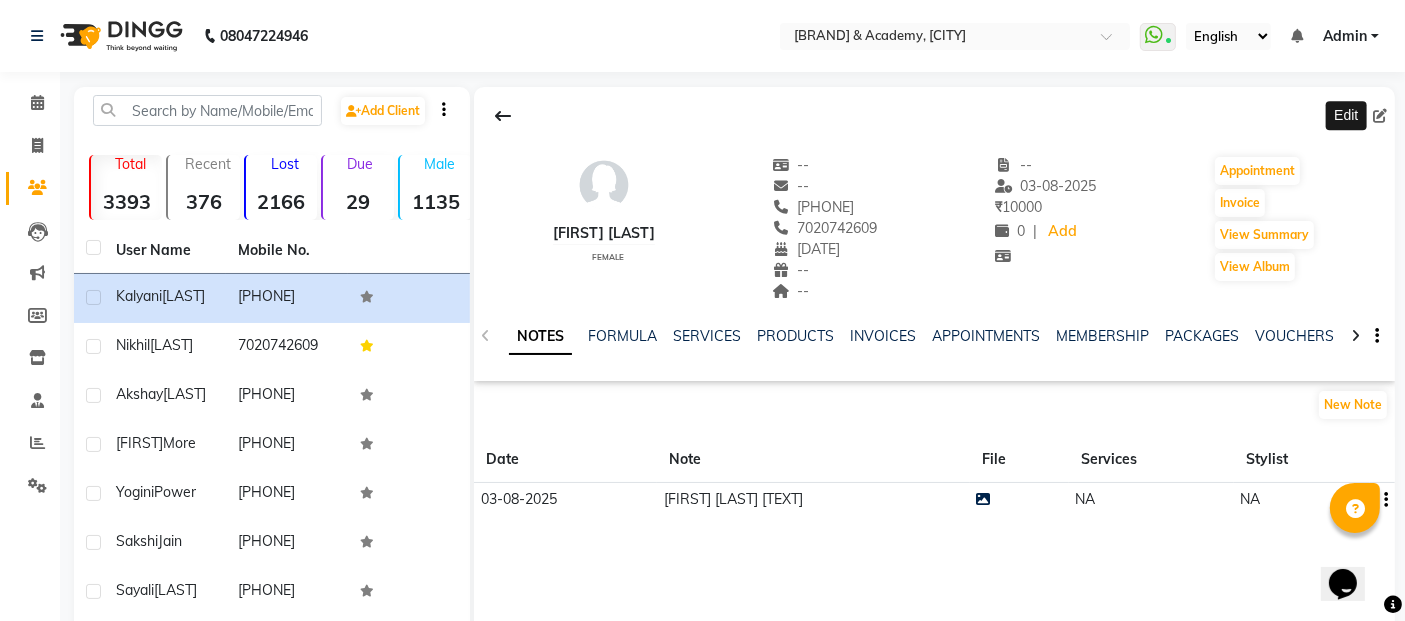 click 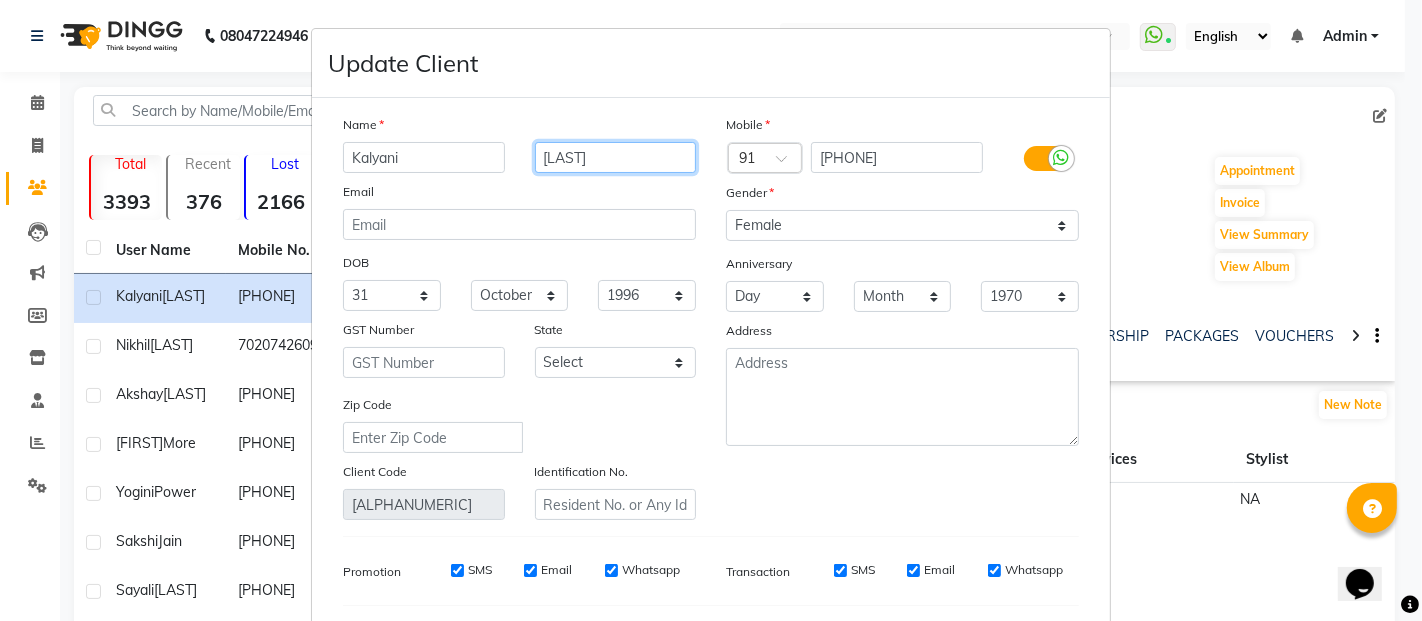 click on "[LAST]" at bounding box center (616, 157) 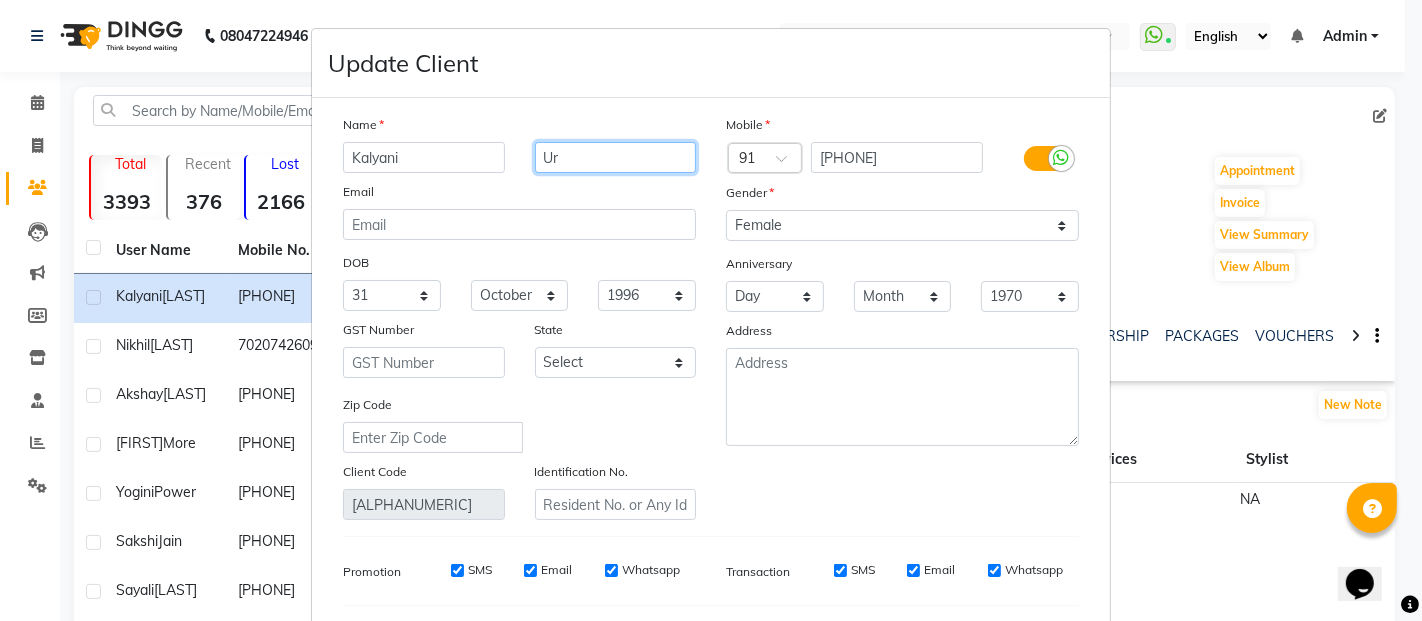 type on "r" 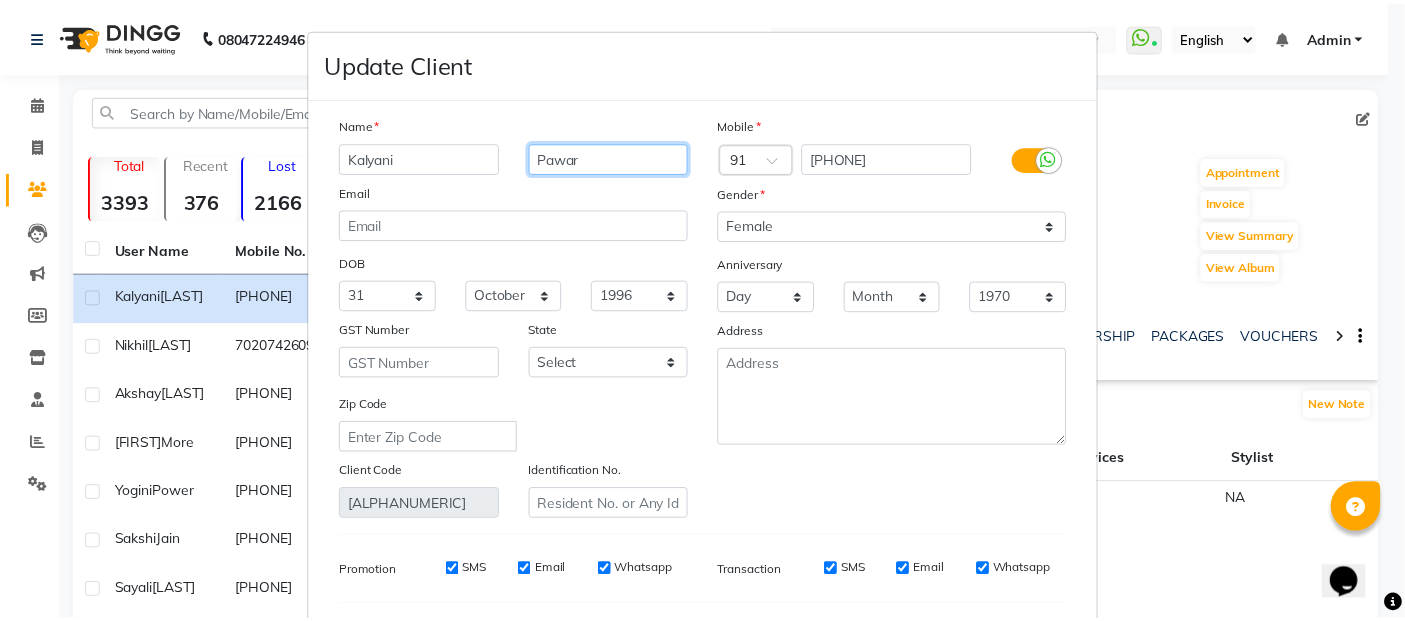 scroll, scrollTop: 265, scrollLeft: 0, axis: vertical 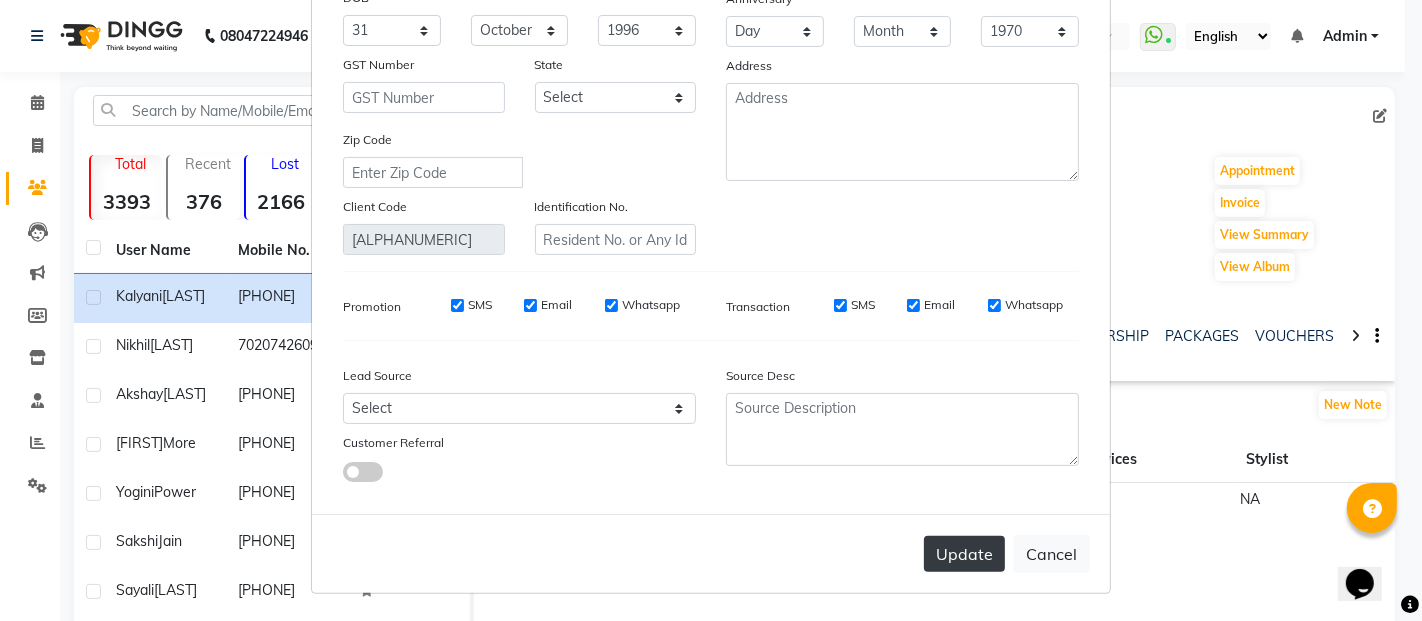 type on "Pawar" 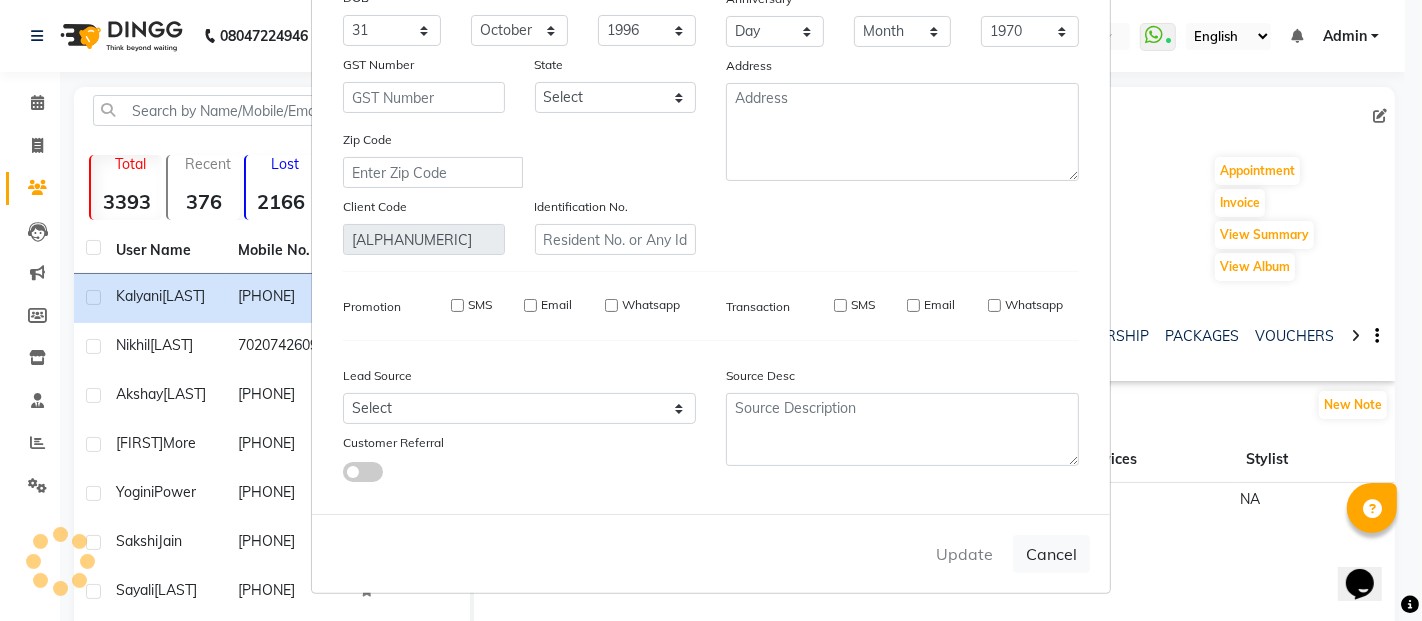 type 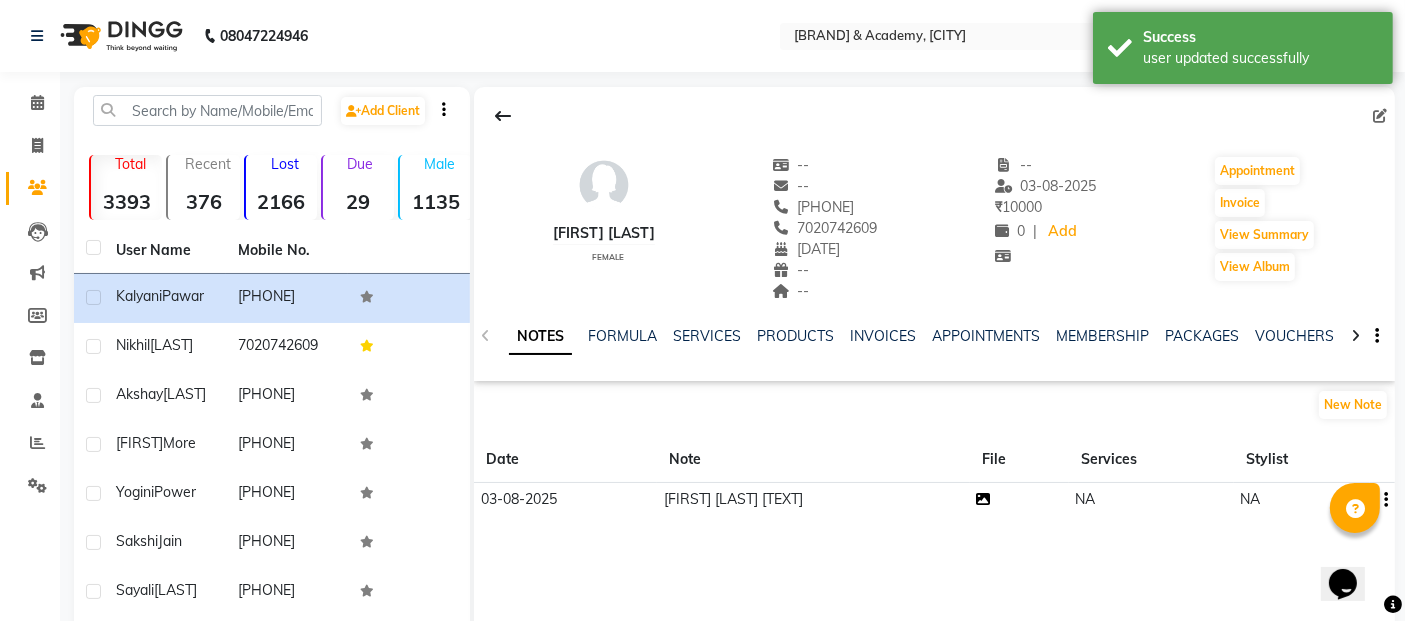 click 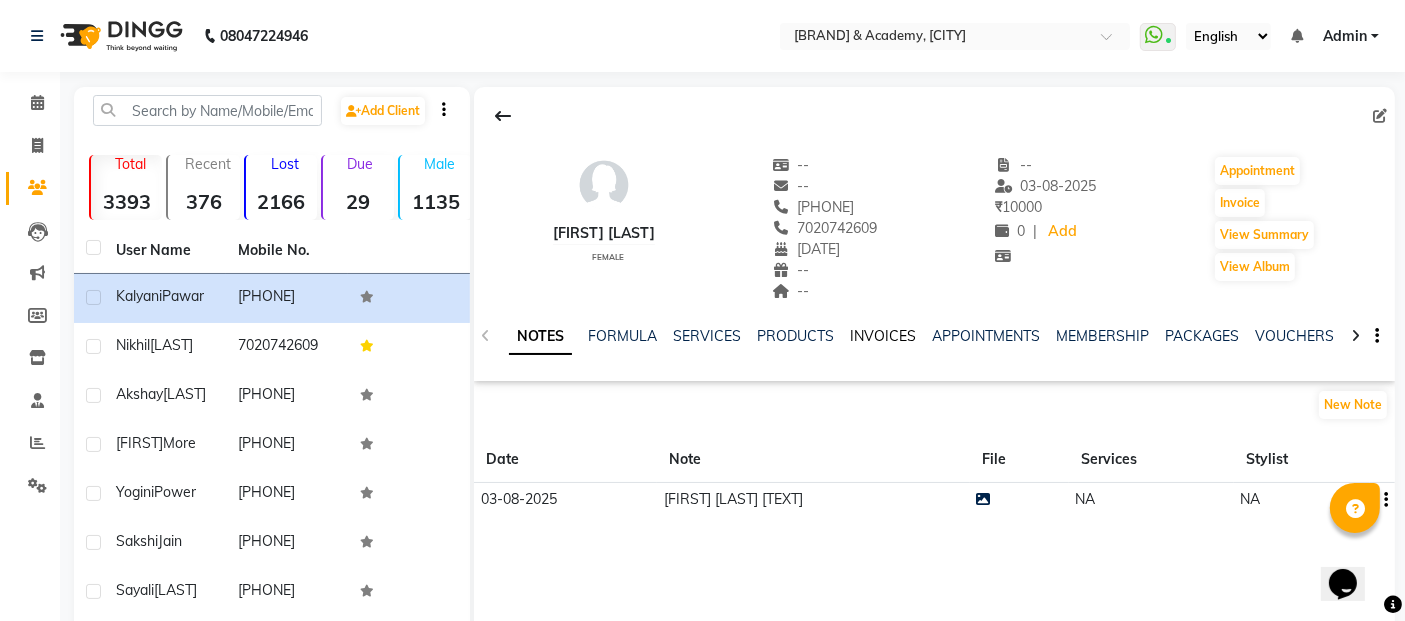 click on "INVOICES" 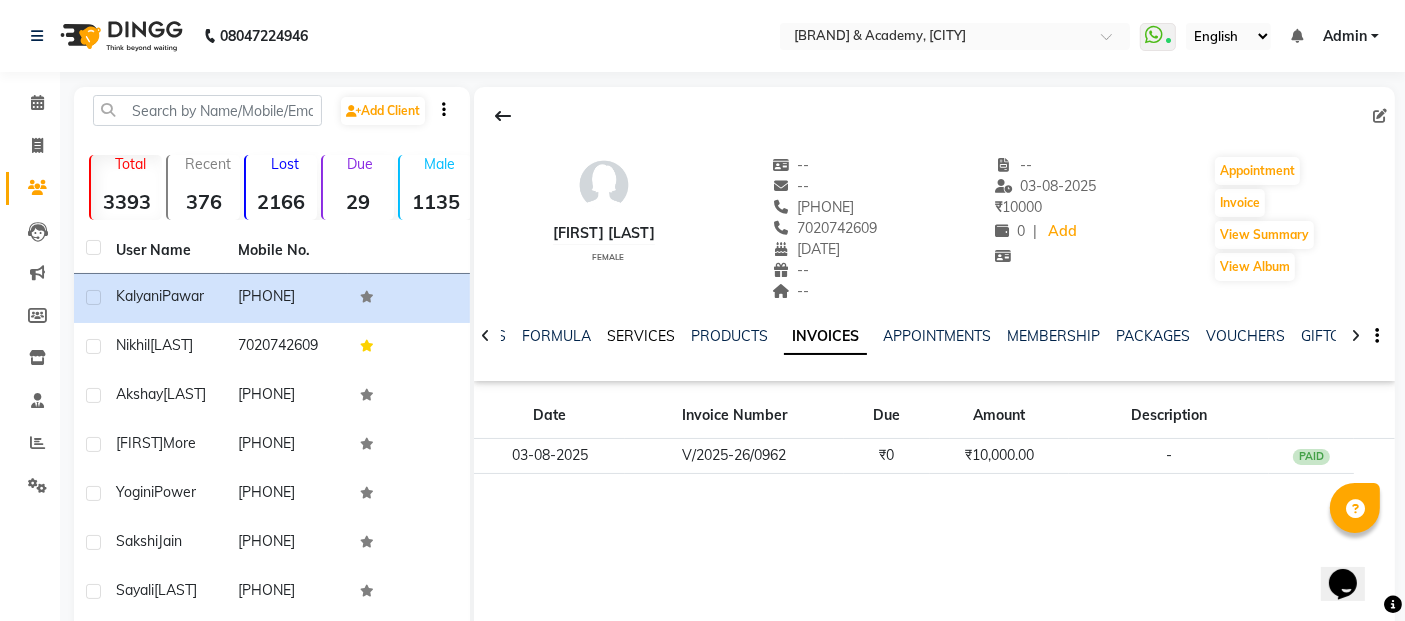 click on "SERVICES" 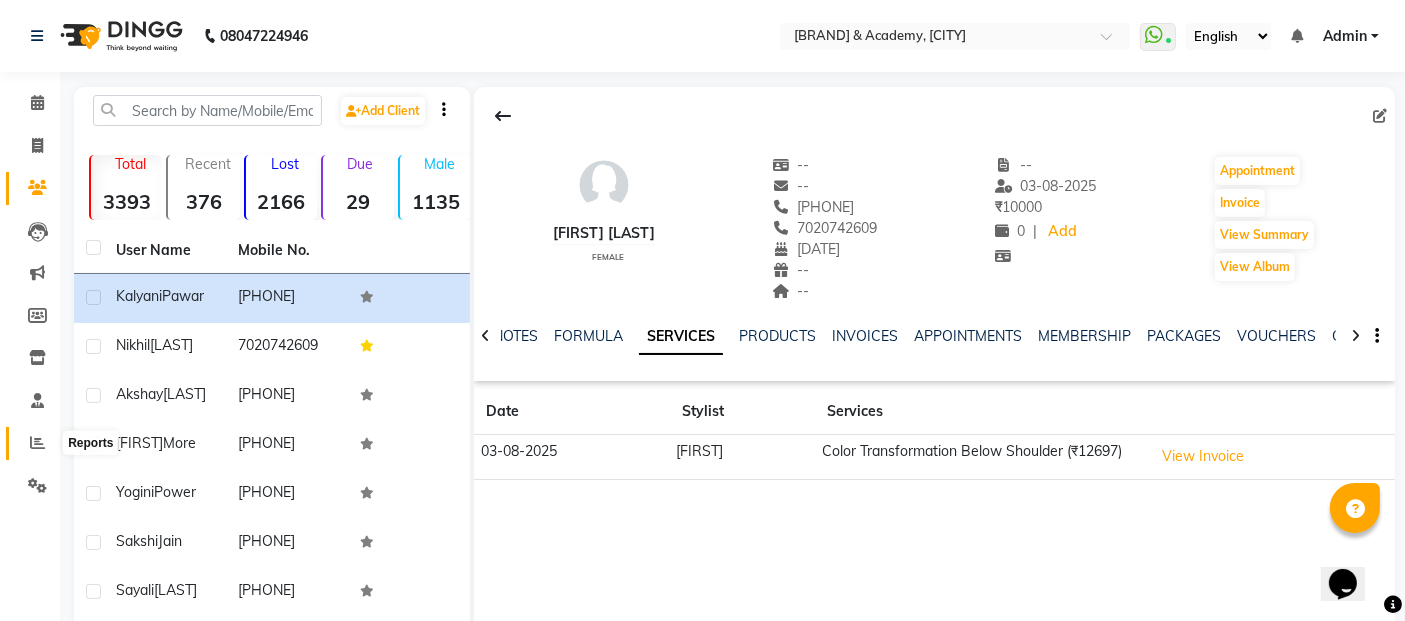 click 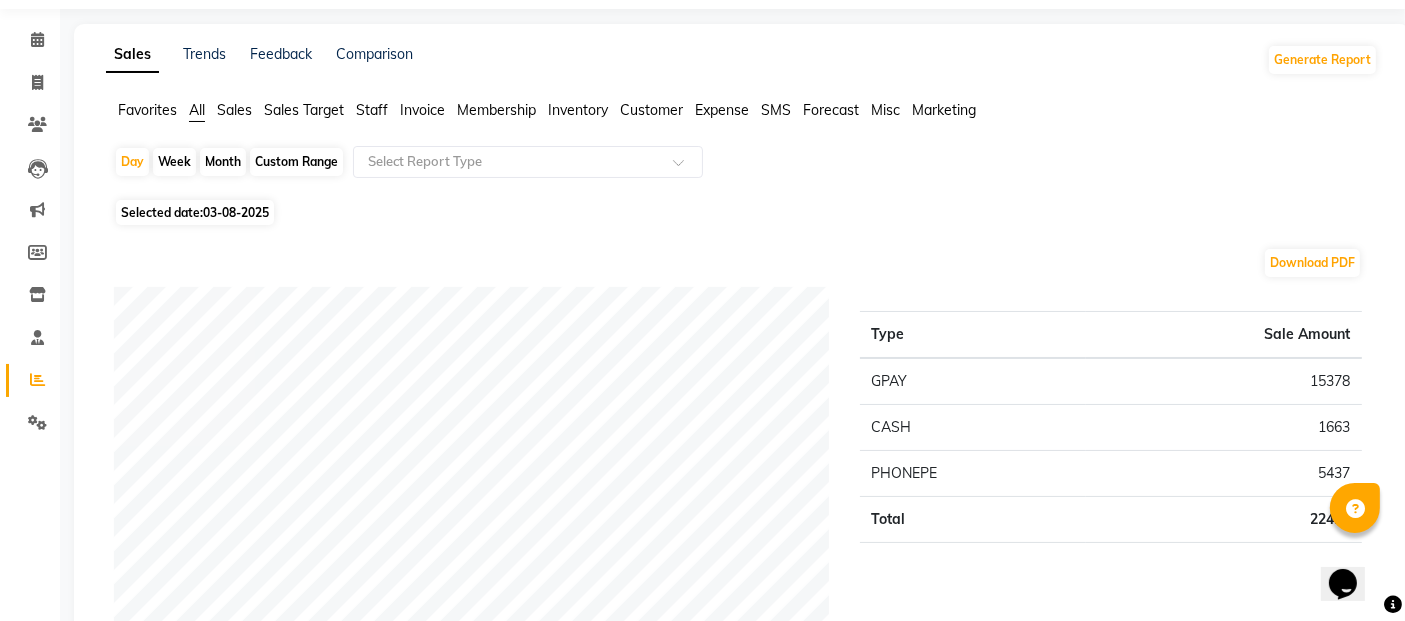 scroll, scrollTop: 0, scrollLeft: 0, axis: both 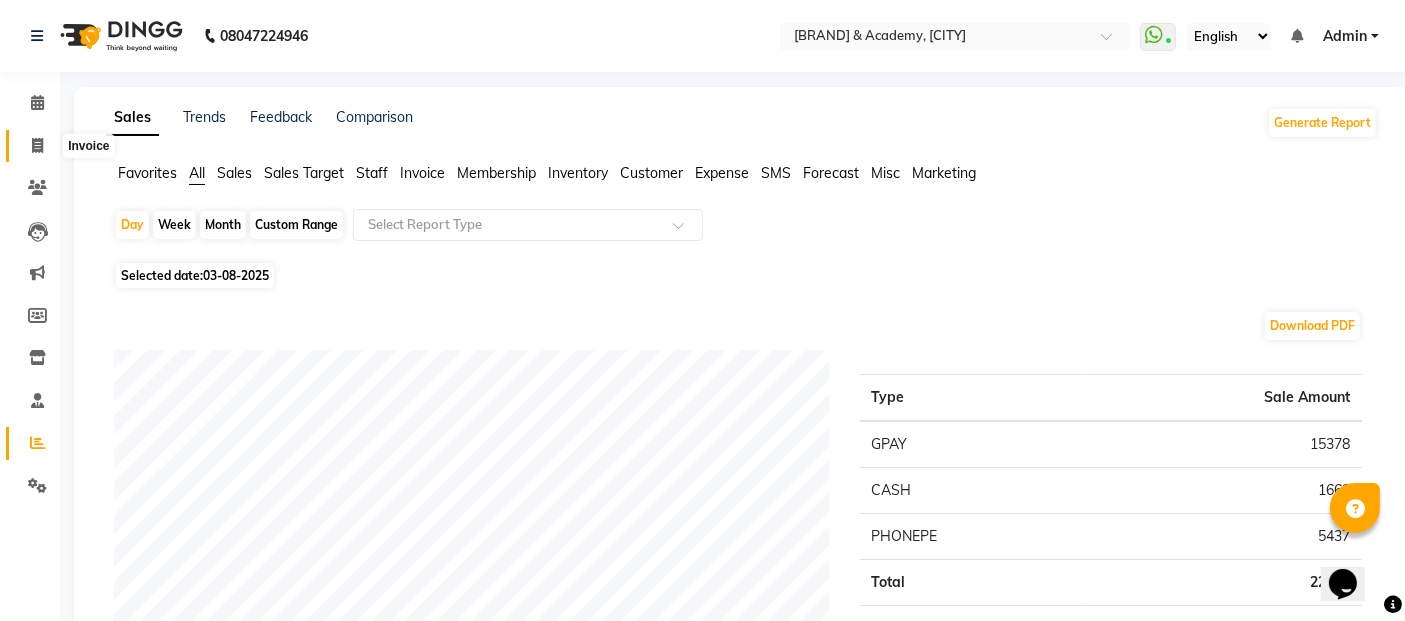 click 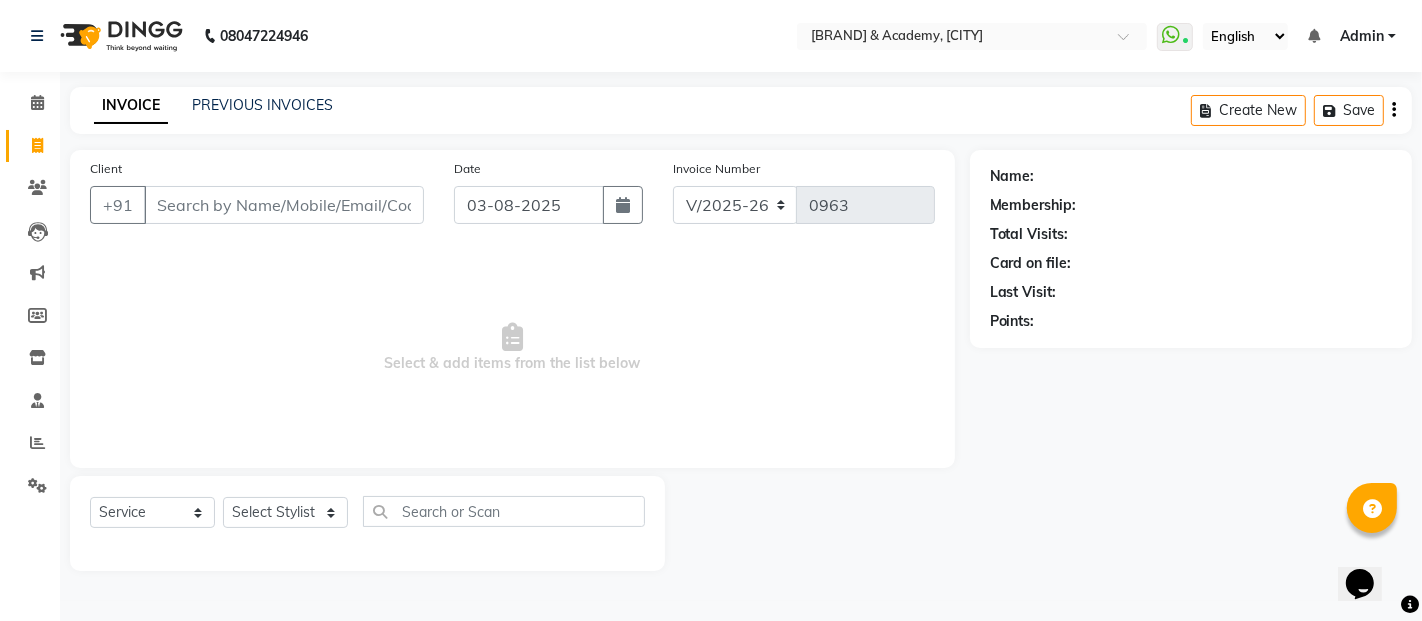 click on "Client" at bounding box center [284, 205] 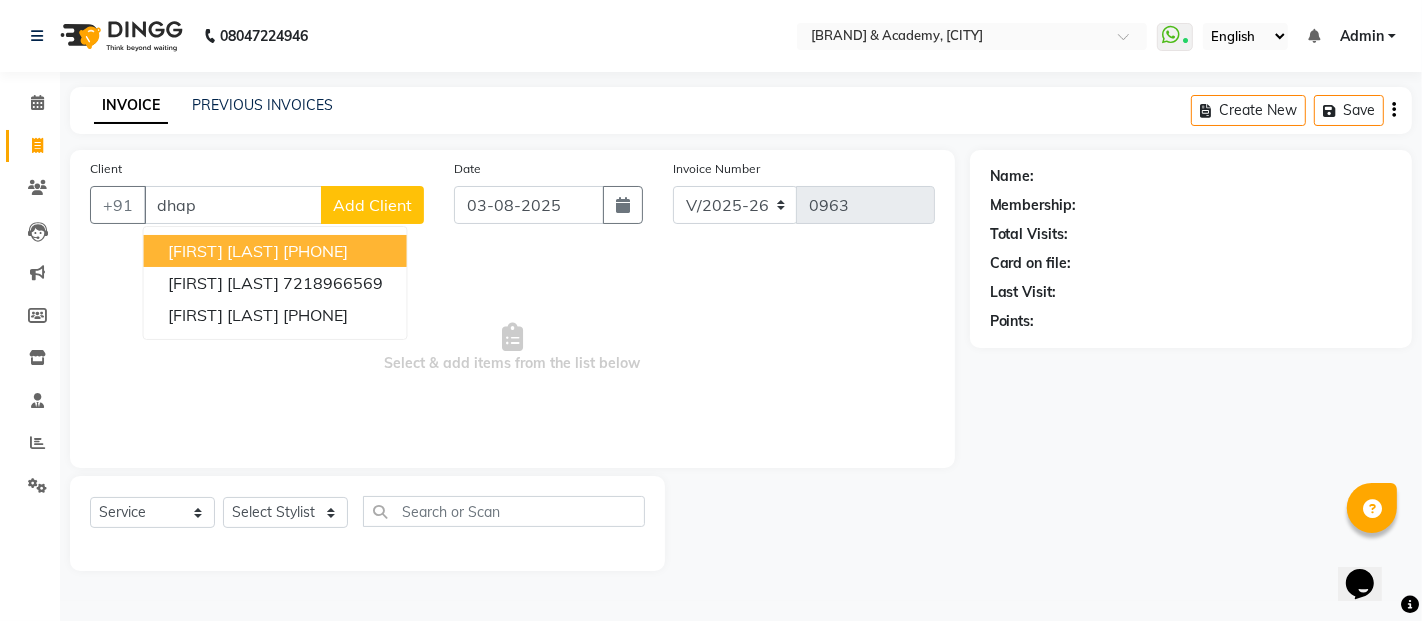click on "Vandana Dhapare" at bounding box center [223, 251] 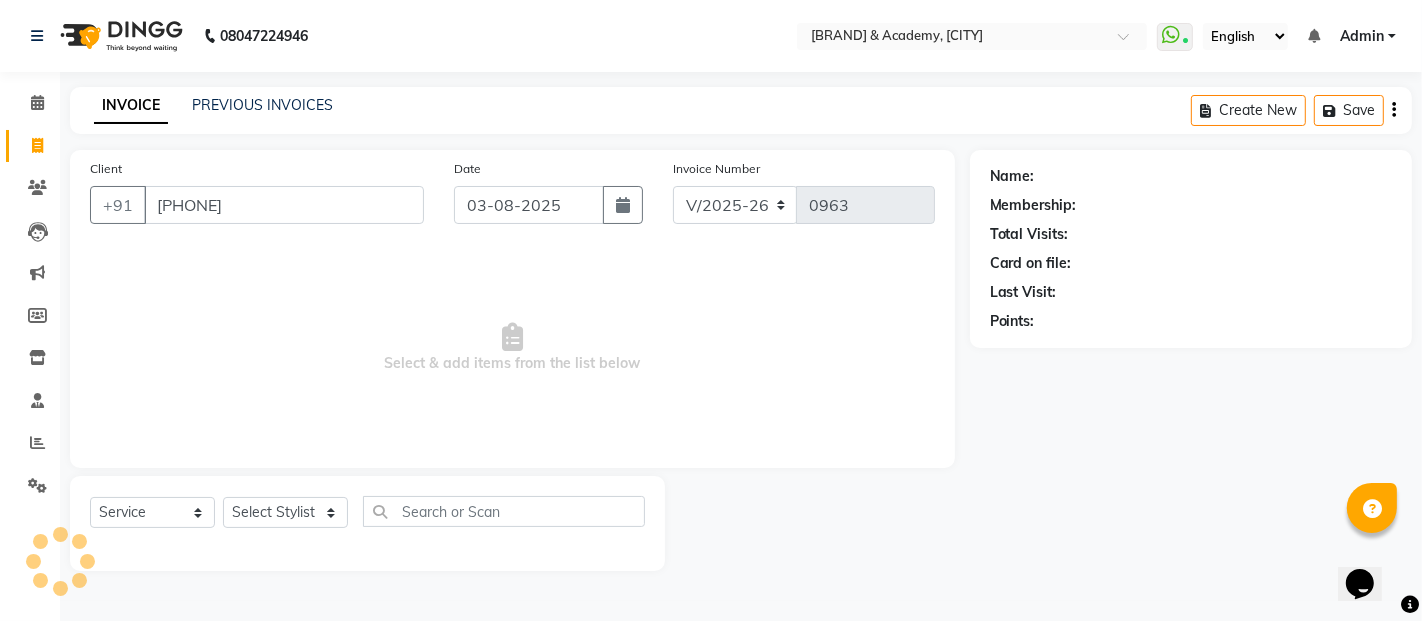 type on "8149685053" 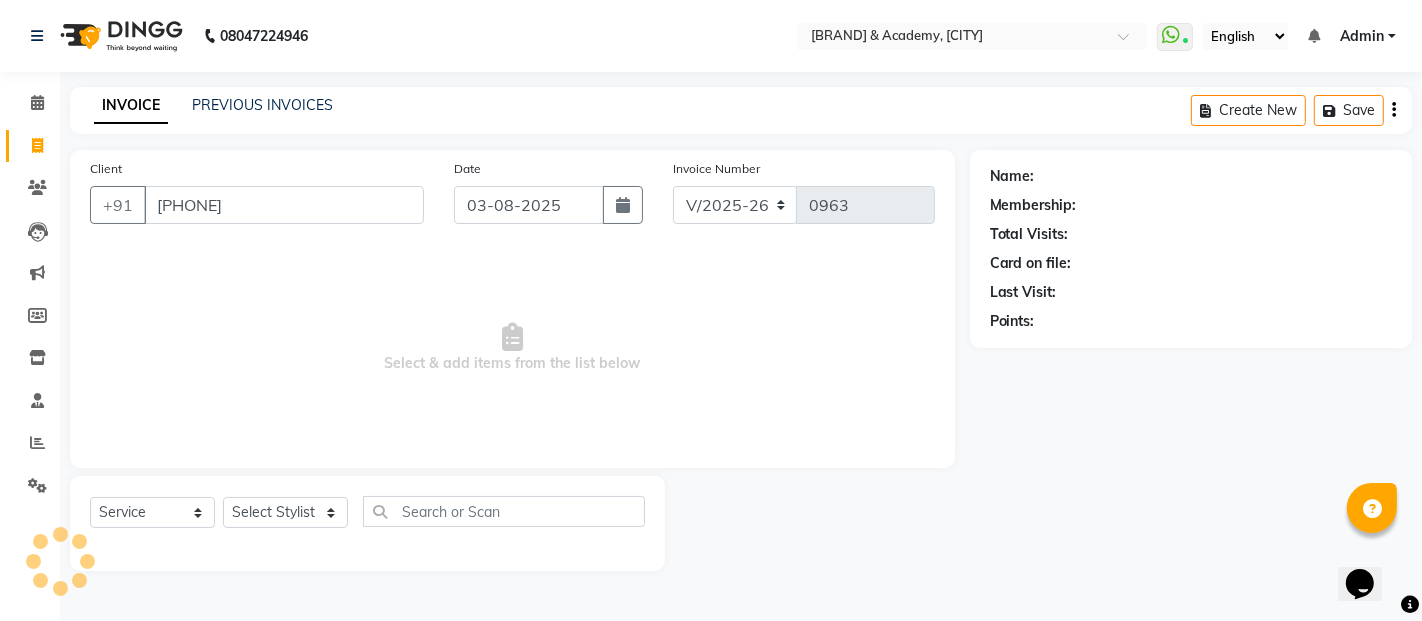 select on "2: Object" 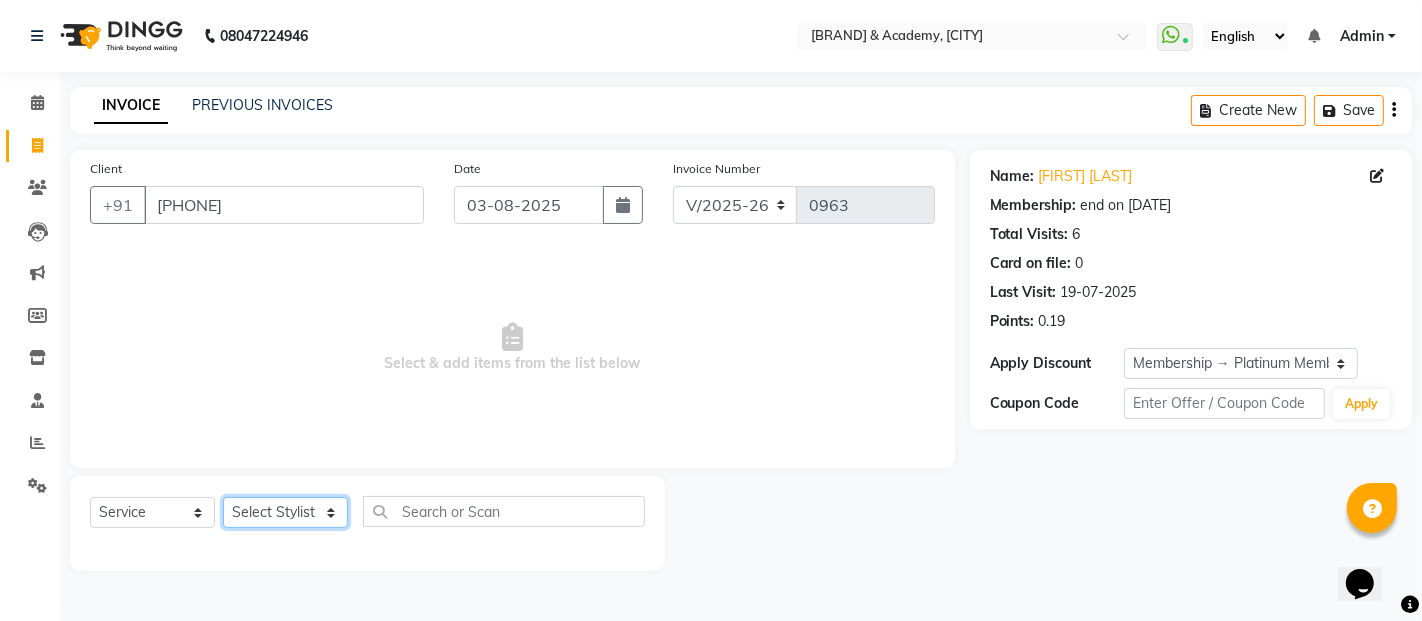 click on "Select Stylist [FIRST] [LAST] [FIRST] [FIRST] [LAST]" 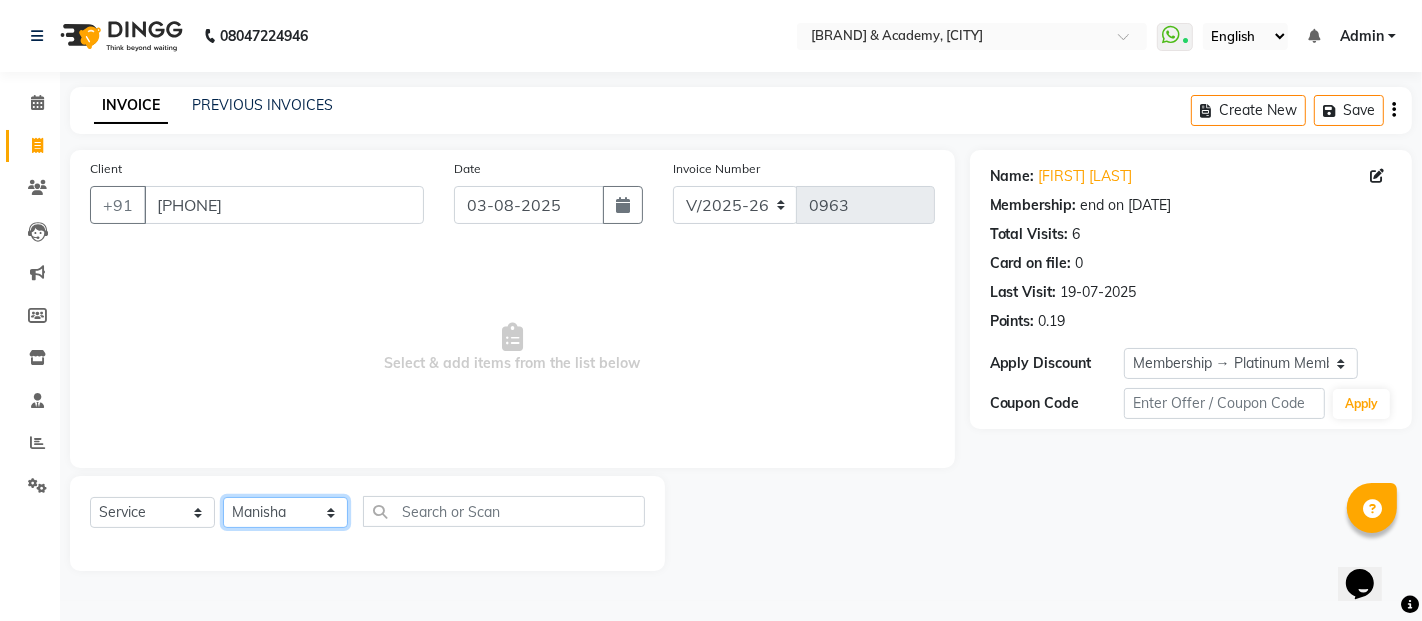 click on "Select Stylist [FIRST] [LAST] [FIRST] [FIRST] [LAST]" 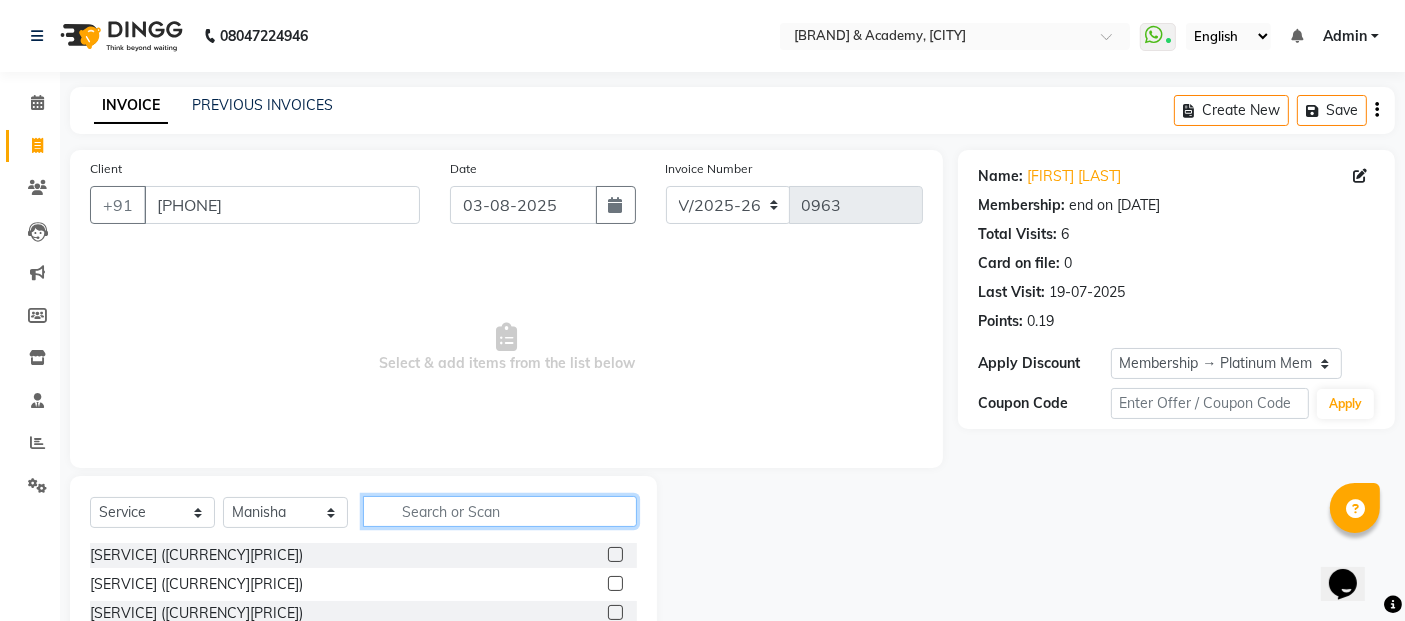 click 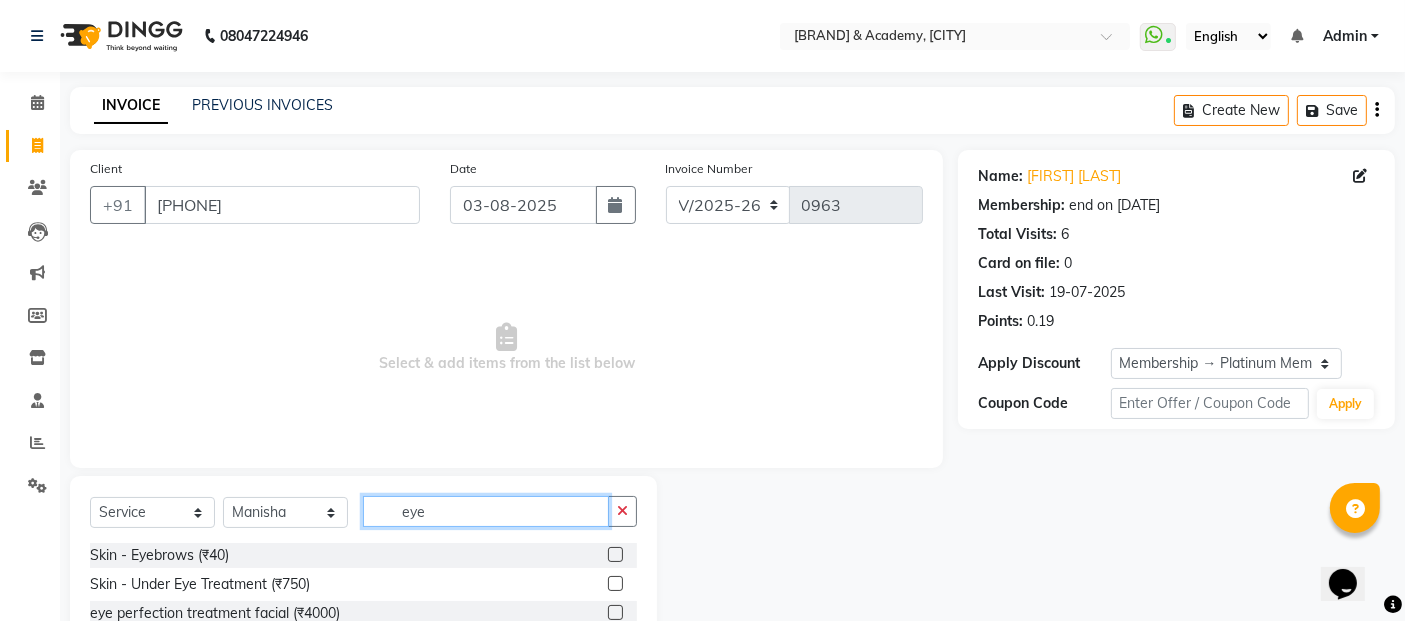 scroll, scrollTop: 94, scrollLeft: 0, axis: vertical 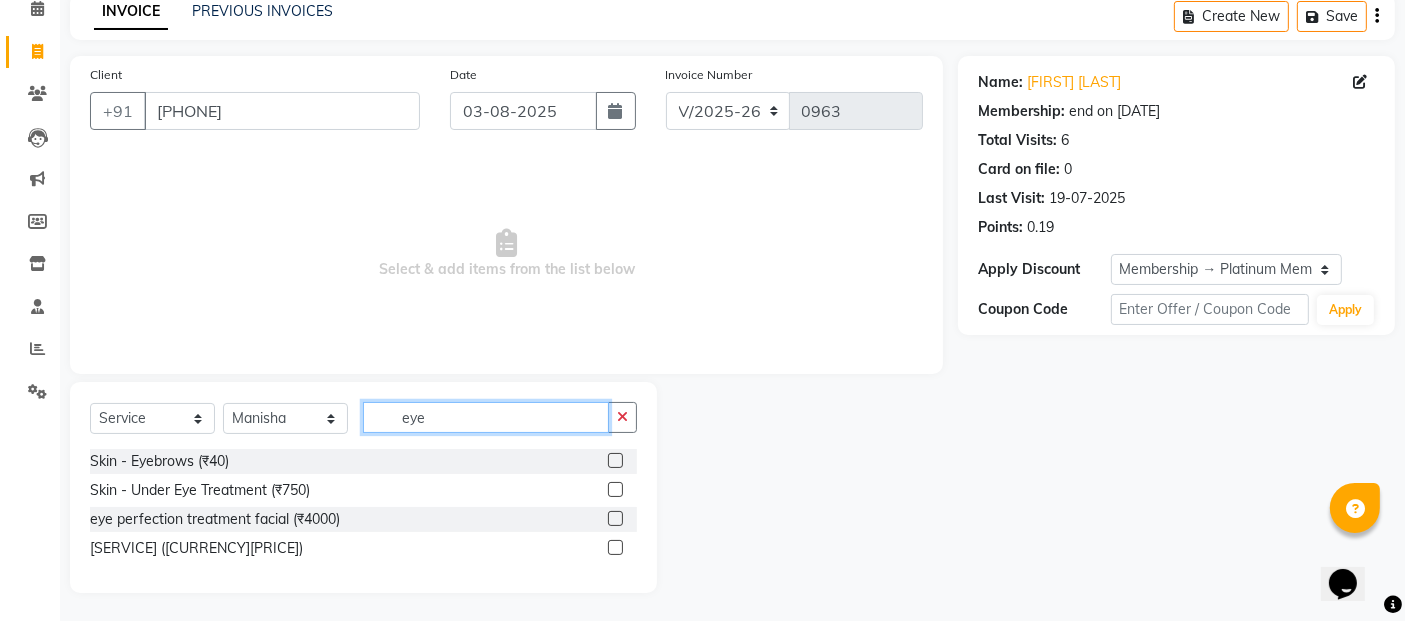 type on "eye" 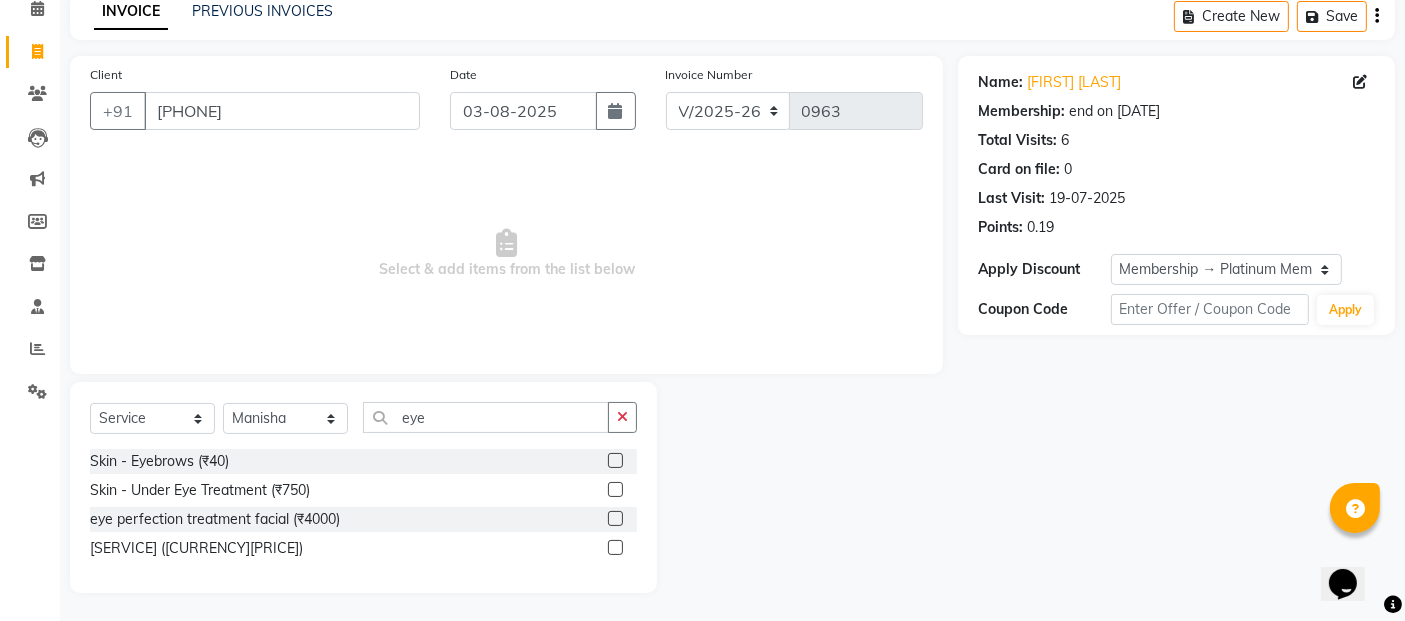 click 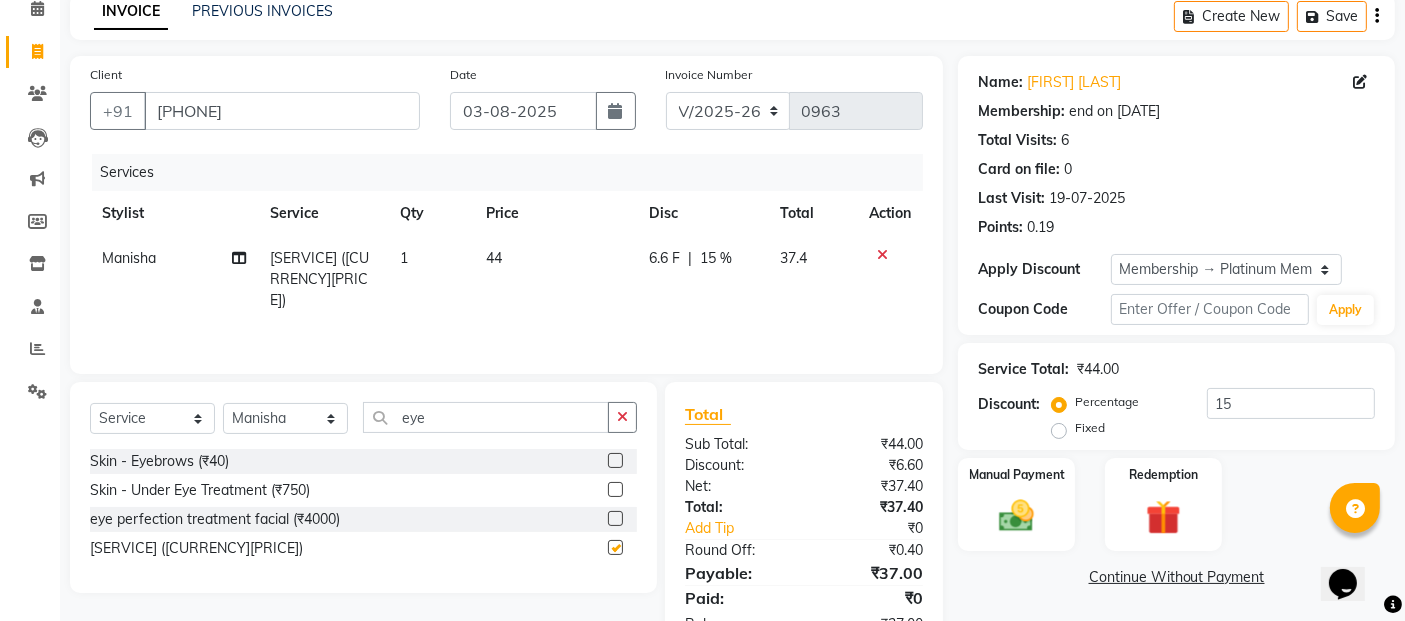 checkbox on "false" 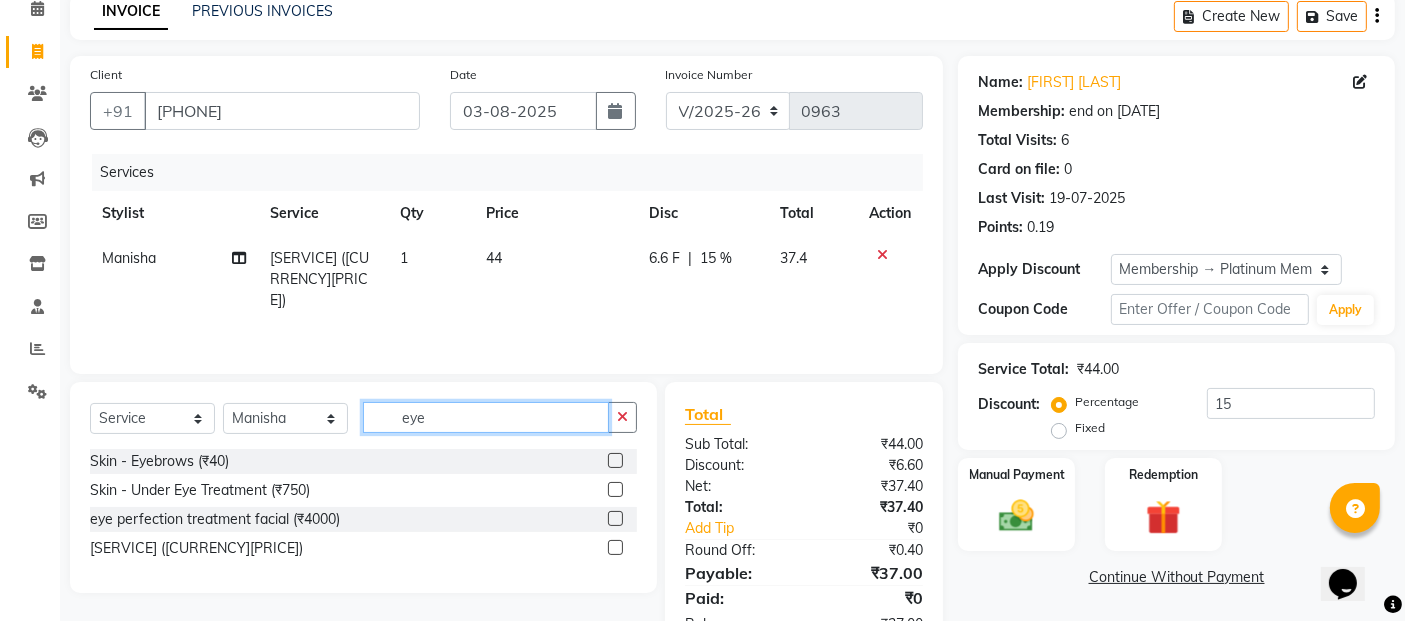 click on "eye" 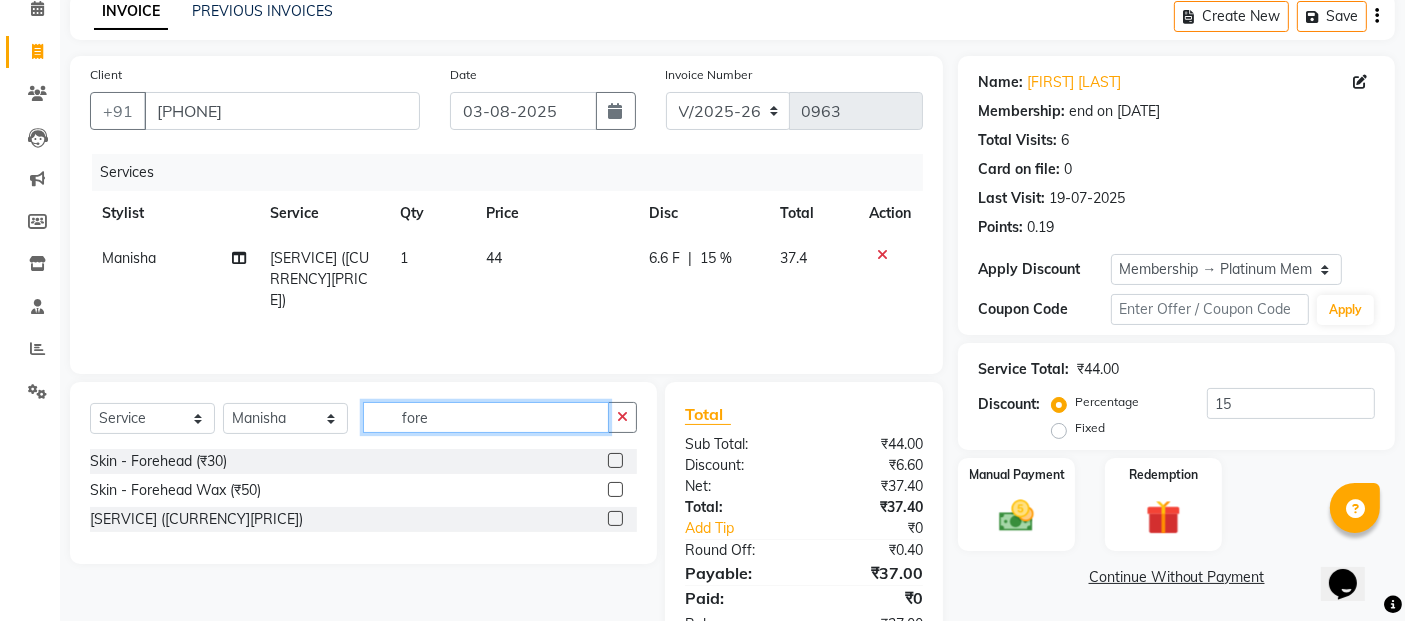type on "fore" 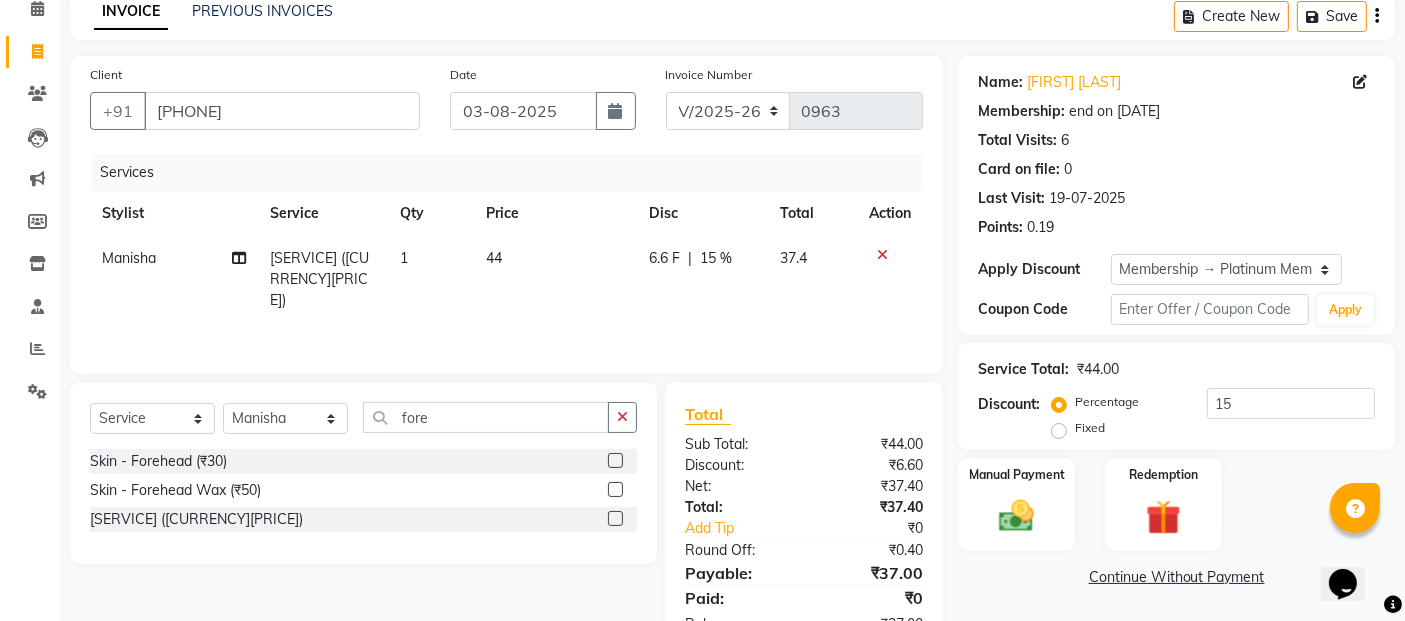 click 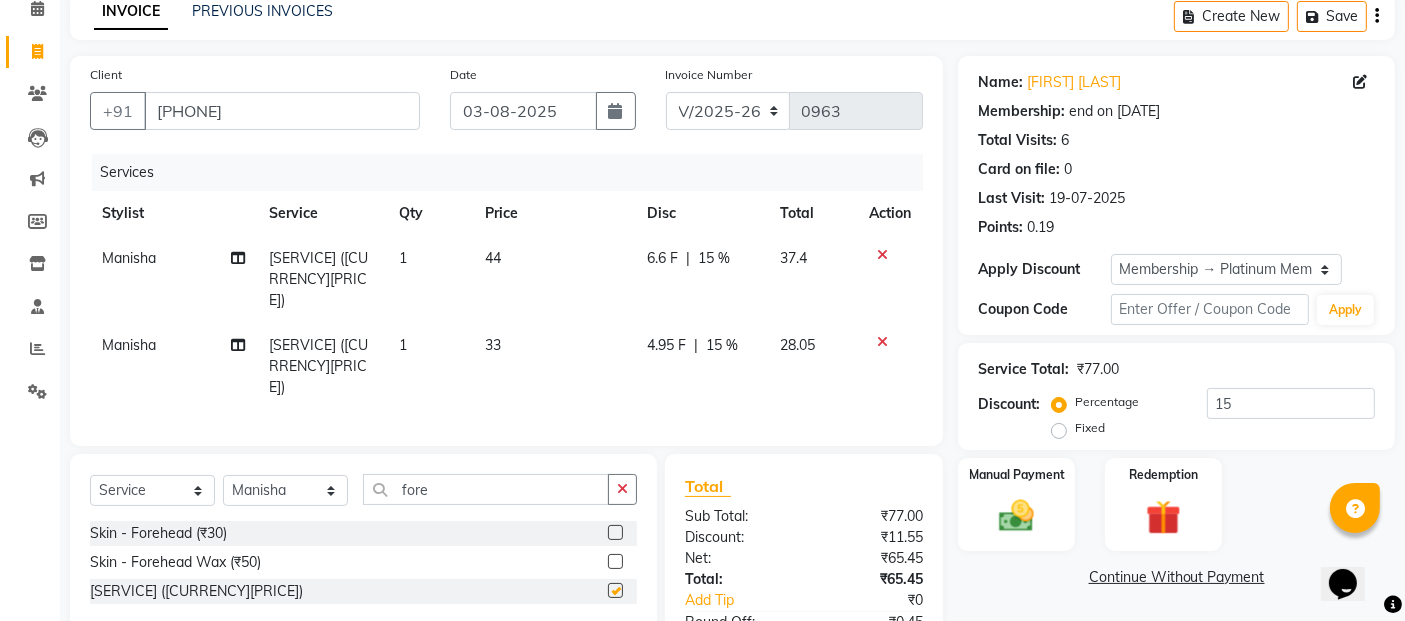 checkbox on "false" 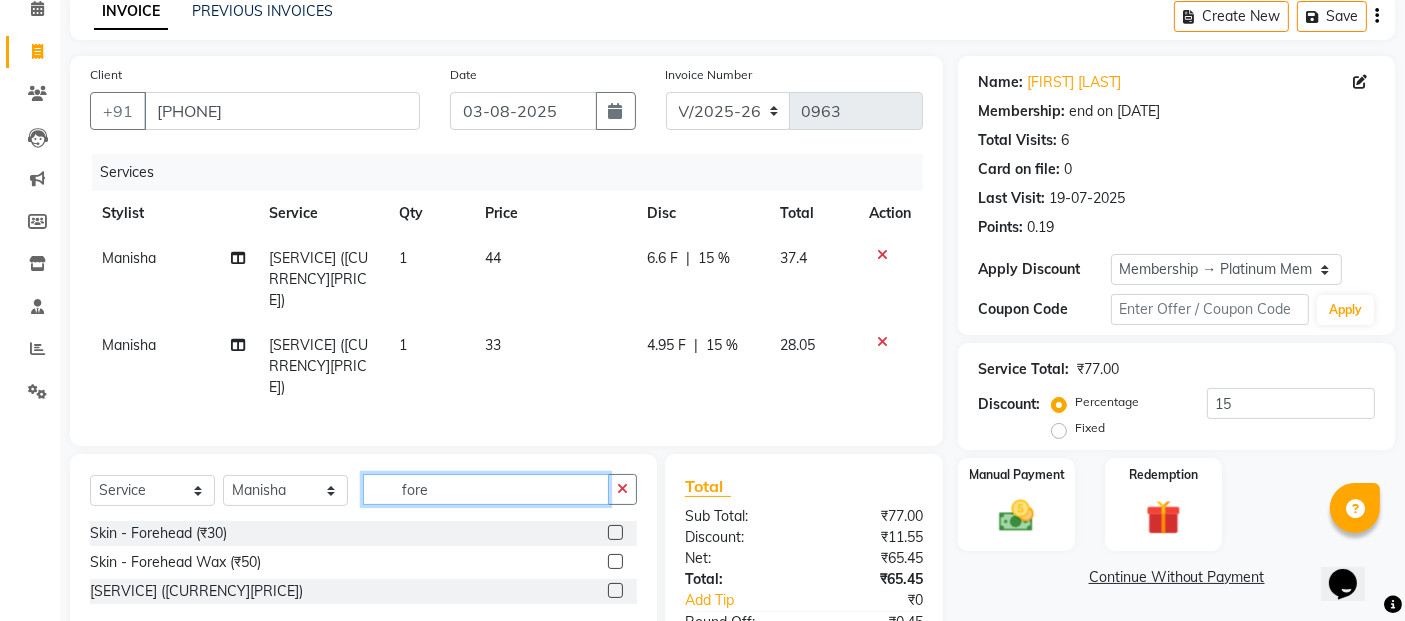 click on "fore" 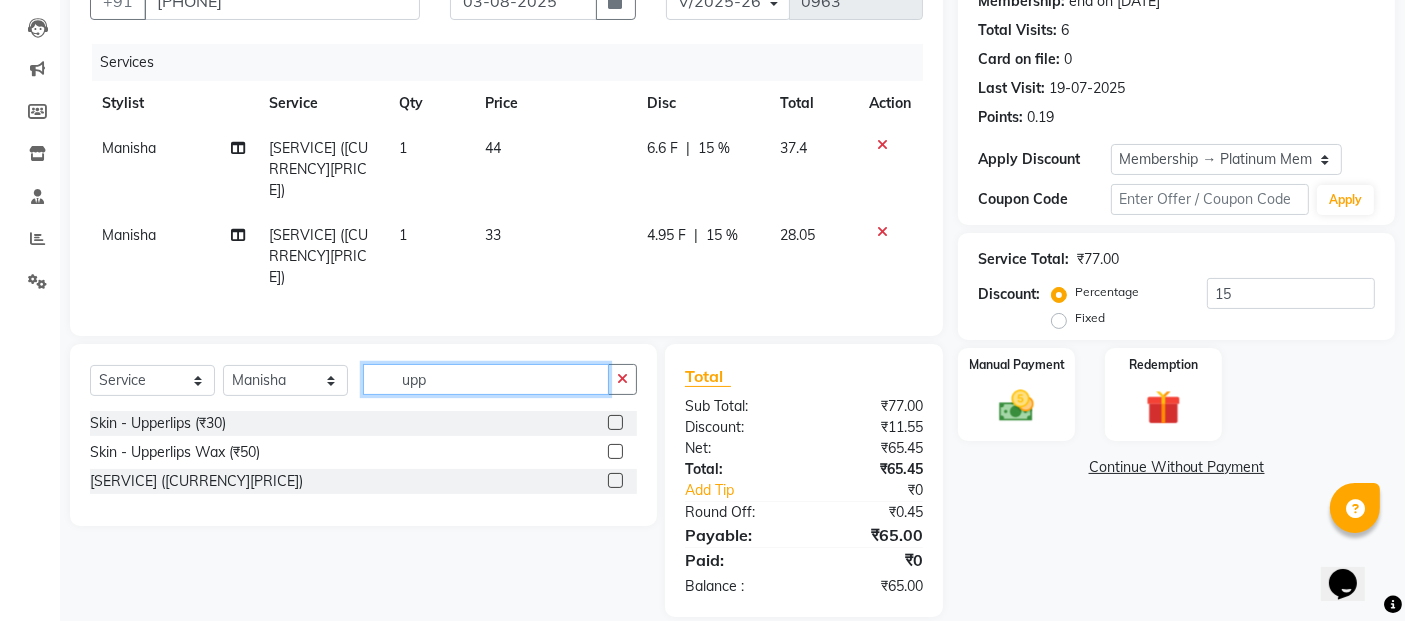 scroll, scrollTop: 205, scrollLeft: 0, axis: vertical 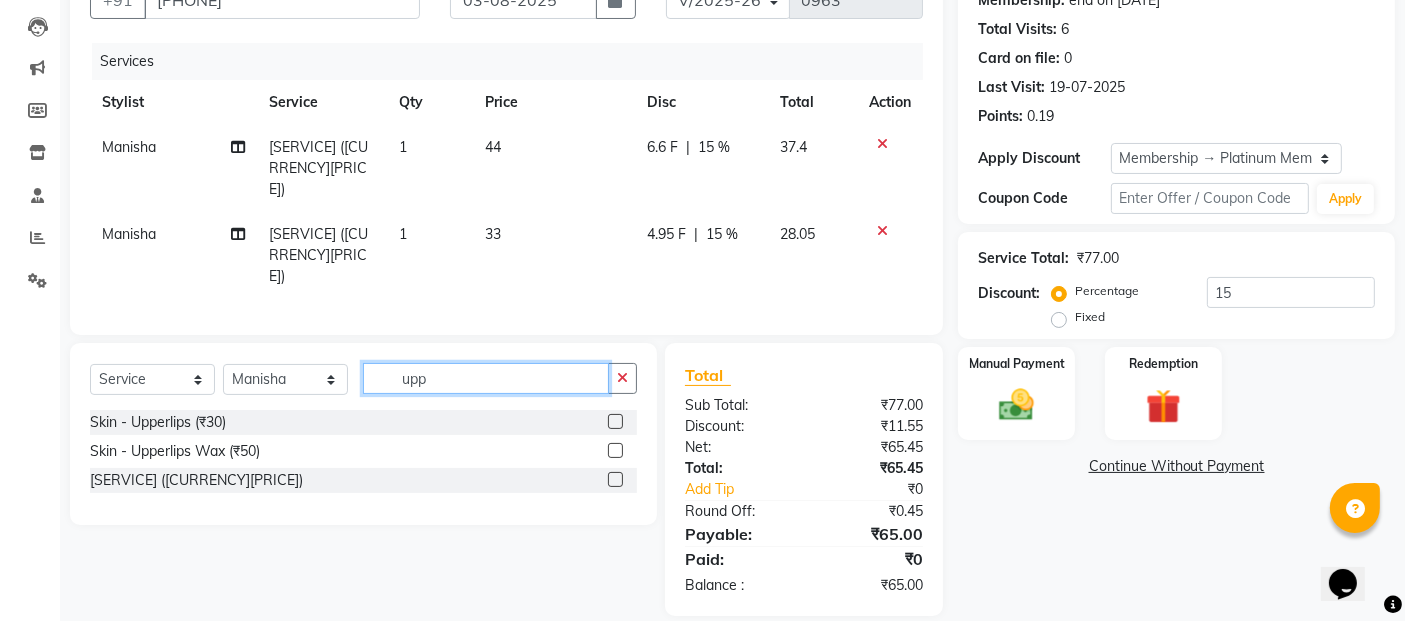 type on "upp" 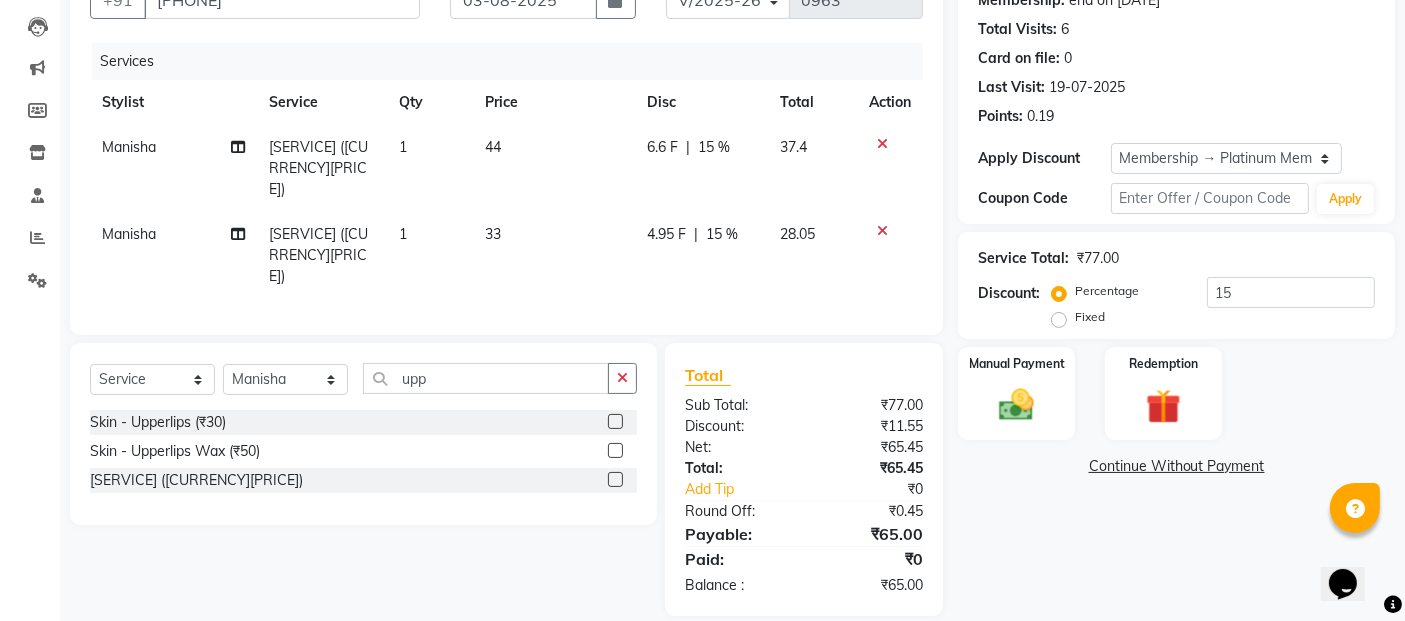 click 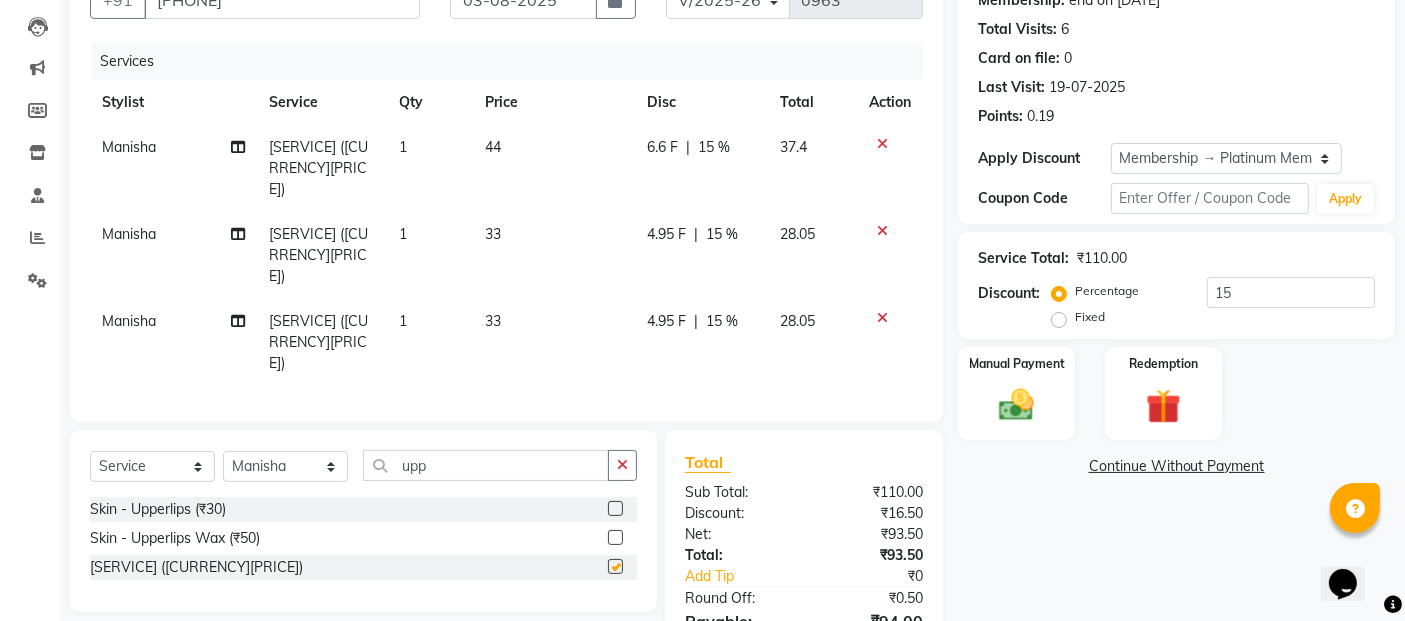 checkbox on "false" 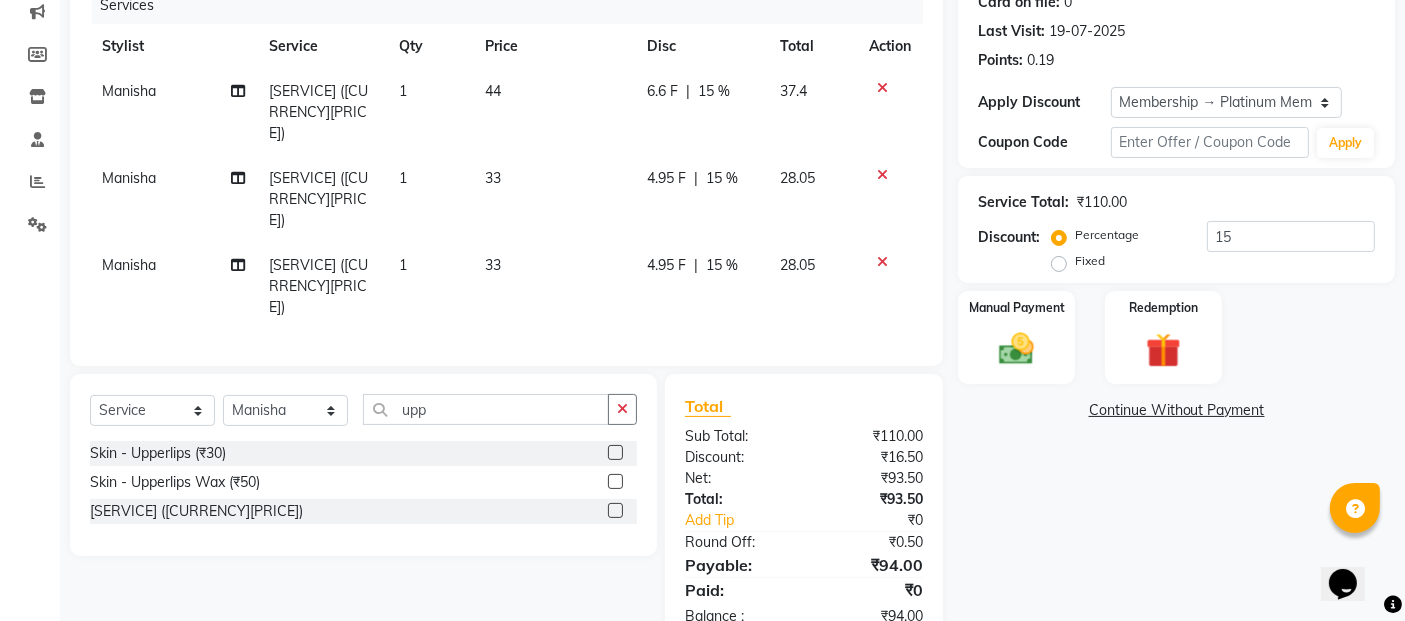 scroll, scrollTop: 332, scrollLeft: 0, axis: vertical 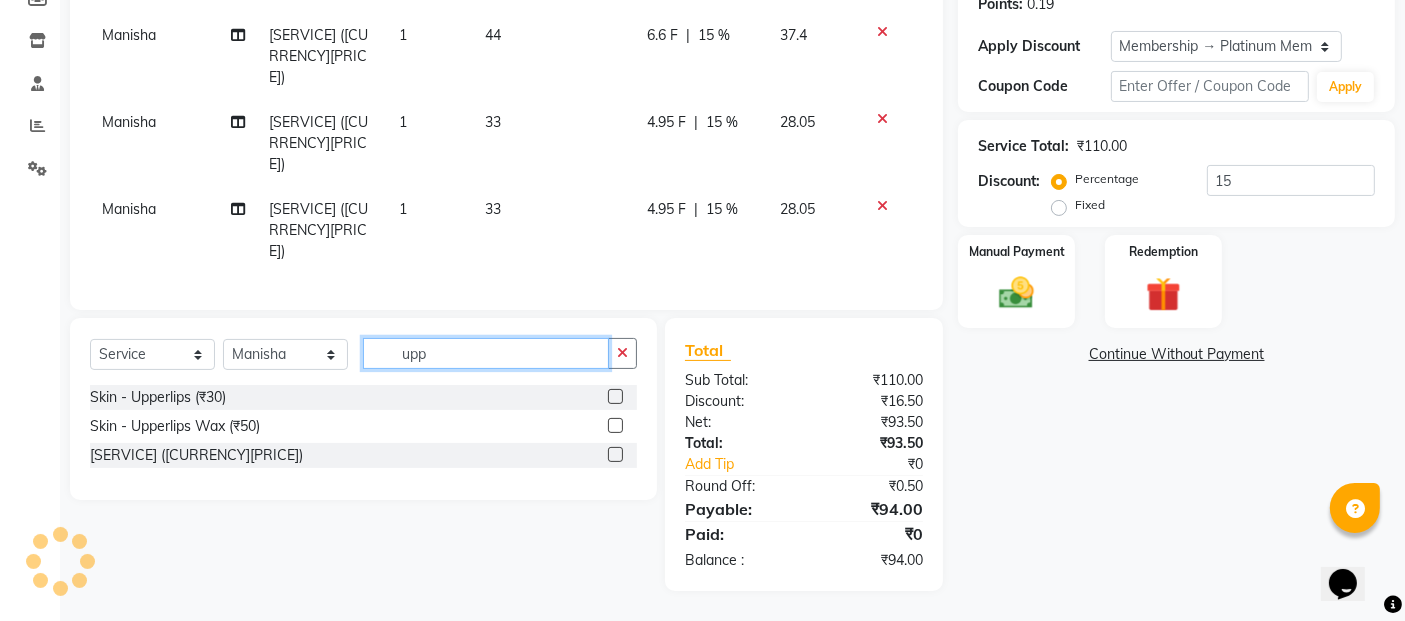 click on "upp" 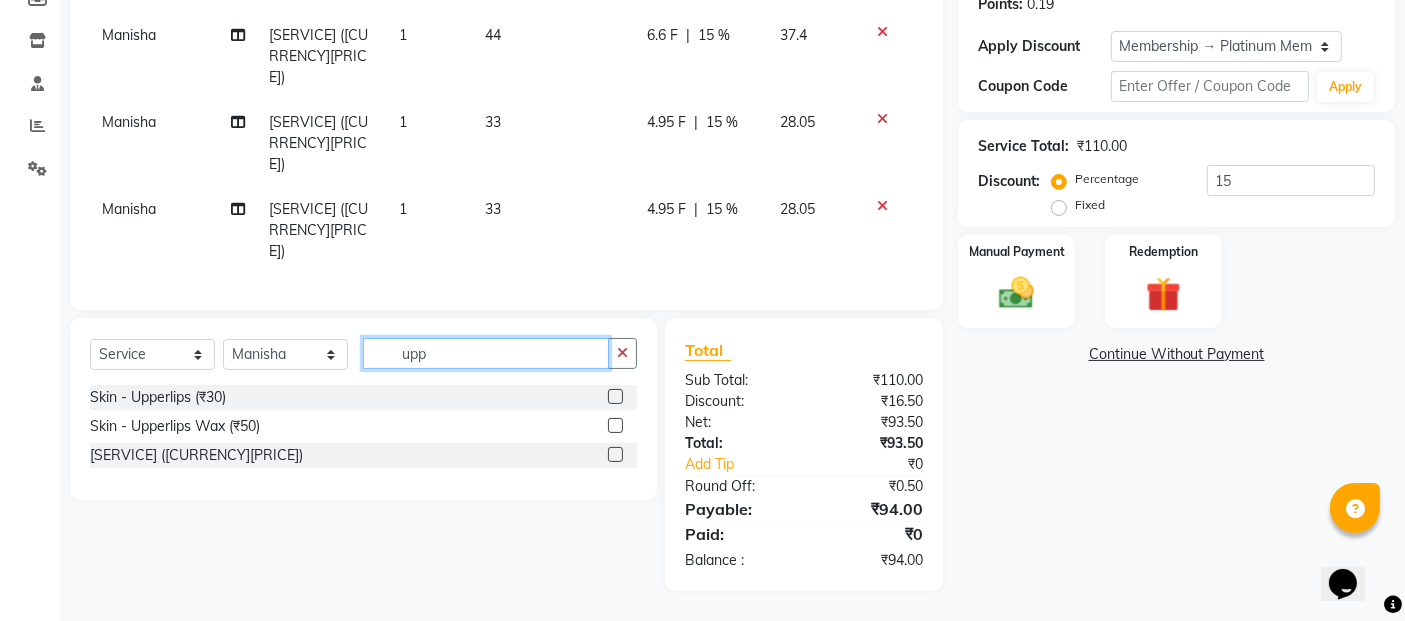 click on "upp" 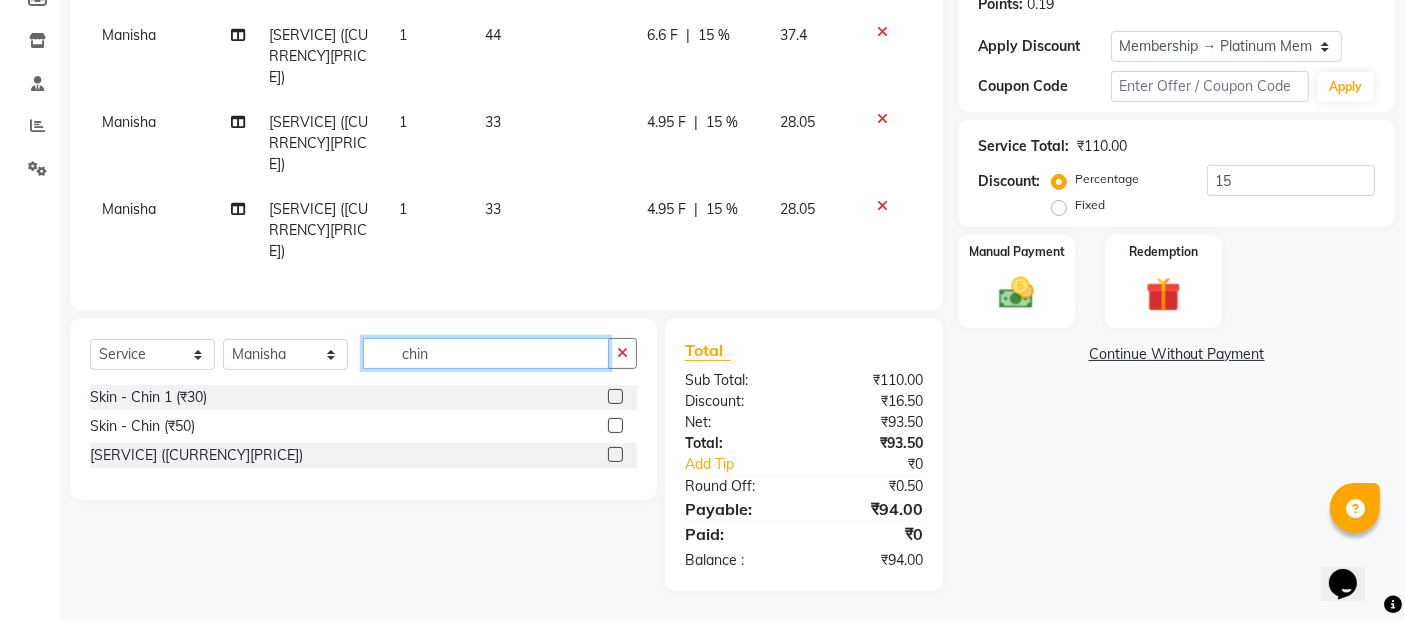 type on "chin" 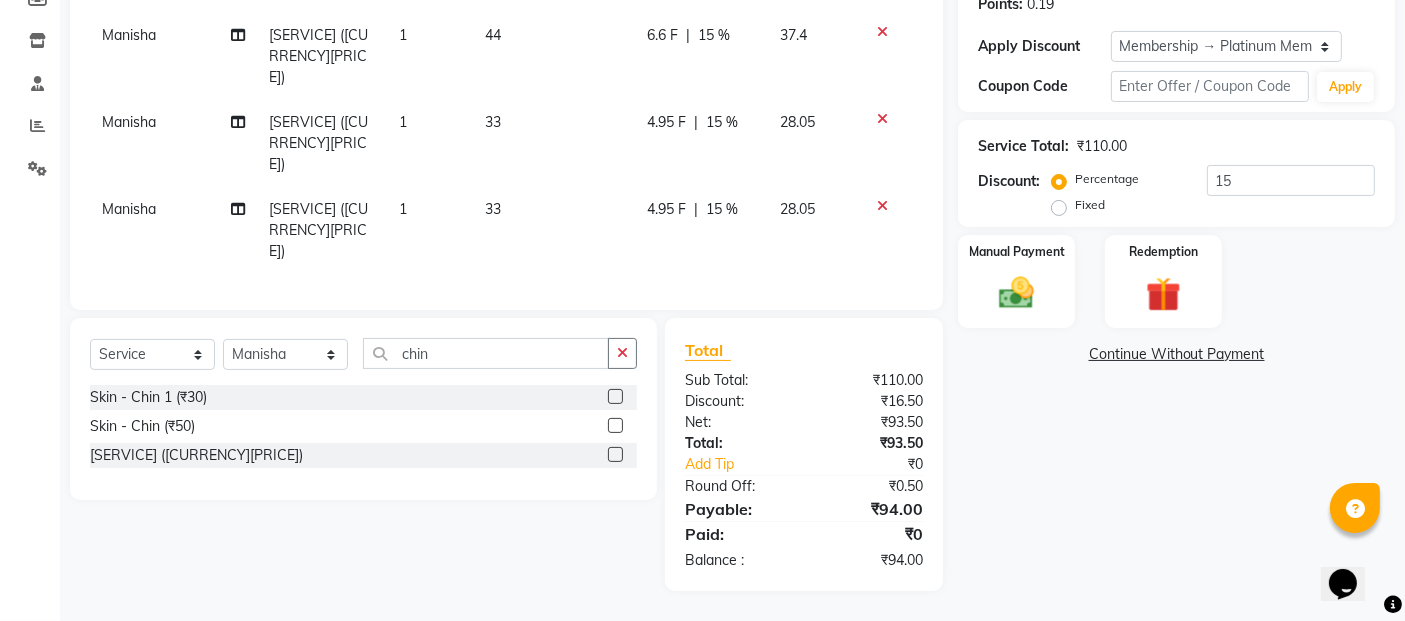 click 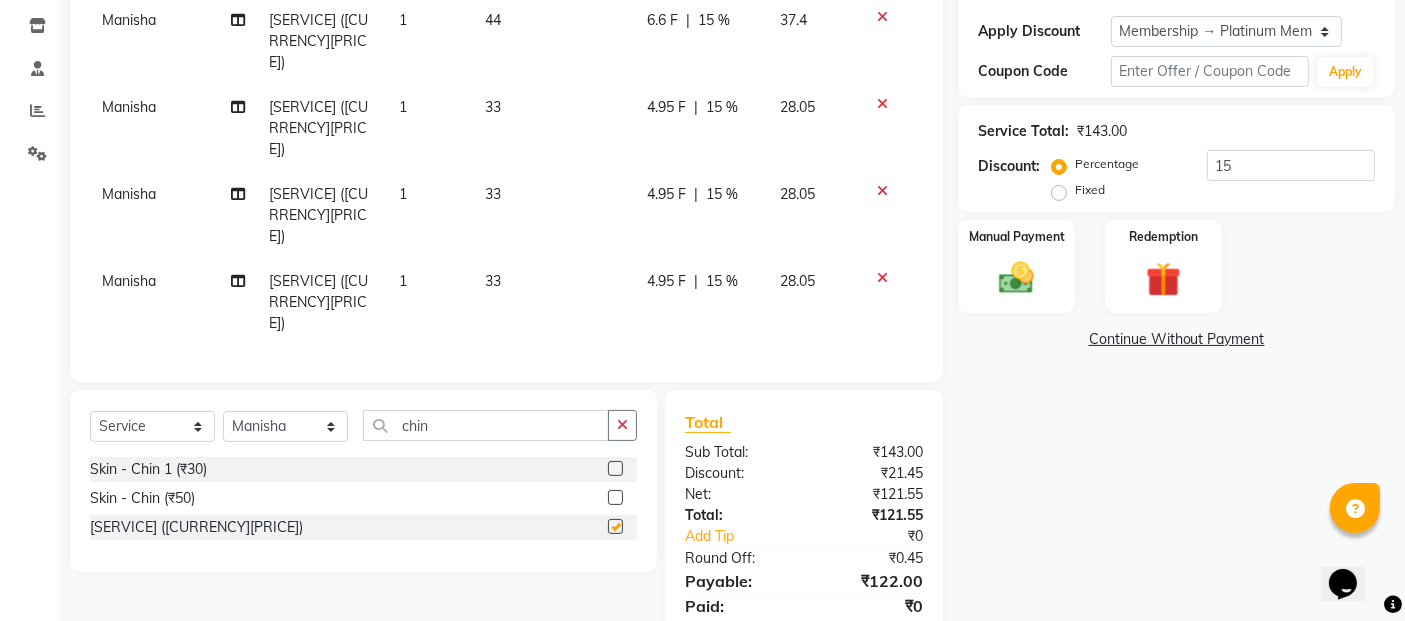 checkbox on "false" 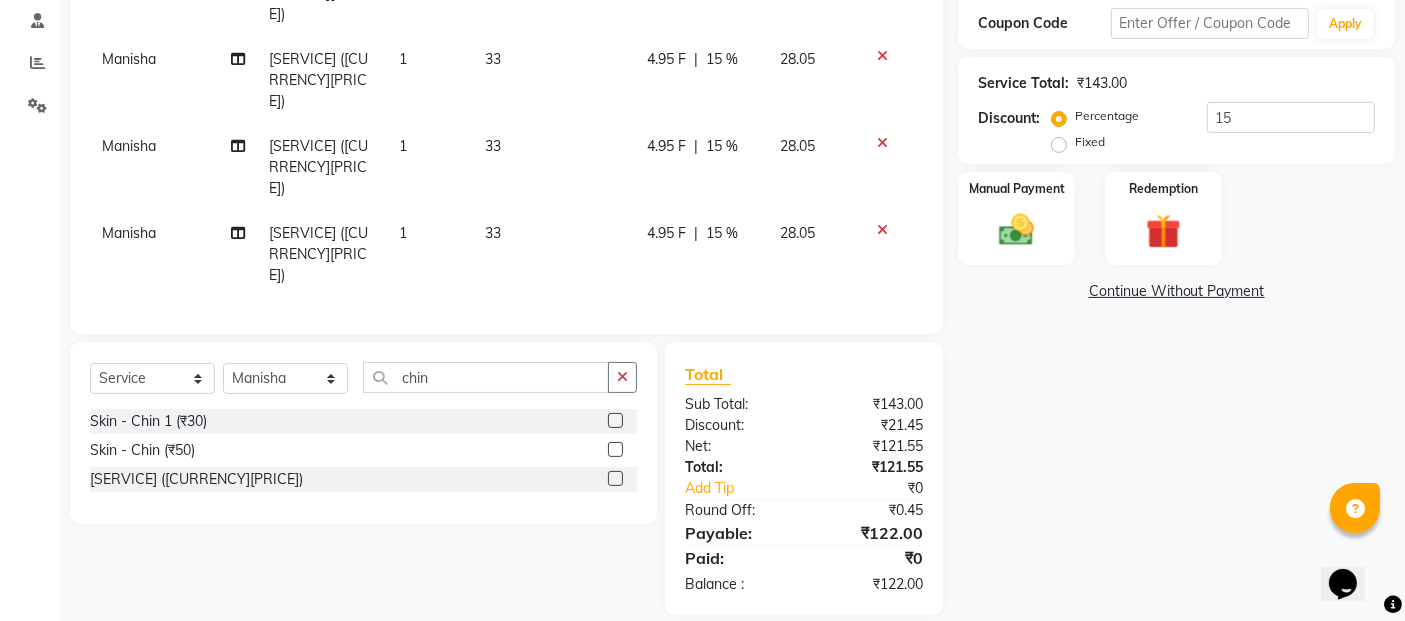 scroll, scrollTop: 420, scrollLeft: 0, axis: vertical 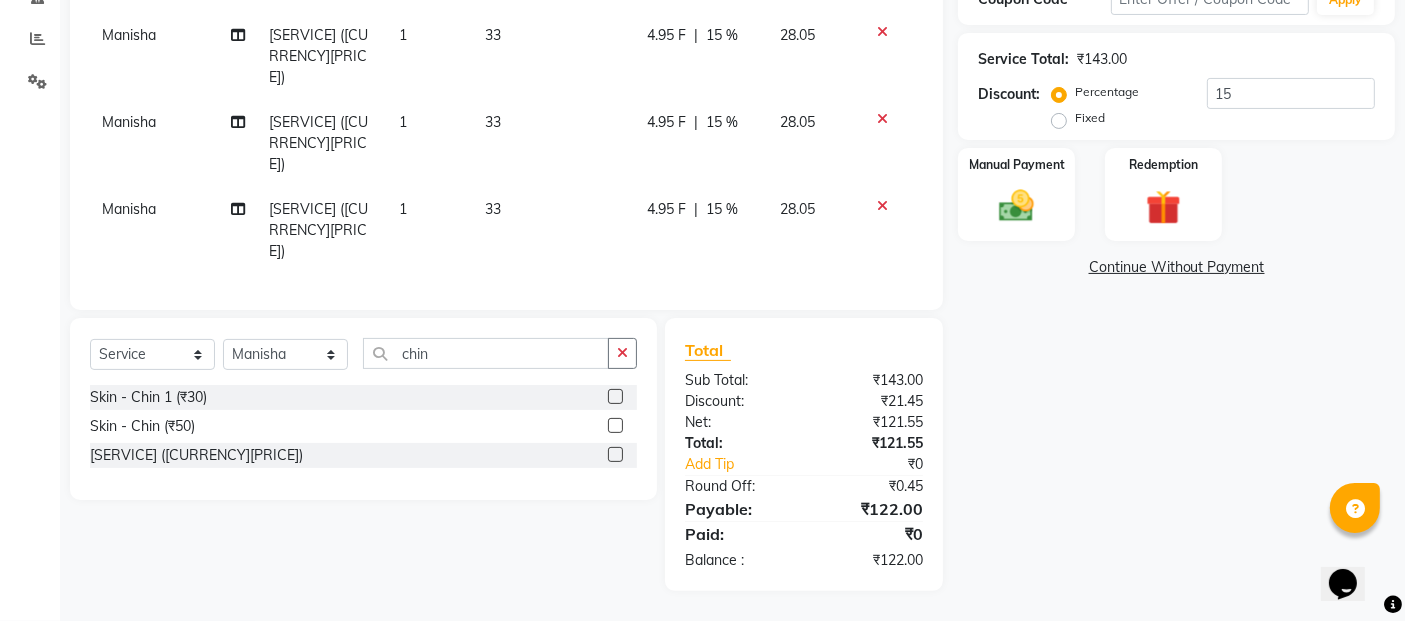click on "Fixed" 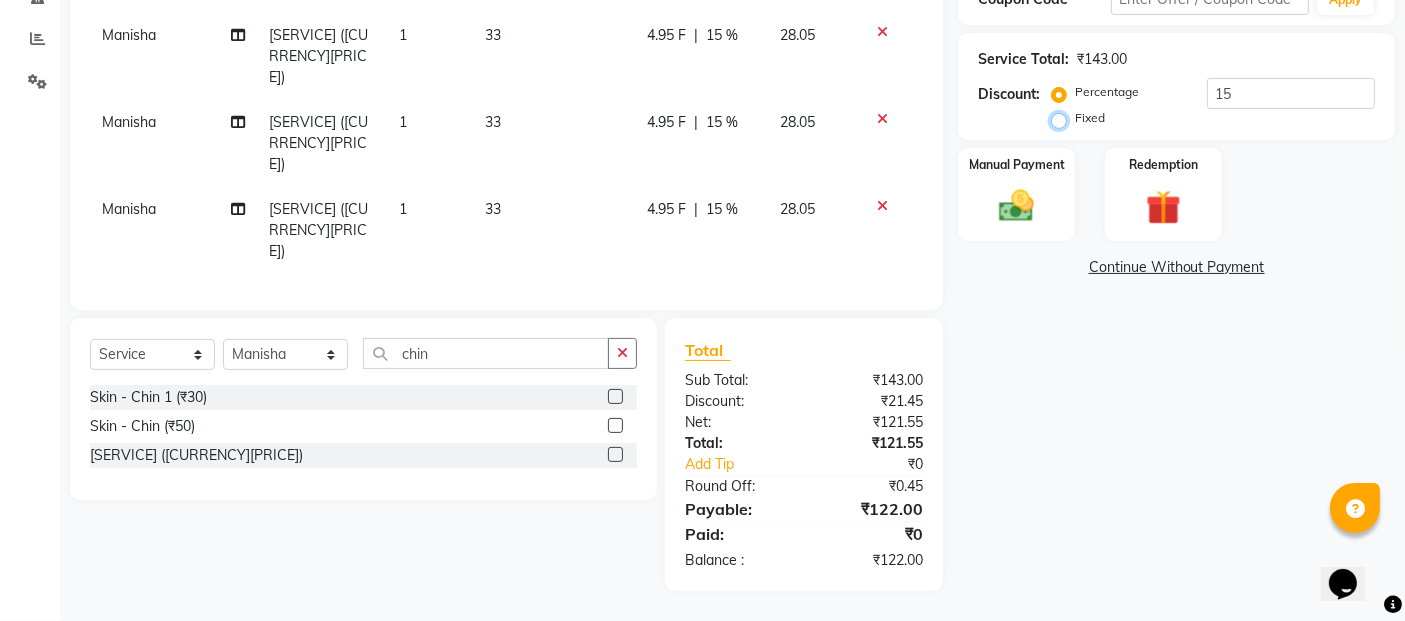 click on "Fixed" at bounding box center [1063, 118] 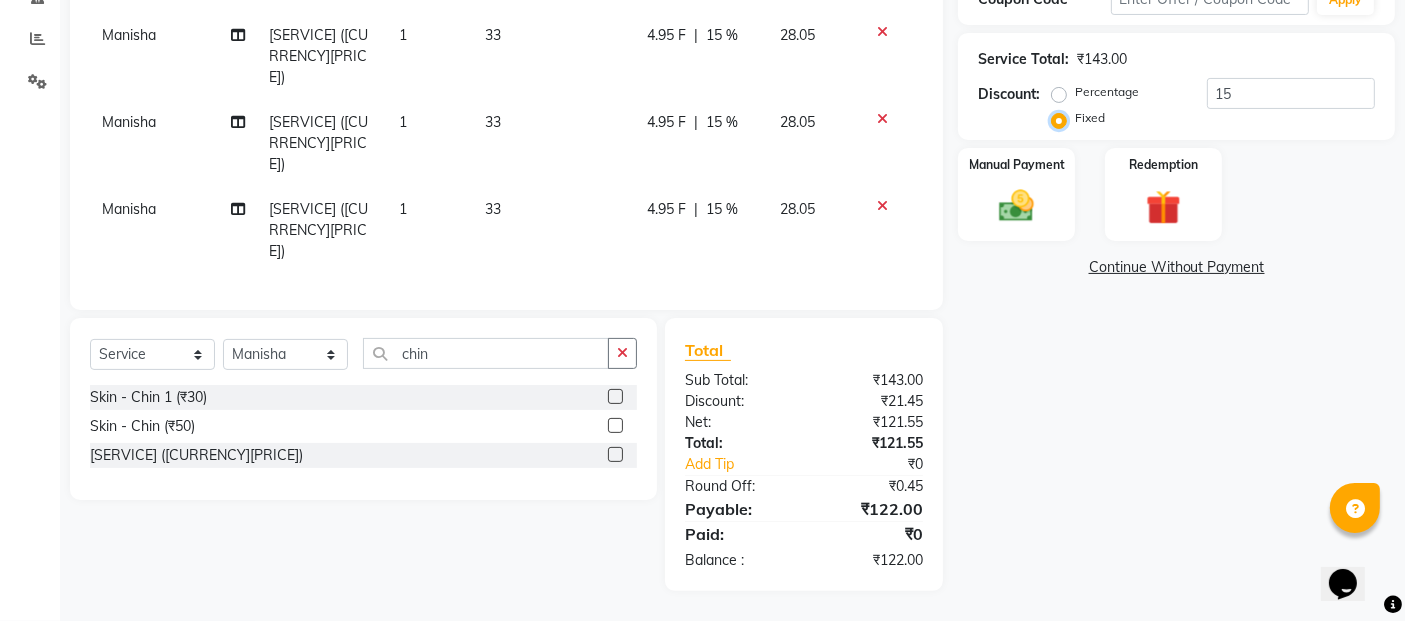 scroll, scrollTop: 398, scrollLeft: 0, axis: vertical 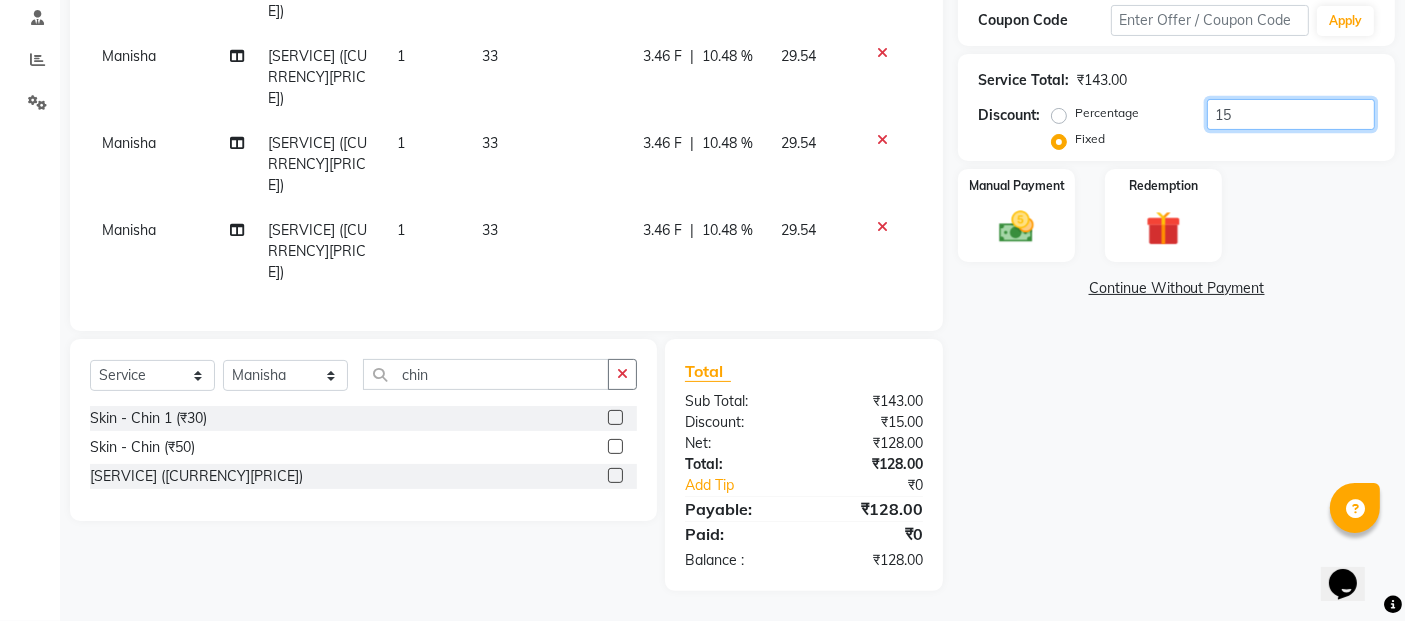 click on "15" 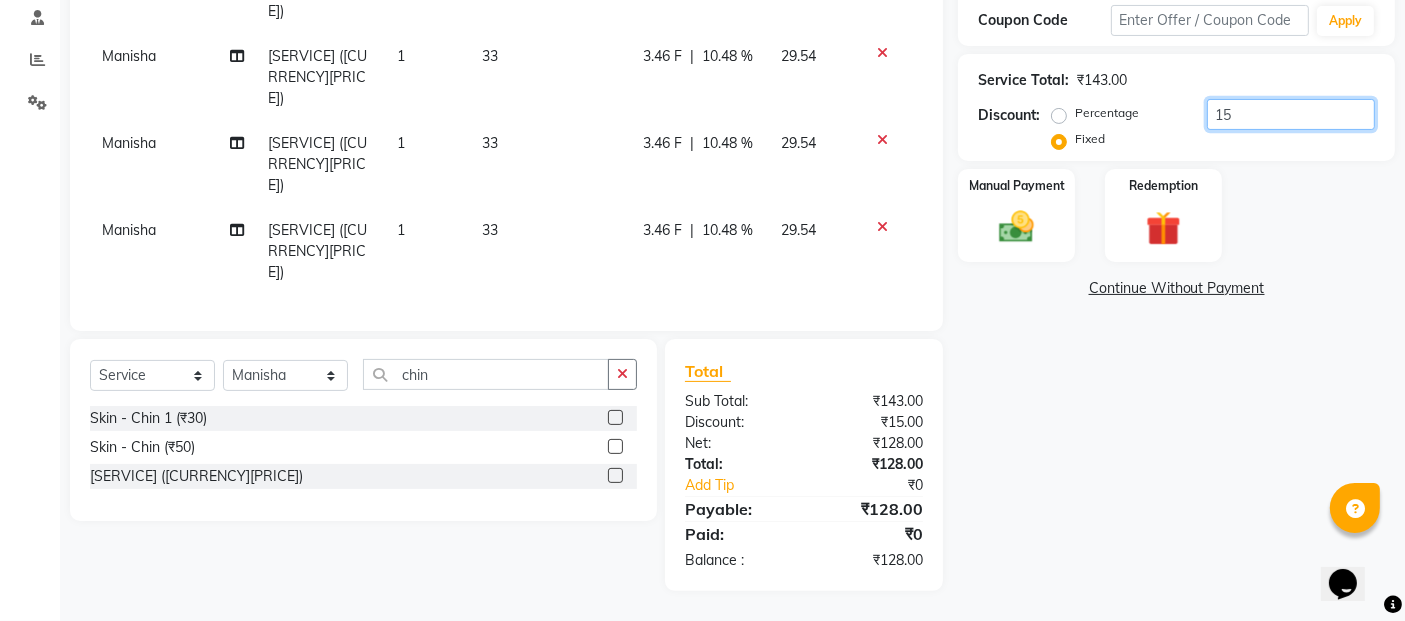 type on "1" 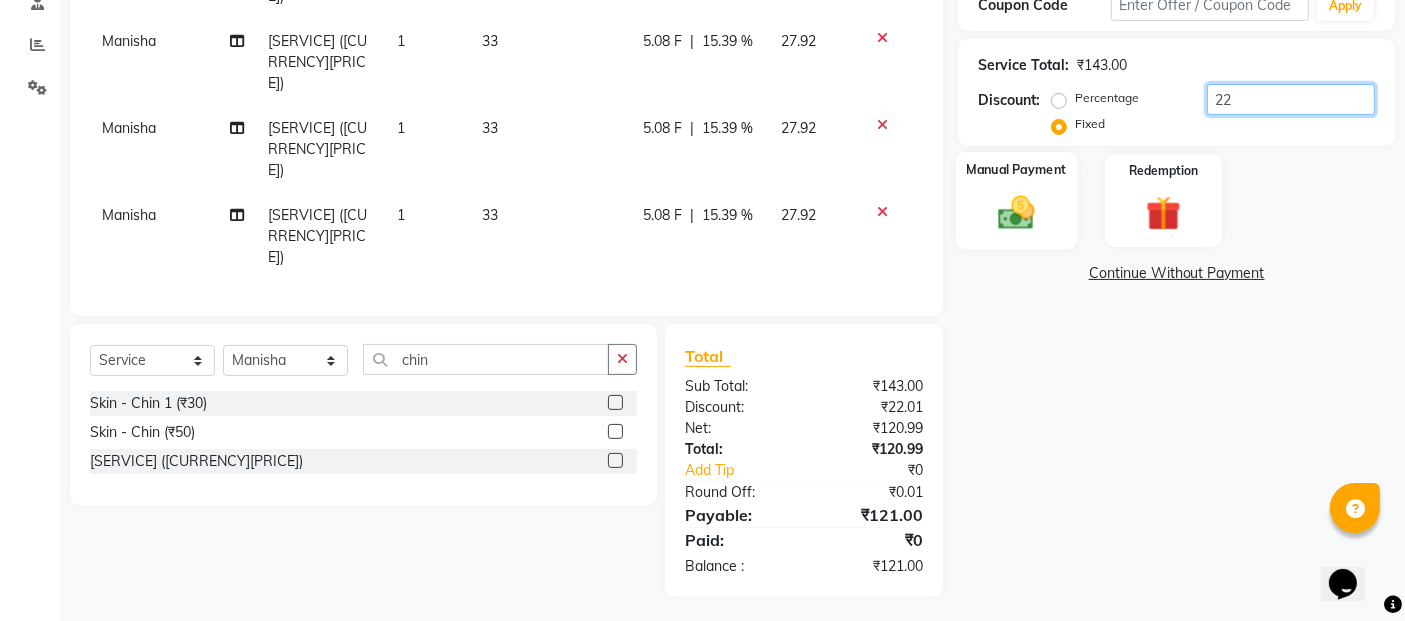 type on "22" 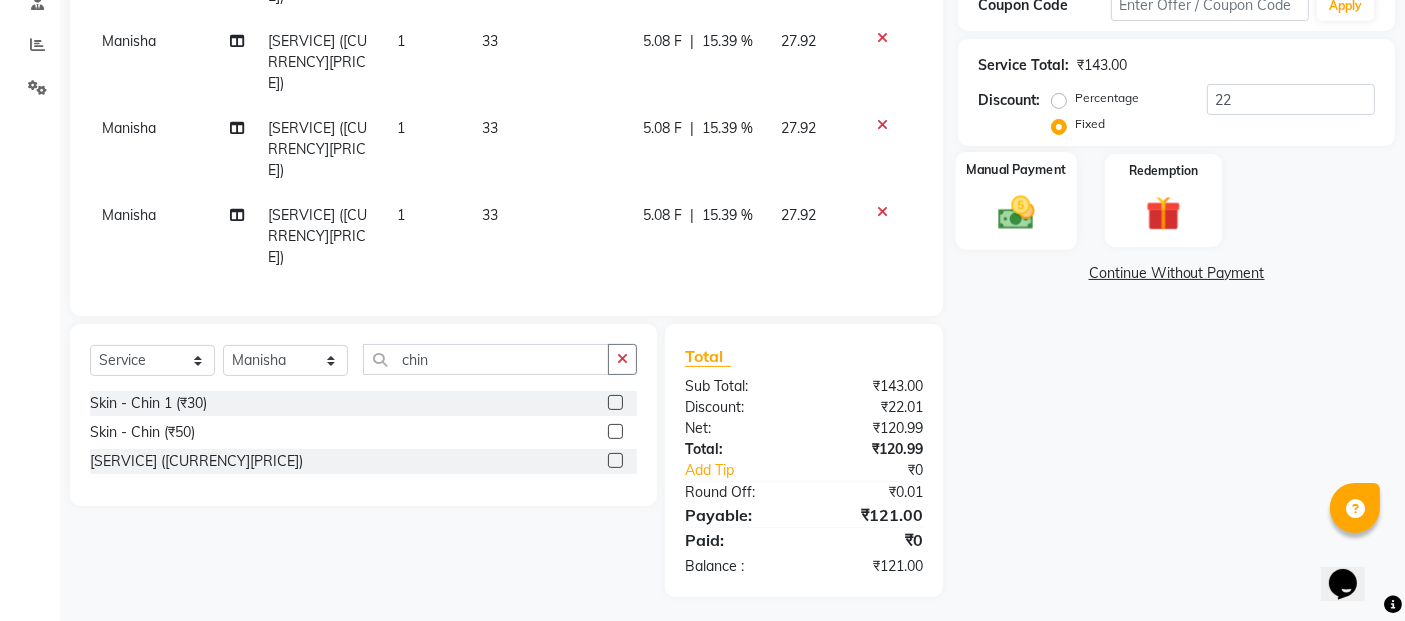 click 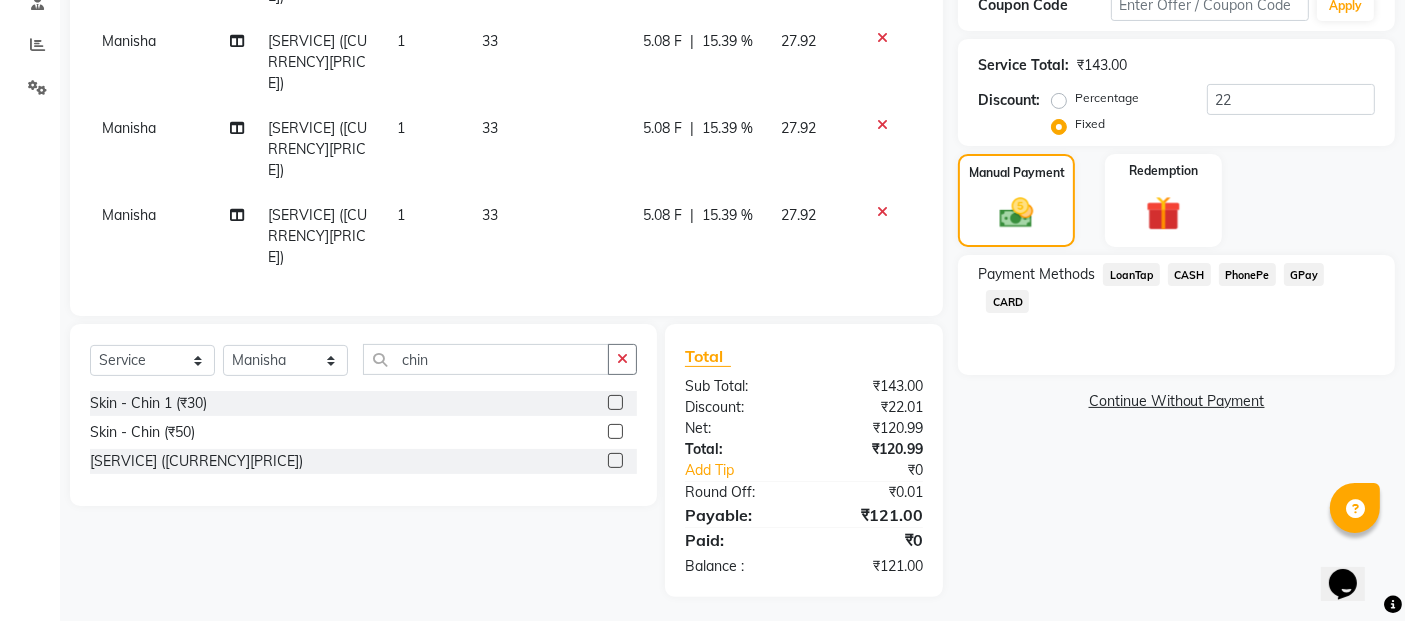 click on "GPay" 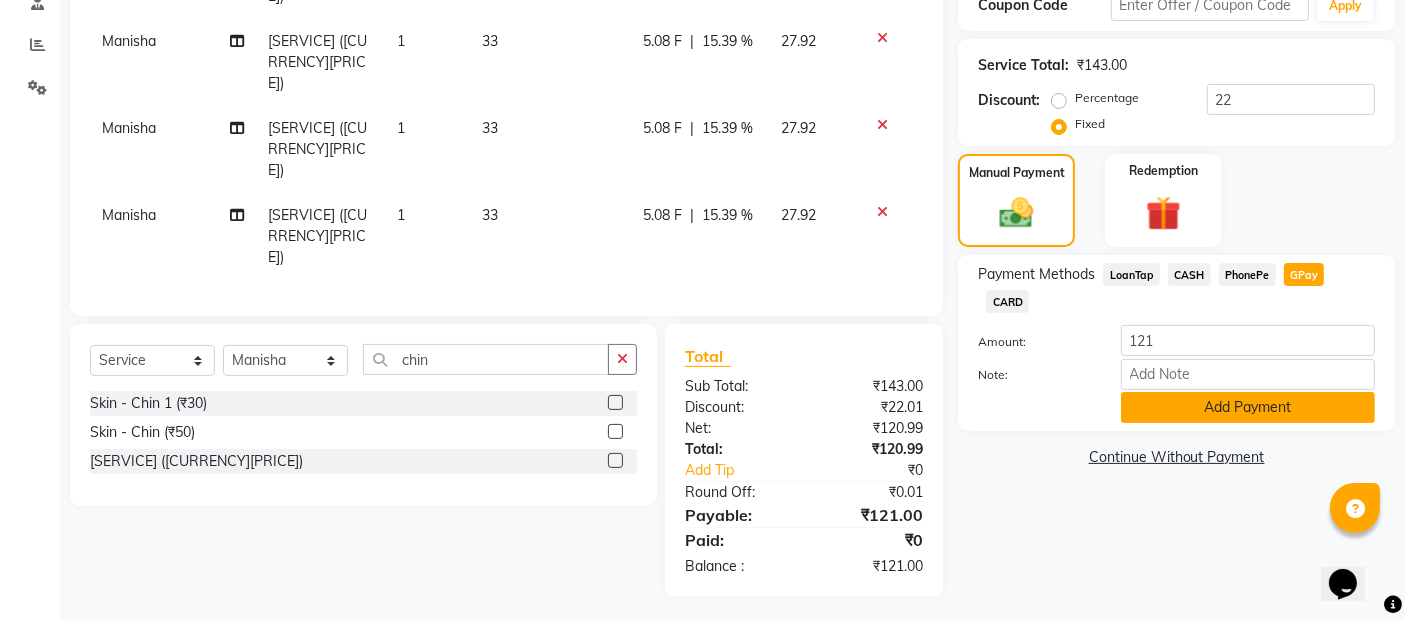 click on "Add Payment" 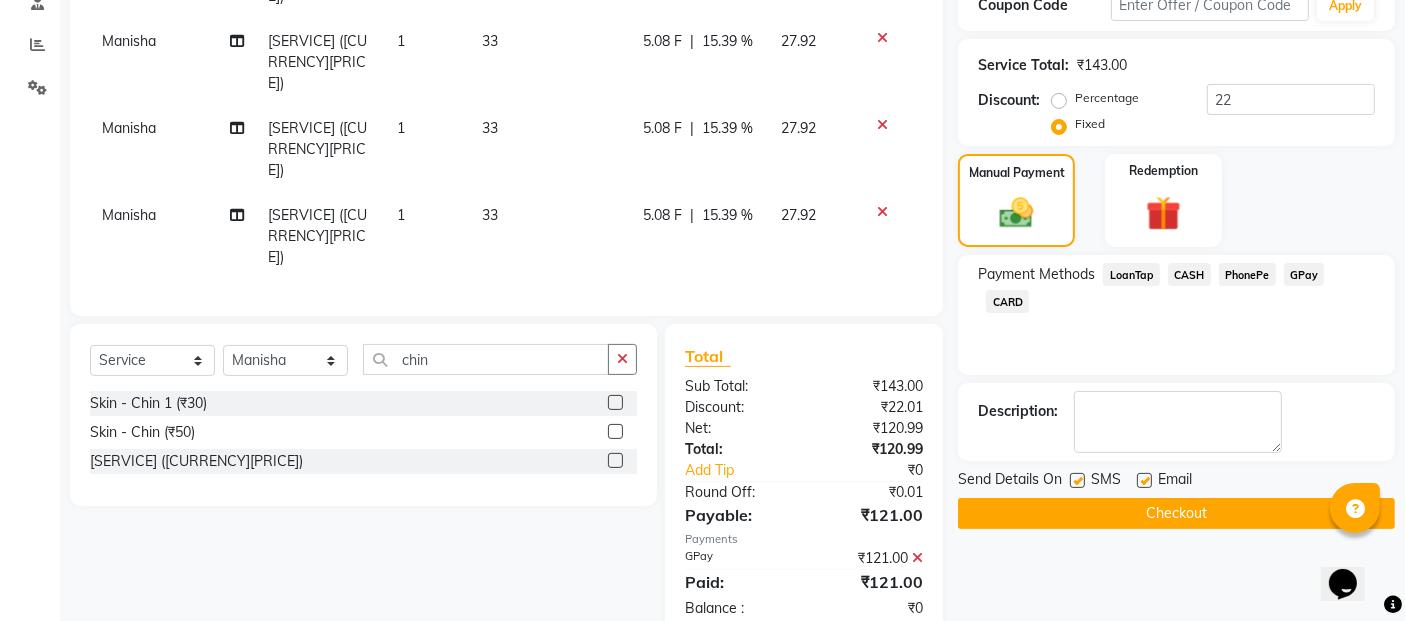 scroll, scrollTop: 531, scrollLeft: 0, axis: vertical 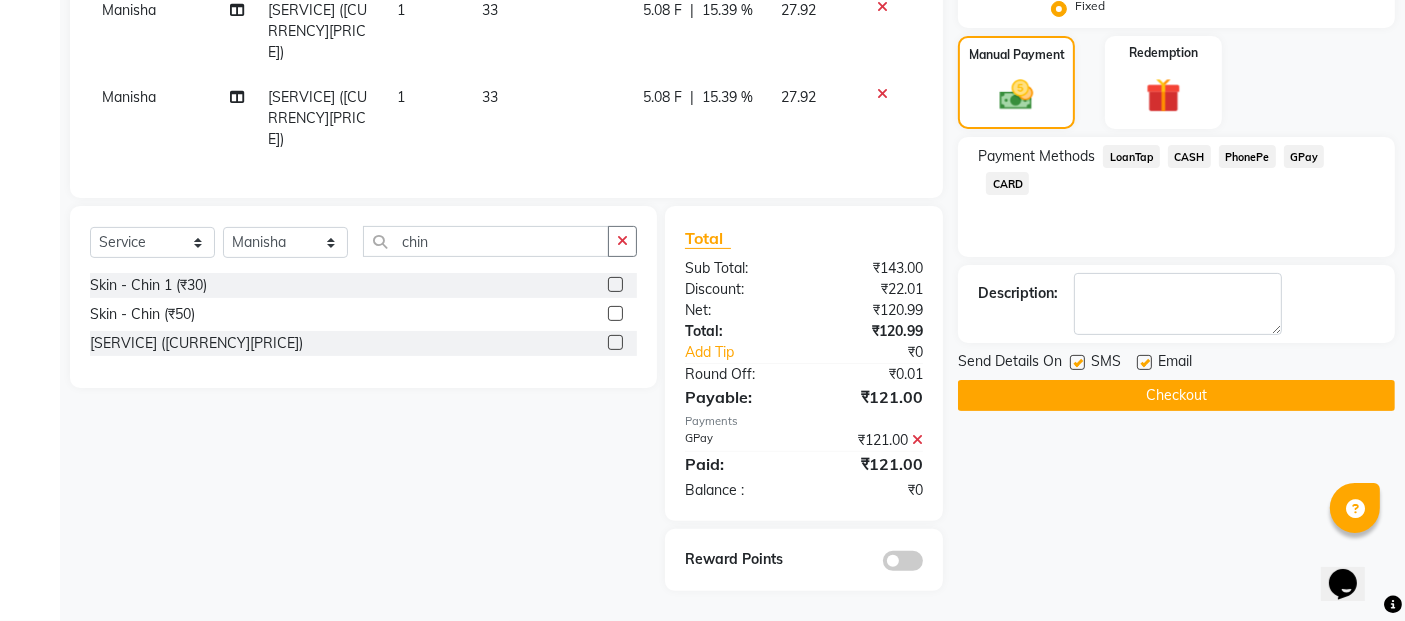 click on "Checkout" 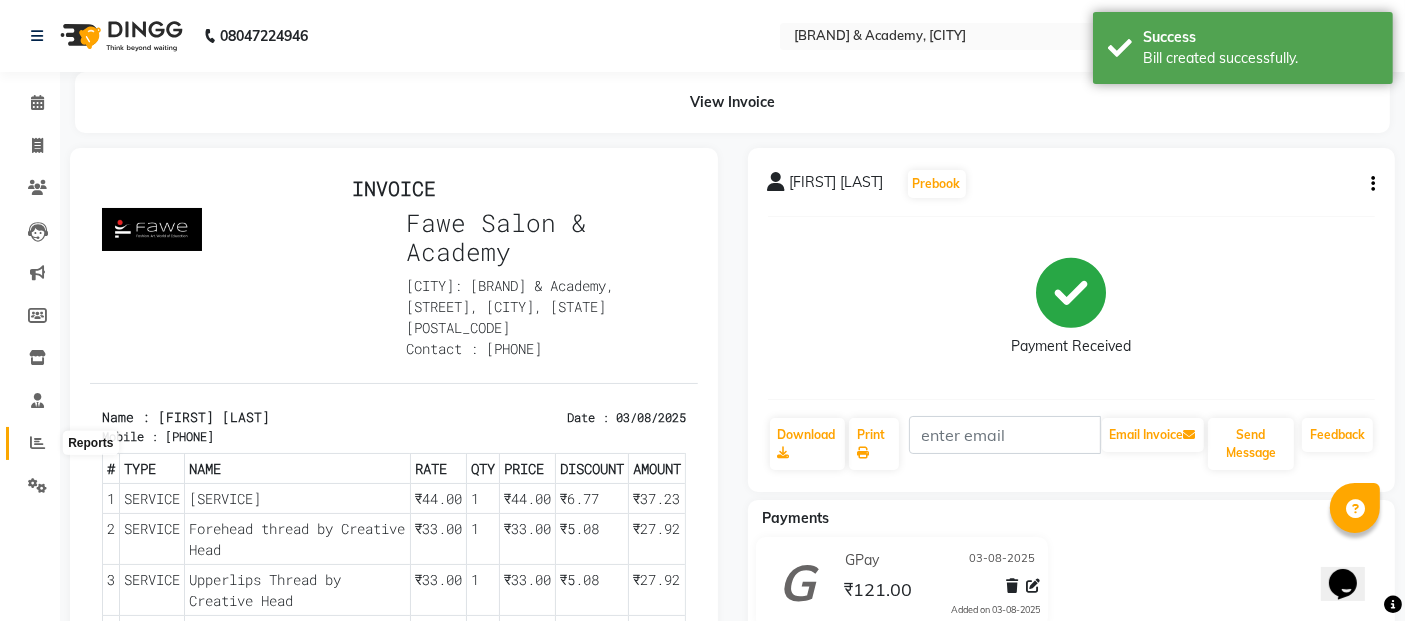 scroll, scrollTop: 0, scrollLeft: 0, axis: both 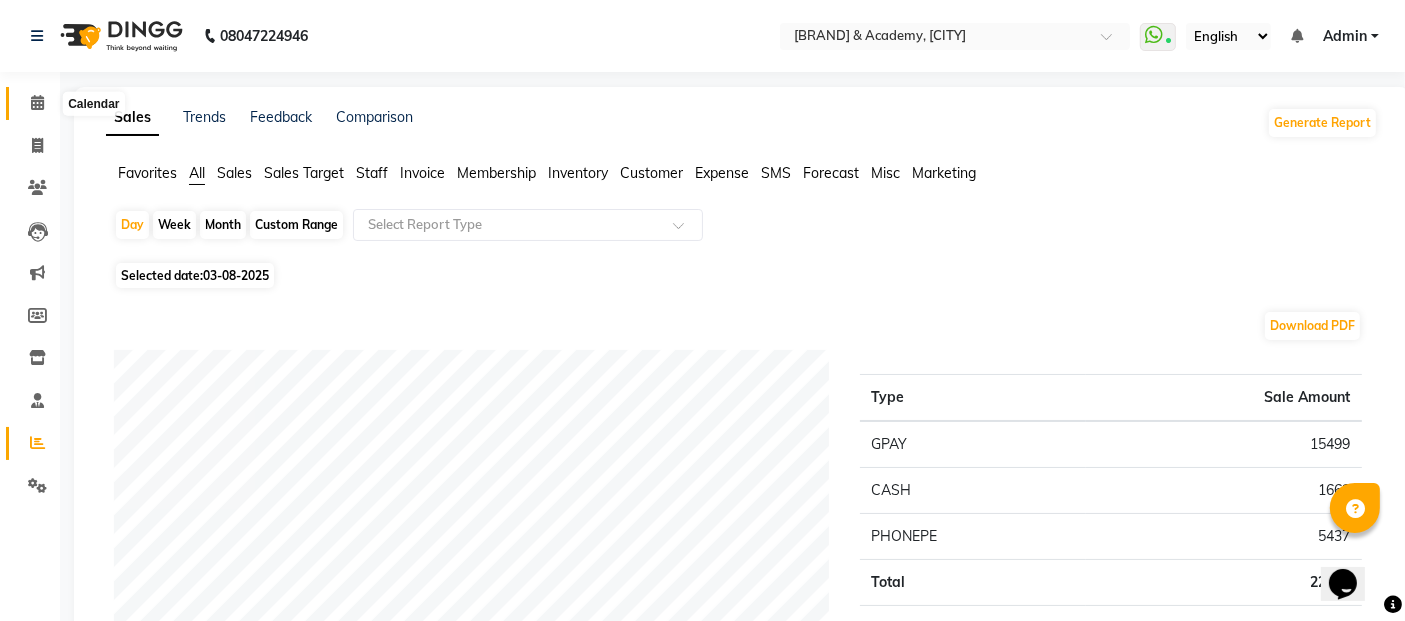click 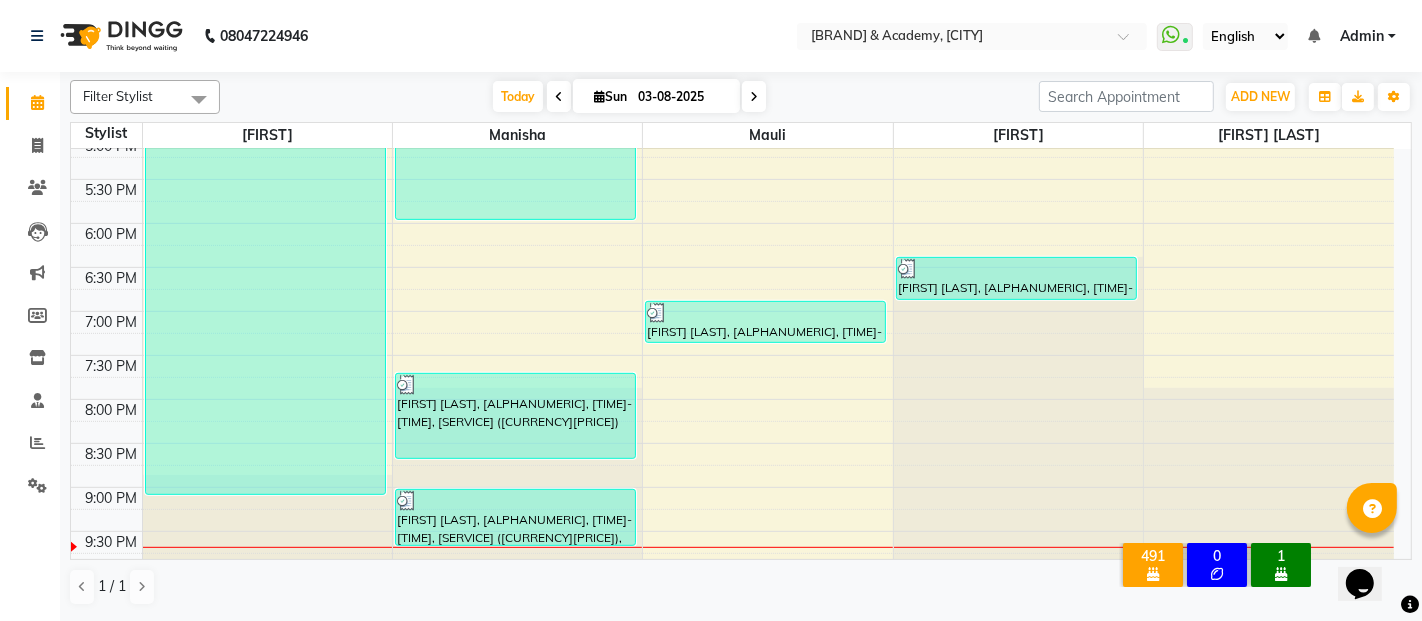 scroll, scrollTop: 893, scrollLeft: 0, axis: vertical 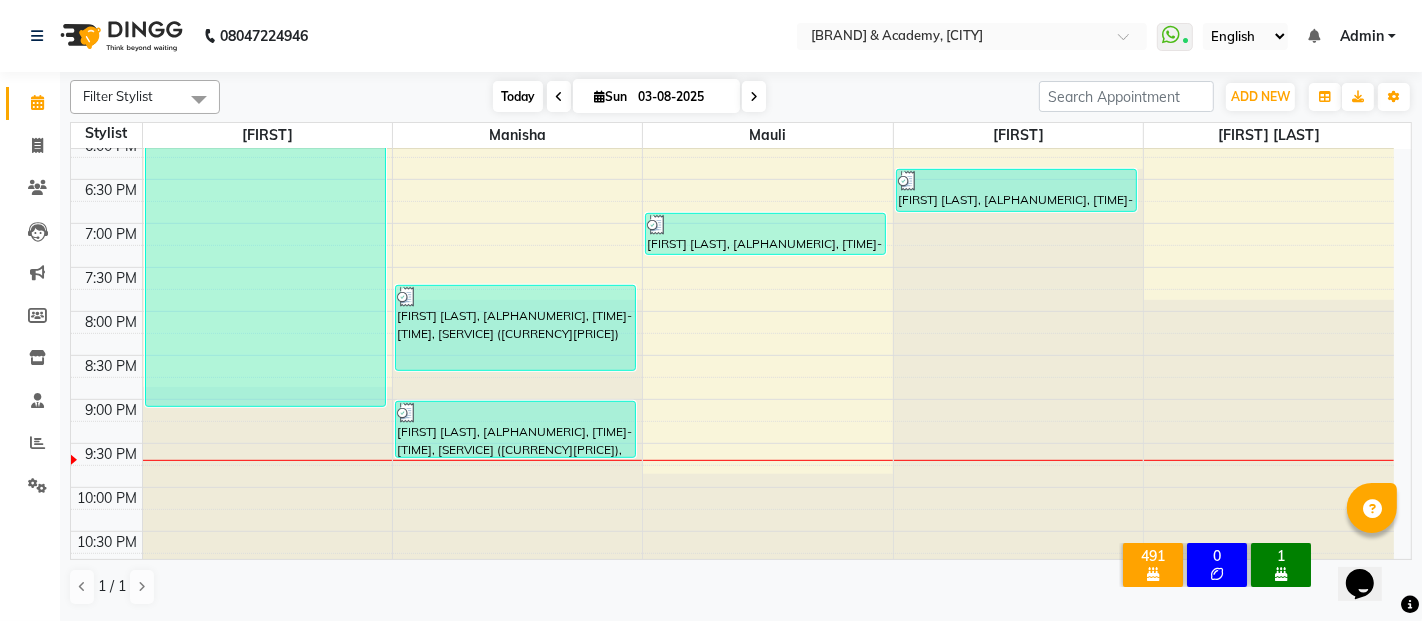 click on "Today" at bounding box center [518, 96] 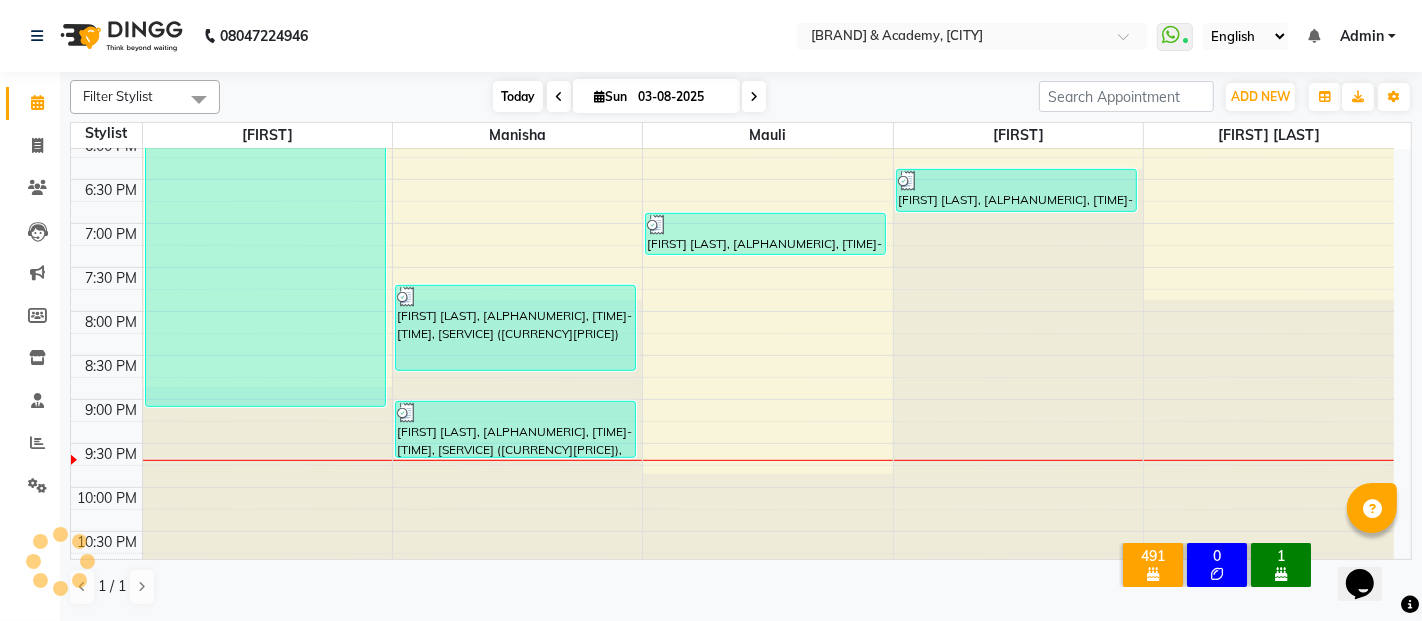 scroll, scrollTop: 894, scrollLeft: 0, axis: vertical 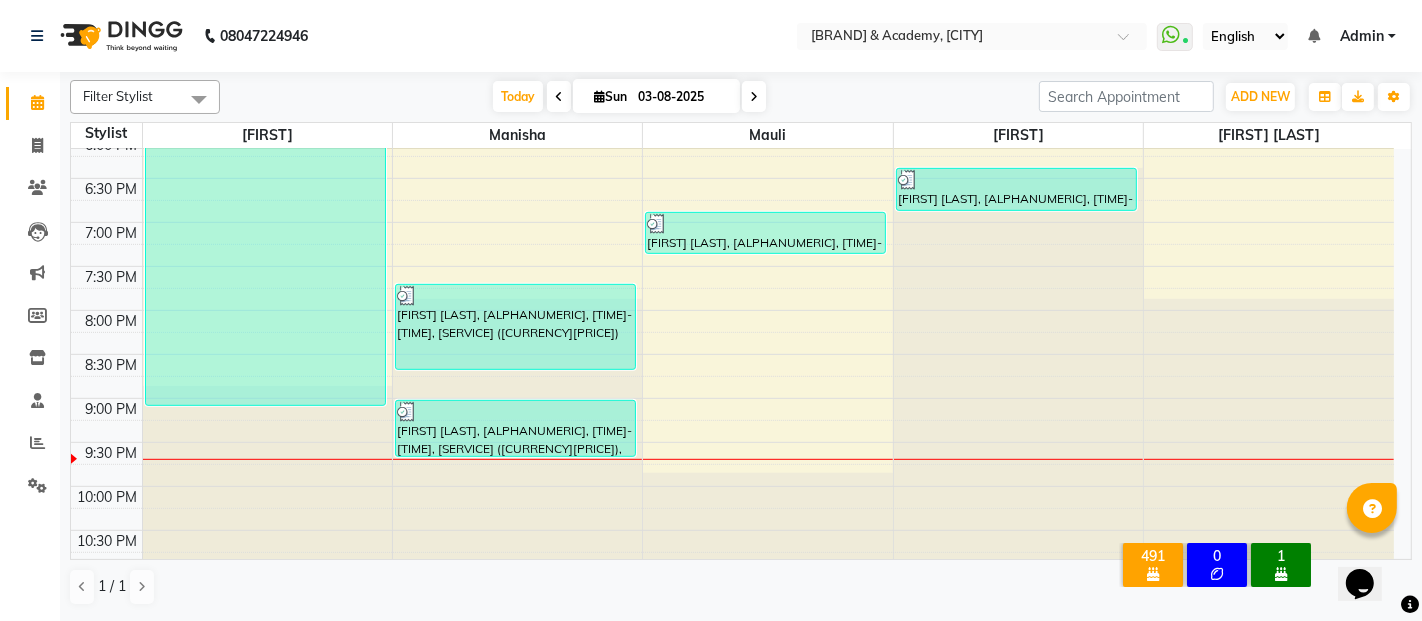 click at bounding box center (754, 97) 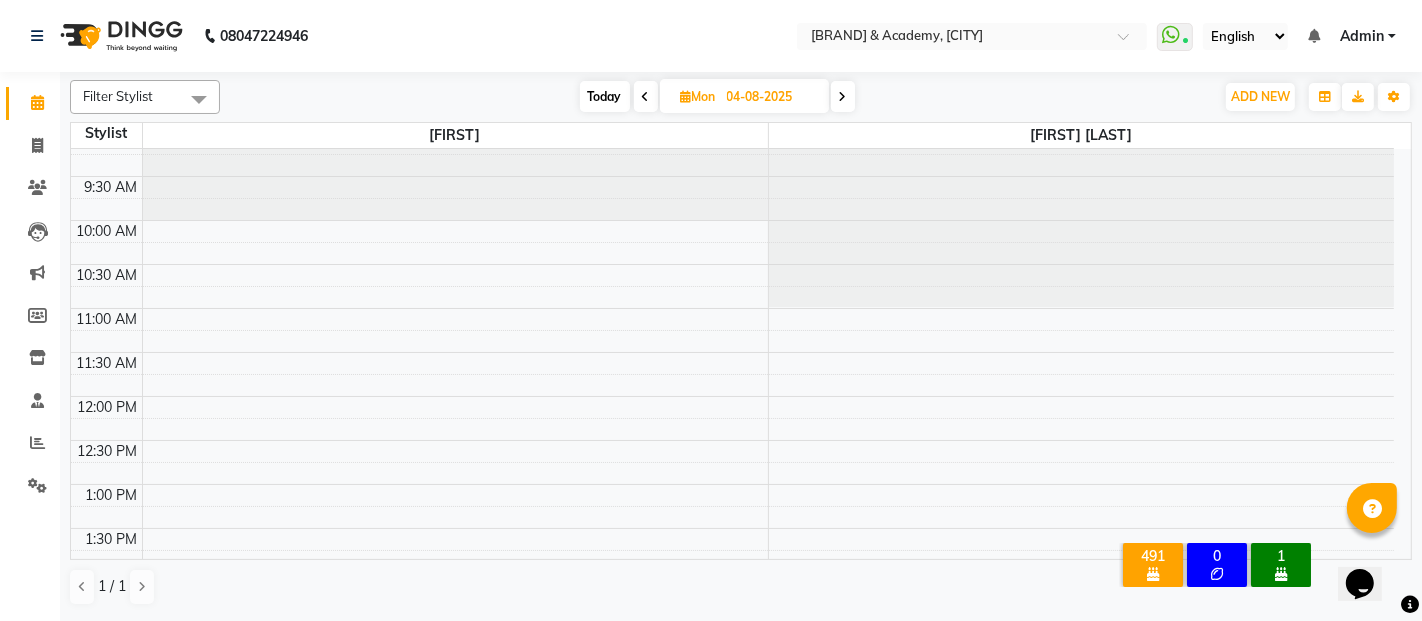 scroll, scrollTop: 0, scrollLeft: 0, axis: both 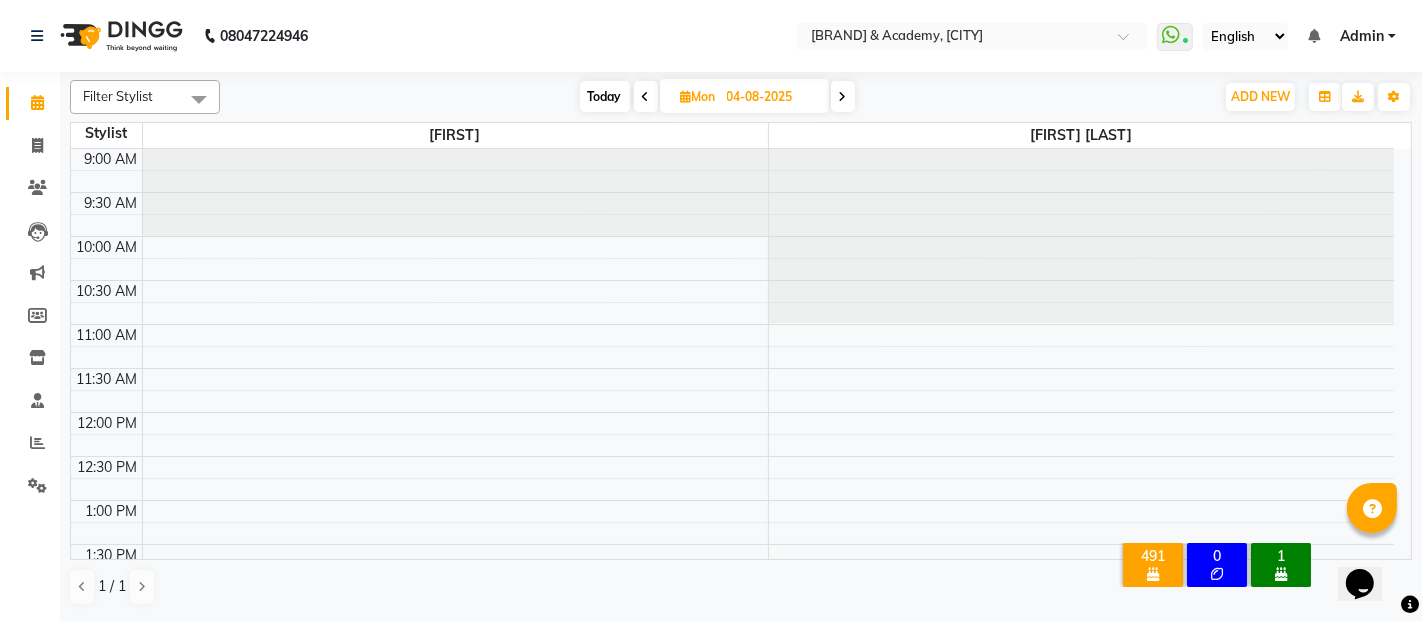 click at bounding box center [843, 96] 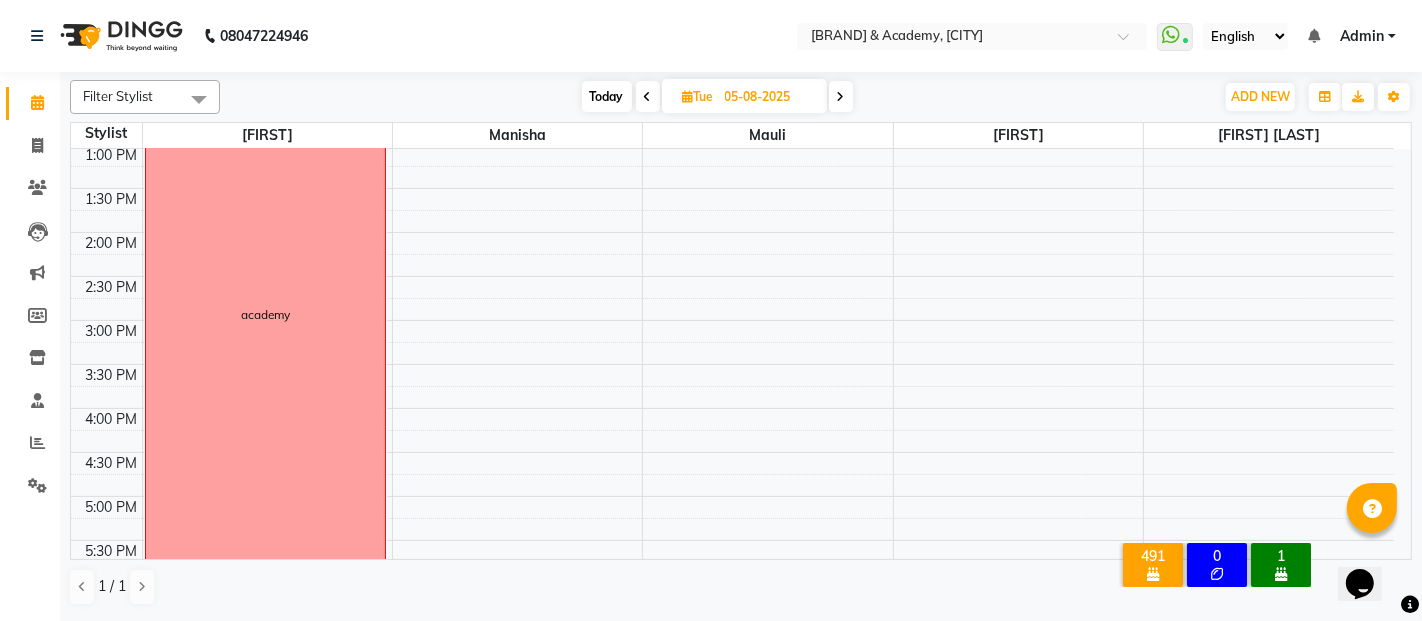 scroll, scrollTop: 388, scrollLeft: 0, axis: vertical 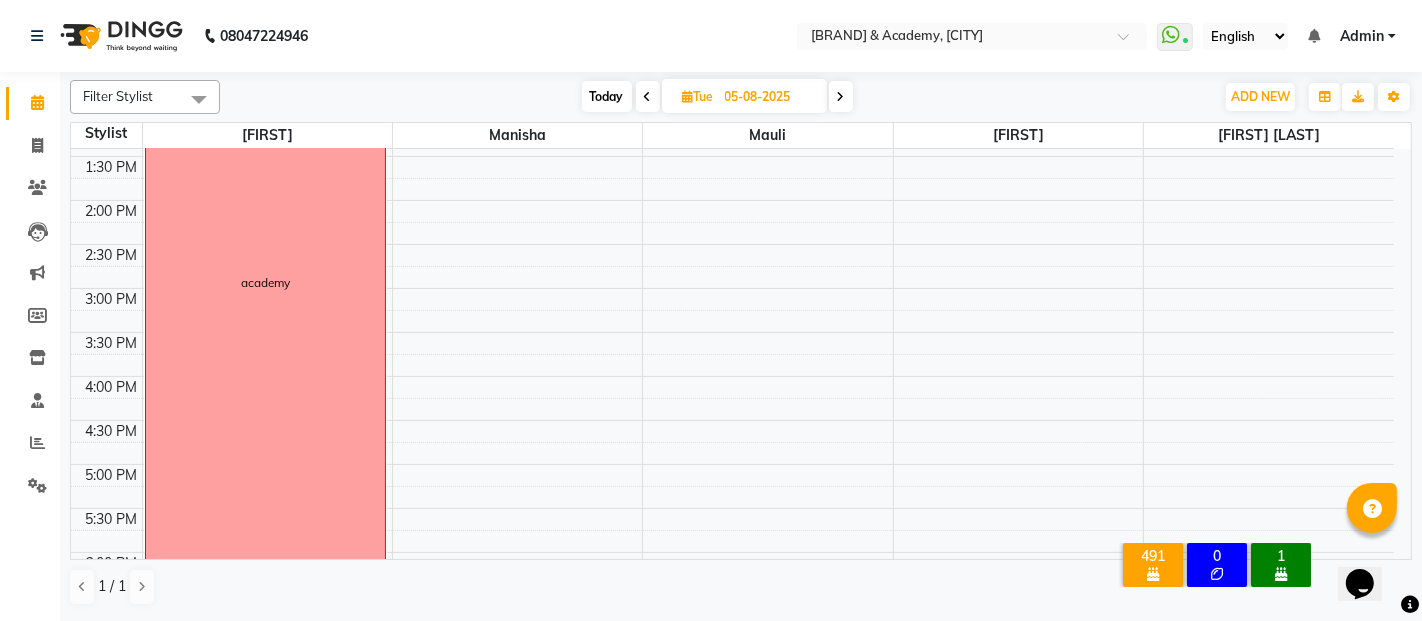 click at bounding box center (841, 97) 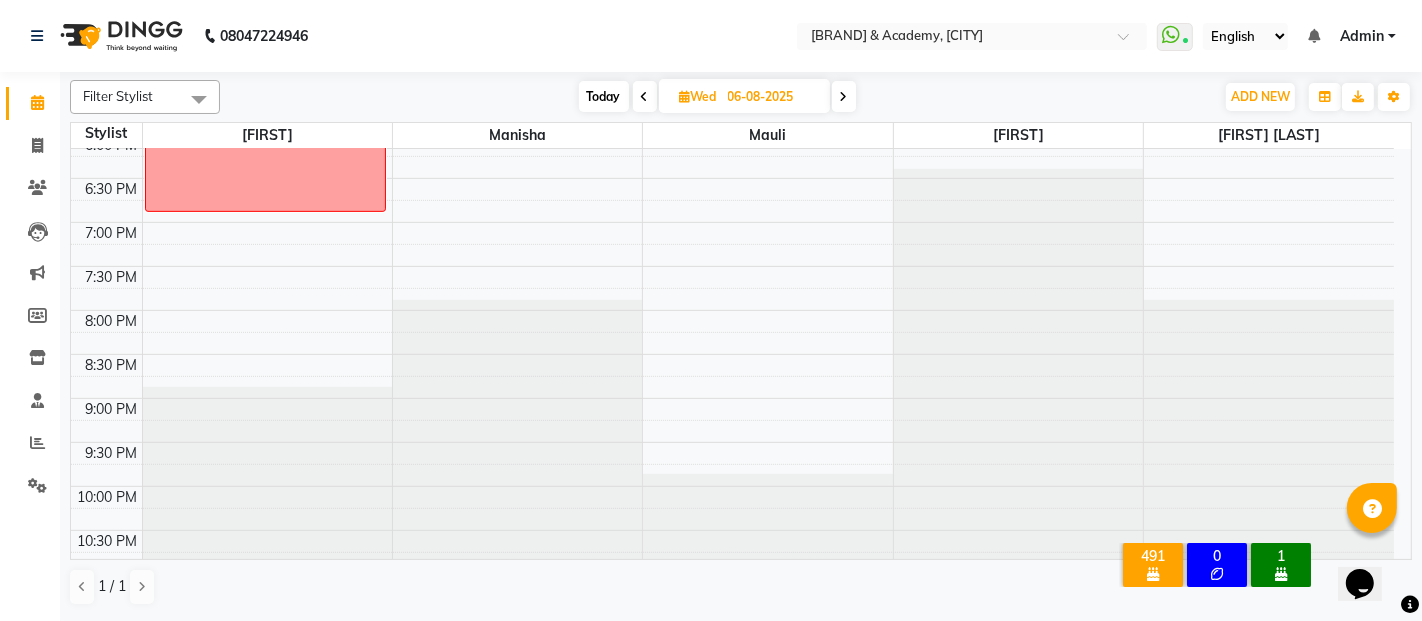 scroll, scrollTop: 0, scrollLeft: 0, axis: both 